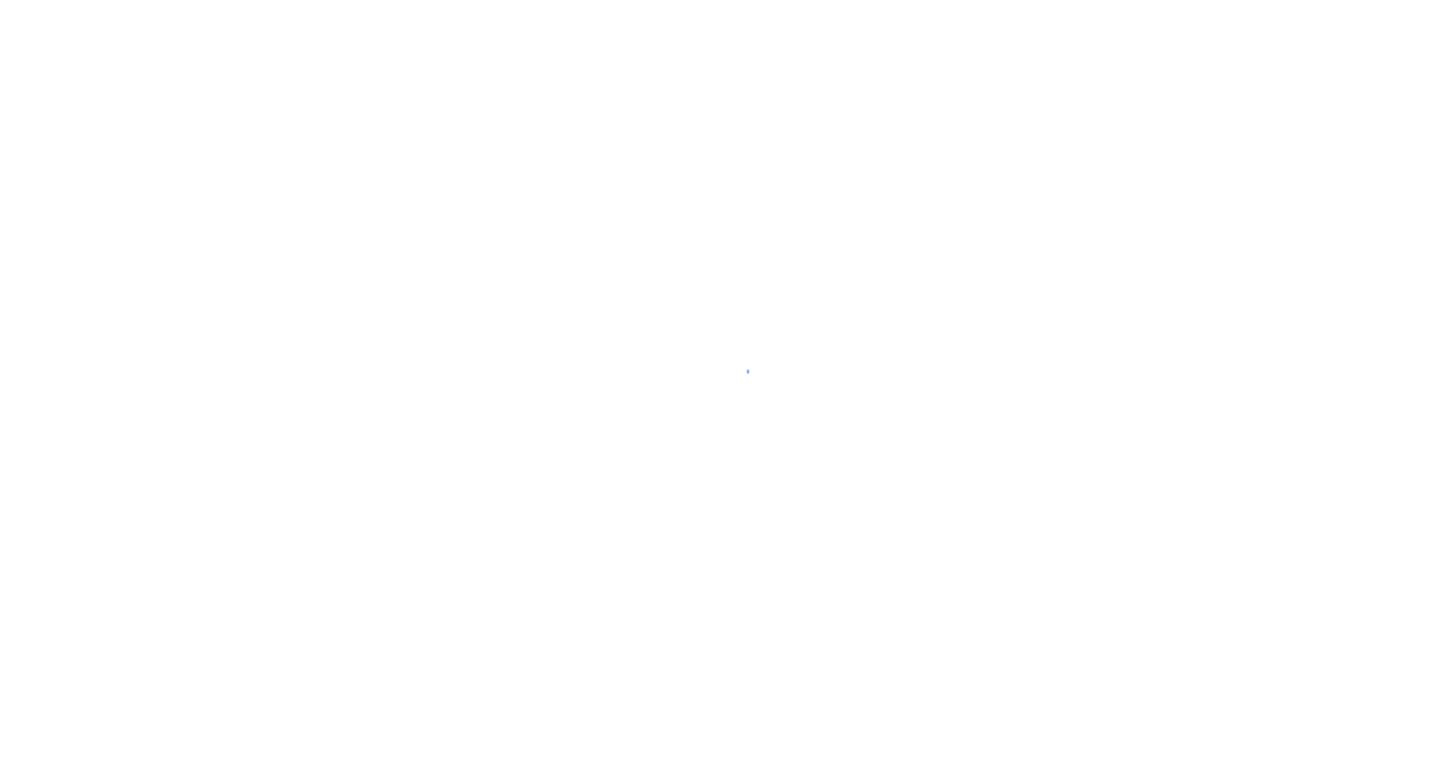 scroll, scrollTop: 0, scrollLeft: 0, axis: both 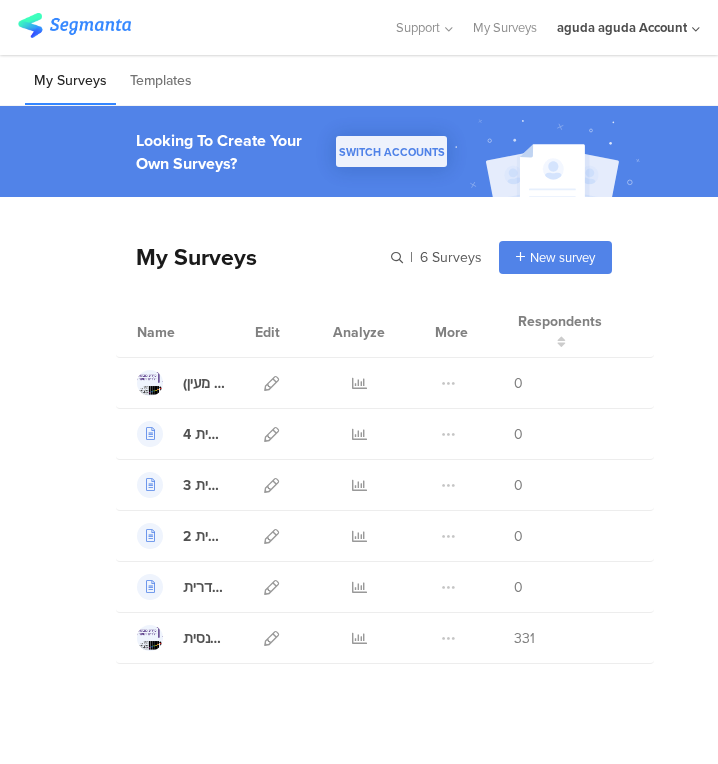 click at bounding box center (271, 587) 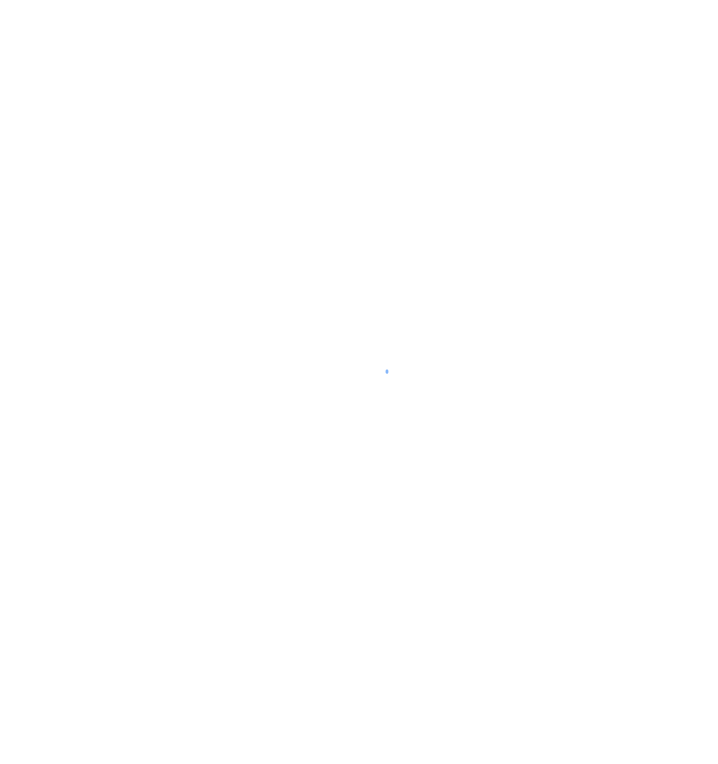 scroll, scrollTop: 0, scrollLeft: 0, axis: both 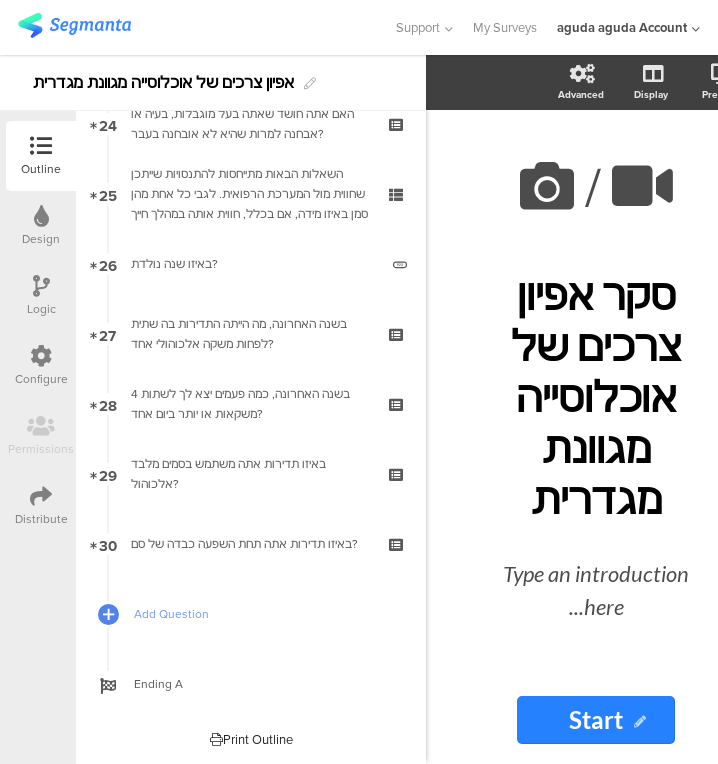 click on "באיזו תדירות אתה תחת השפעה כבדה של סם?" at bounding box center [250, 544] 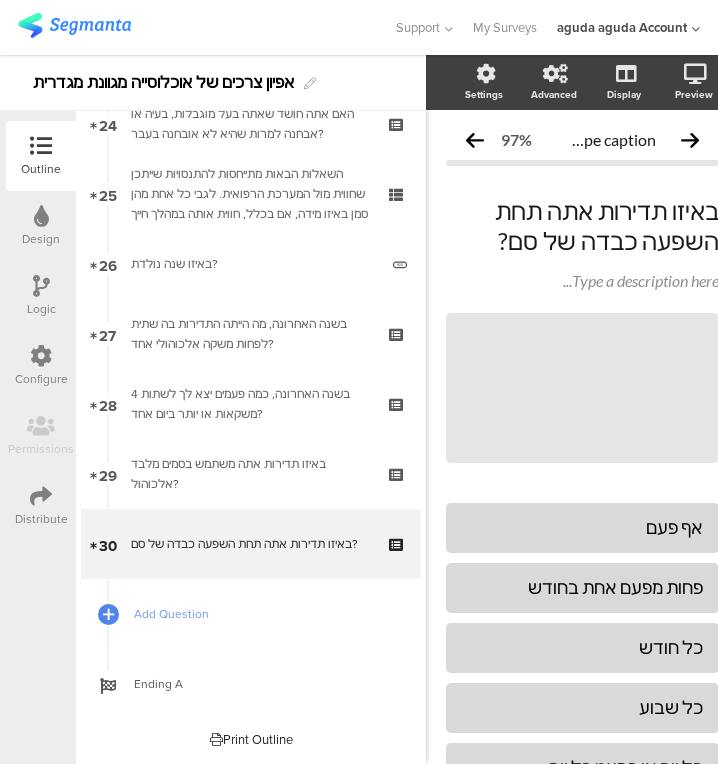 click on "באיזו תדירות אתה תחת השפעה כבדה של סם?" at bounding box center (250, 544) 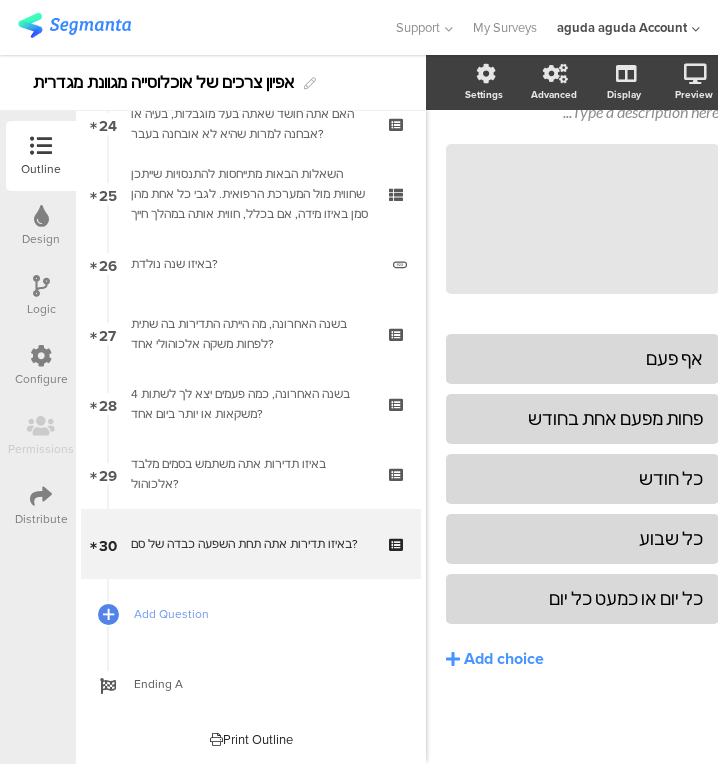 scroll, scrollTop: 184, scrollLeft: 0, axis: vertical 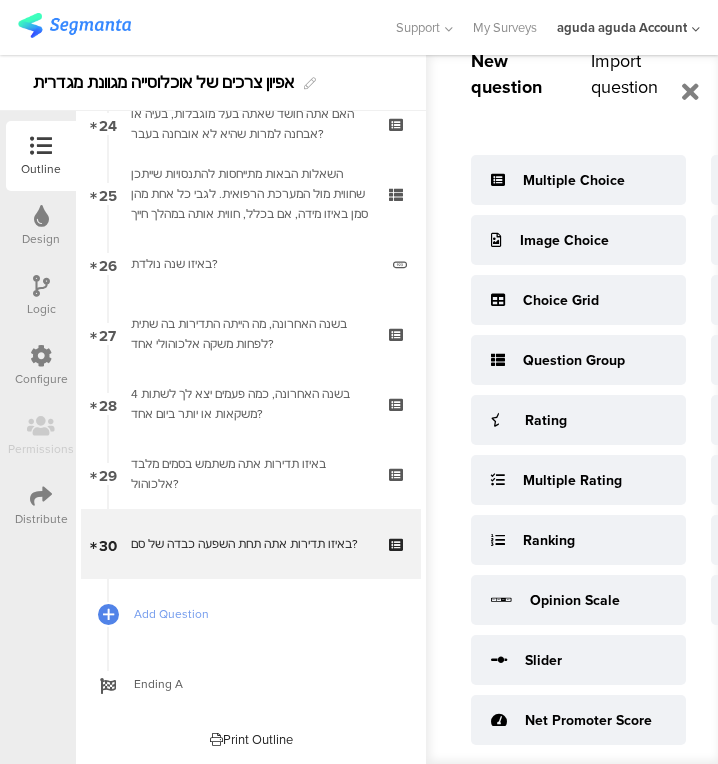 click on "Question Group" at bounding box center (574, 360) 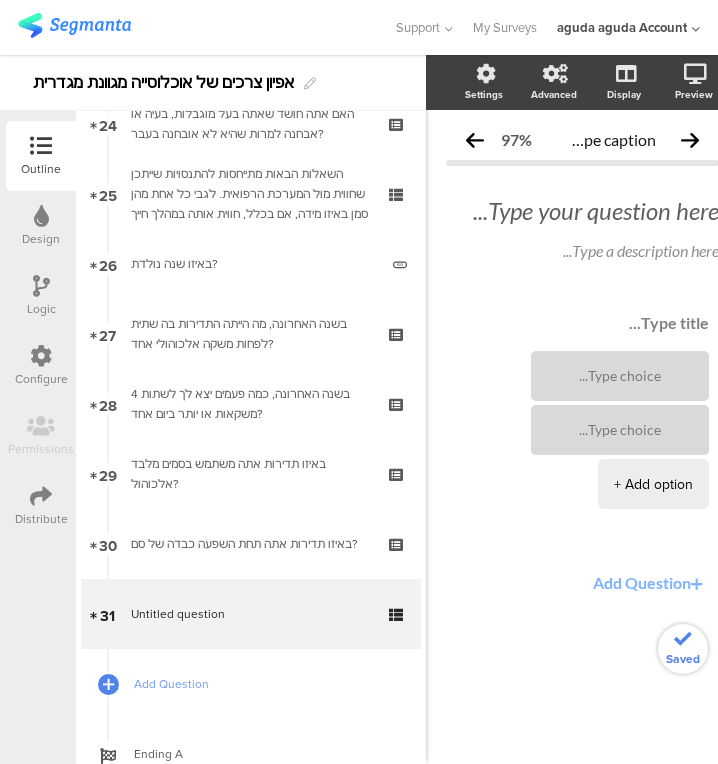scroll, scrollTop: 0, scrollLeft: 0, axis: both 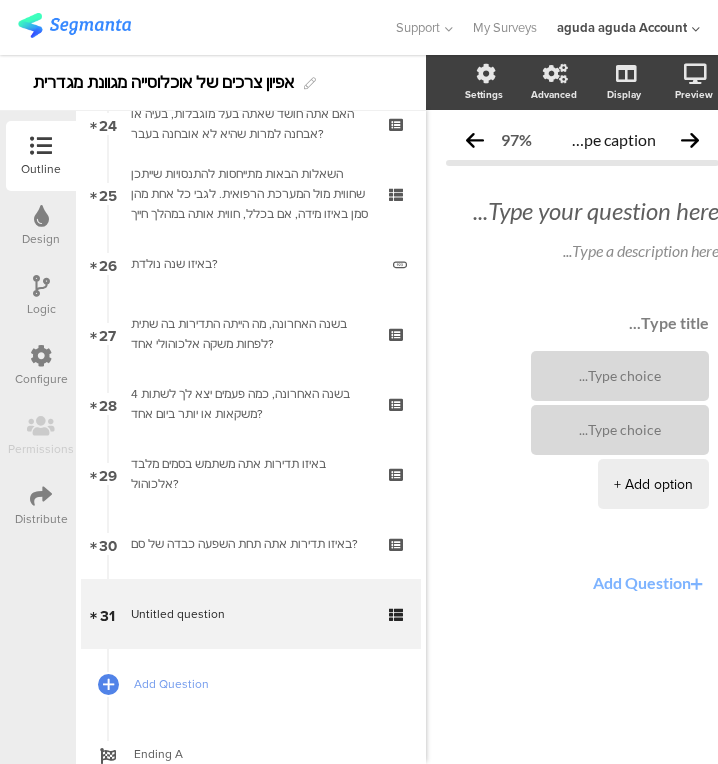 click on "Type your question here..." 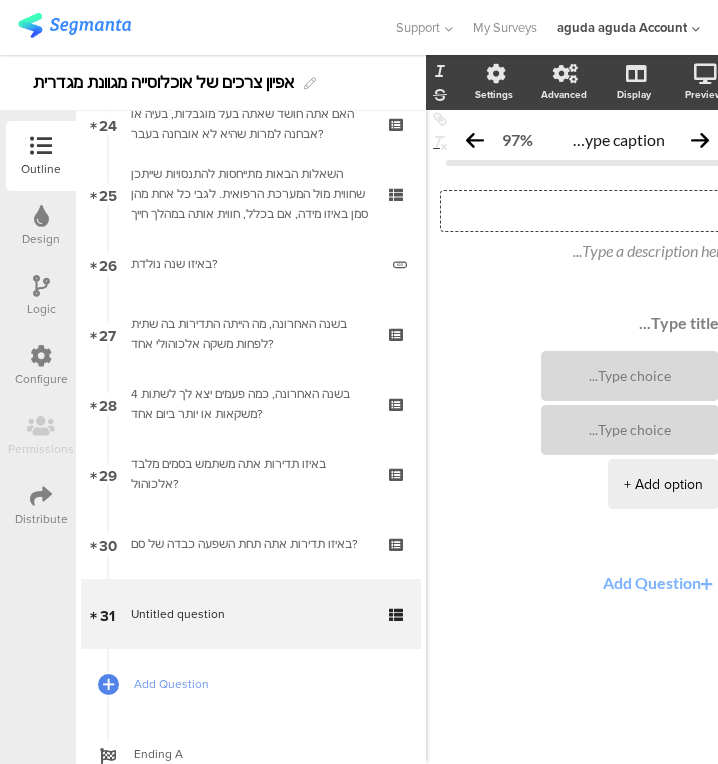 scroll, scrollTop: 0, scrollLeft: 31, axis: horizontal 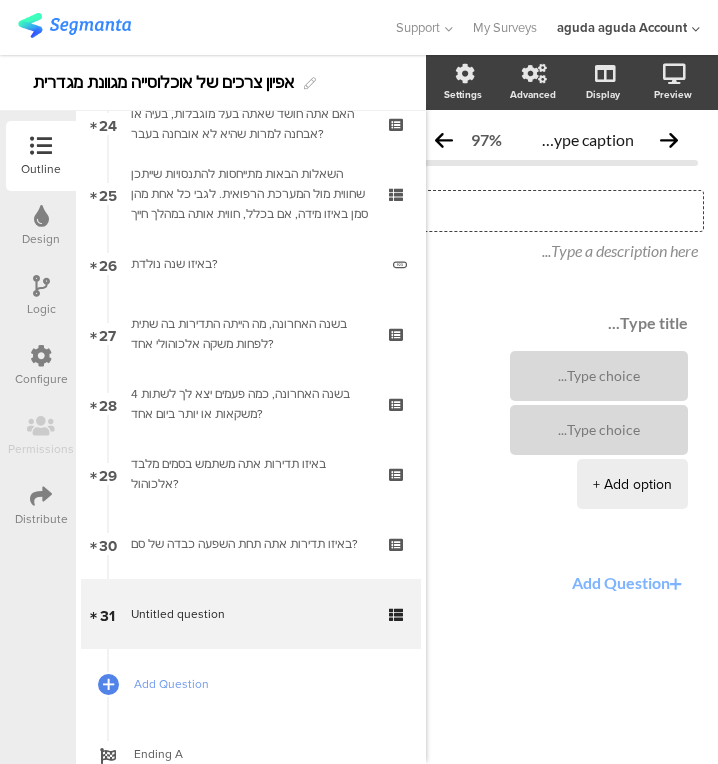 type 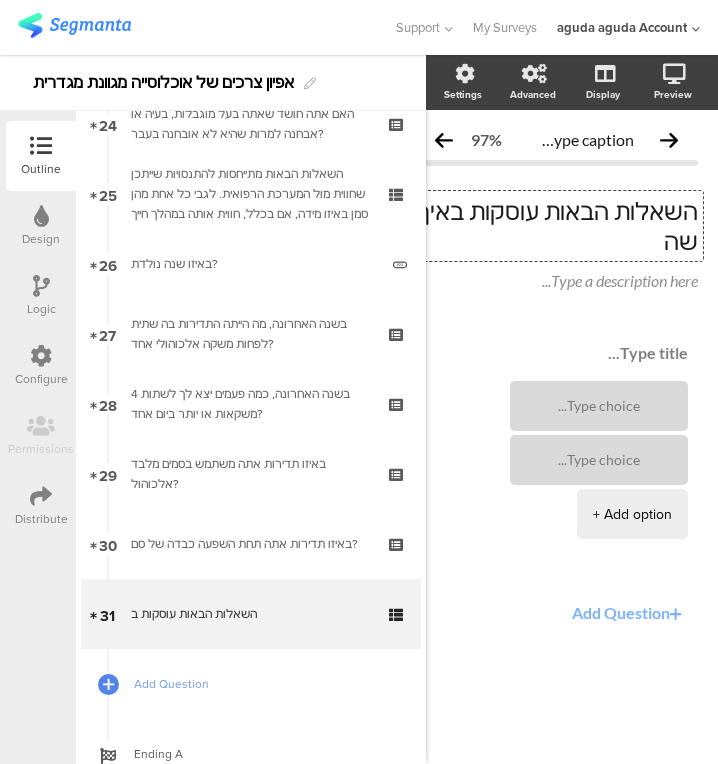 scroll, scrollTop: 0, scrollLeft: 21, axis: horizontal 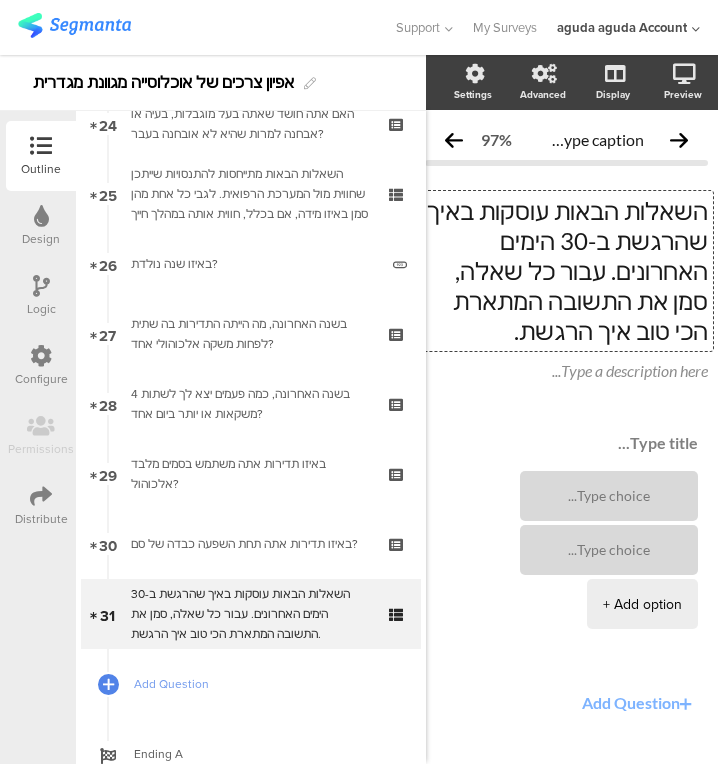 drag, startPoint x: 454, startPoint y: 306, endPoint x: 469, endPoint y: 303, distance: 15.297058 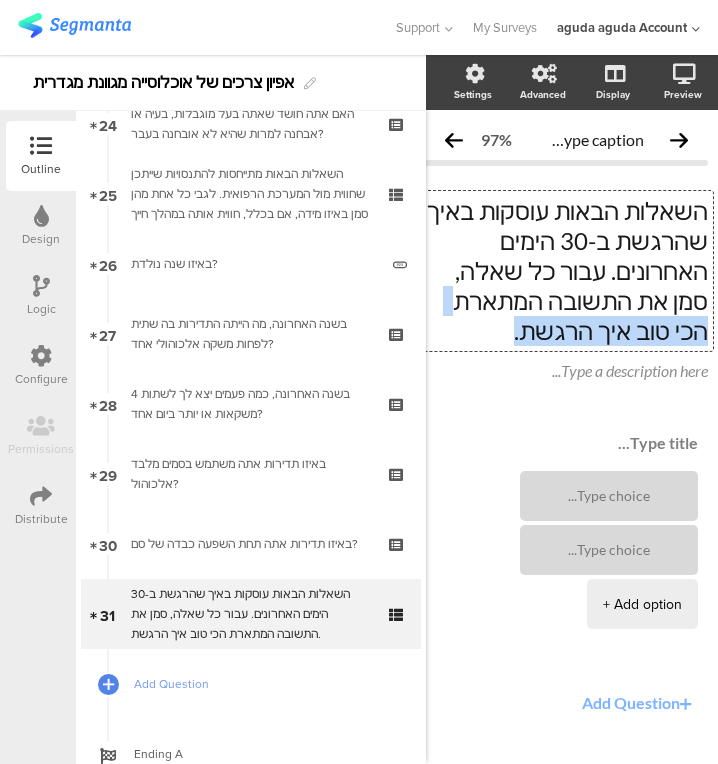 drag, startPoint x: 465, startPoint y: 300, endPoint x: 638, endPoint y: 300, distance: 173 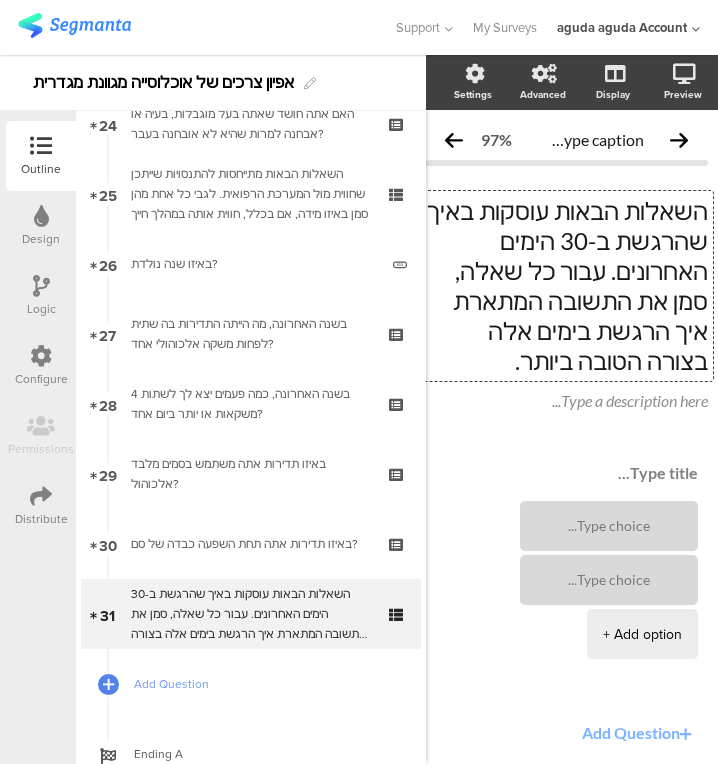 click at bounding box center (566, 473) 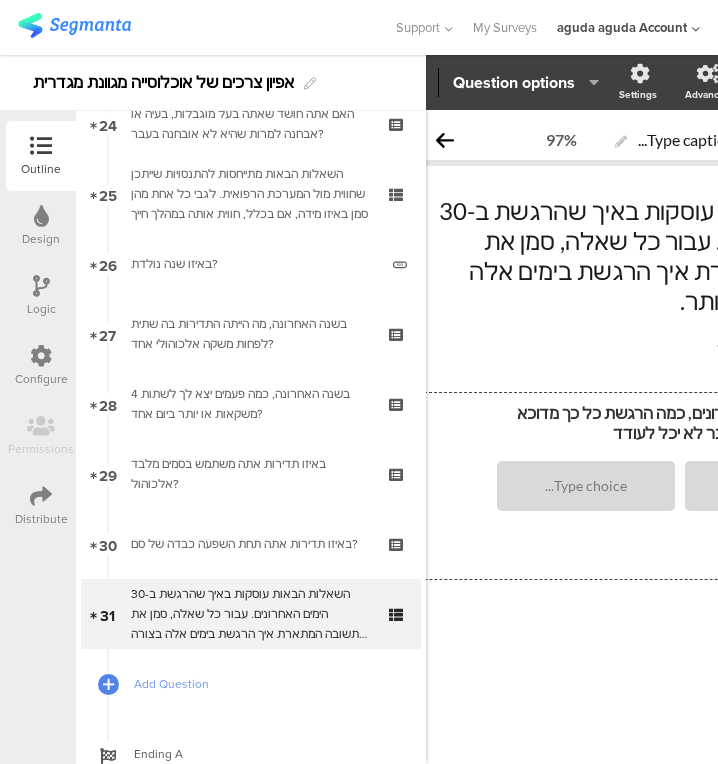 scroll, scrollTop: 0, scrollLeft: 143, axis: horizontal 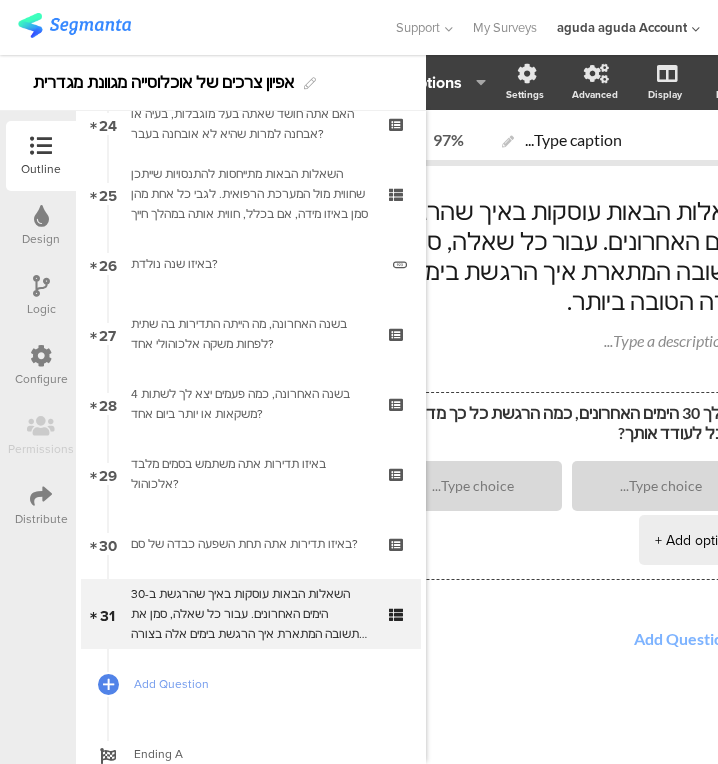 type on "במהלך 30 הימים האחרונים, כמה הרגשת כל כך מדוכא ששום דבר לא יכל לעודד אותך?" 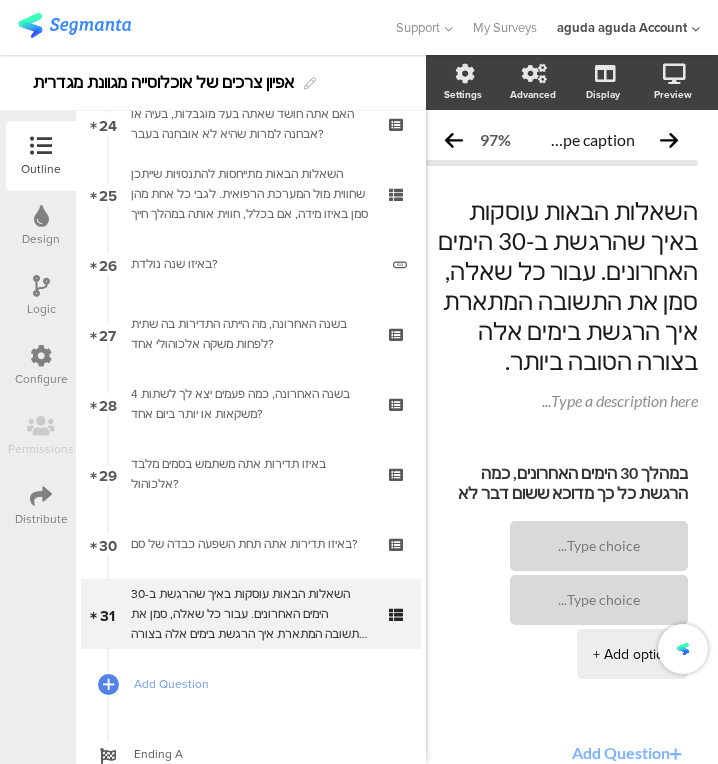 scroll, scrollTop: 0, scrollLeft: 38, axis: horizontal 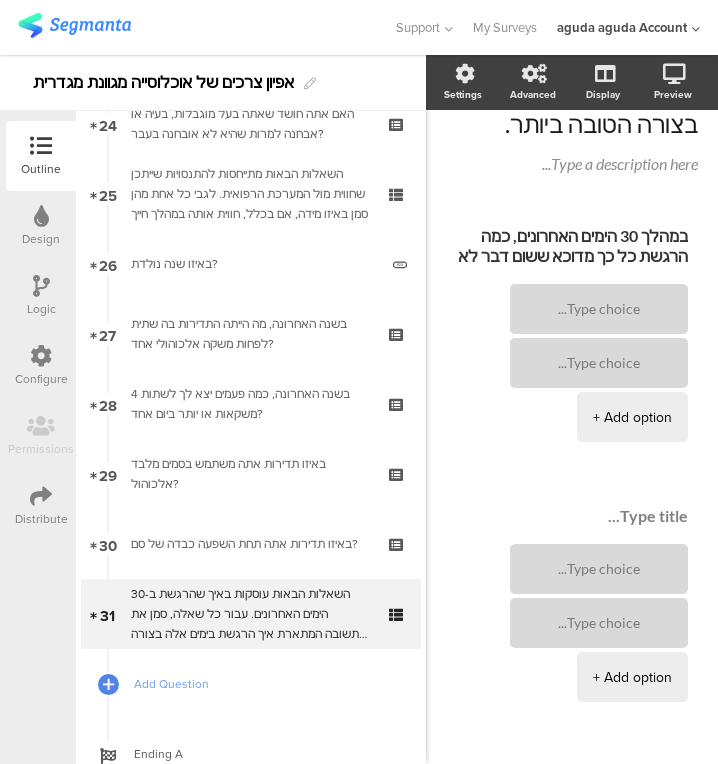 click at bounding box center [561, 516] 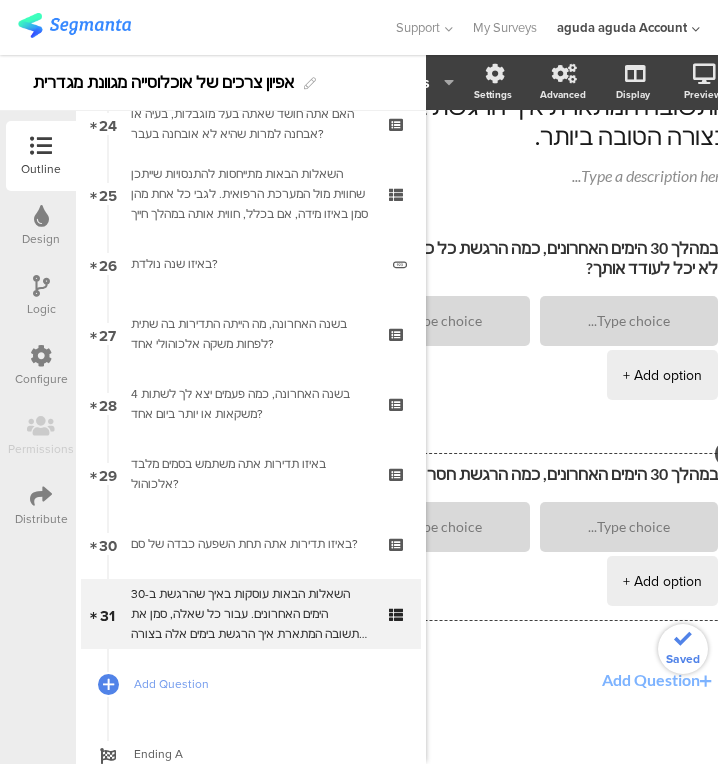 scroll, scrollTop: 165, scrollLeft: 168, axis: both 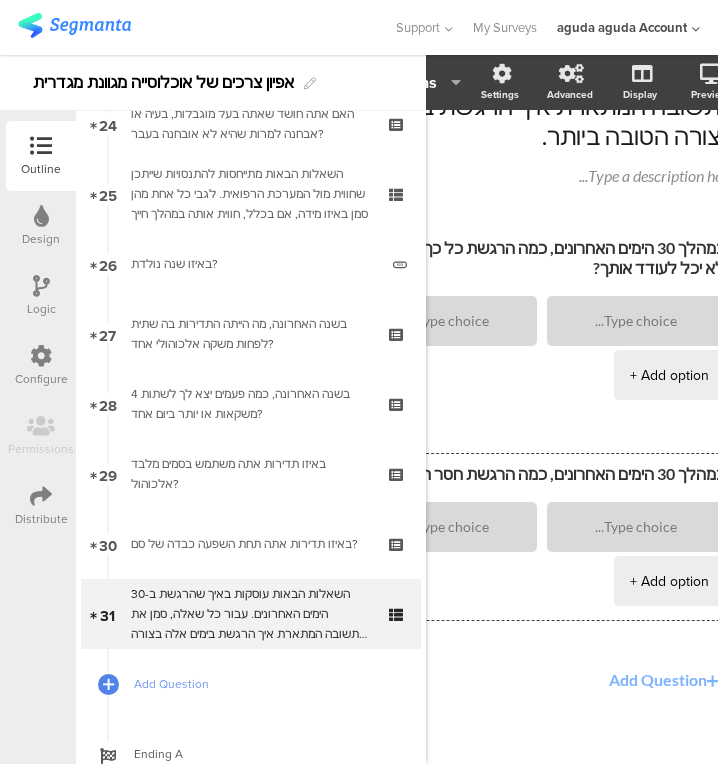 type on "במהלך 30 הימים האחרונים, כמה הרגשת חסר תקווה?" 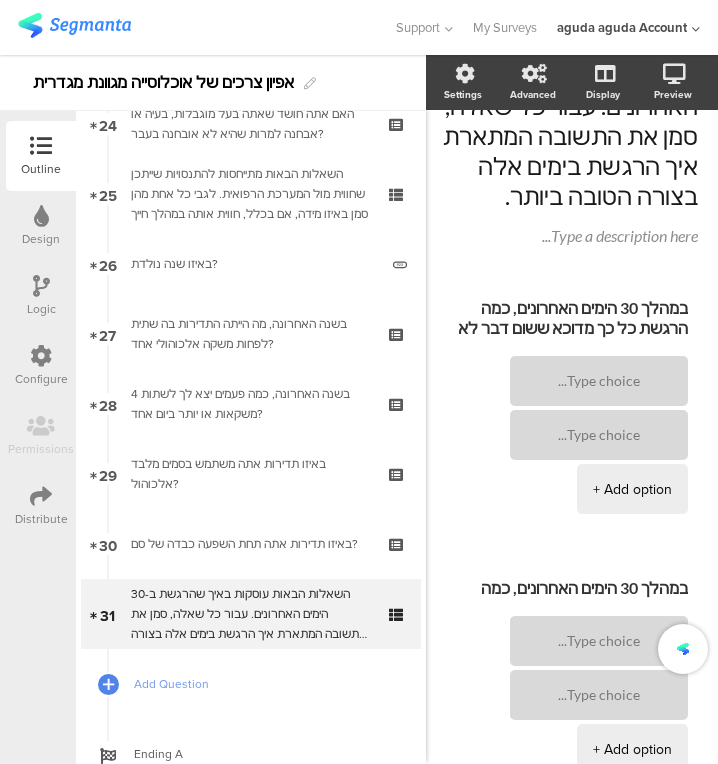 scroll, scrollTop: 165, scrollLeft: 38, axis: both 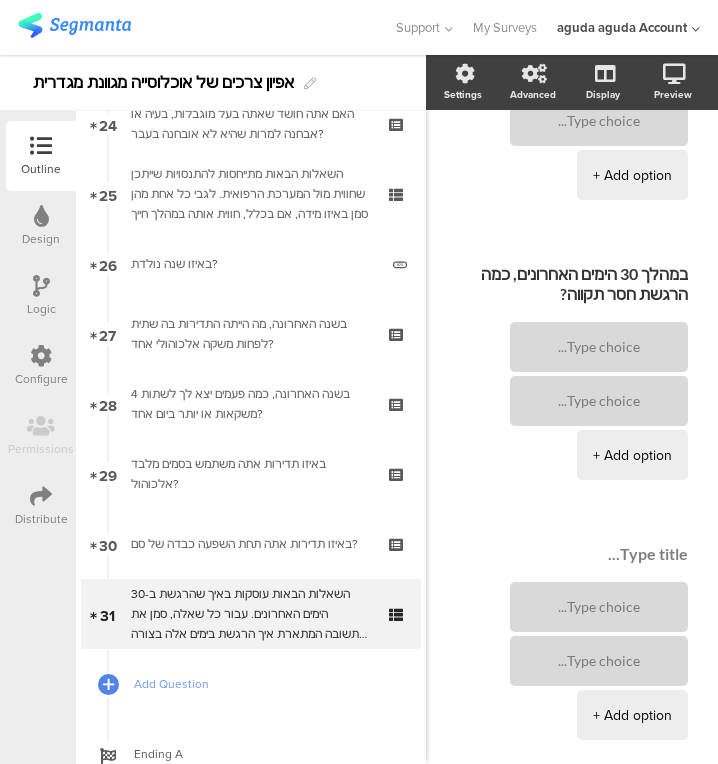 click at bounding box center (561, 554) 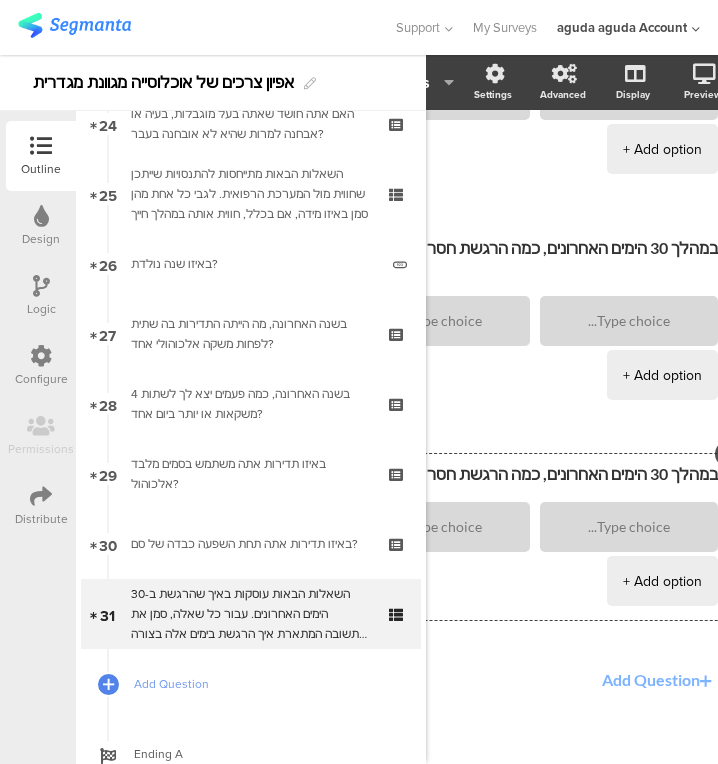 scroll, scrollTop: 391, scrollLeft: 170, axis: both 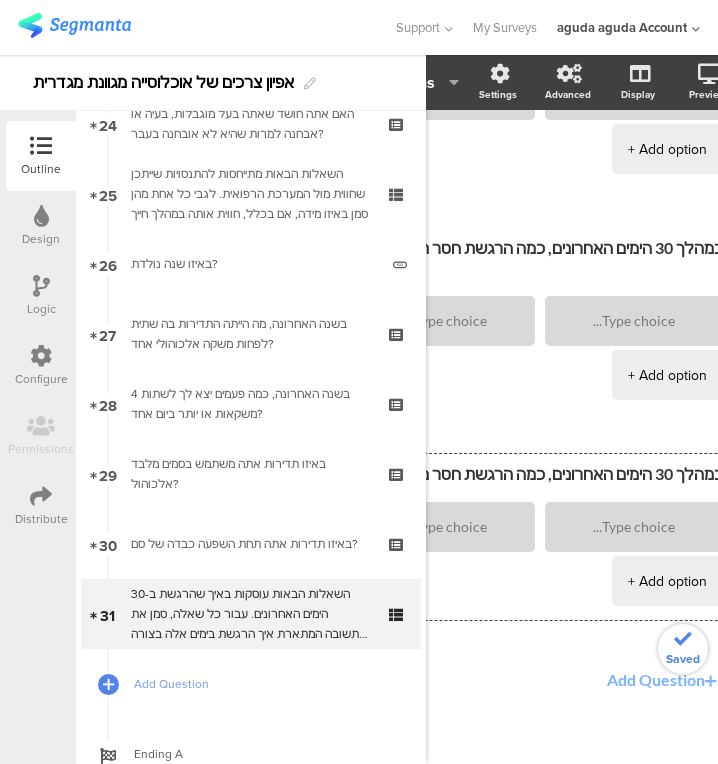 type on "במהלך 30 הימים האחרונים, כמה הרגשת חסר מנוח?" 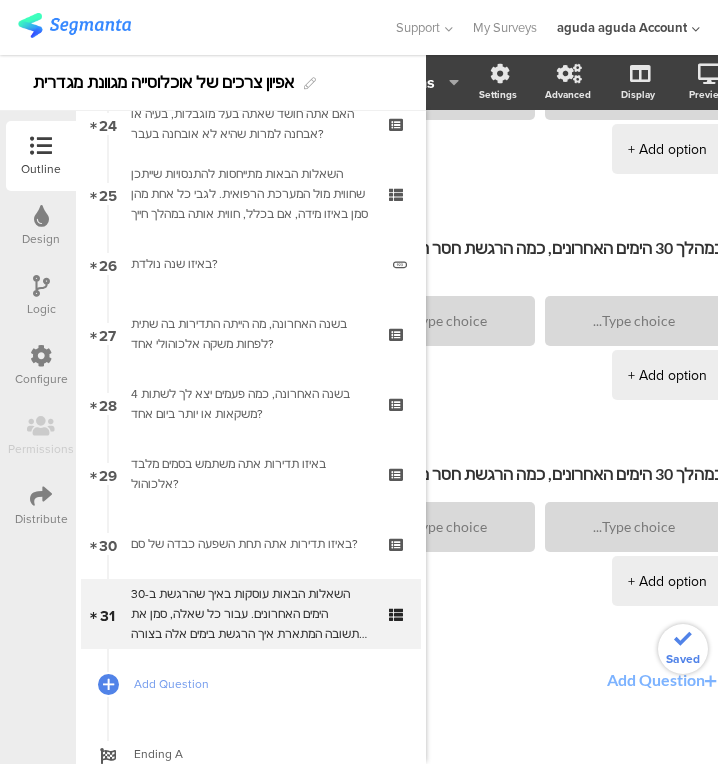 click on "Add Question" 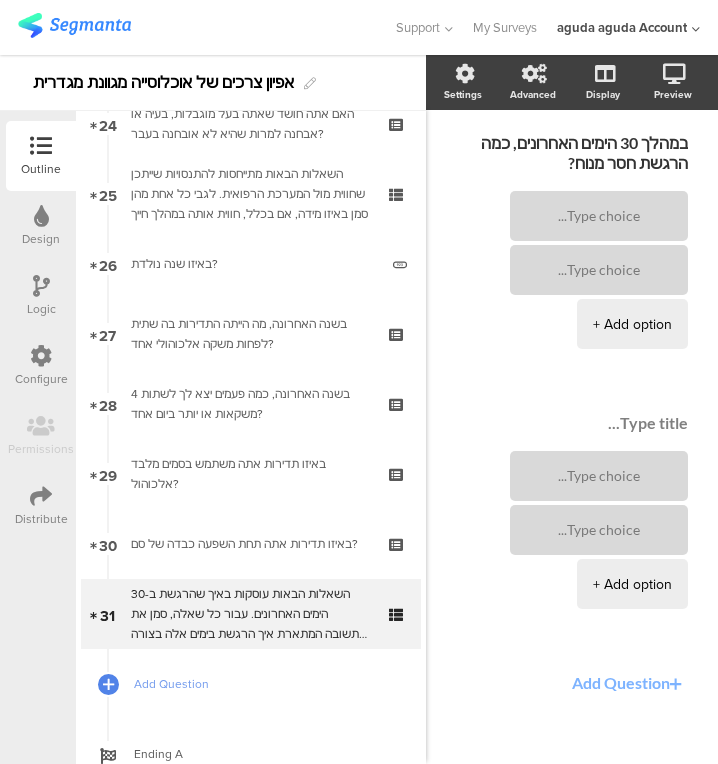click at bounding box center (561, 423) 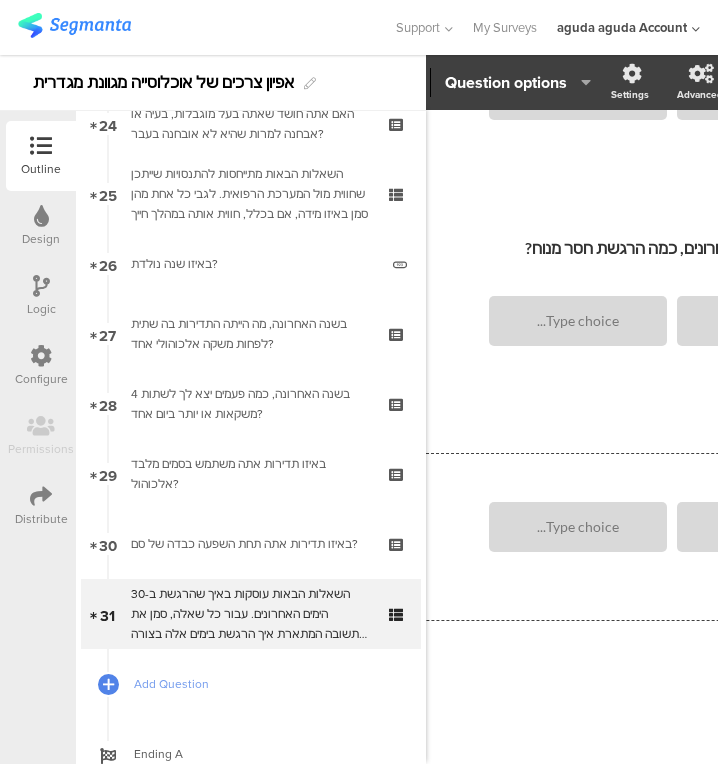scroll, scrollTop: 617, scrollLeft: 185, axis: both 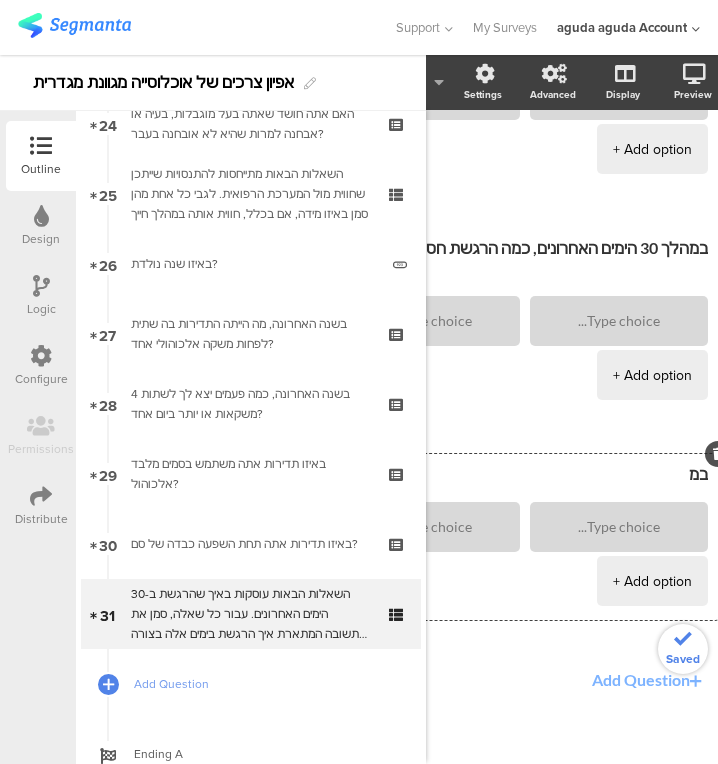 type on "ב" 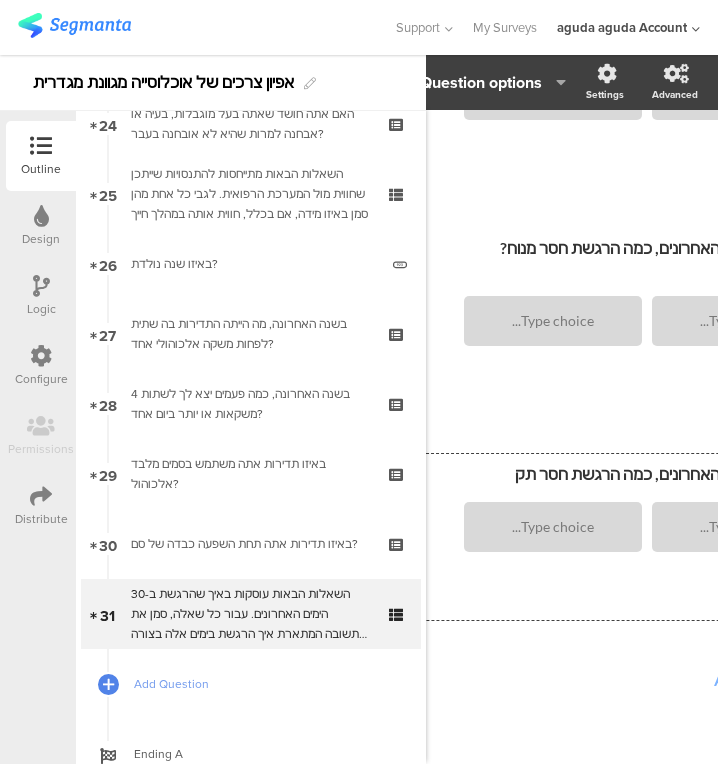 scroll, scrollTop: 617, scrollLeft: 63, axis: both 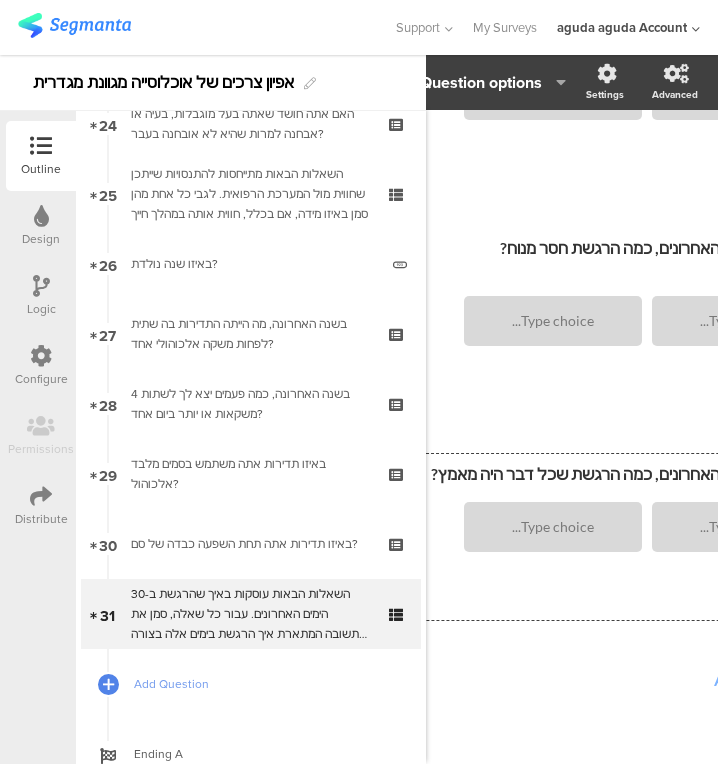 type on "במהלך 30 הימים האחרונים, כמה הרגשת שכל דבר היה מאמץ?" 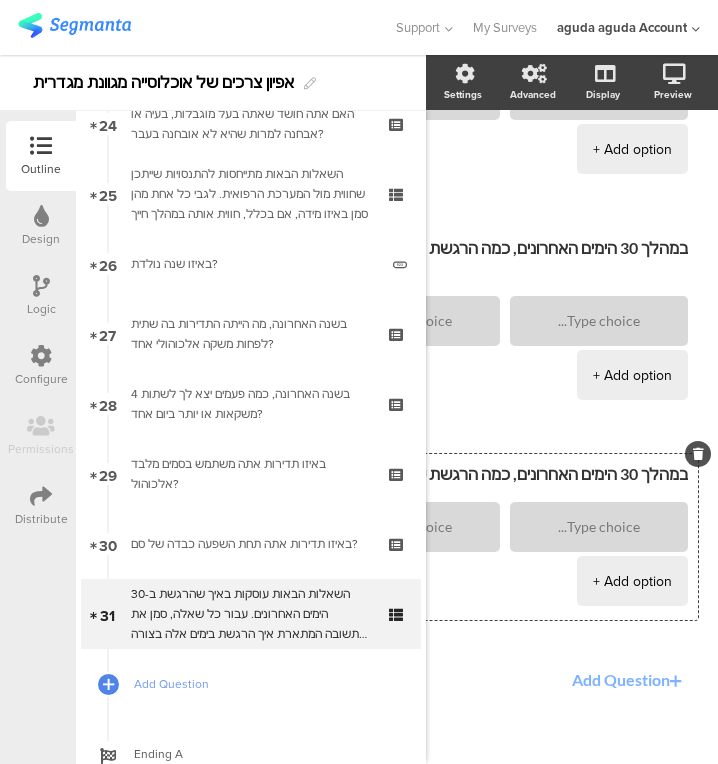 scroll, scrollTop: 617, scrollLeft: 0, axis: vertical 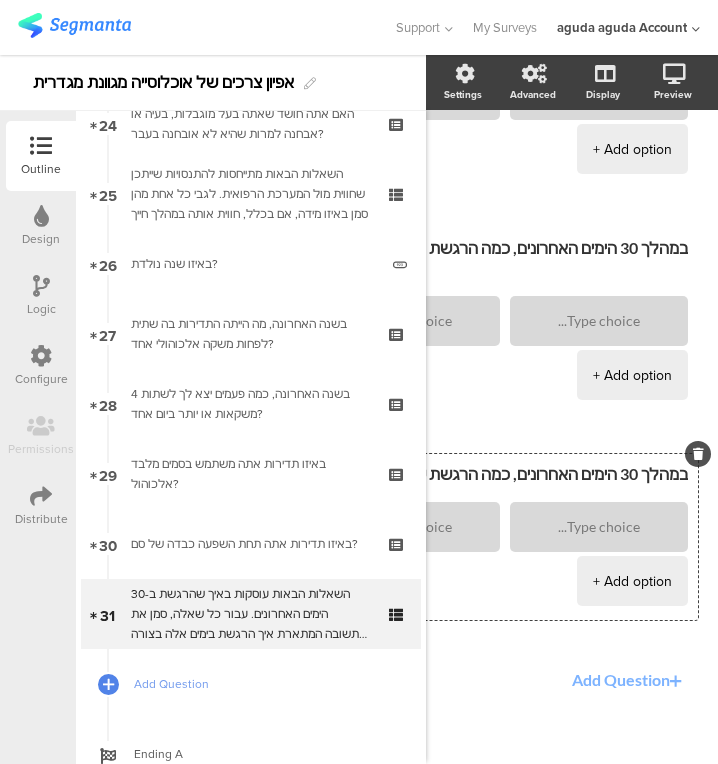 click on "Add Question" 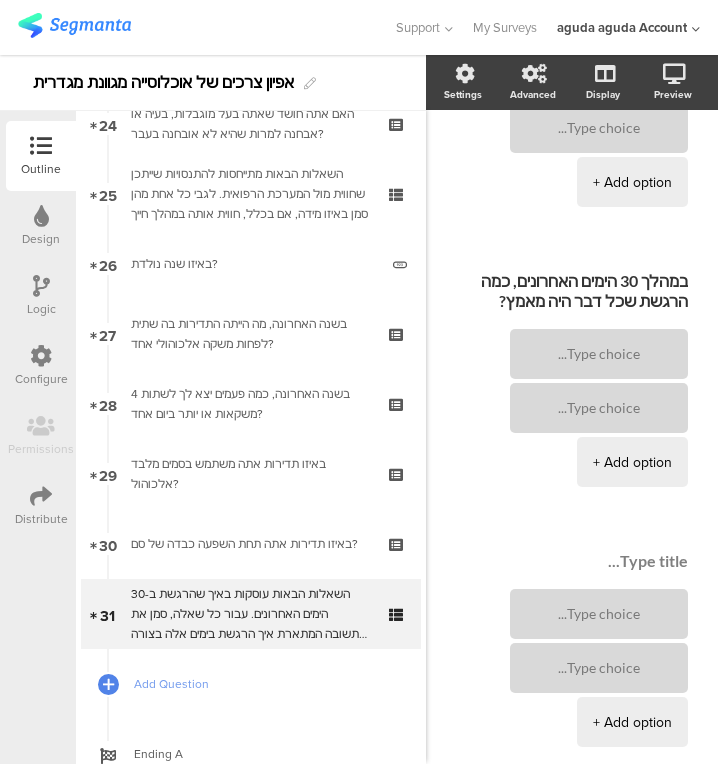 click on "+ Add option" at bounding box center [561, 651] 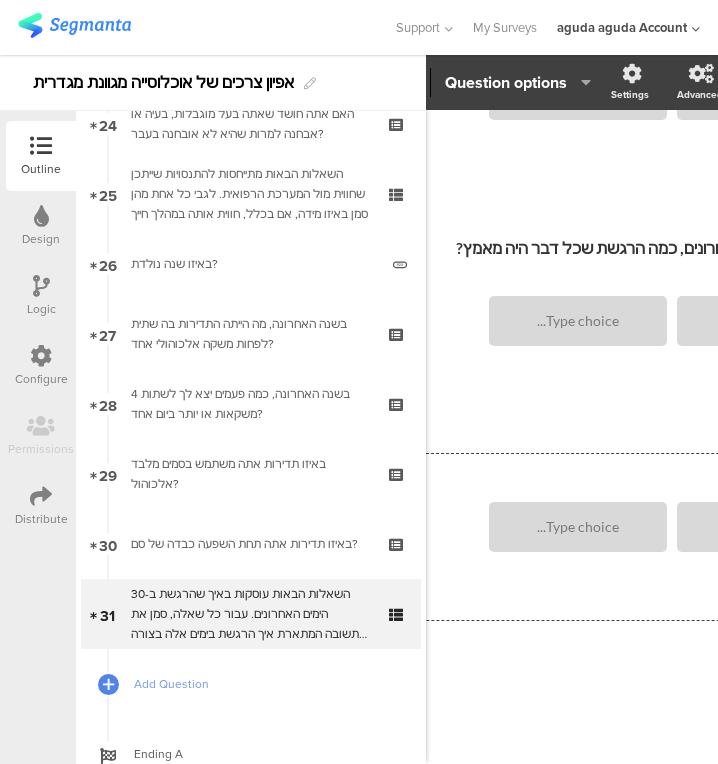 scroll, scrollTop: 843, scrollLeft: 222, axis: both 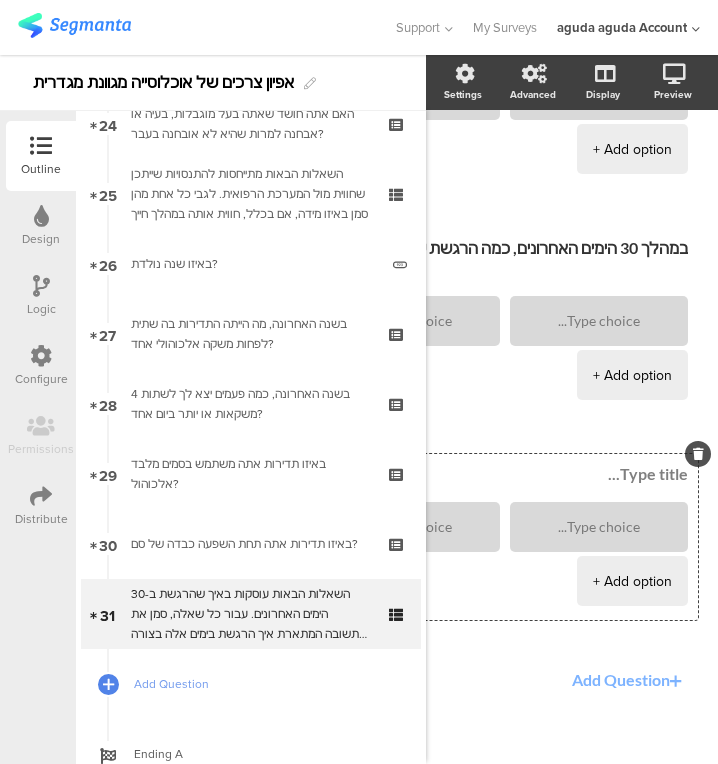 click at bounding box center (469, 474) 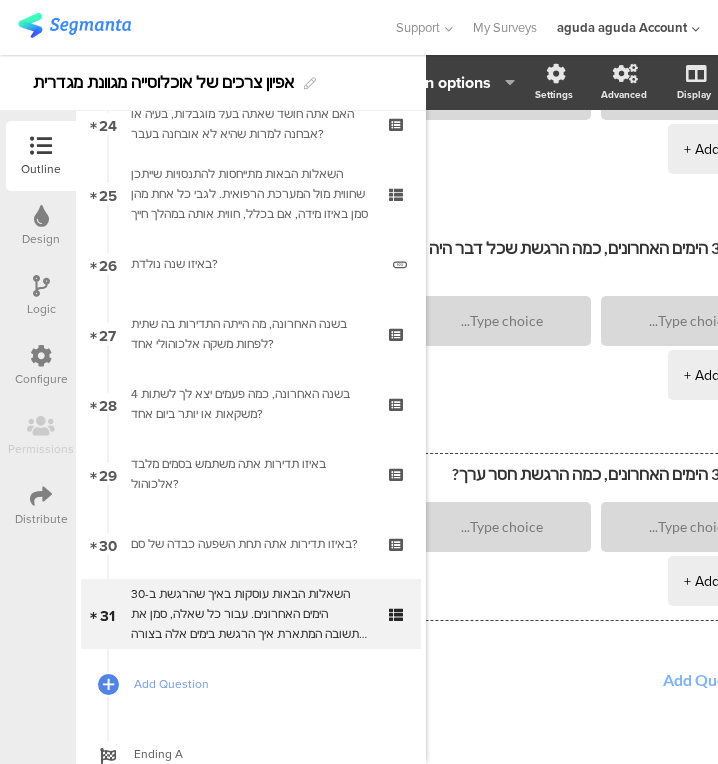 scroll, scrollTop: 843, scrollLeft: 197, axis: both 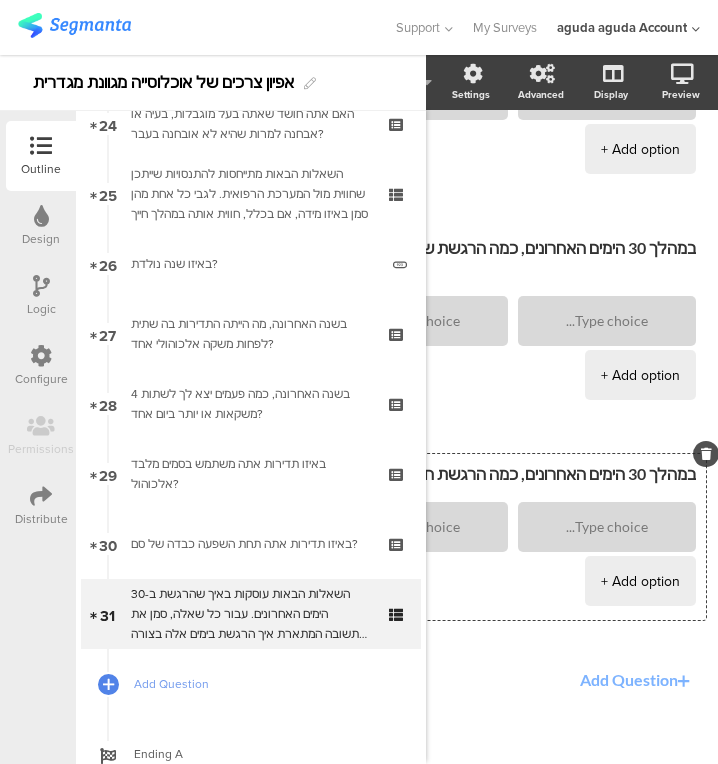 type on "במהלך 30 הימים האחרונים, כמה הרגשת חסר ערך?" 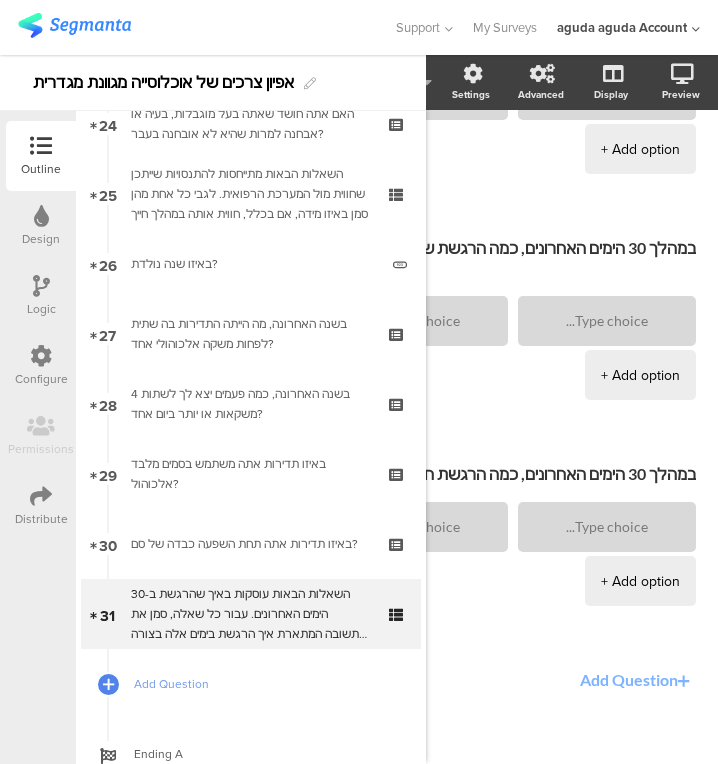 click on "Add Question" 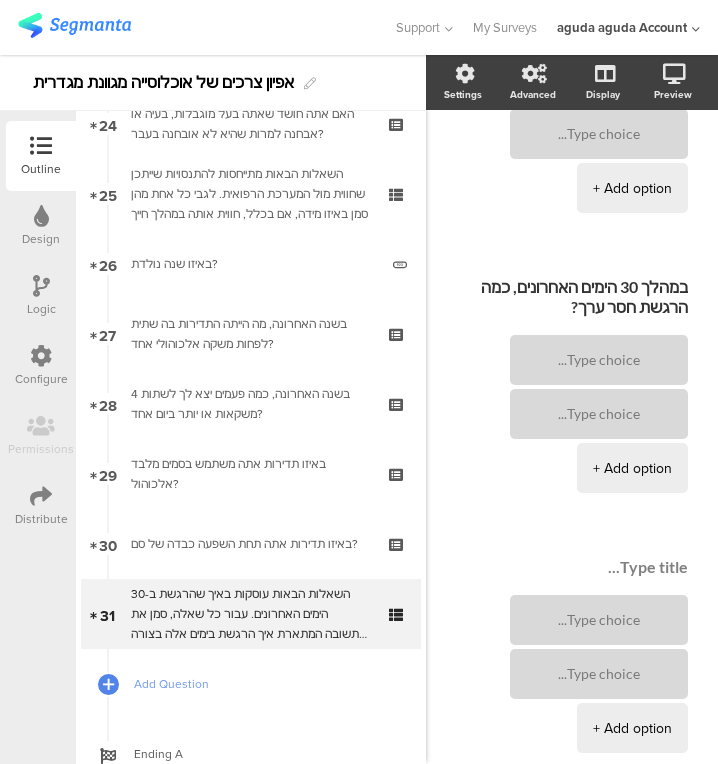 click at bounding box center (561, 567) 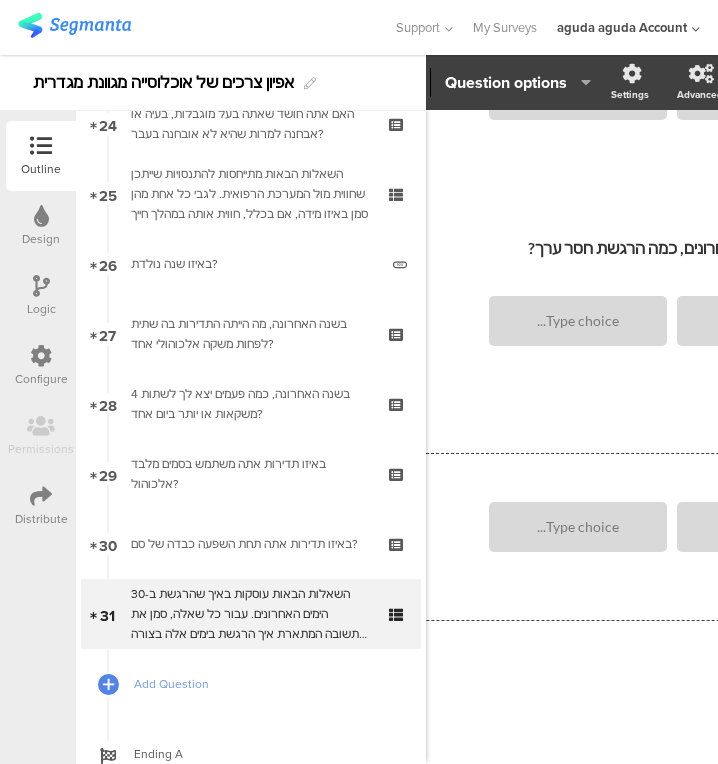 scroll, scrollTop: 1069, scrollLeft: 185, axis: both 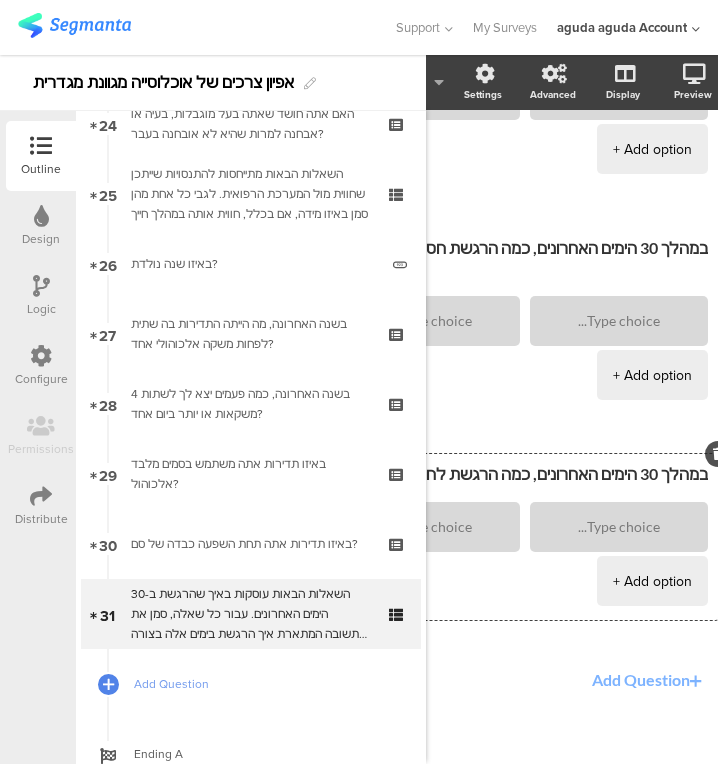 type on "במהלך 30 הימים האחרונים, כמה הרגשת לחוץ?" 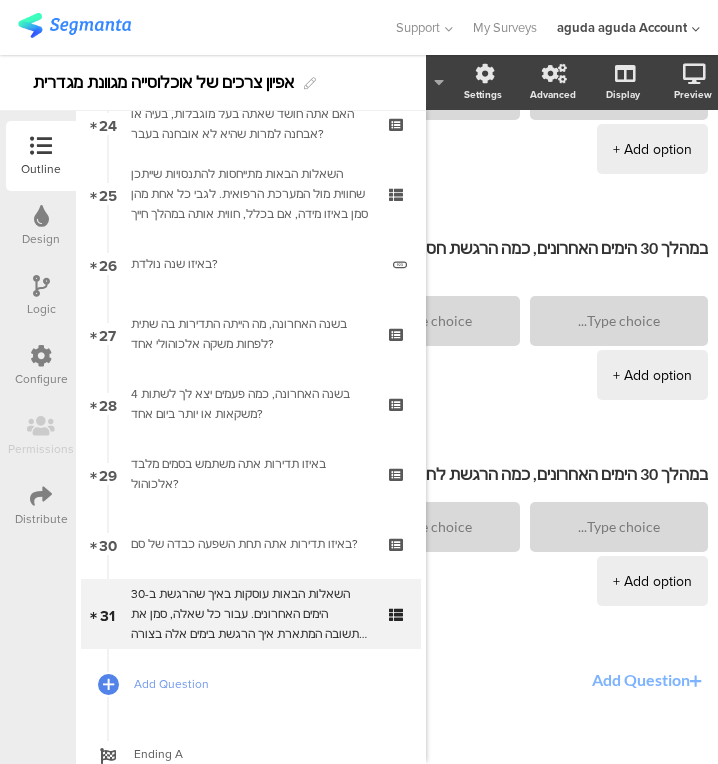click on "Add Question" 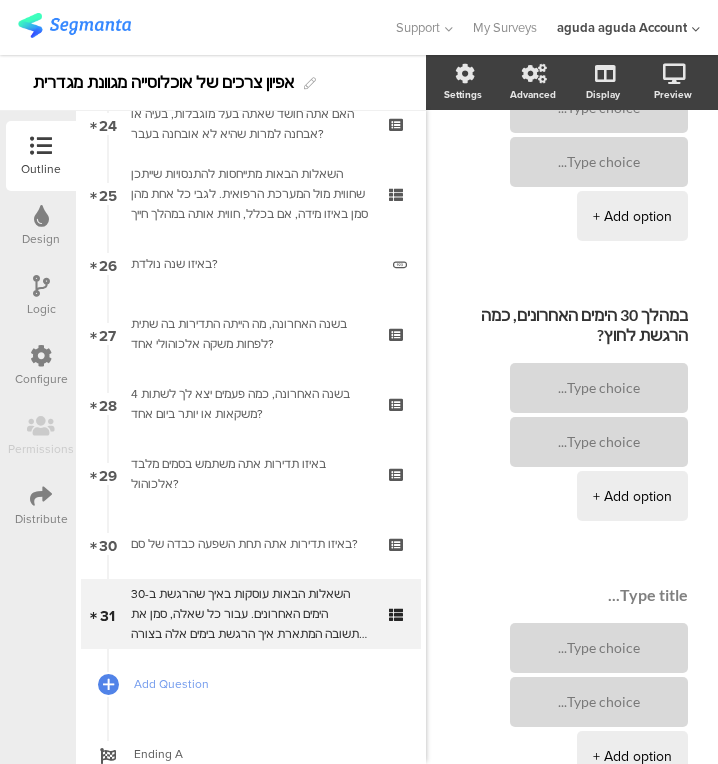 click at bounding box center (561, 595) 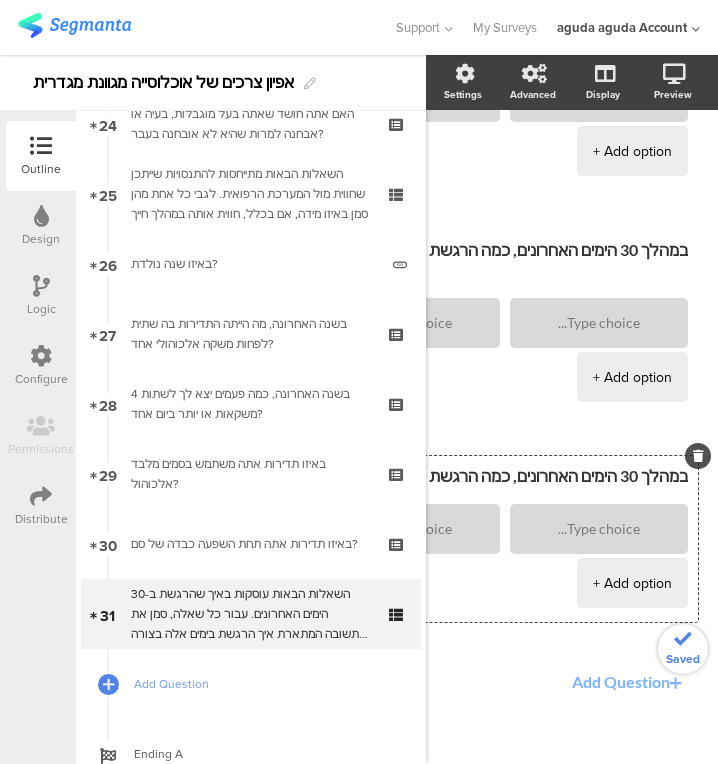 scroll, scrollTop: 1295, scrollLeft: 222, axis: both 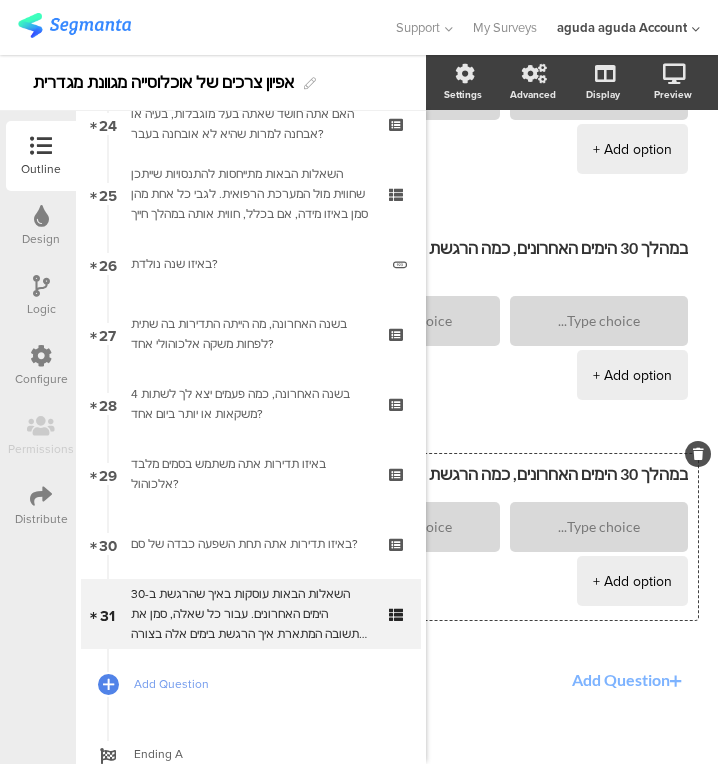 type on "במהלך 30 הימים האחרונים, כמה הרגשת תחושת עצבנות, חרדה או על הקצה?" 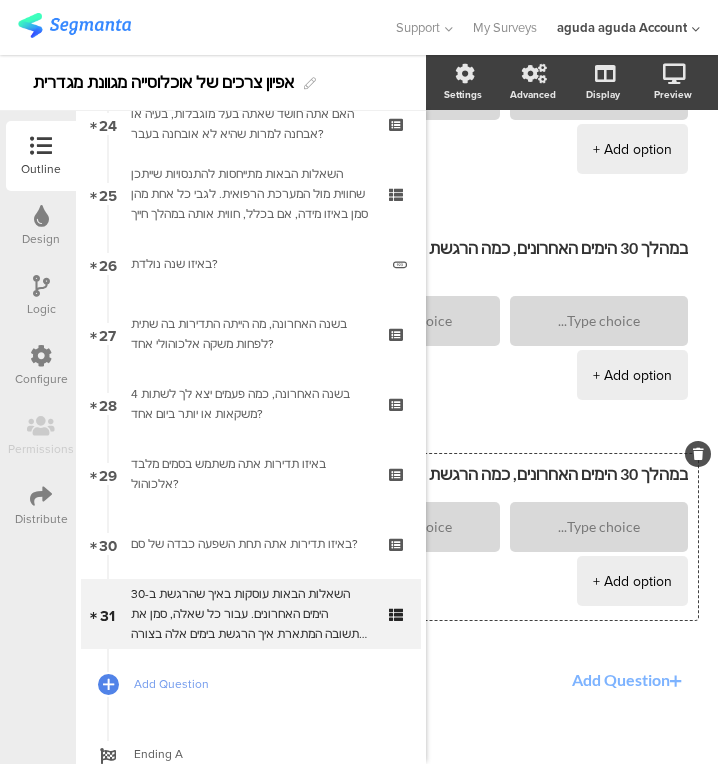 click on "Add Question" 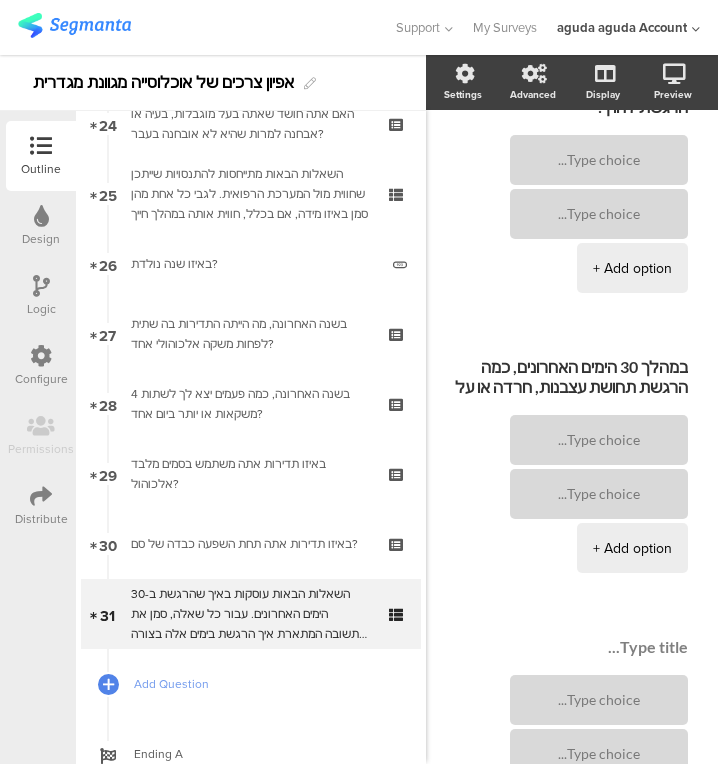 click at bounding box center [561, 647] 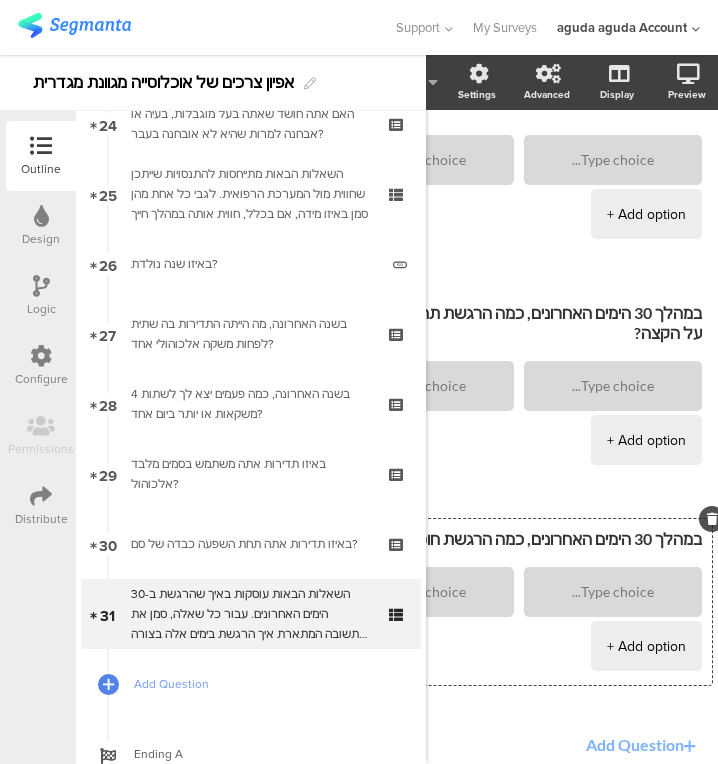 scroll, scrollTop: 1456, scrollLeft: 222, axis: both 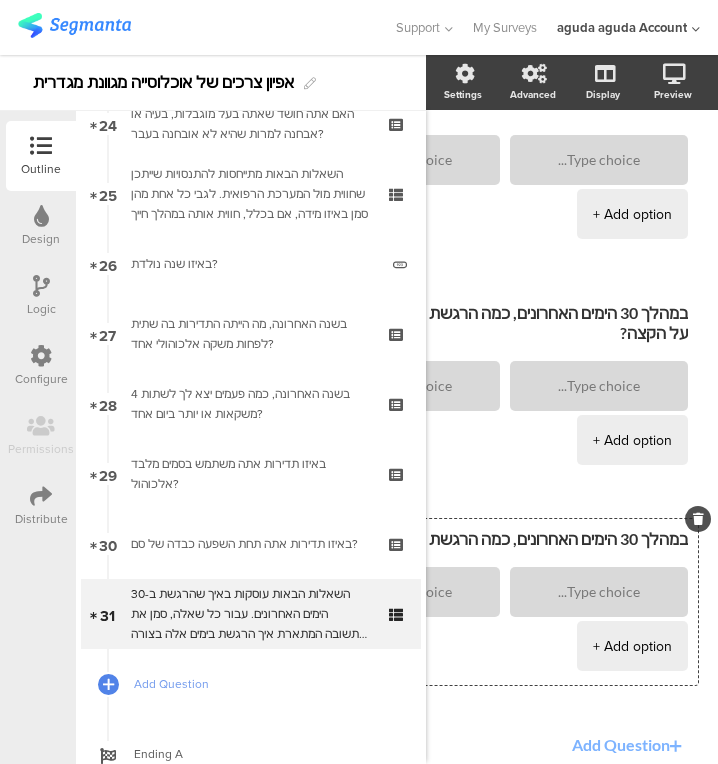 type on "במהלך 30 הימים האחרונים, כמה הרגשת חוסר יכולת שליטה בדאגה?" 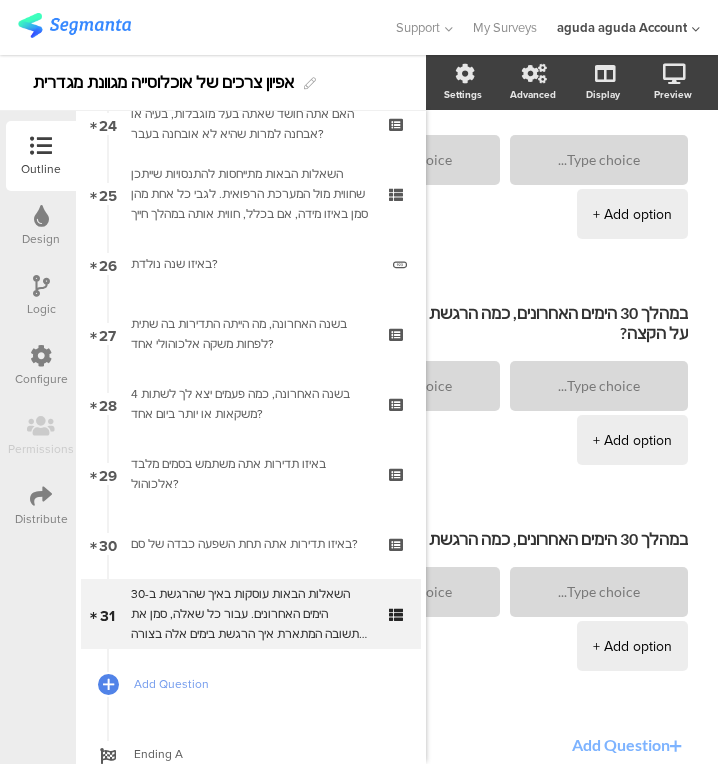 click on "Add Question" 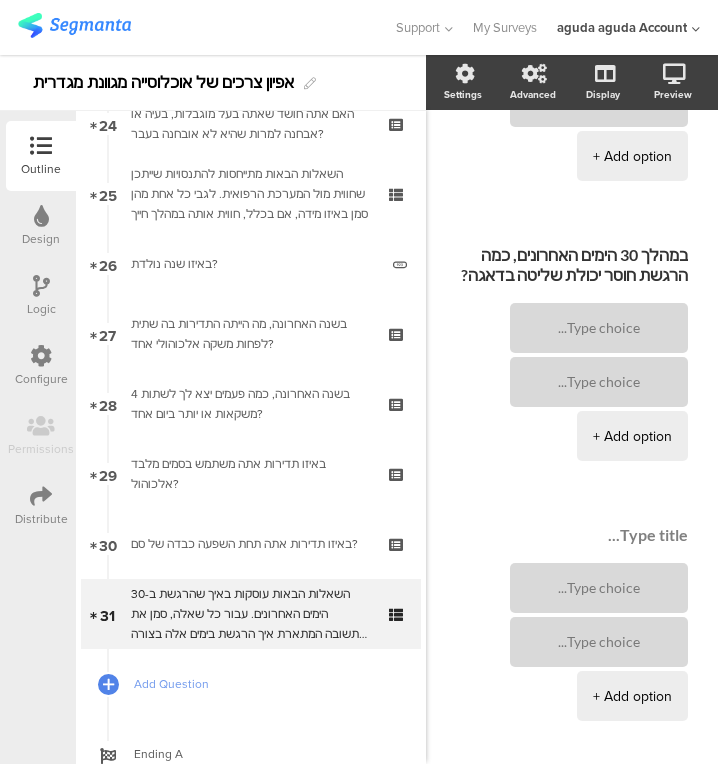 click at bounding box center [561, 535] 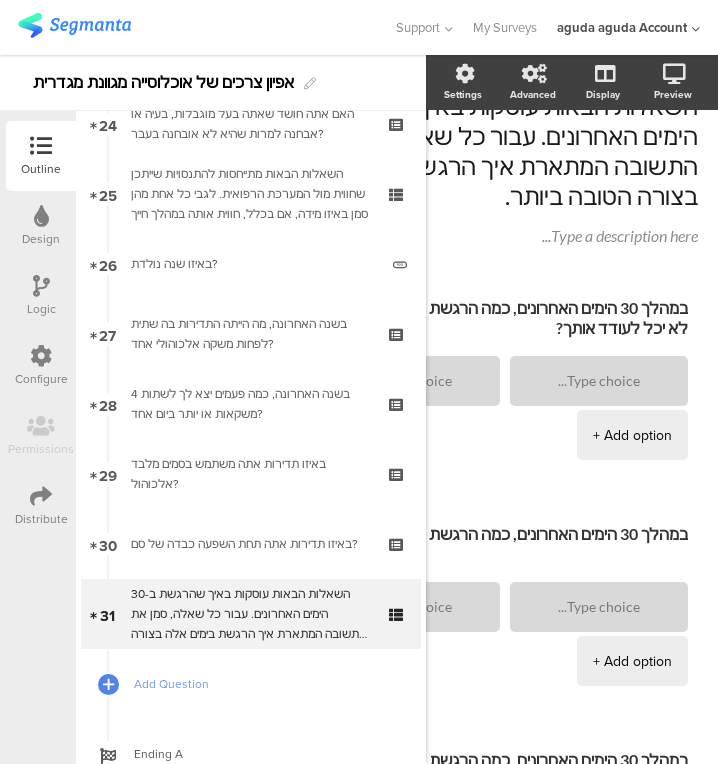 scroll, scrollTop: 105, scrollLeft: 222, axis: both 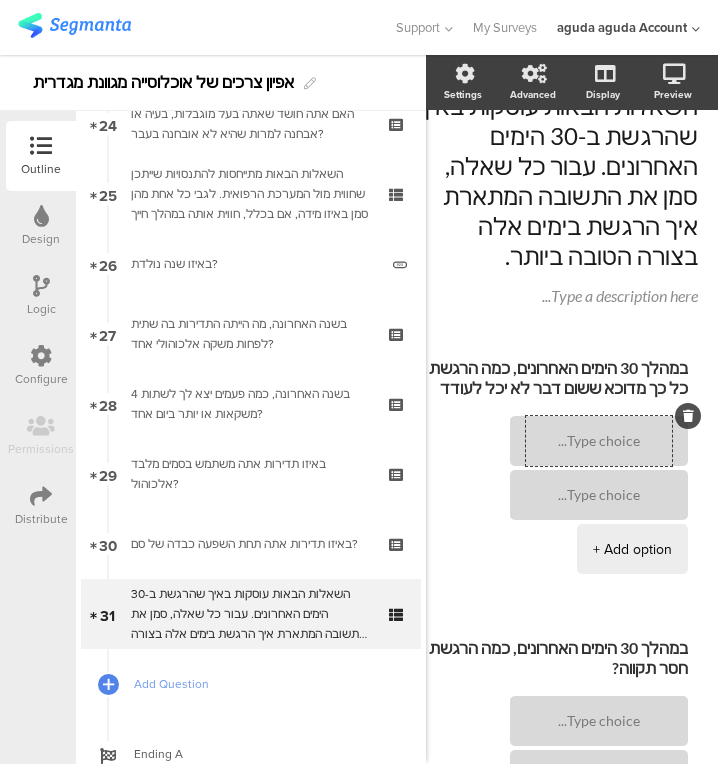 click on "+ Add option" at bounding box center (632, 549) 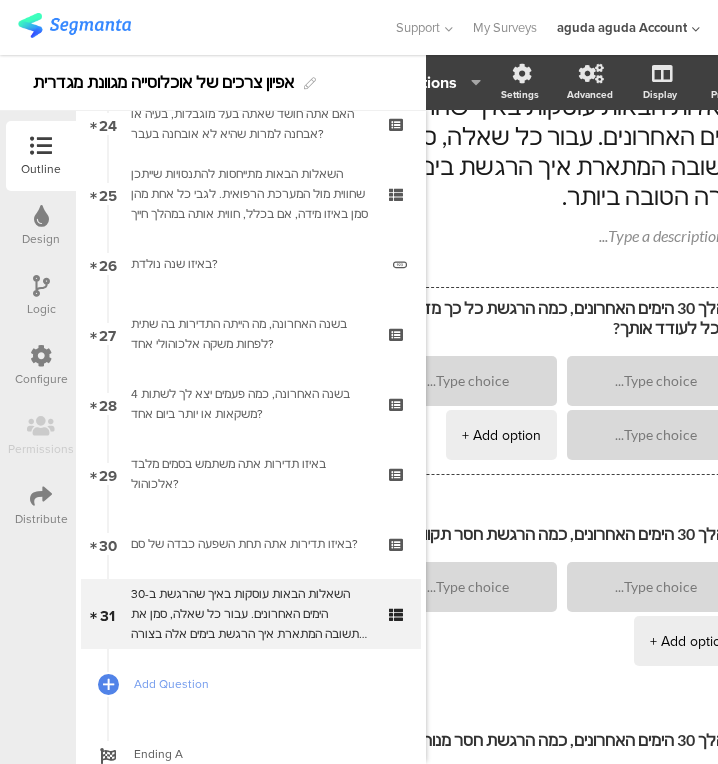scroll, scrollTop: 105, scrollLeft: 148, axis: both 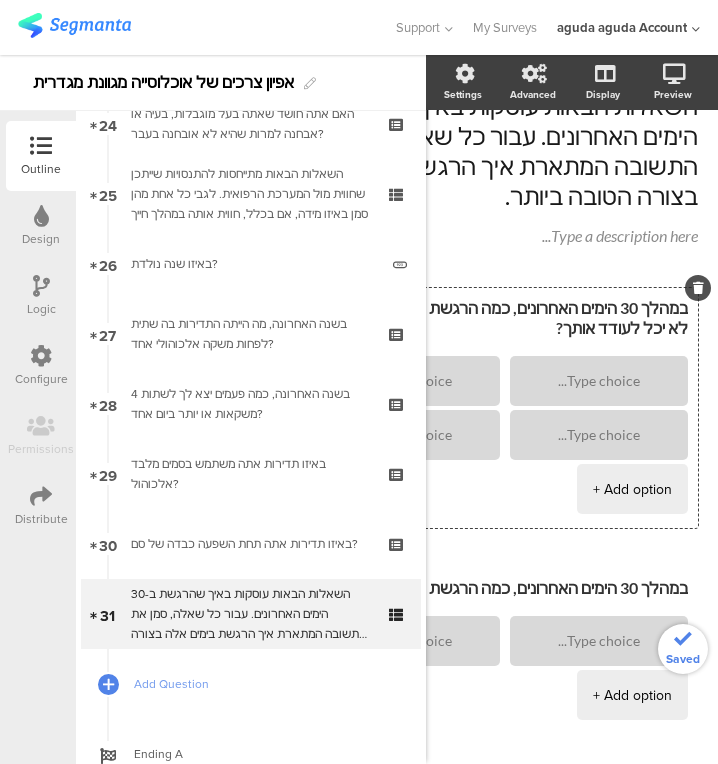 click on "+ Add option" at bounding box center (632, 489) 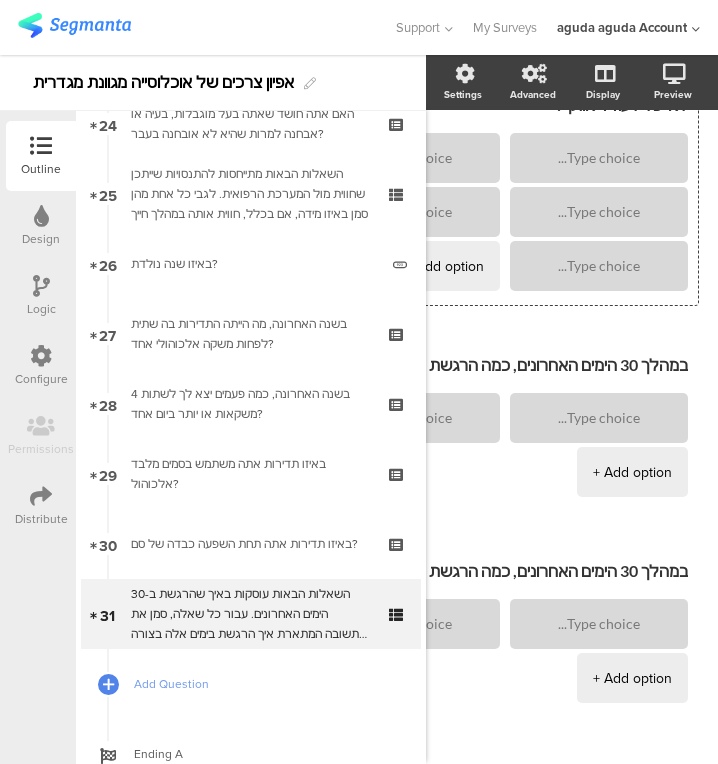 scroll, scrollTop: 328, scrollLeft: 222, axis: both 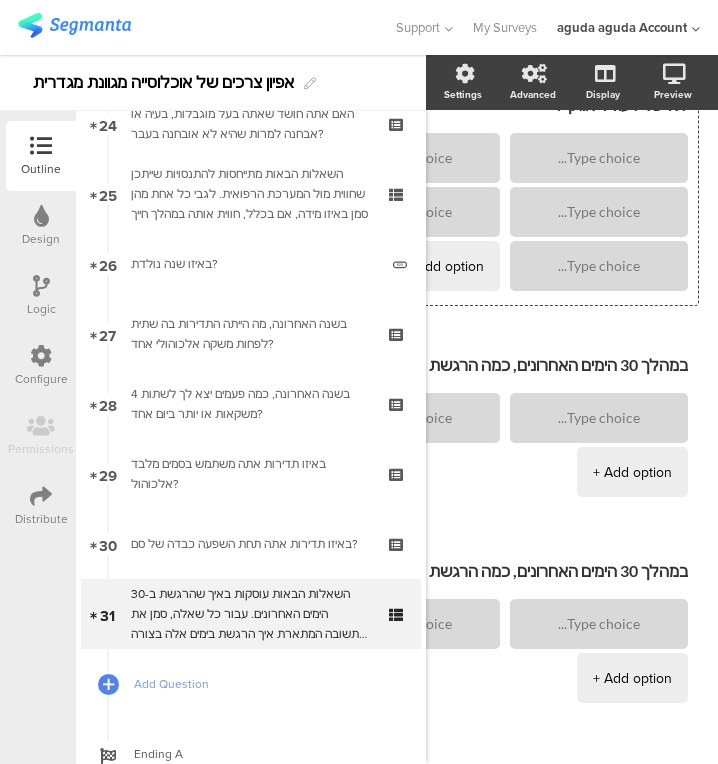 click on "+ Add option" at bounding box center (632, 472) 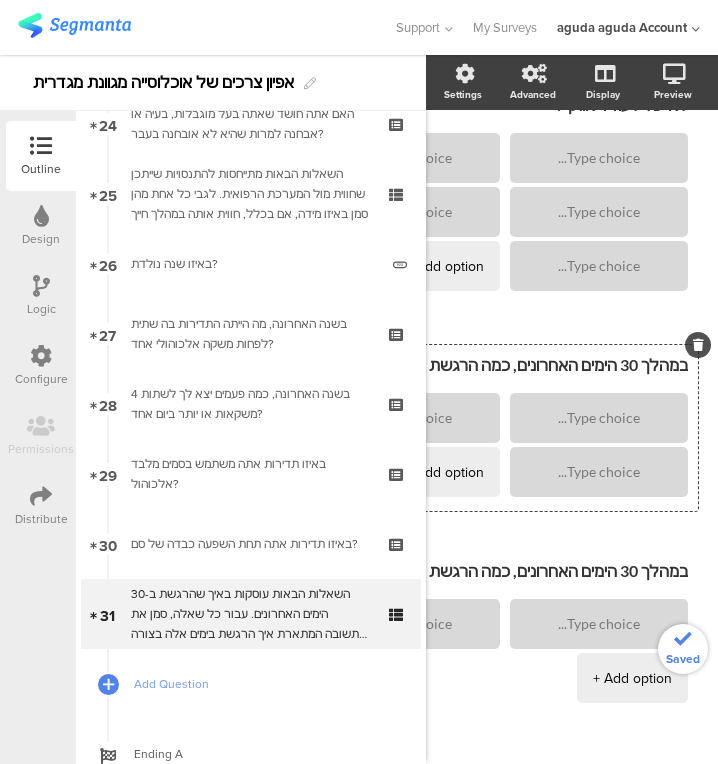 click on "+ Add option" at bounding box center [444, 472] 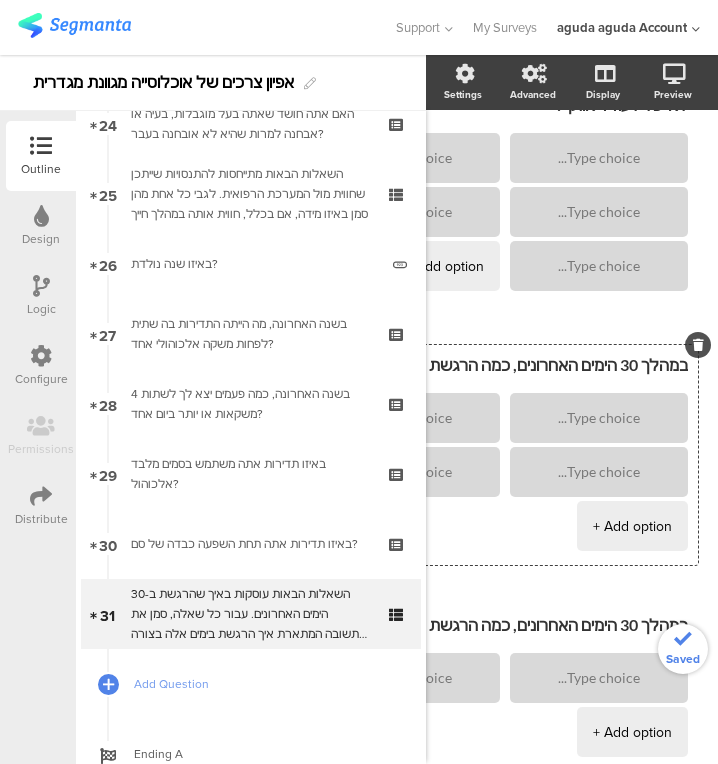 click on "+ Add option" at bounding box center [632, 526] 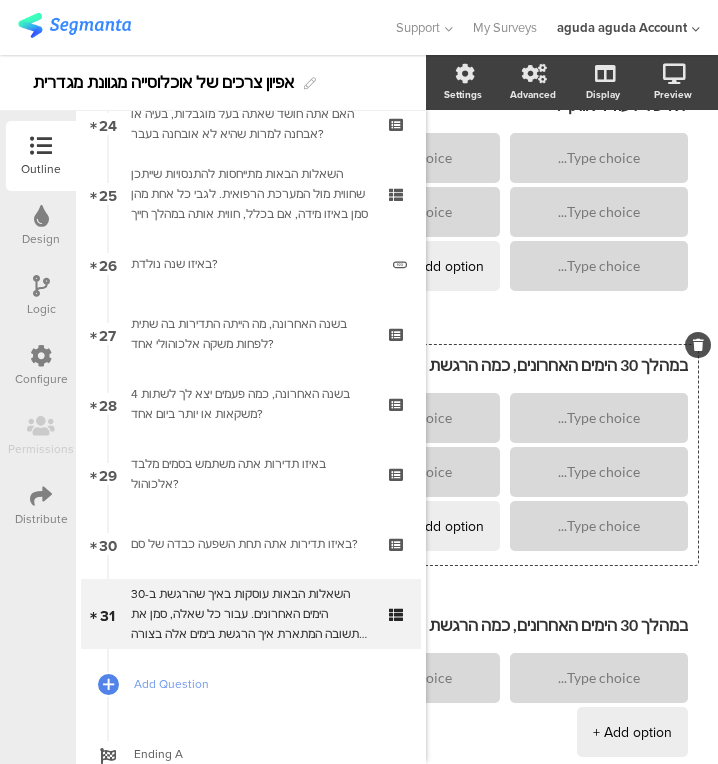 scroll, scrollTop: 567, scrollLeft: 222, axis: both 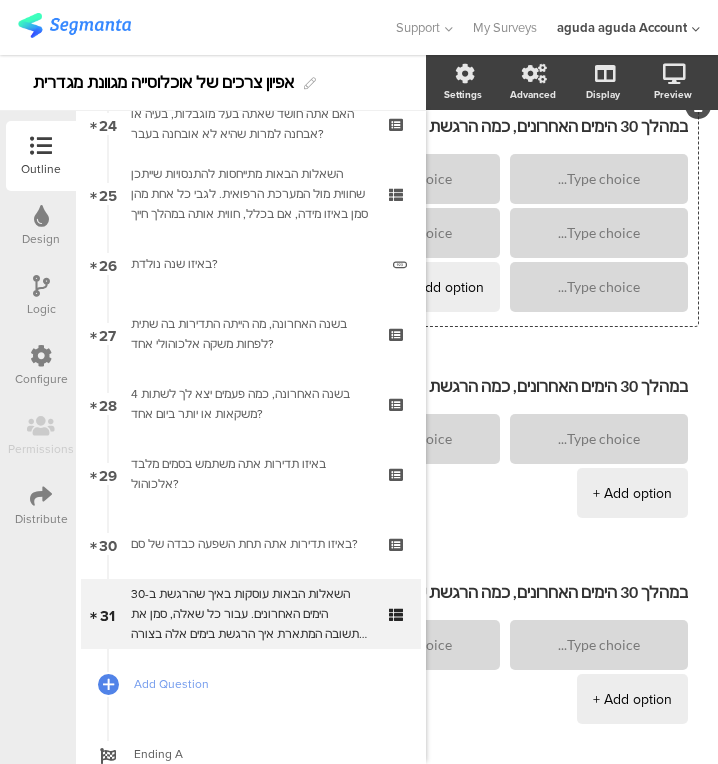 click on "+ Add option" at bounding box center (632, 493) 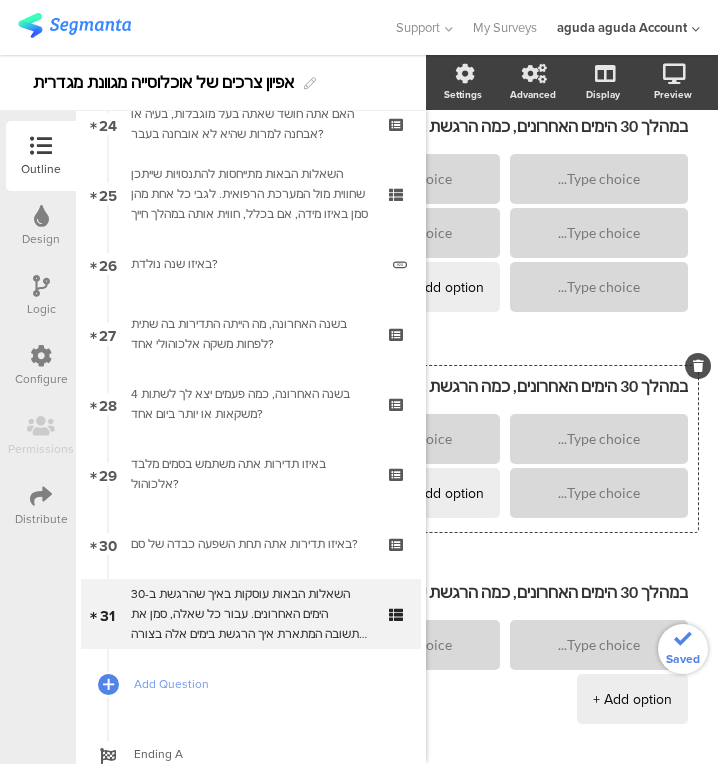 click on "+ Add option" at bounding box center (444, 493) 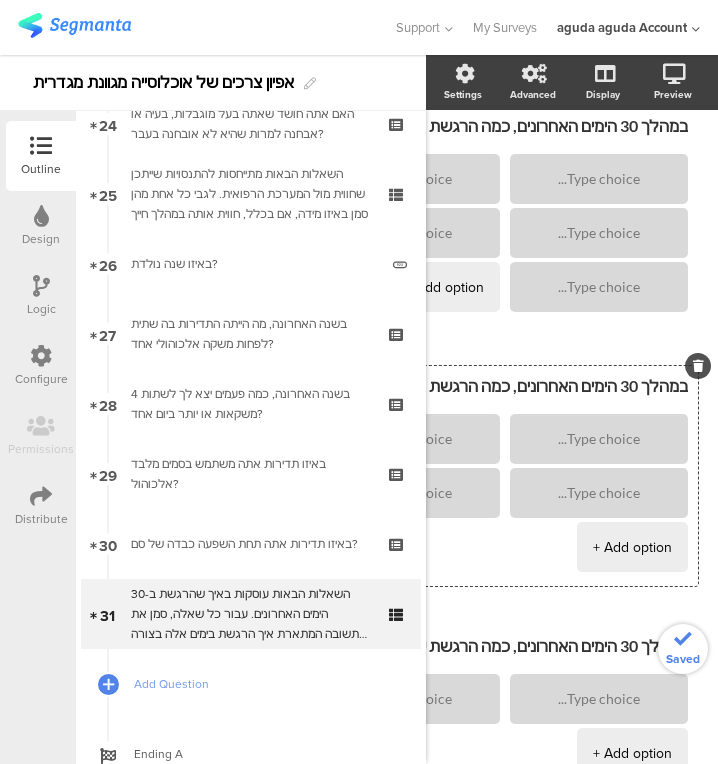 click on "+ Add option" at bounding box center [632, 547] 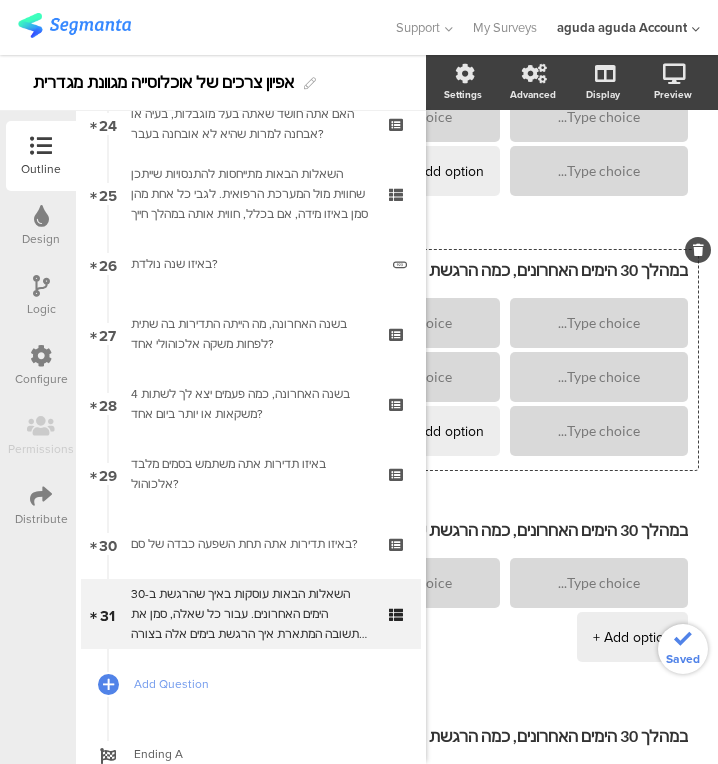 scroll, scrollTop: 842, scrollLeft: 222, axis: both 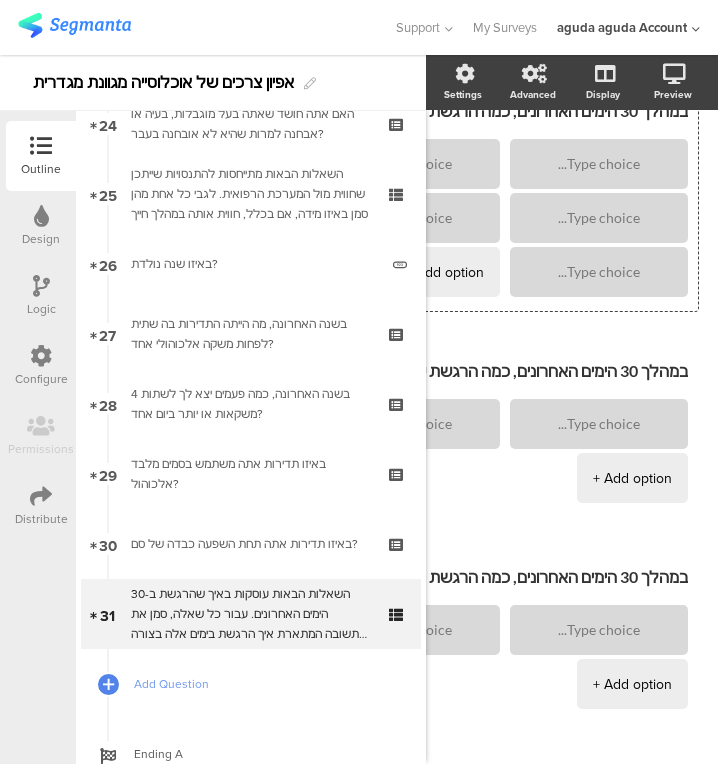 click on "+ Add option" at bounding box center (632, 478) 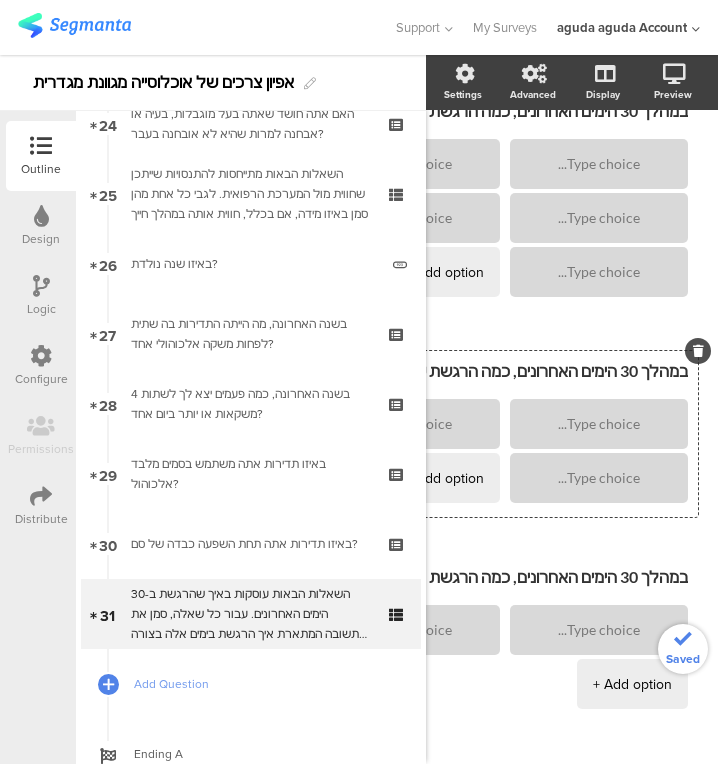 click on "+ Add option" at bounding box center [444, 478] 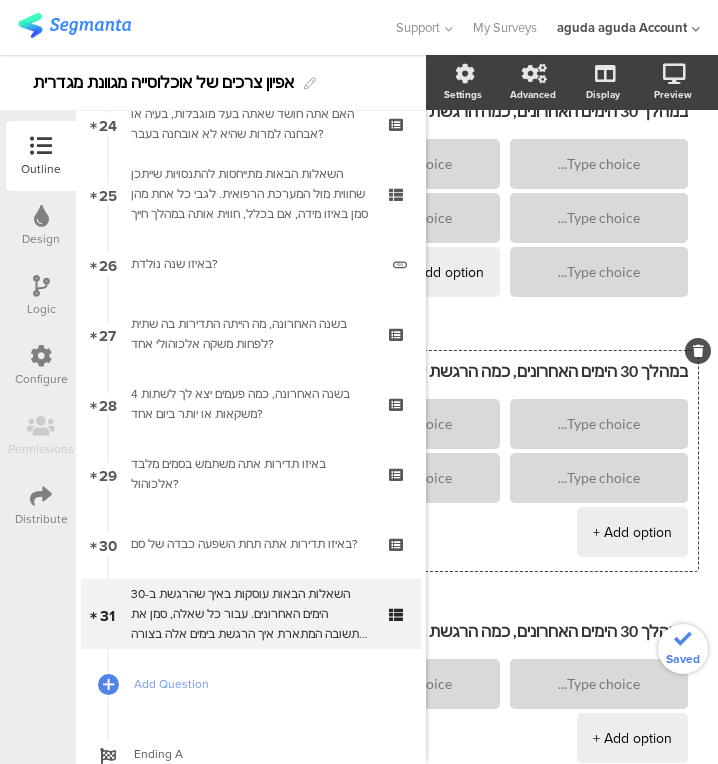 click on "+ Add option" at bounding box center [632, 532] 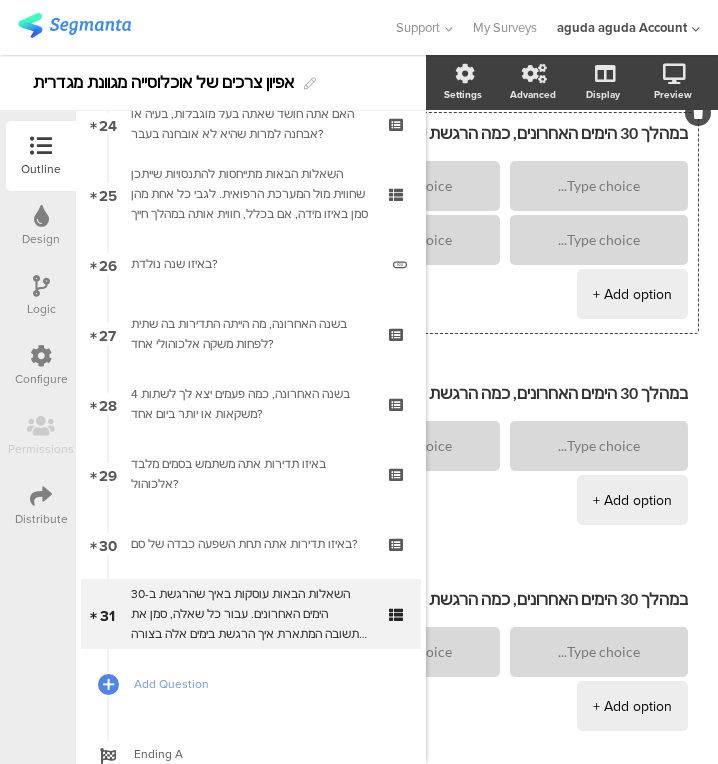 scroll, scrollTop: 1081, scrollLeft: 222, axis: both 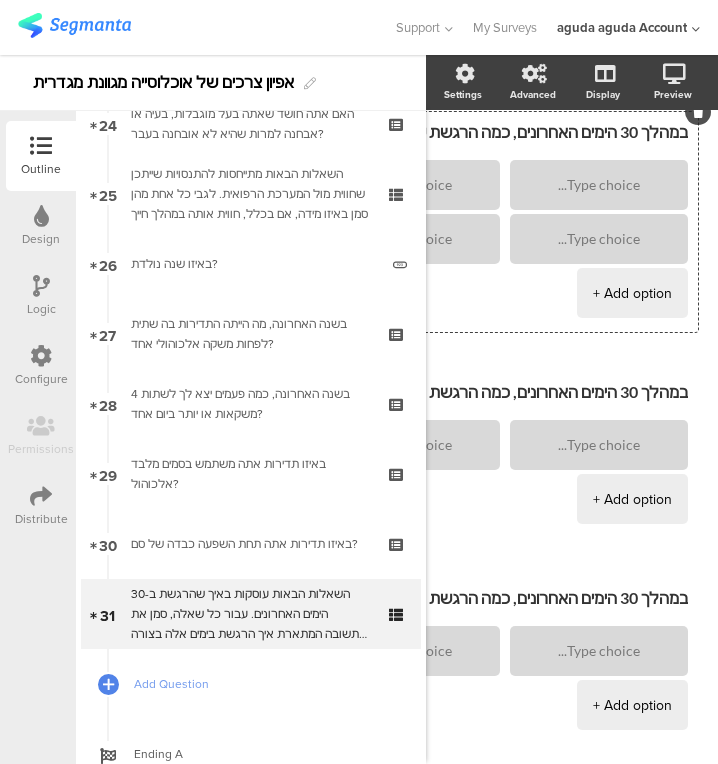 click on "+ Add option" at bounding box center (632, 293) 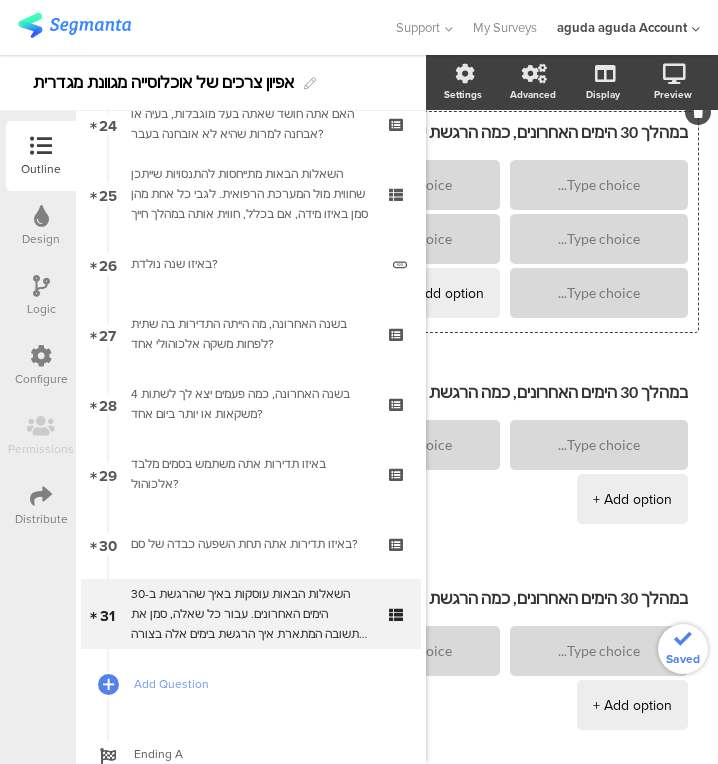 click on "+ Add option" at bounding box center (632, 499) 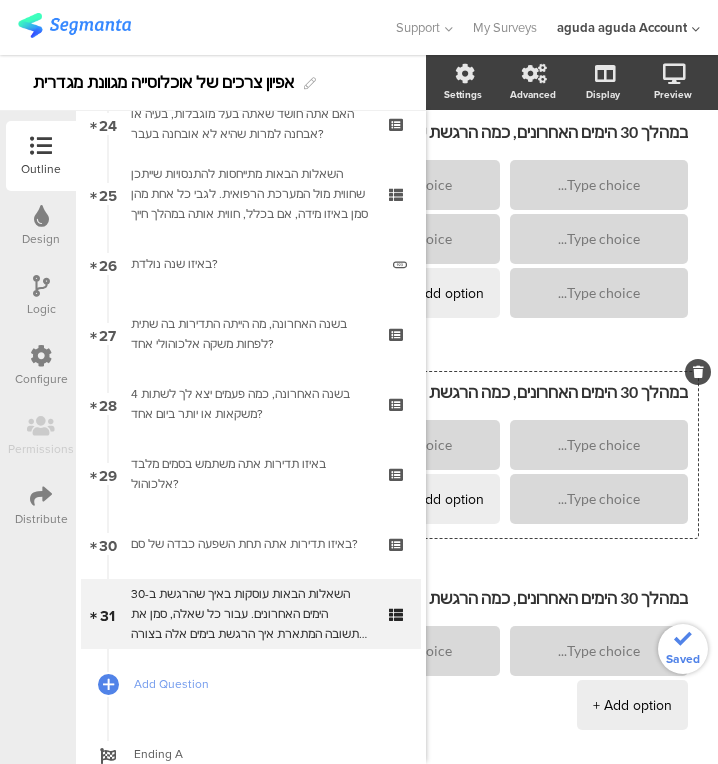 click on "+ Add option" at bounding box center (444, 499) 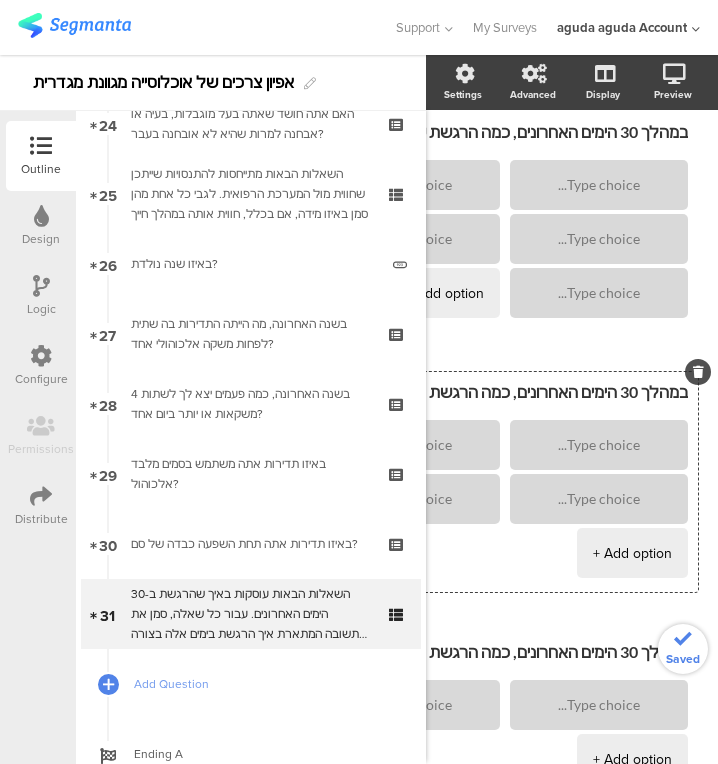 click on "+ Add option" at bounding box center (632, 553) 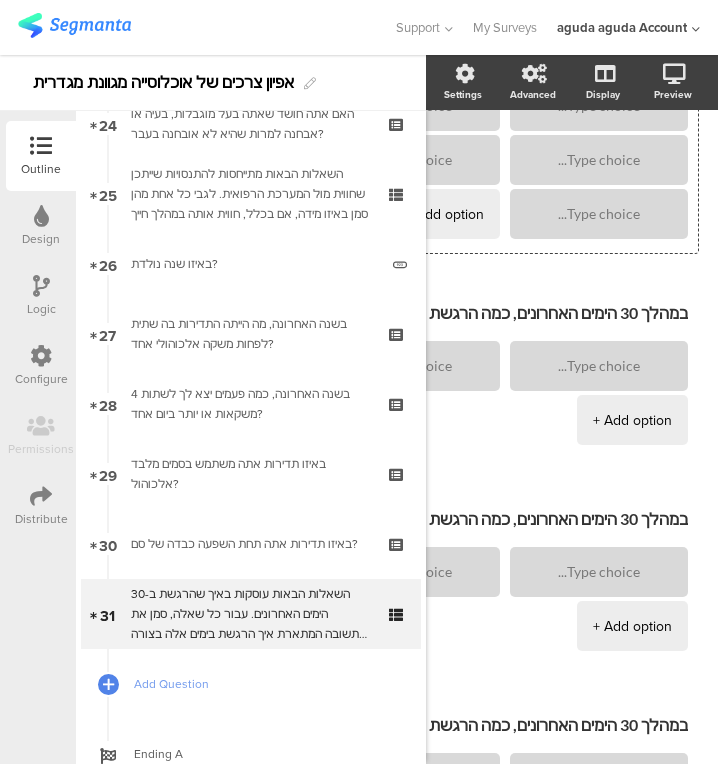 scroll, scrollTop: 1421, scrollLeft: 222, axis: both 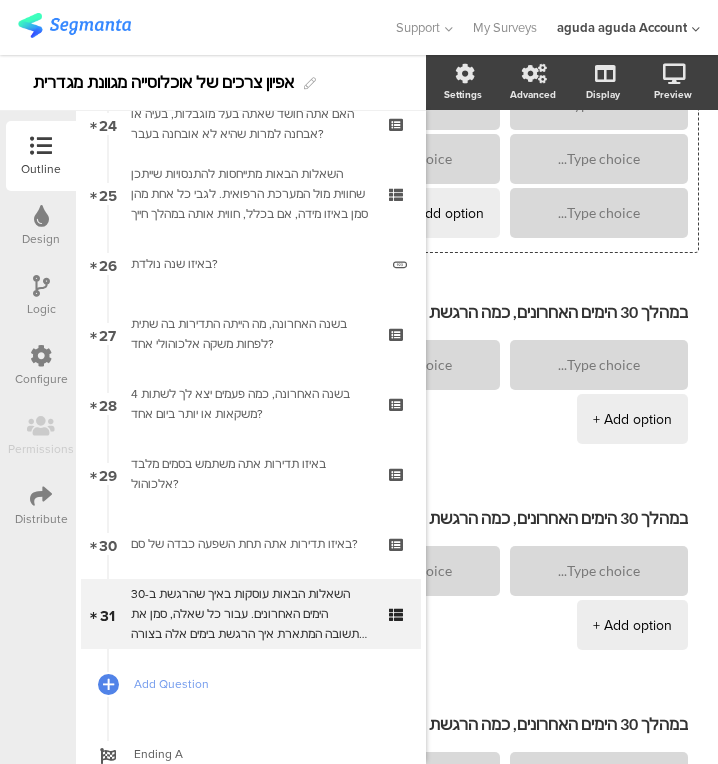 click on "+ Add option" at bounding box center (632, 419) 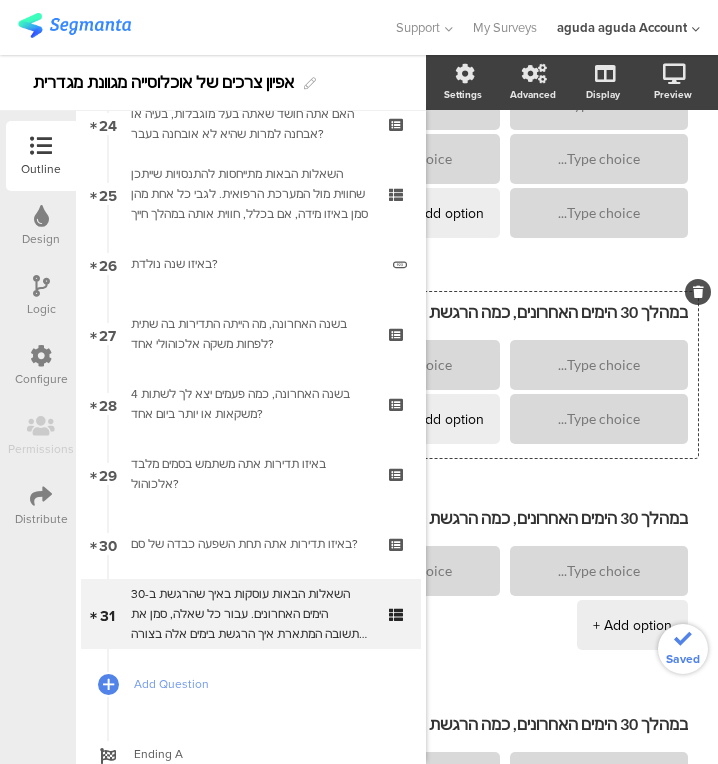click on "+ Add option" at bounding box center (444, 419) 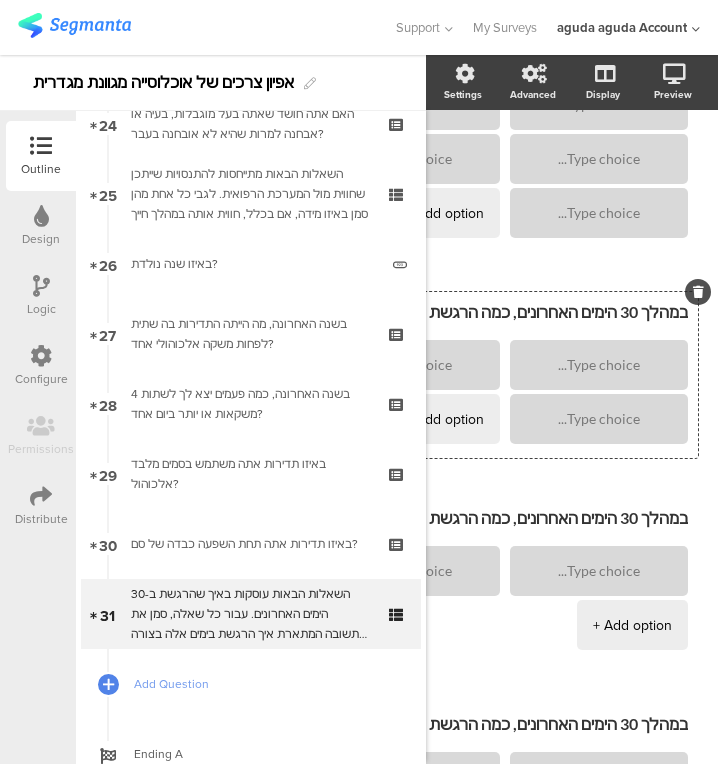 click on "+ Add option" at bounding box center (444, 419) 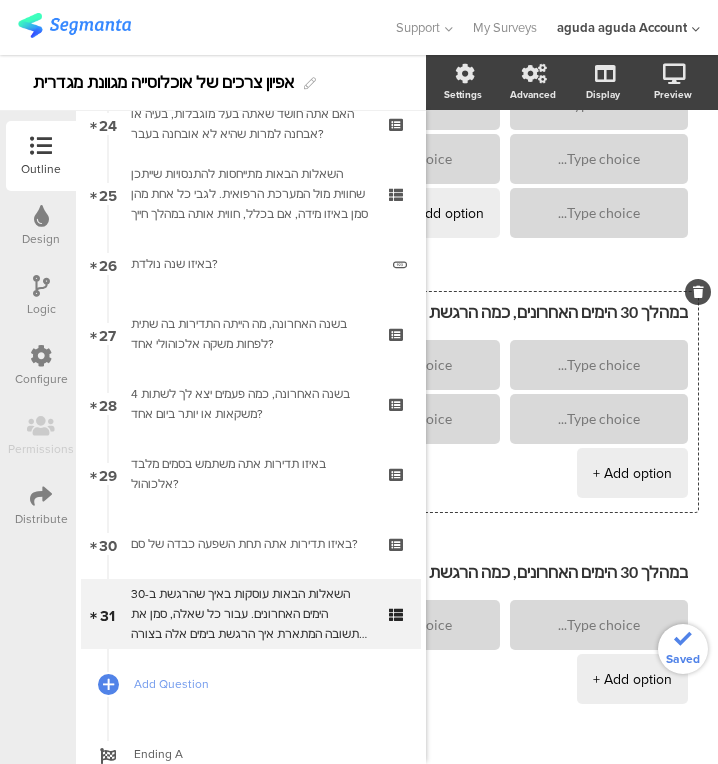 click on "+ Add option" at bounding box center (632, 473) 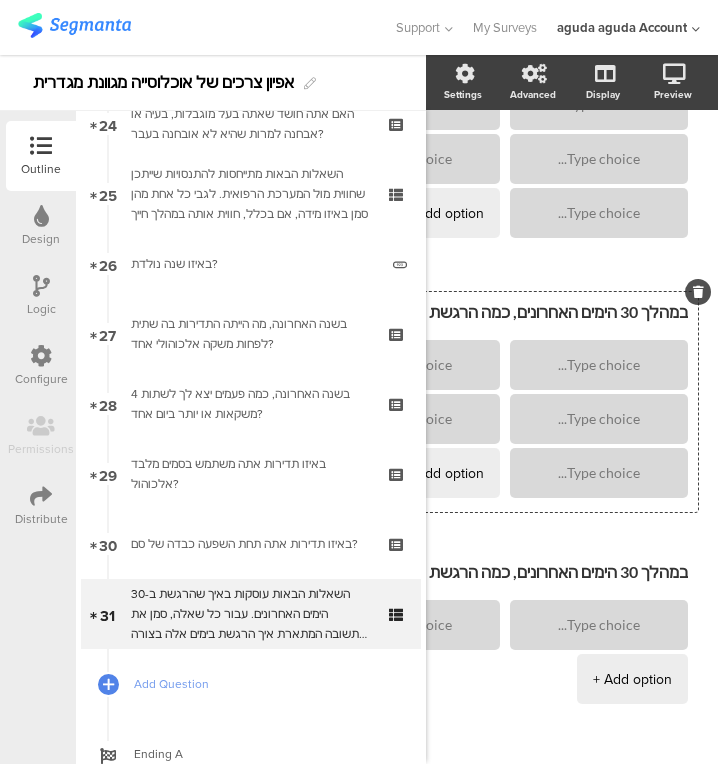 scroll, scrollTop: 1698, scrollLeft: 222, axis: both 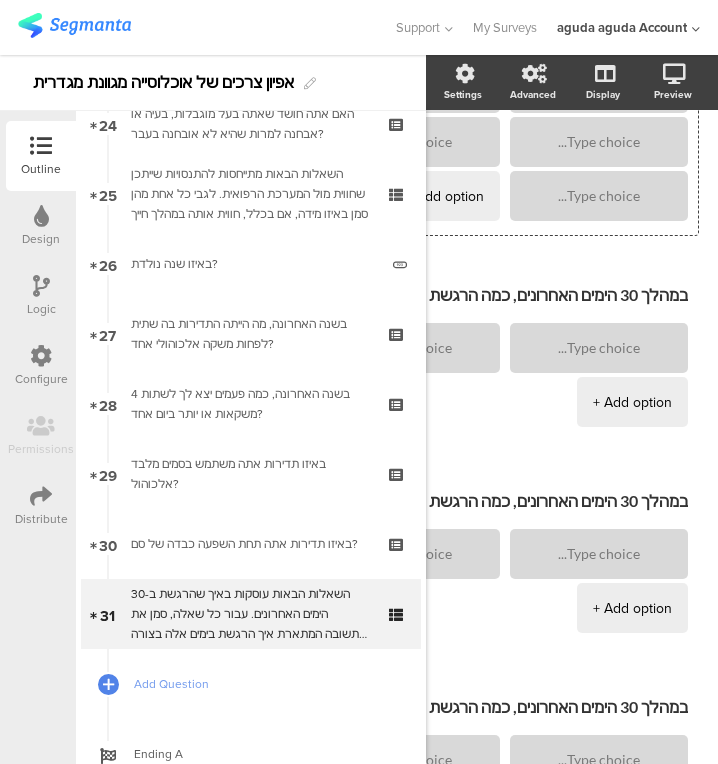 click on "+ Add option" at bounding box center (632, 402) 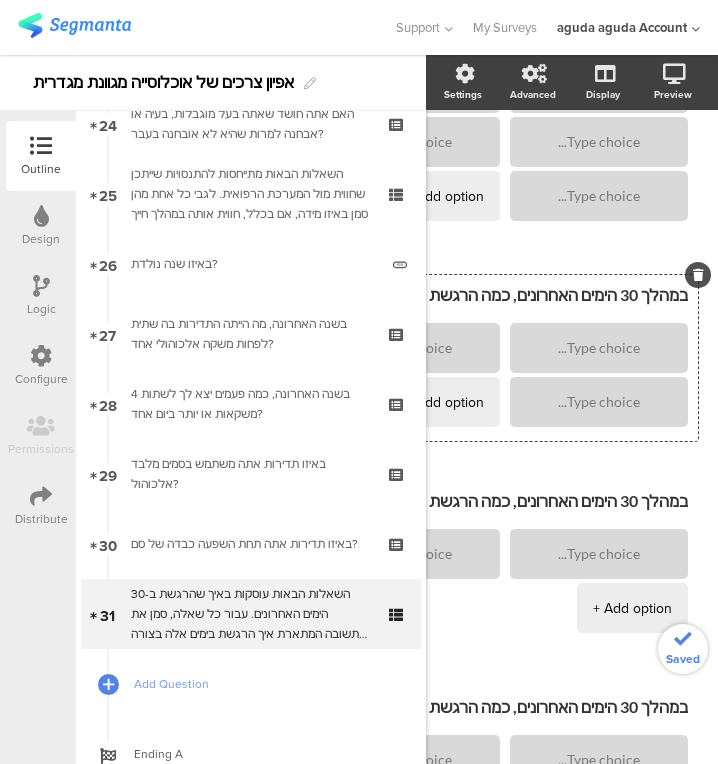 click on "+ Add option" at bounding box center [444, 402] 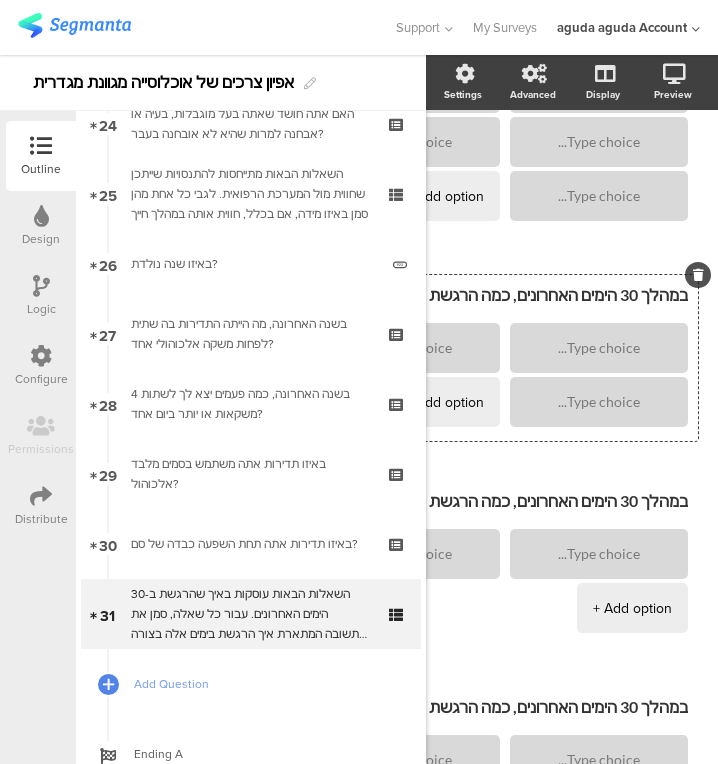 click on "+ Add option" at bounding box center (444, 402) 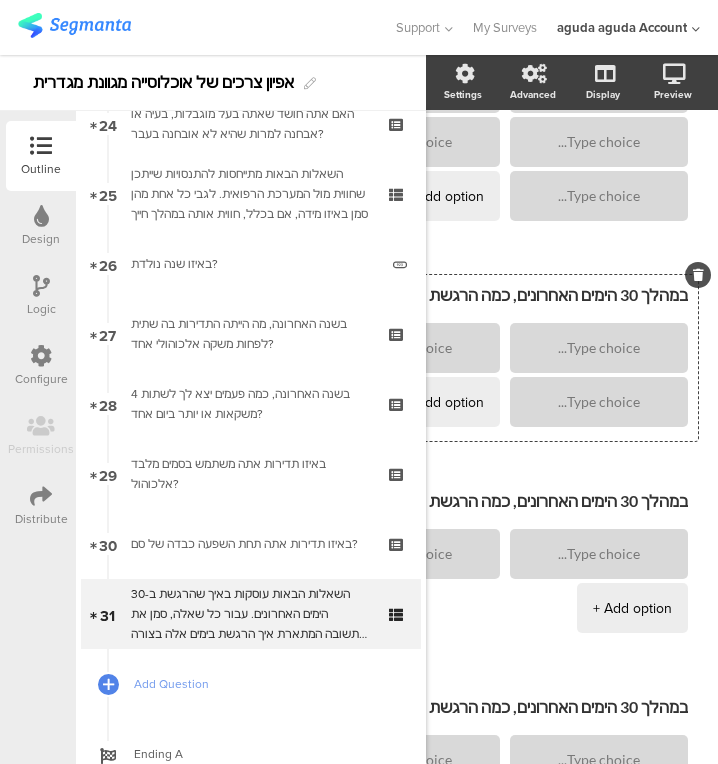 click on "+ Add option" at bounding box center [444, 402] 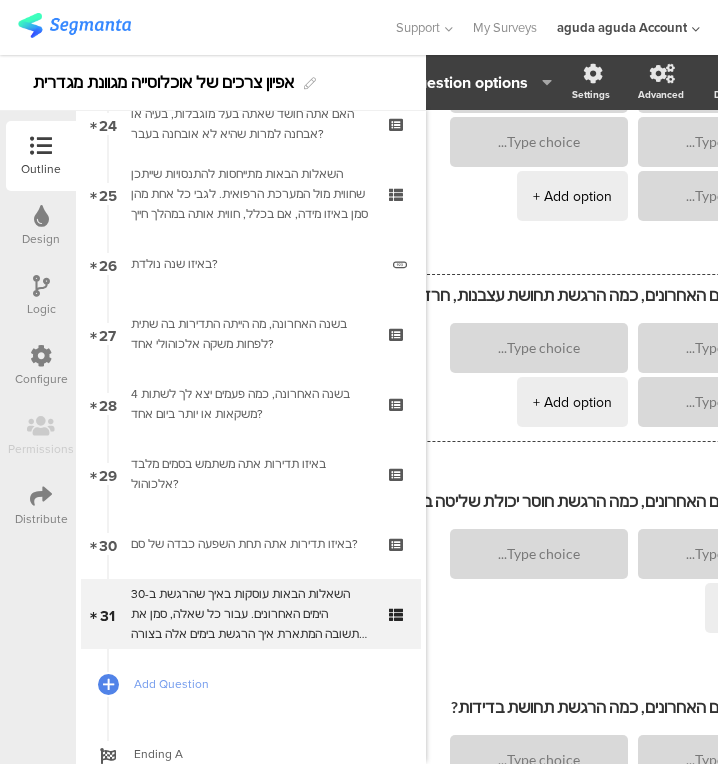 scroll, scrollTop: 1698, scrollLeft: 75, axis: both 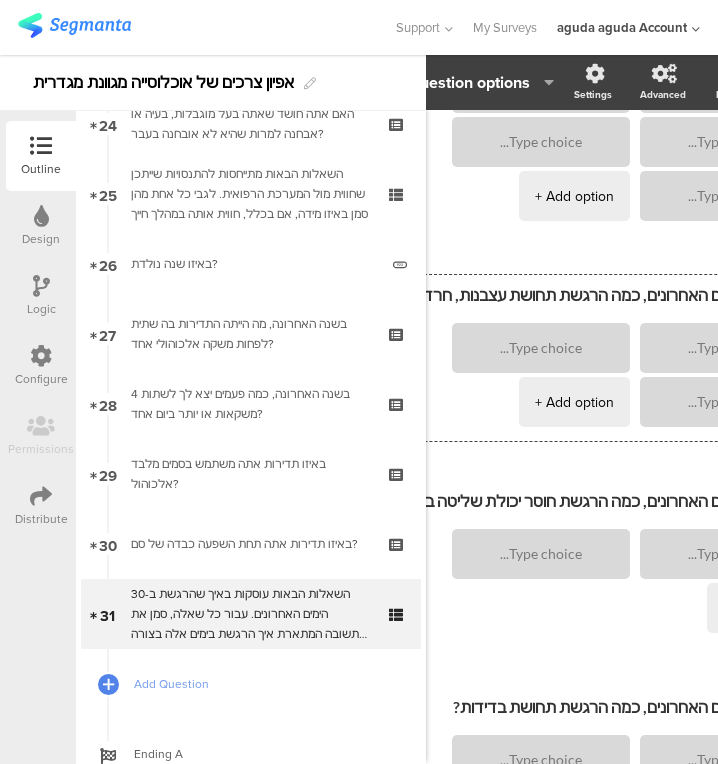 click on "+ Add option" at bounding box center (574, 402) 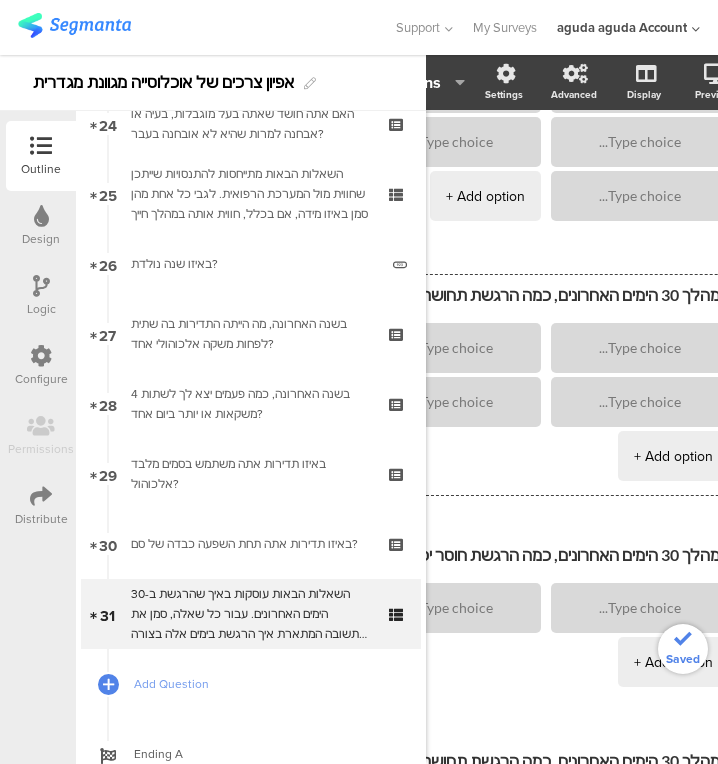 scroll, scrollTop: 1698, scrollLeft: 165, axis: both 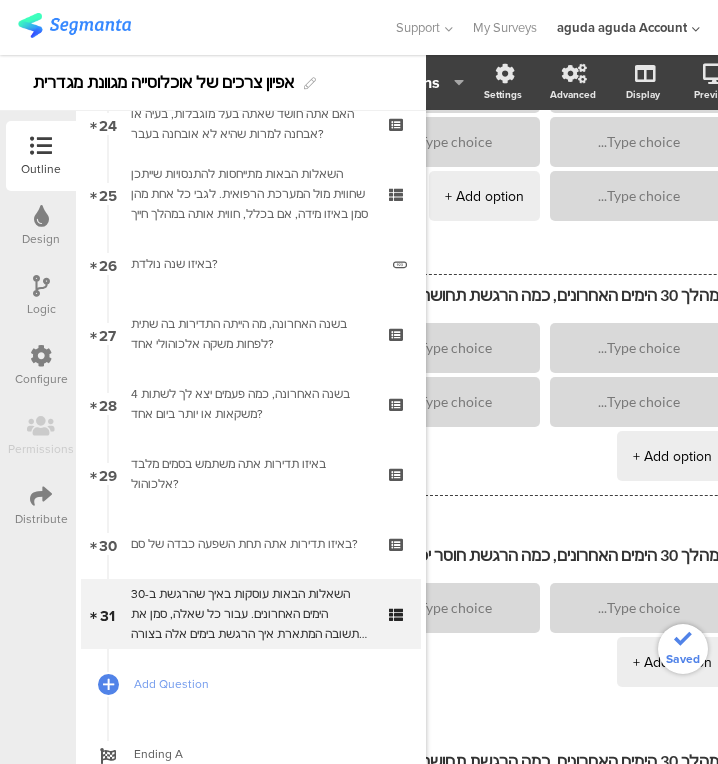 click on "+ Add option" at bounding box center (672, 456) 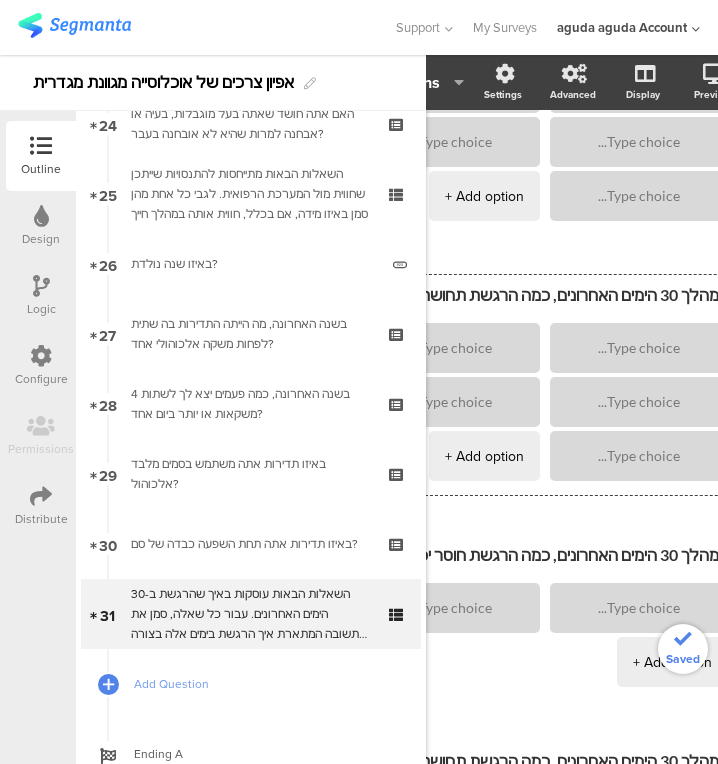 scroll, scrollTop: 1984, scrollLeft: 176, axis: both 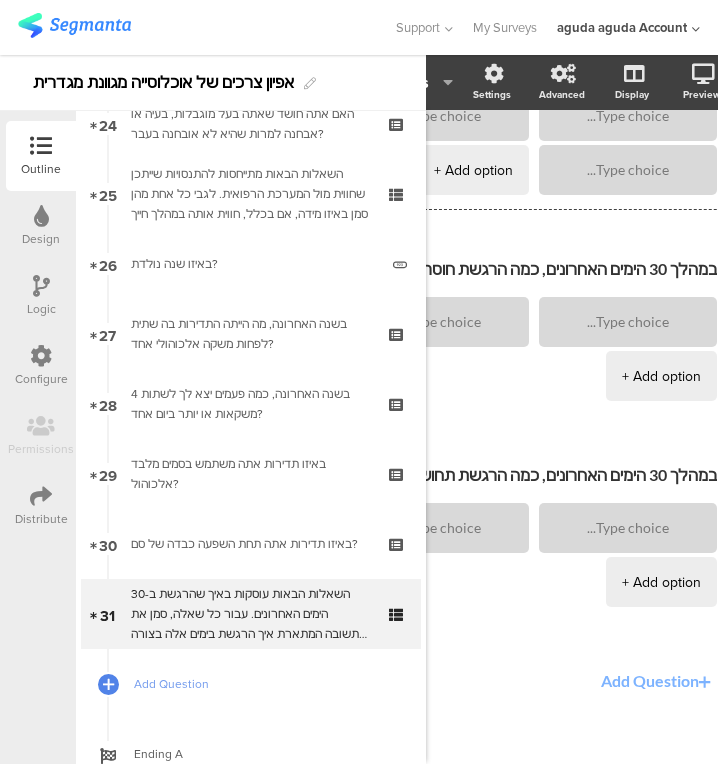 click on "+ Add option" at bounding box center [661, 376] 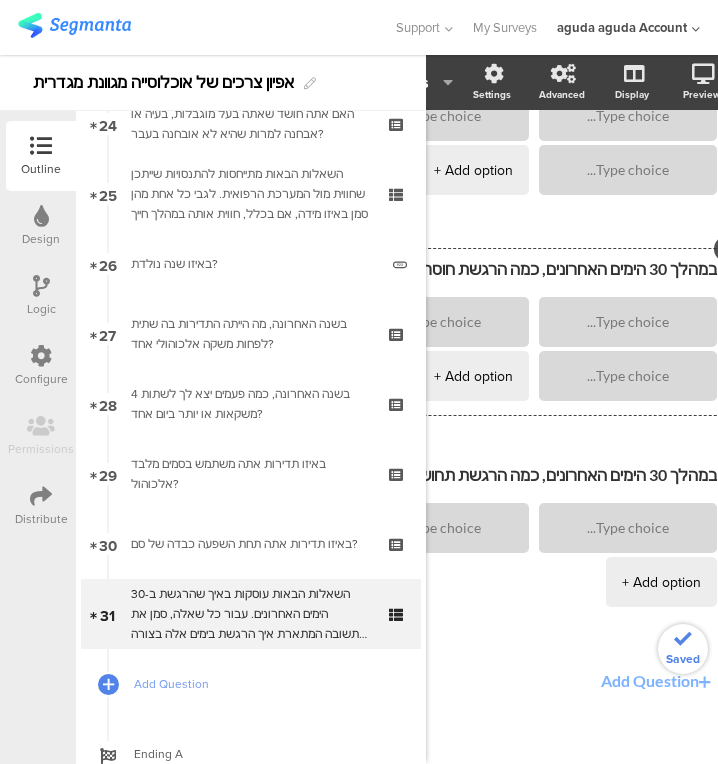 click on "+ Add option" at bounding box center [473, 376] 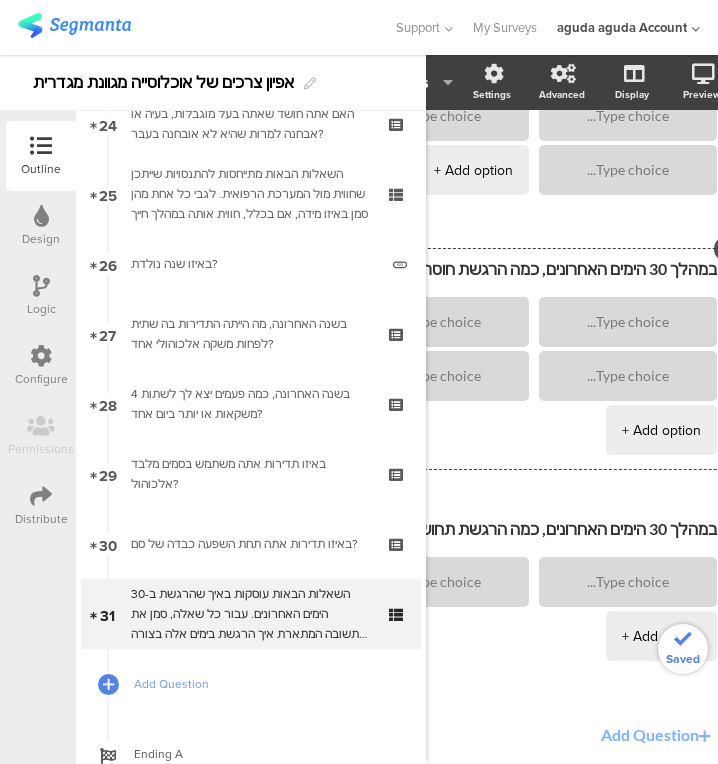 click on "+ Add option" at bounding box center (661, 430) 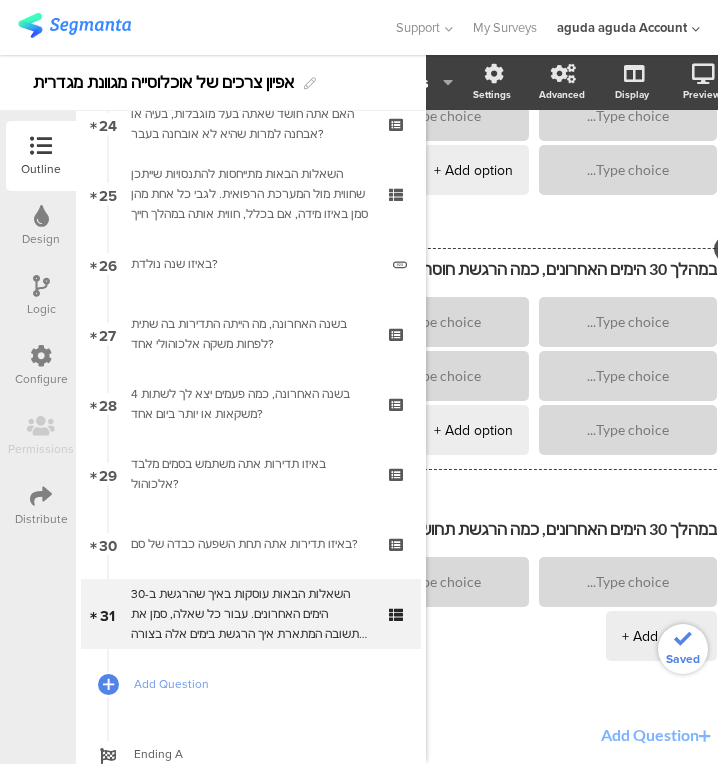 scroll, scrollTop: 2039, scrollLeft: 176, axis: both 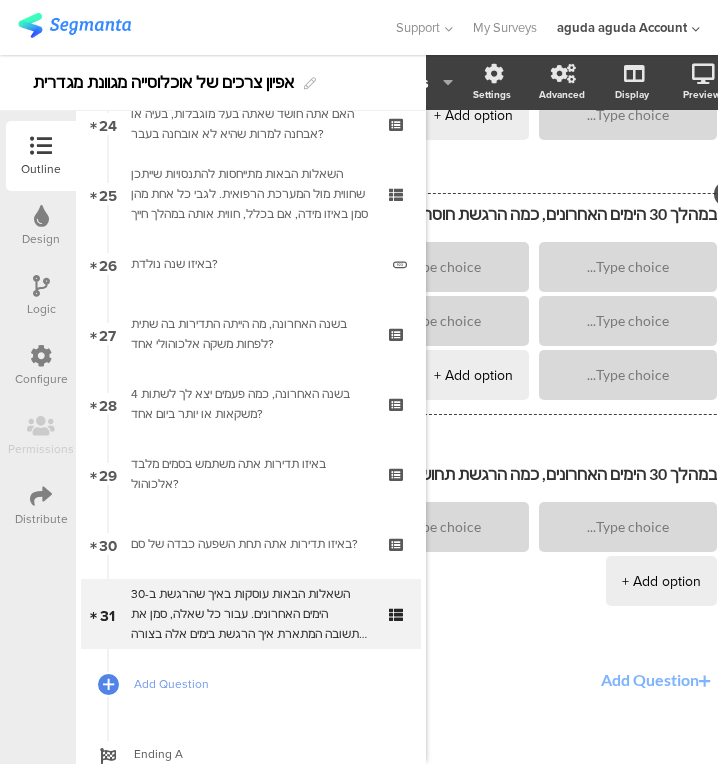 click on "+ Add option" at bounding box center (661, 581) 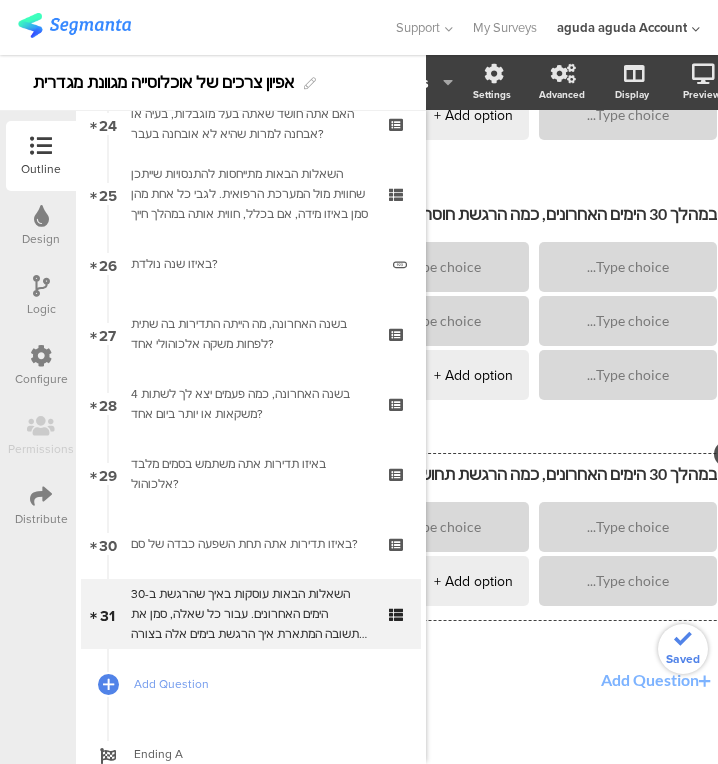 click on "+ Add option" at bounding box center [473, 581] 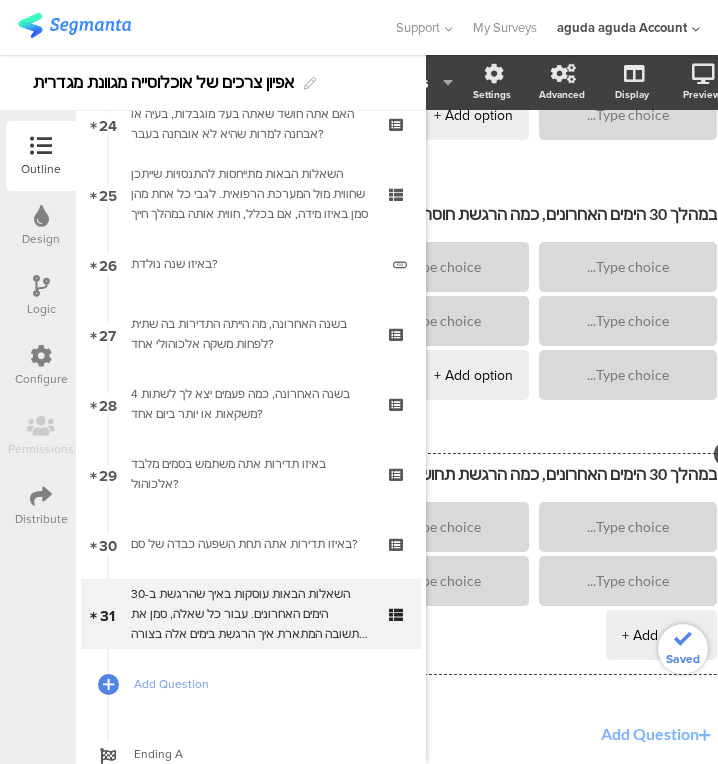 click on "+ Add option" at bounding box center [661, 635] 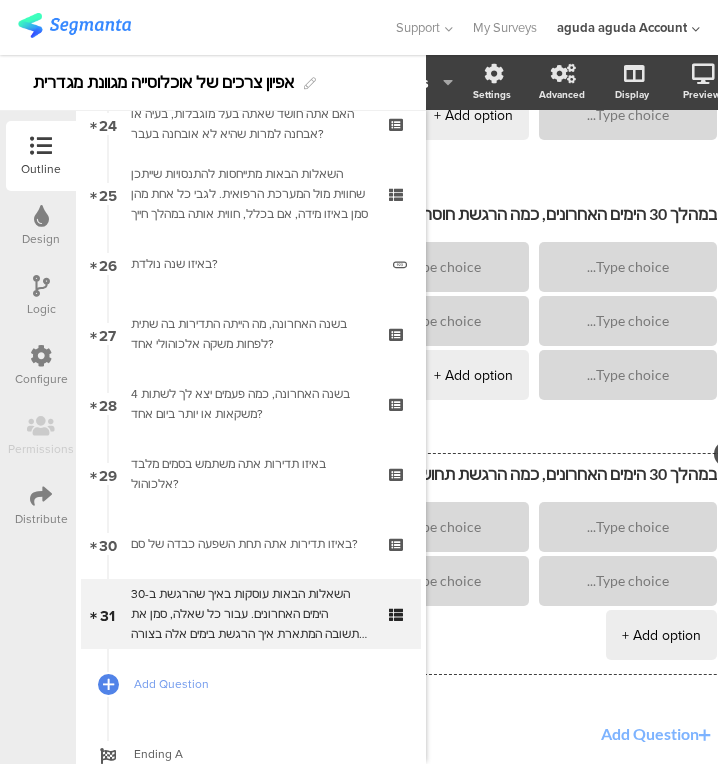 click on "+ Add option" at bounding box center [661, 635] 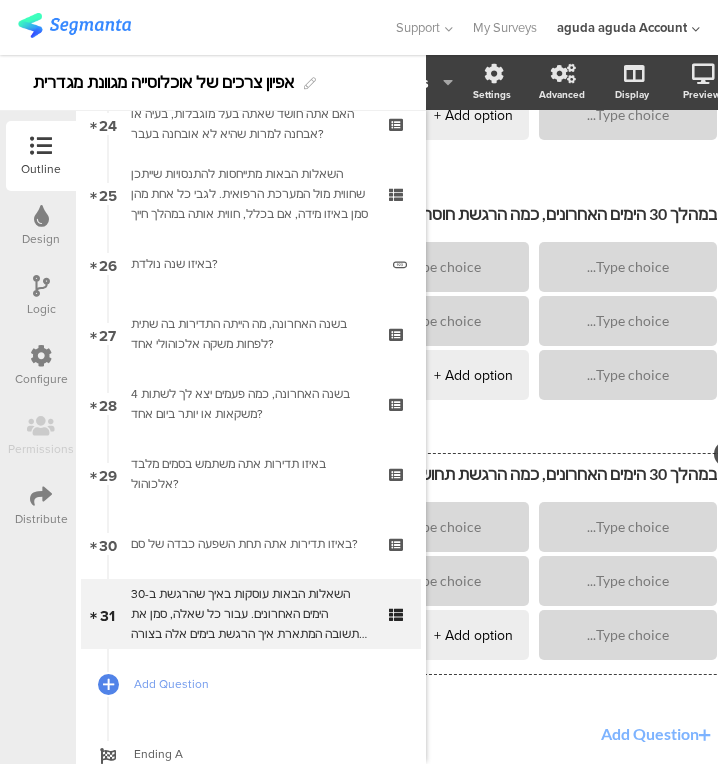 scroll, scrollTop: 2039, scrollLeft: 222, axis: both 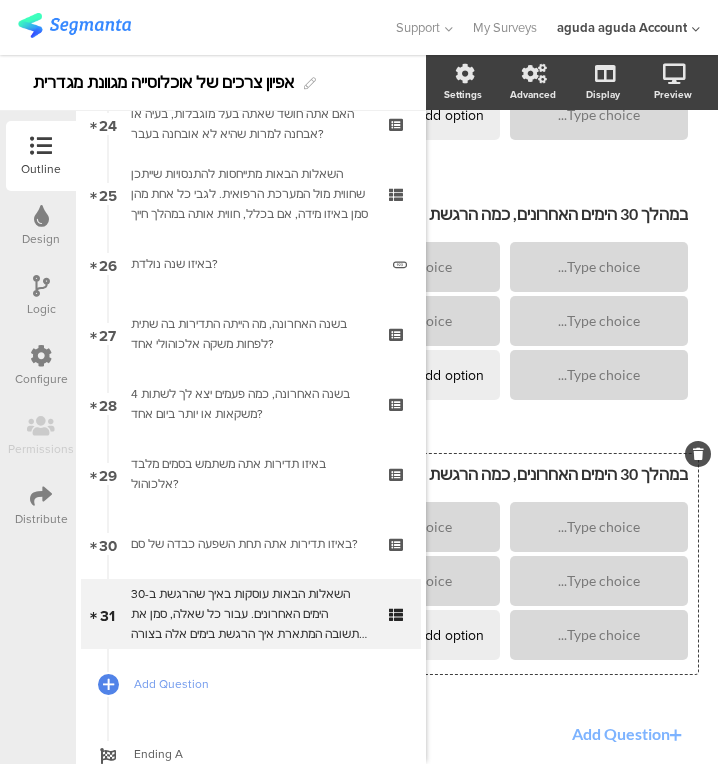 click at bounding box center [698, 454] 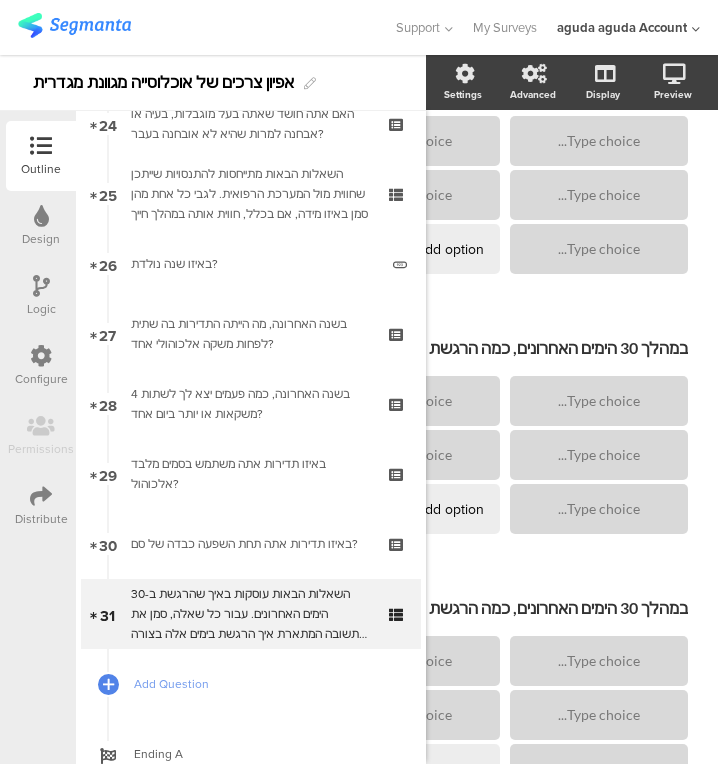 scroll, scrollTop: 1644, scrollLeft: 222, axis: both 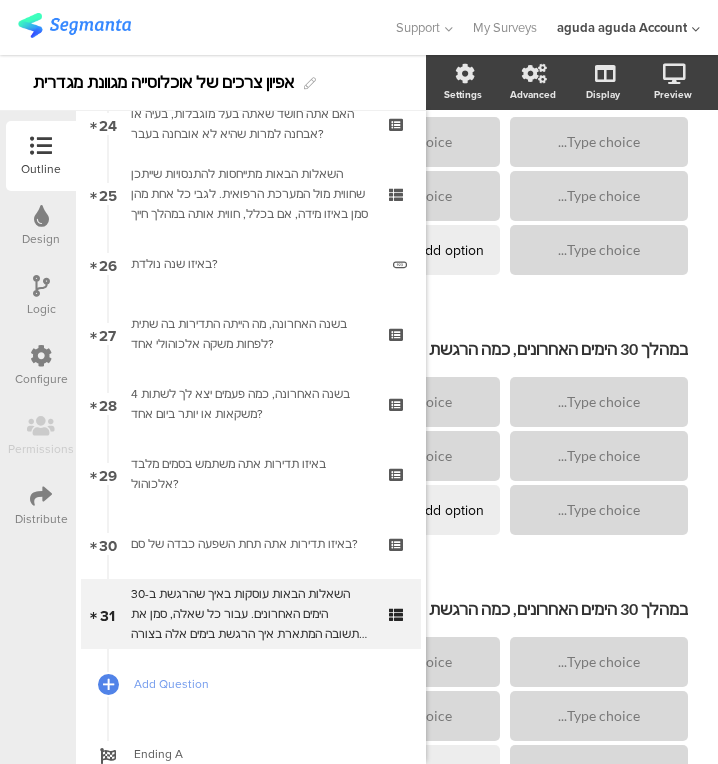 click at bounding box center (0, 0) 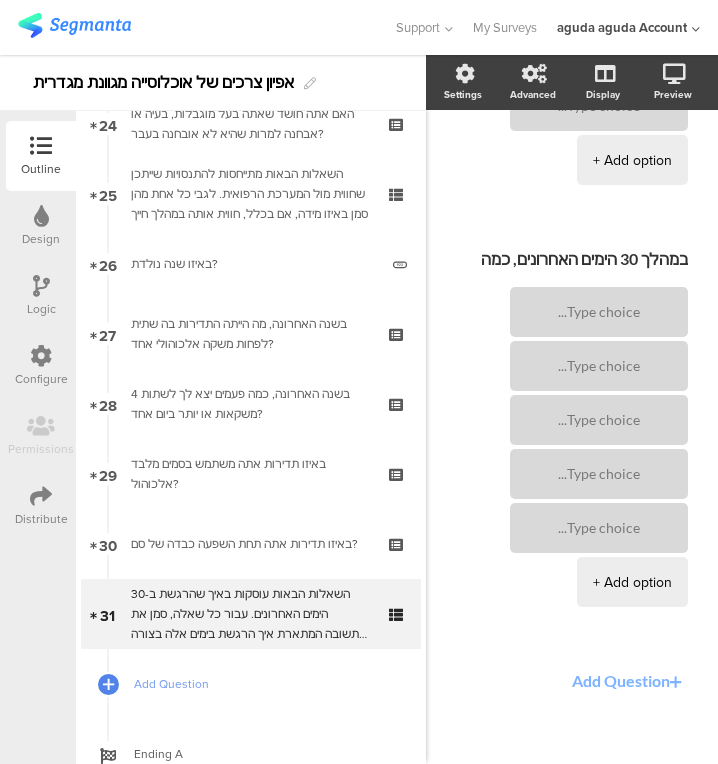 scroll, scrollTop: 3188, scrollLeft: 37, axis: both 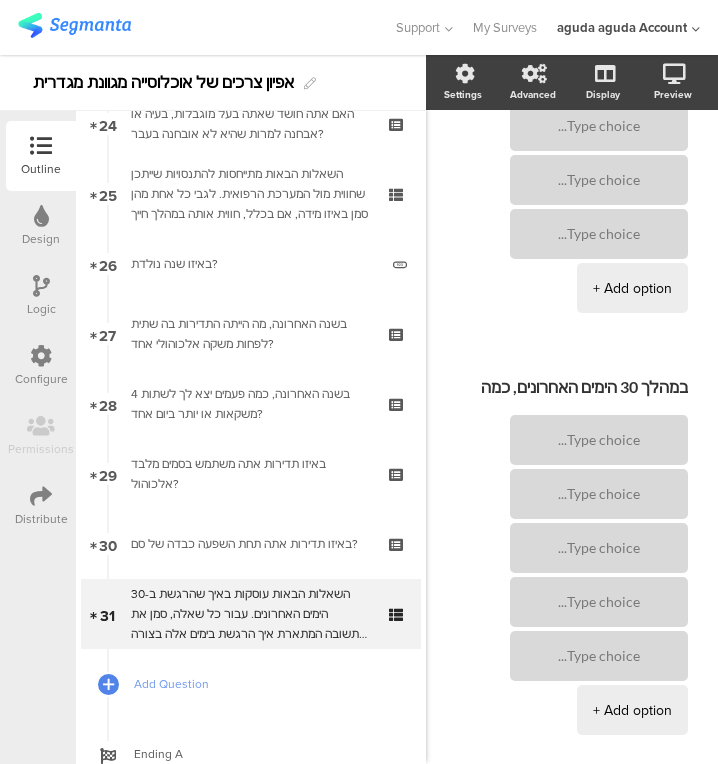 click on "במהלך 30 הימים האחרונים, כמה הרגשת לחוץ?
+ Add option" at bounding box center (561, 558) 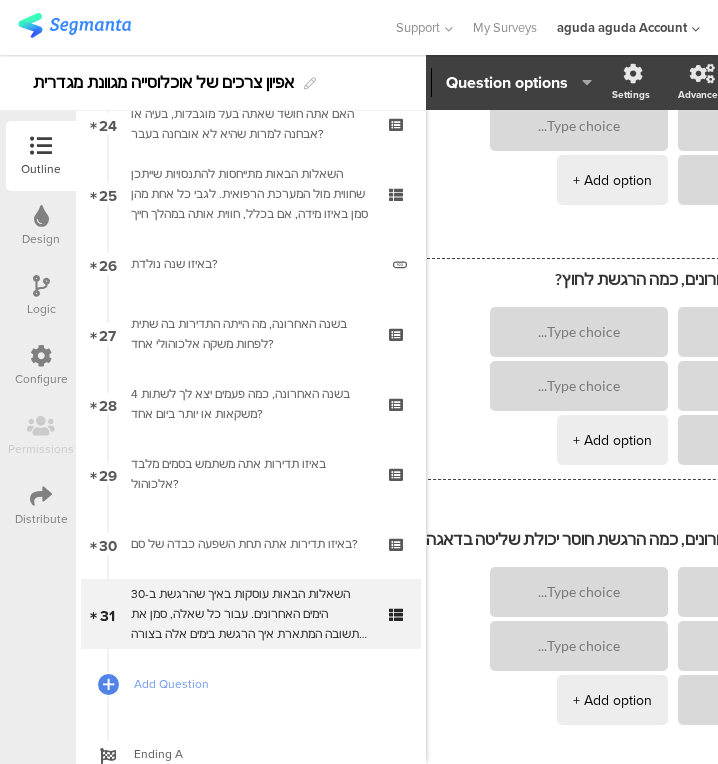 scroll, scrollTop: 1573, scrollLeft: 37, axis: both 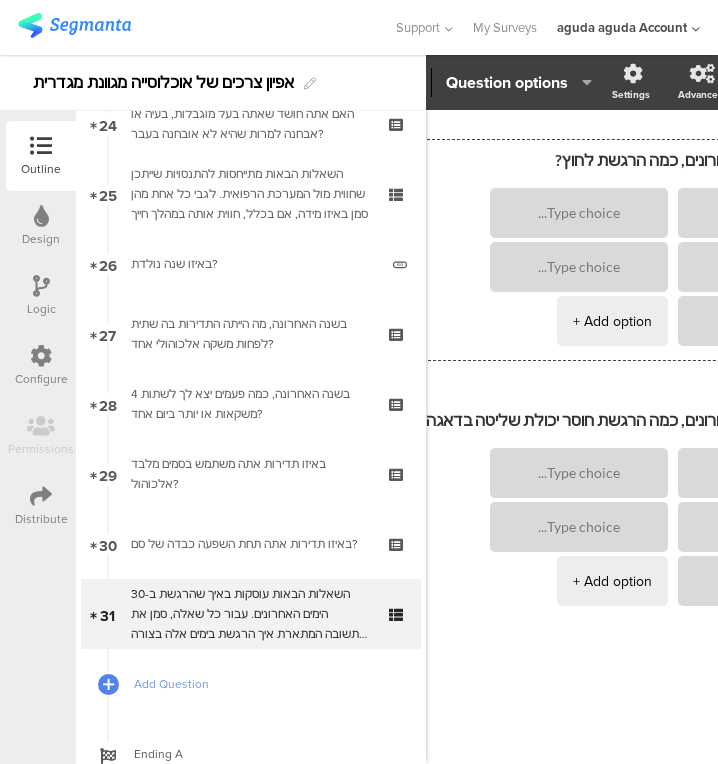 click on "במהלך 30 הימים האחרונים, כמה הרגשת חוסר יכולת שליטה בדאגה?" at bounding box center [637, 420] 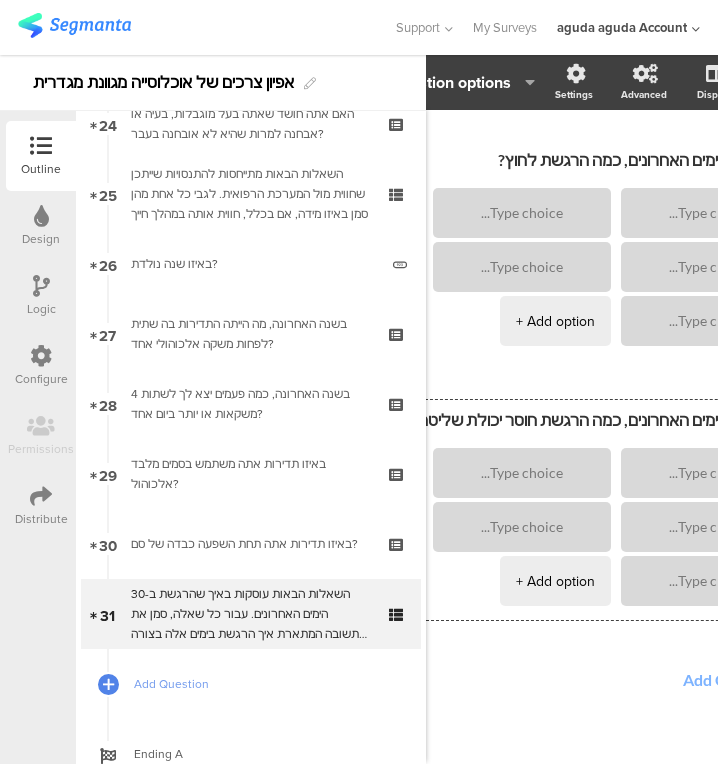 scroll, scrollTop: 1573, scrollLeft: 222, axis: both 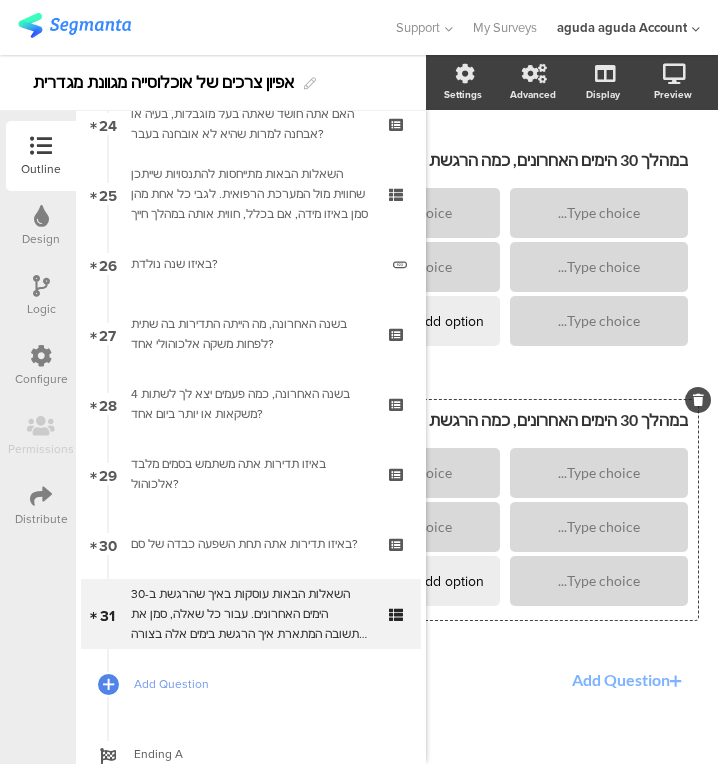 click at bounding box center [698, 400] 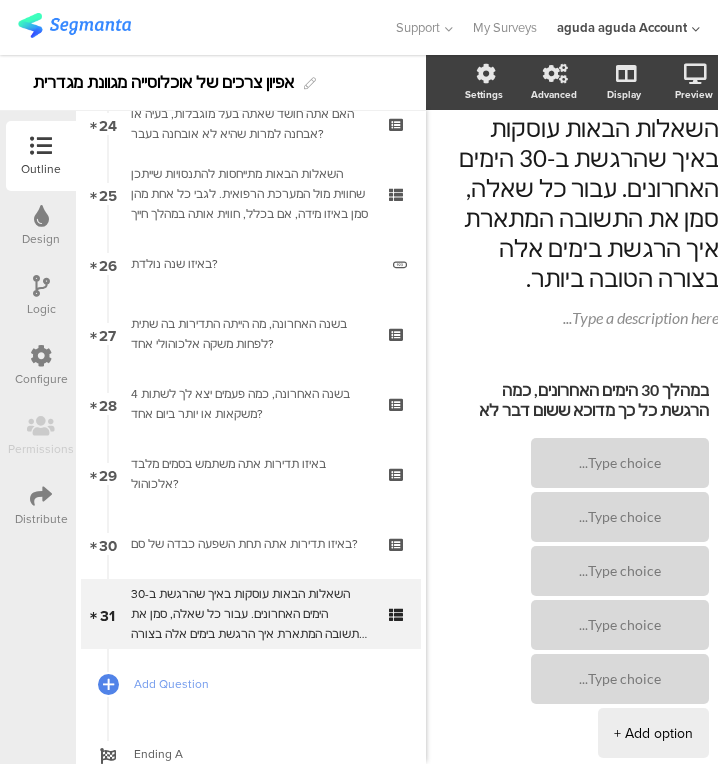 scroll, scrollTop: 83, scrollLeft: 0, axis: vertical 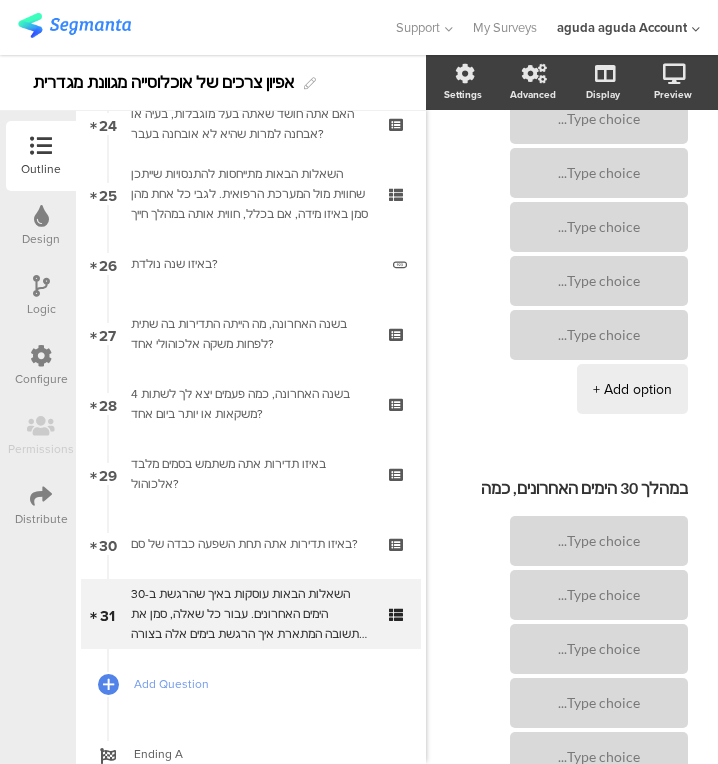 click on "במהלך 30 הימים האחרונים, כמה הרגשת חסר תקווה?" at bounding box center (561, 488) 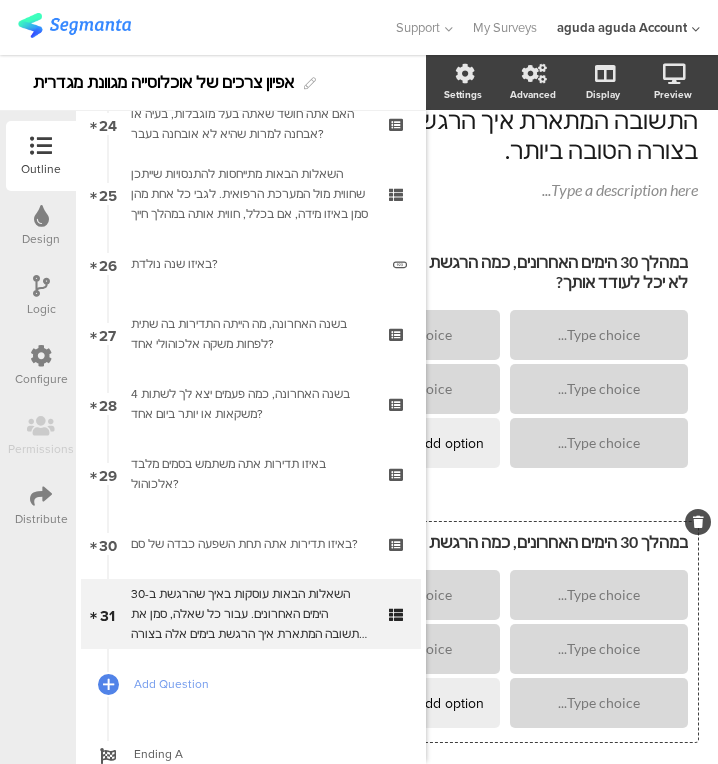 scroll, scrollTop: 150, scrollLeft: 208, axis: both 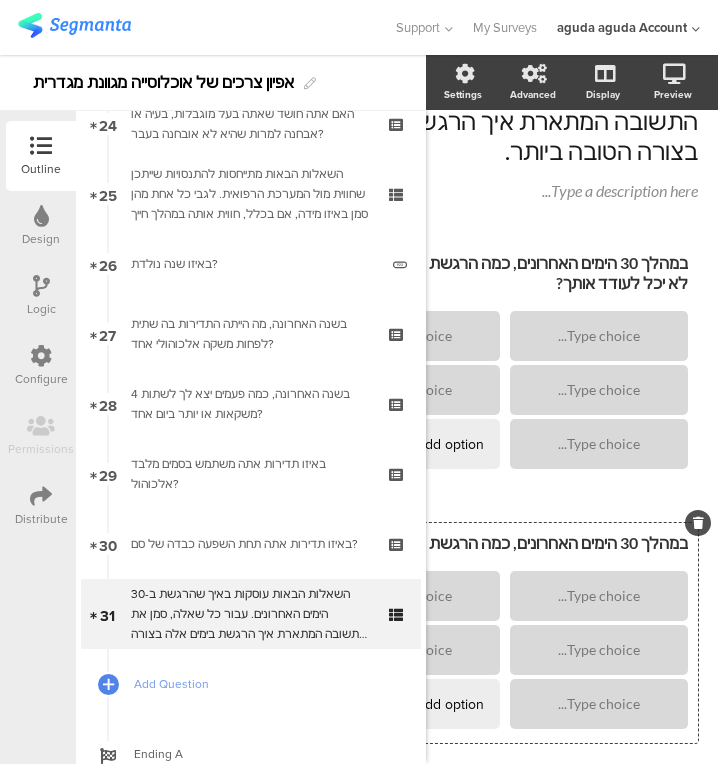 click at bounding box center [599, 336] 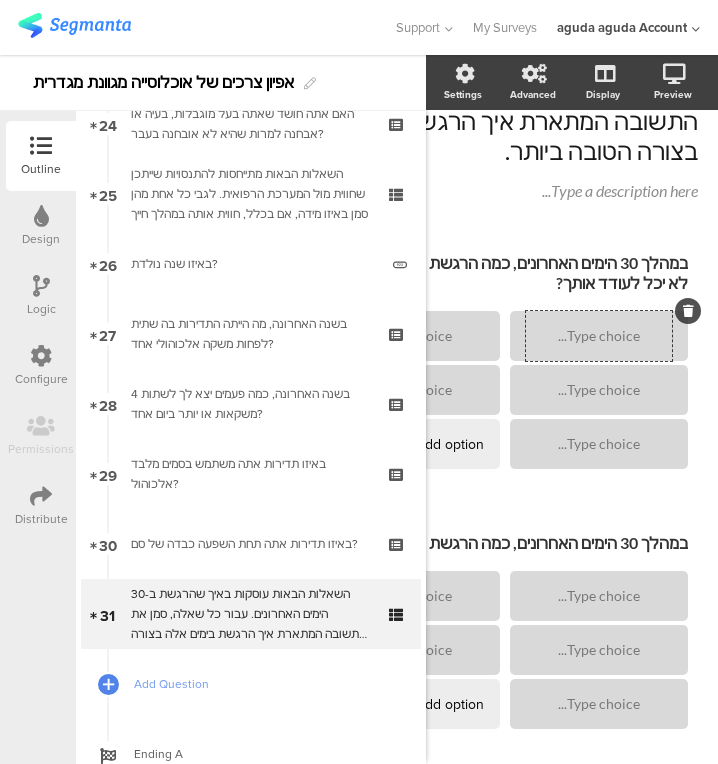 scroll, scrollTop: 150, scrollLeft: 45, axis: both 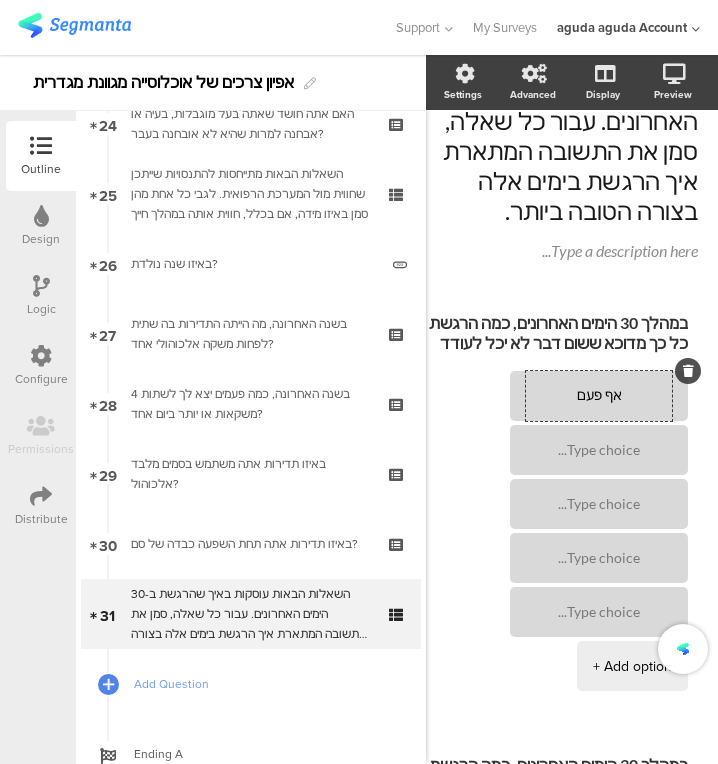 type on "אף פעם" 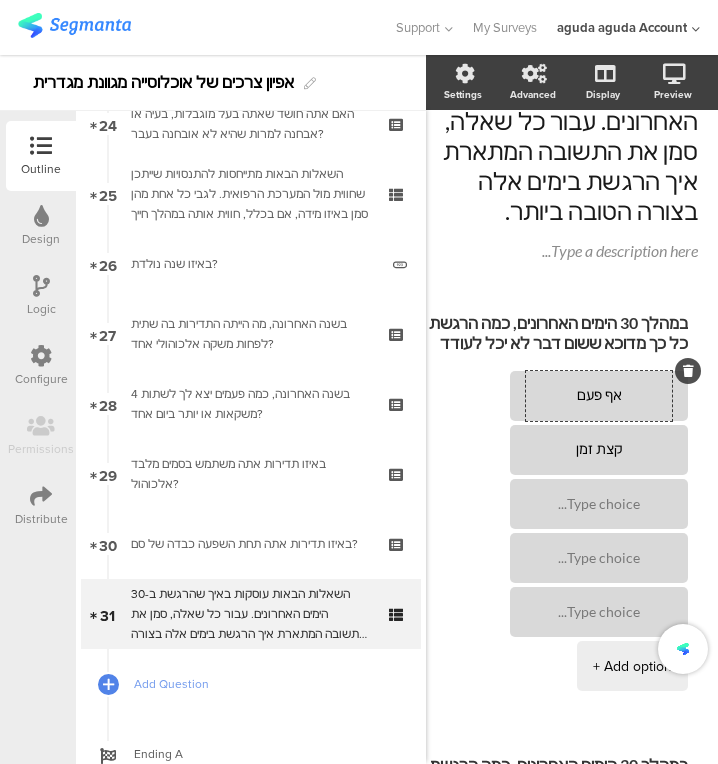 type on "קצת זמן" 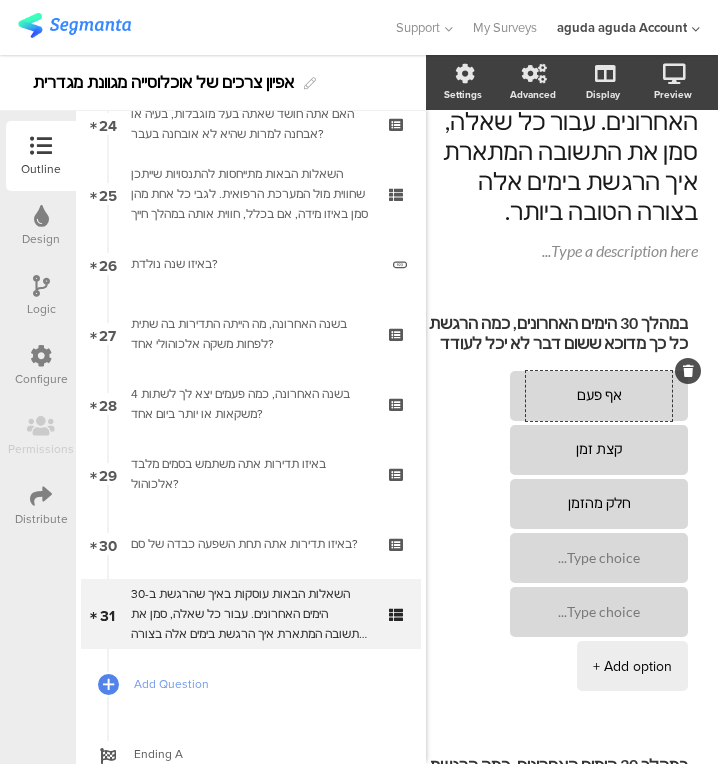 type on "חלק מהזמן" 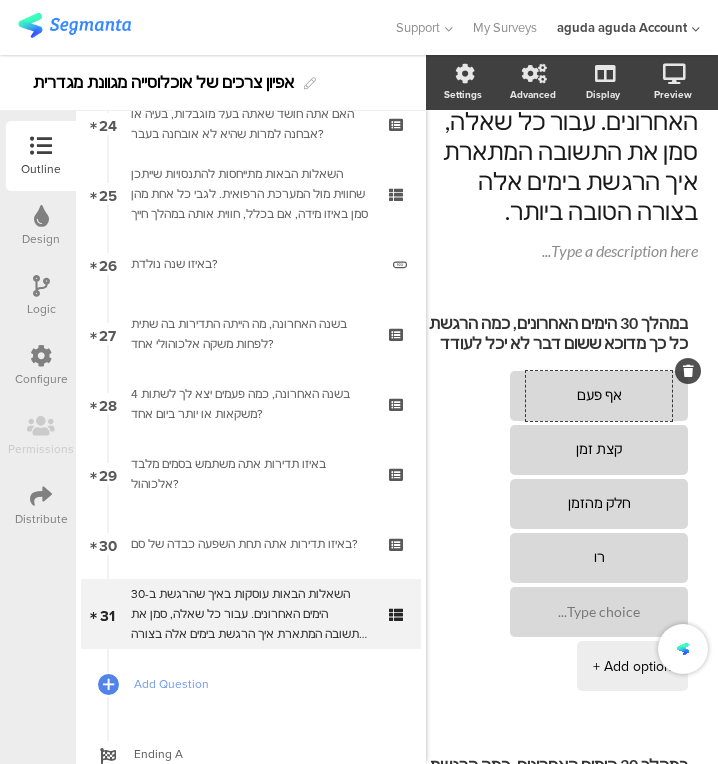 type on "ר" 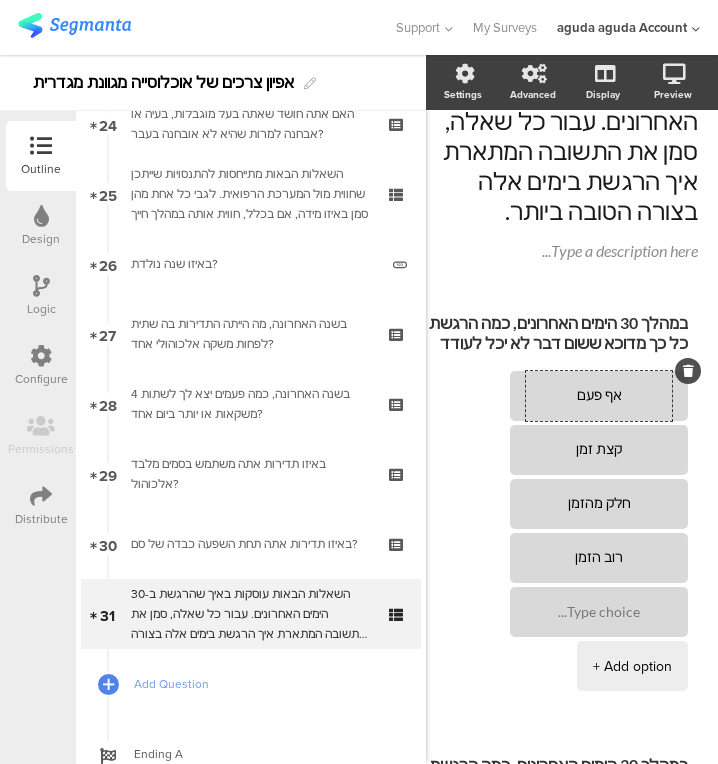 type on "רוב הזמן" 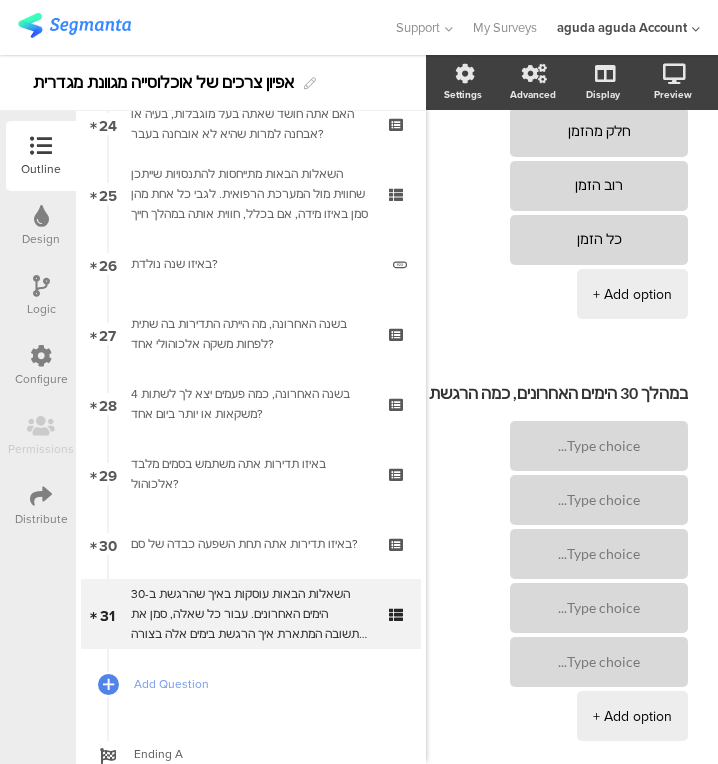 scroll, scrollTop: 523, scrollLeft: 45, axis: both 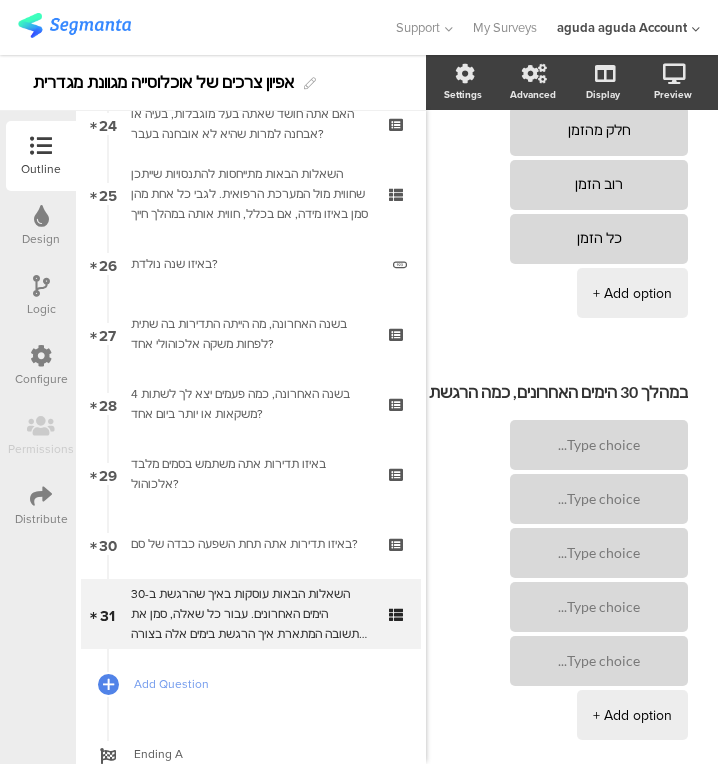 type on "כל הזמן" 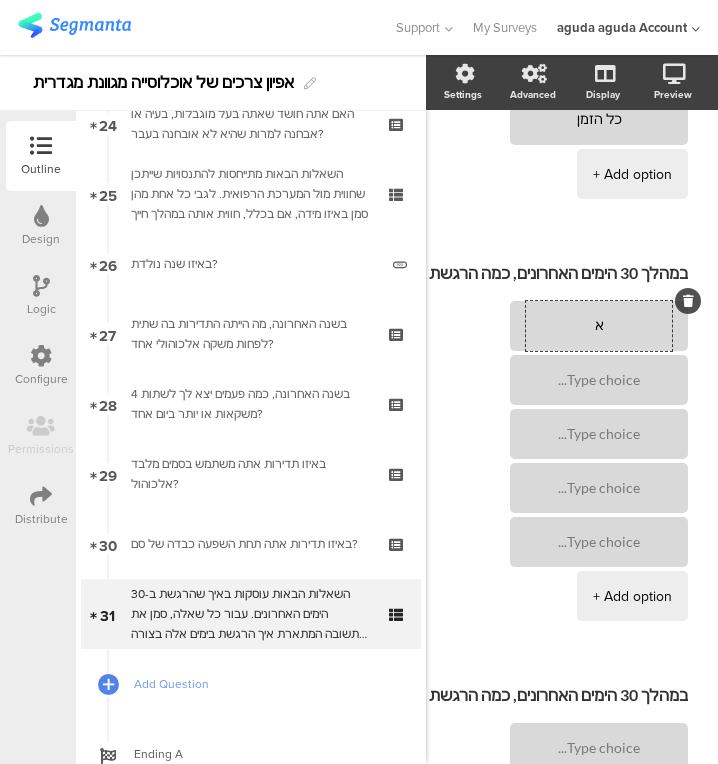 scroll, scrollTop: 654, scrollLeft: 45, axis: both 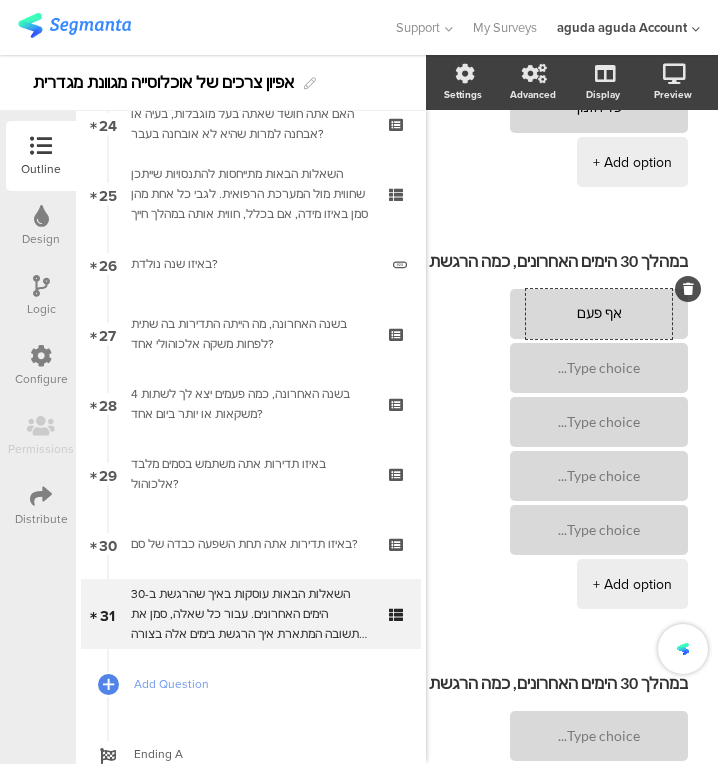 type on "אף פעם" 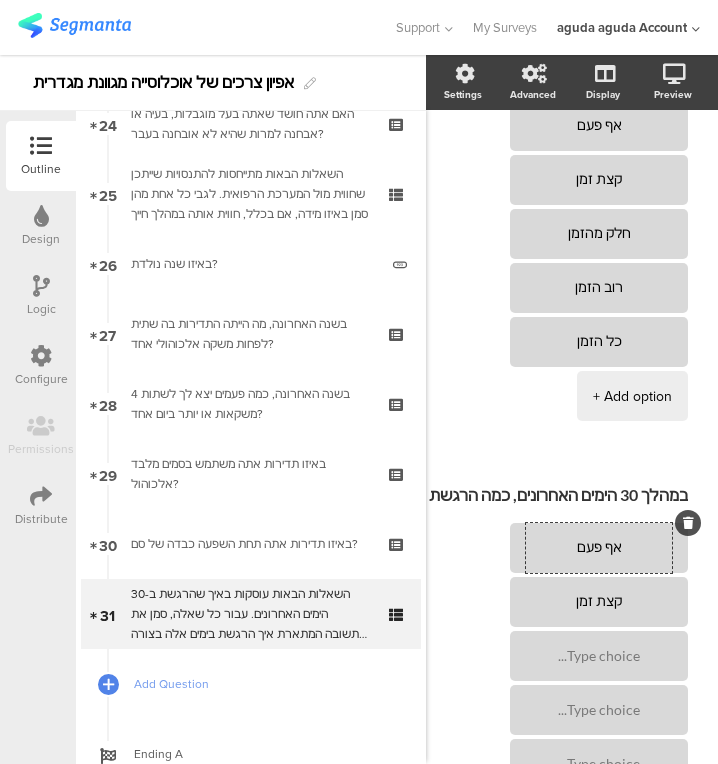 scroll, scrollTop: 419, scrollLeft: 45, axis: both 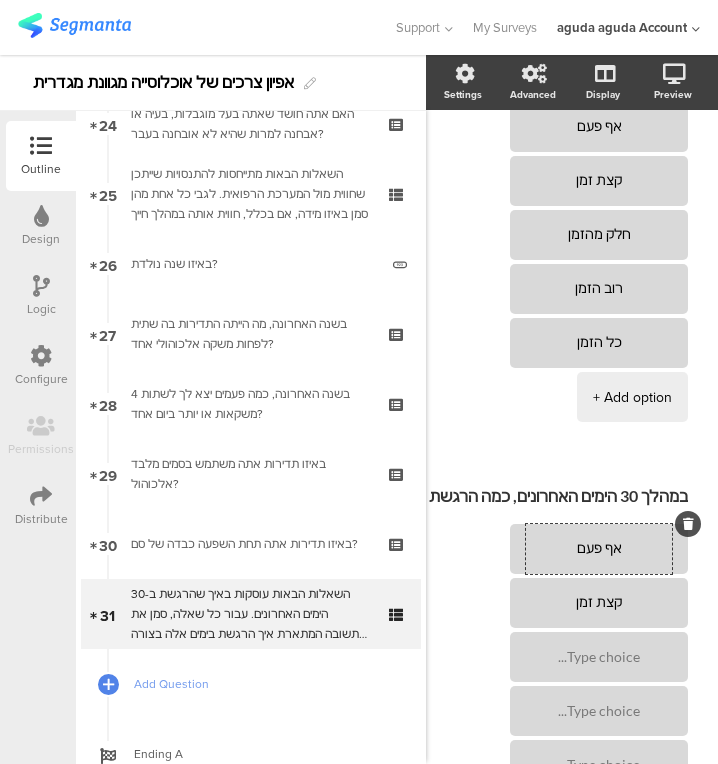 type on "קצת זמן" 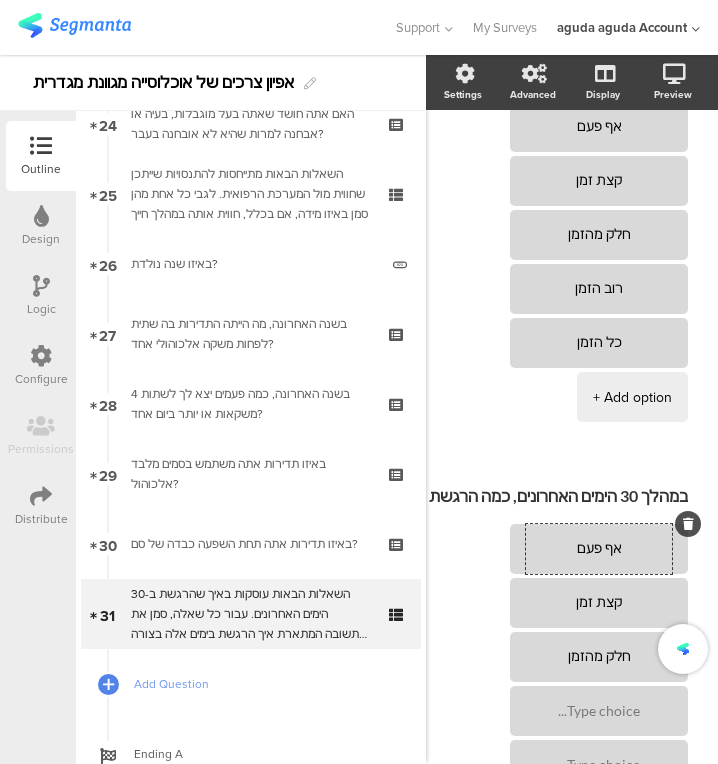 type on "חלק מהזמן" 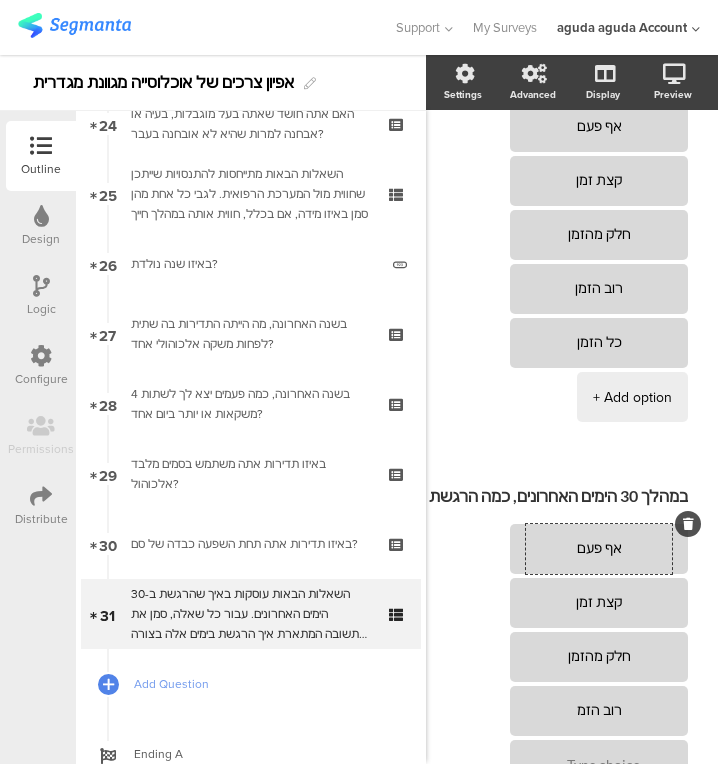 click on "רוב הזמ" at bounding box center (599, 711) 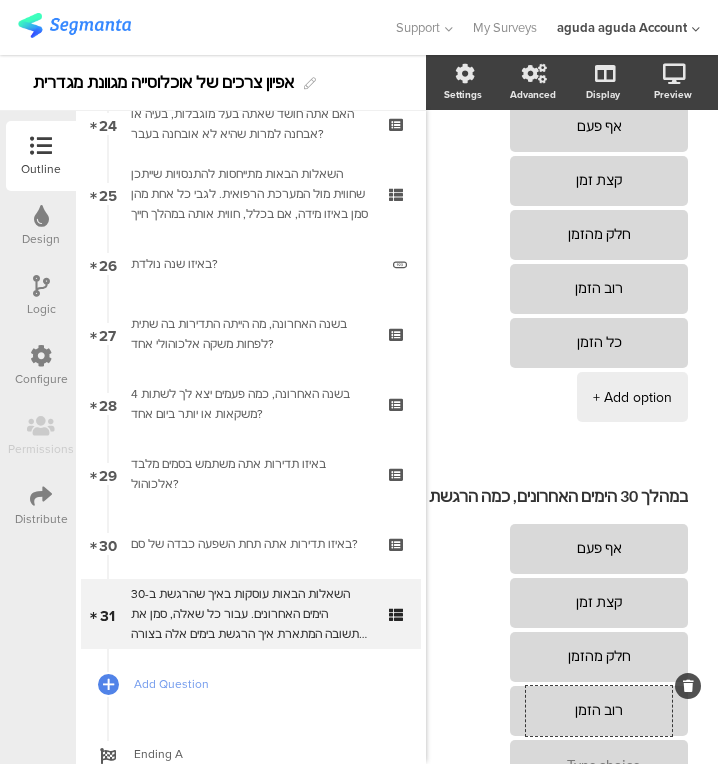 type on "רוב הזמן" 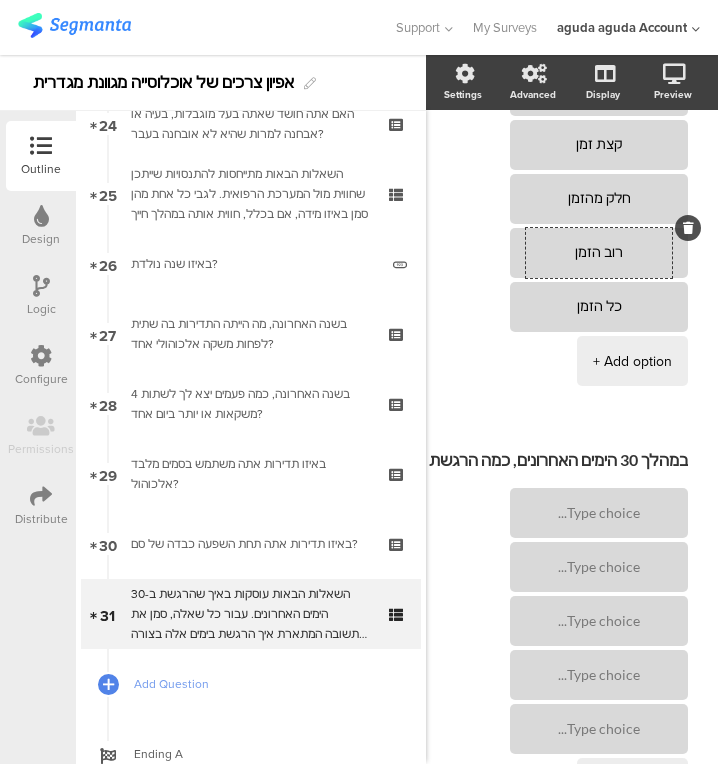 scroll, scrollTop: 907, scrollLeft: 45, axis: both 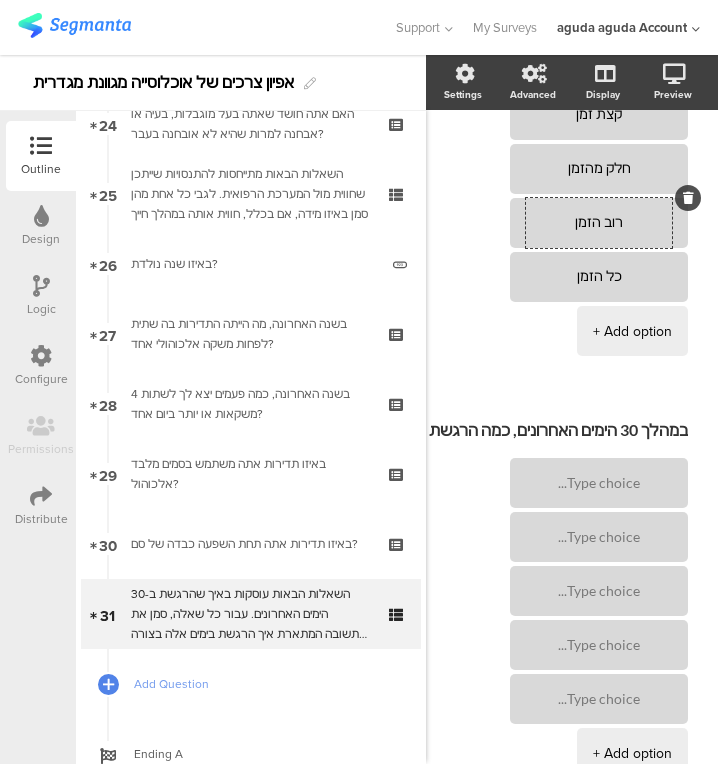 click at bounding box center [599, 483] 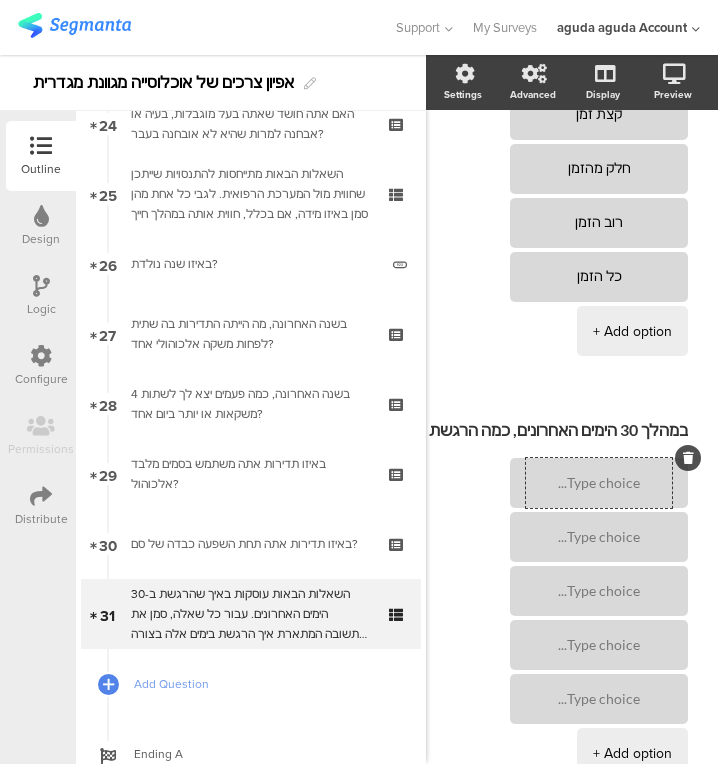 type on "כל הזמן" 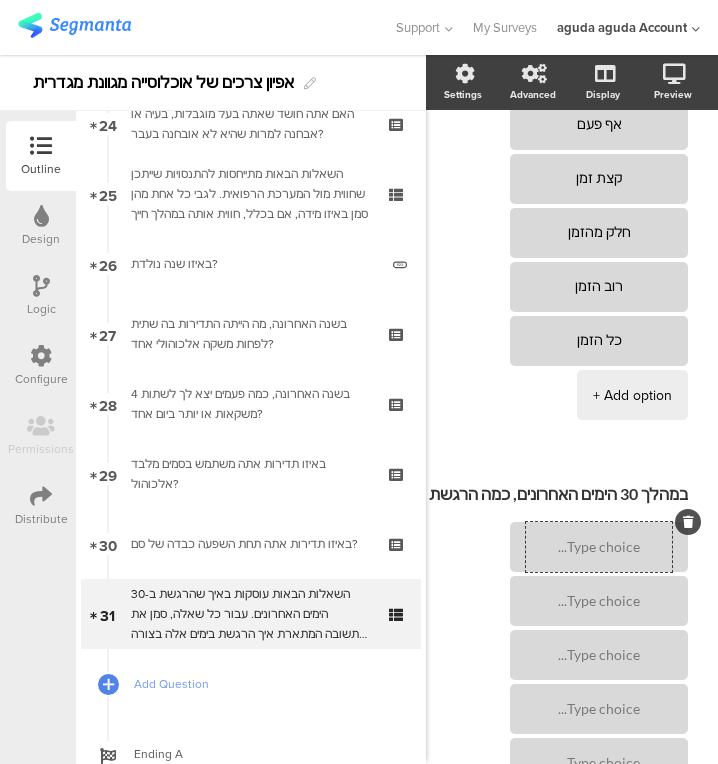 scroll, scrollTop: 852, scrollLeft: 45, axis: both 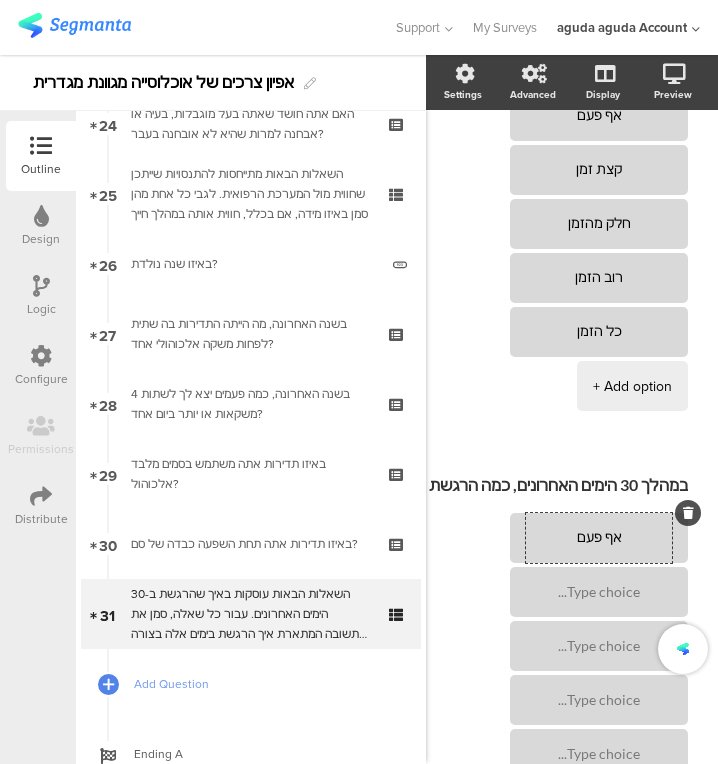 type on "אף פעם" 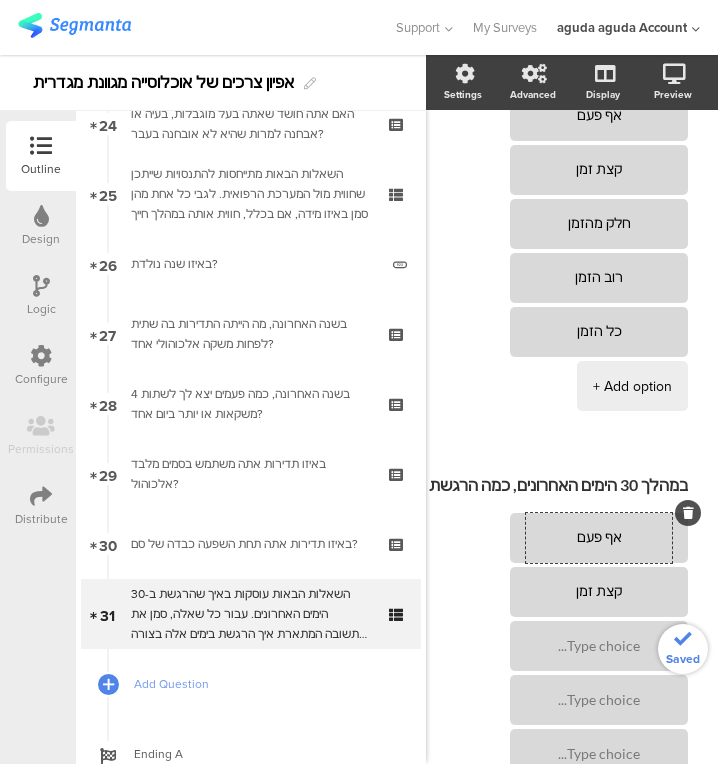 type on "קצת זמן" 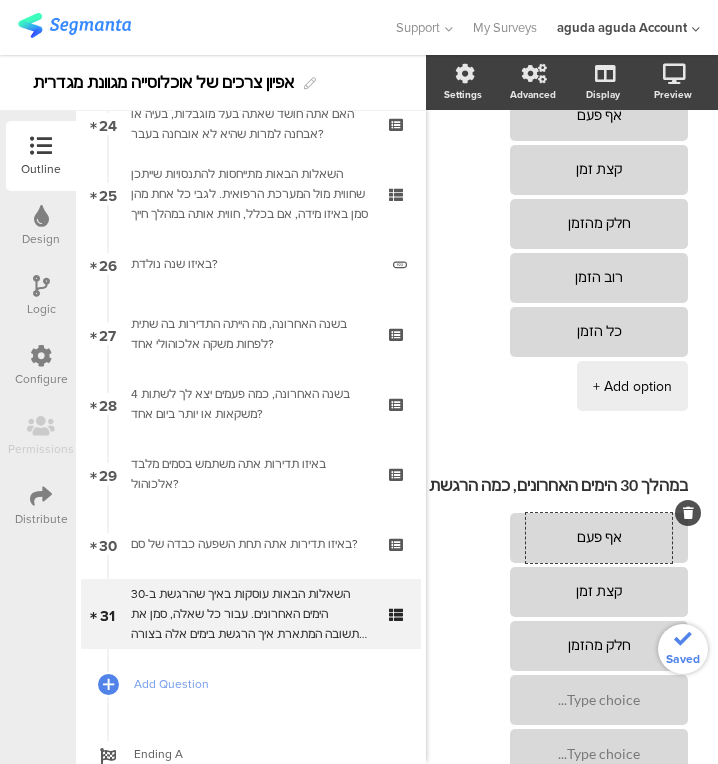 type on "חלק מהזמן" 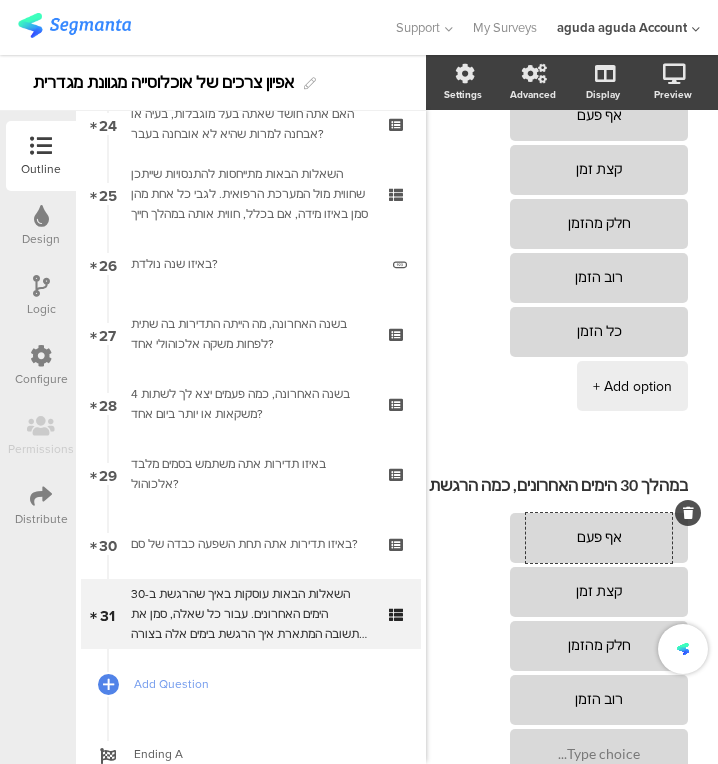 type on "רוב הזמן" 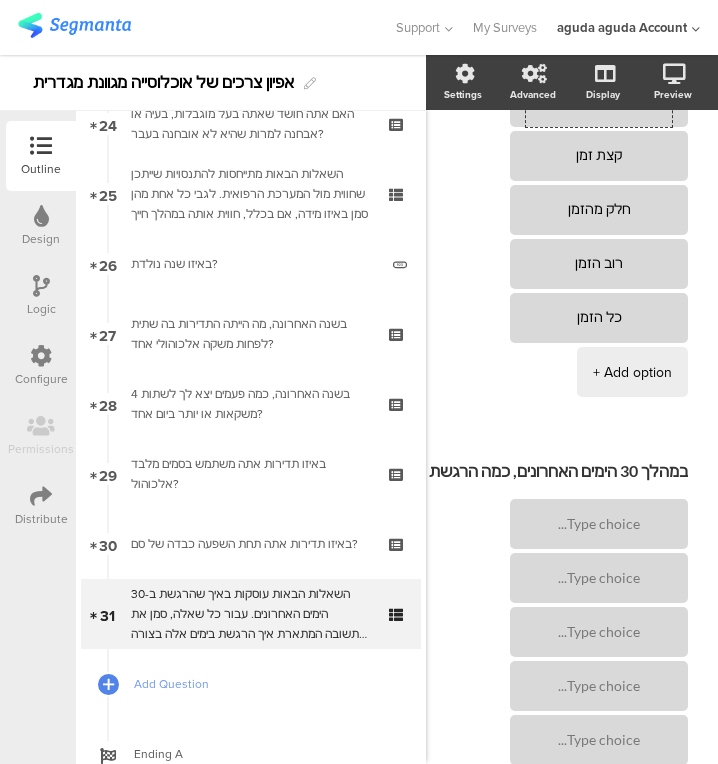 scroll, scrollTop: 1289, scrollLeft: 45, axis: both 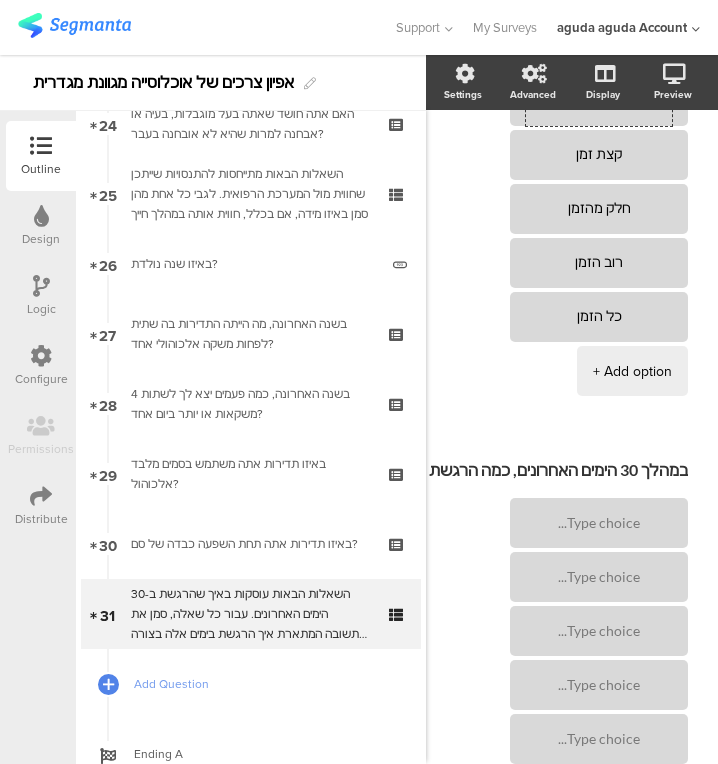 click at bounding box center (599, 523) 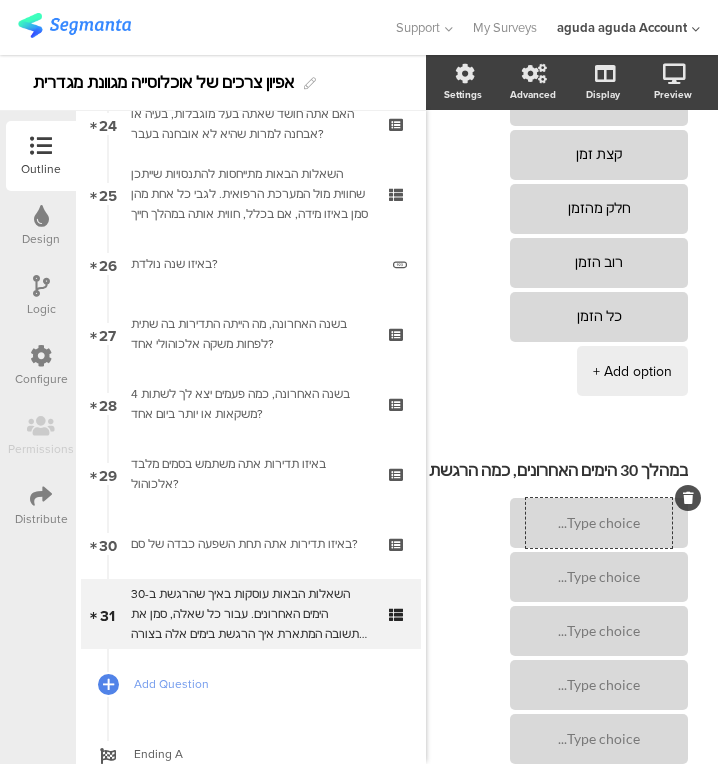 click at bounding box center (599, 523) 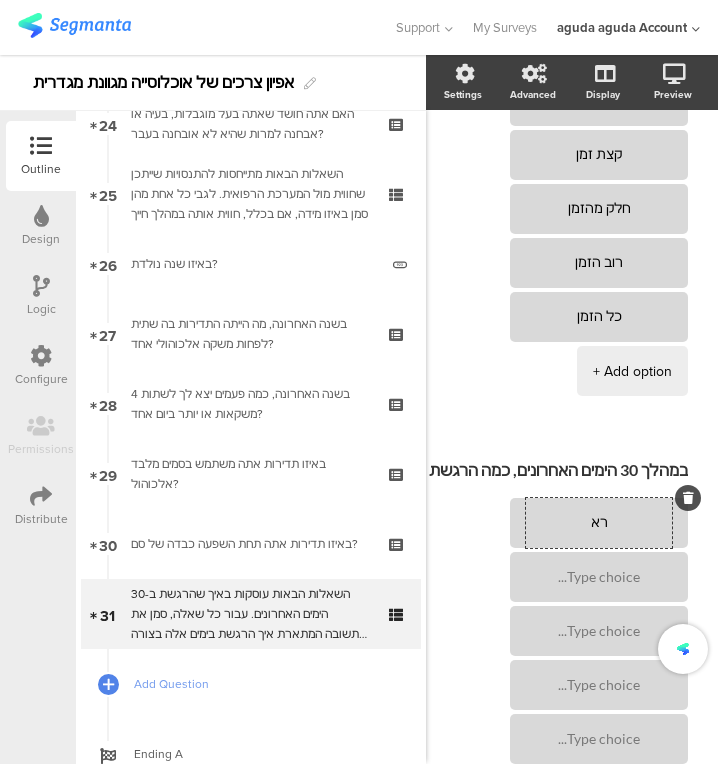 type on "ר" 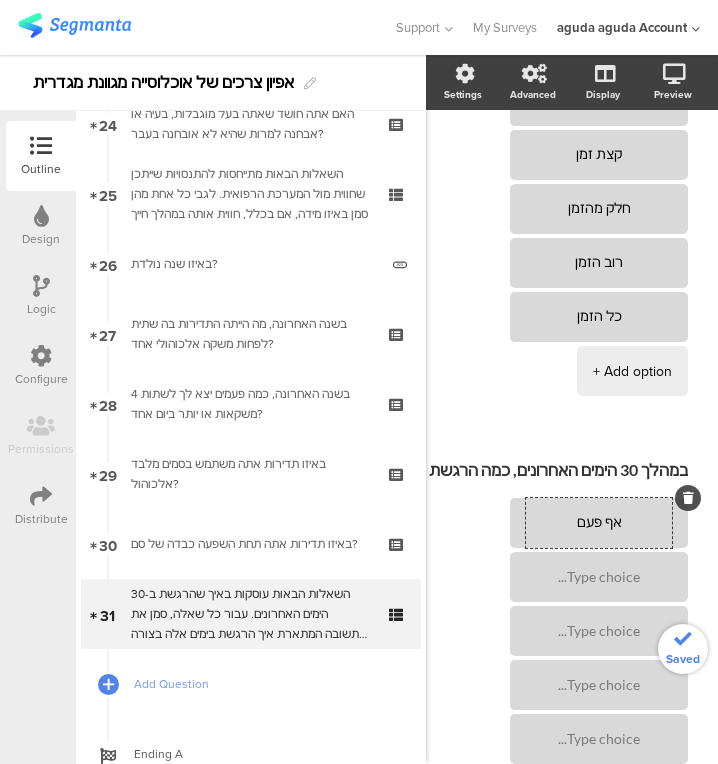 type on "אף פעם" 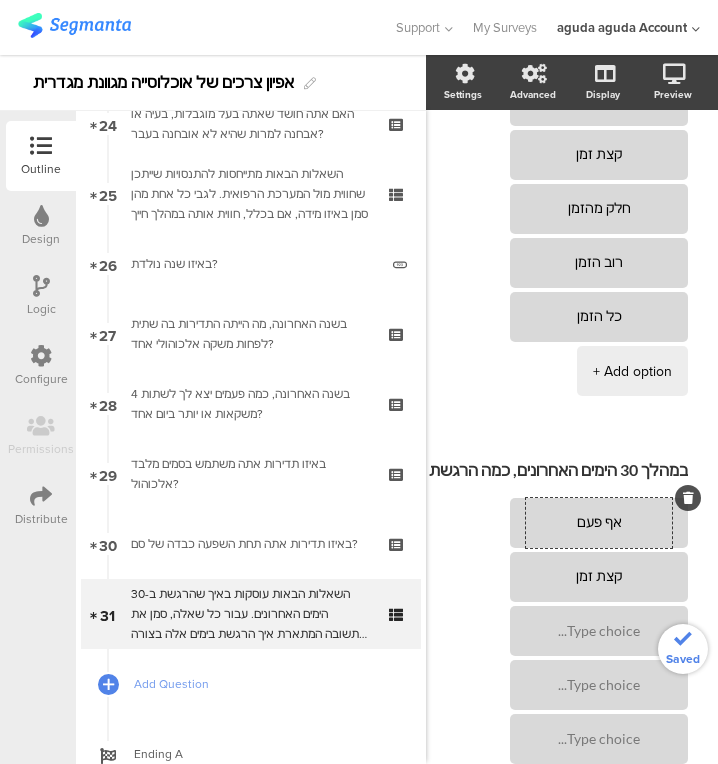 type on "קצת זמן" 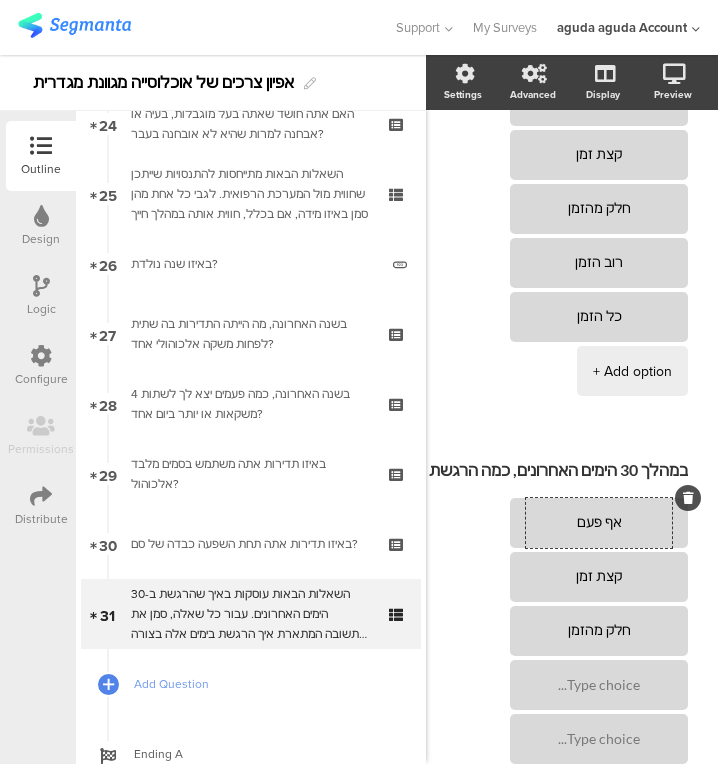 scroll, scrollTop: 0, scrollLeft: 0, axis: both 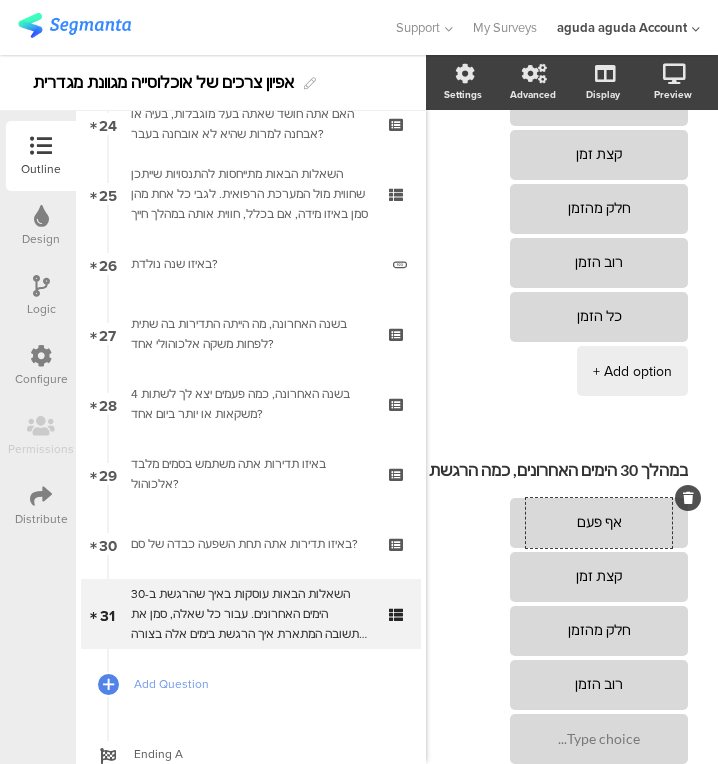 type on "רוב הזמן" 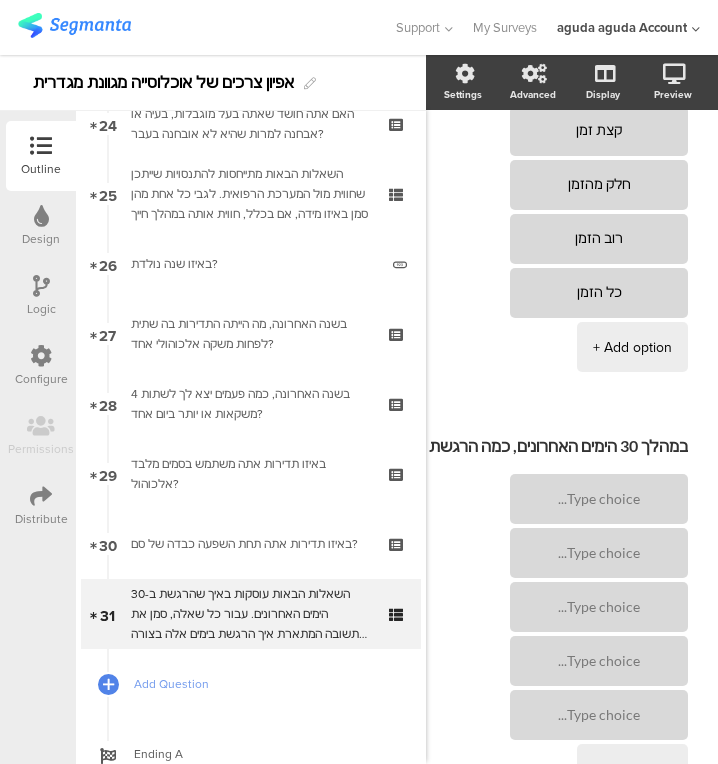 scroll, scrollTop: 1736, scrollLeft: 45, axis: both 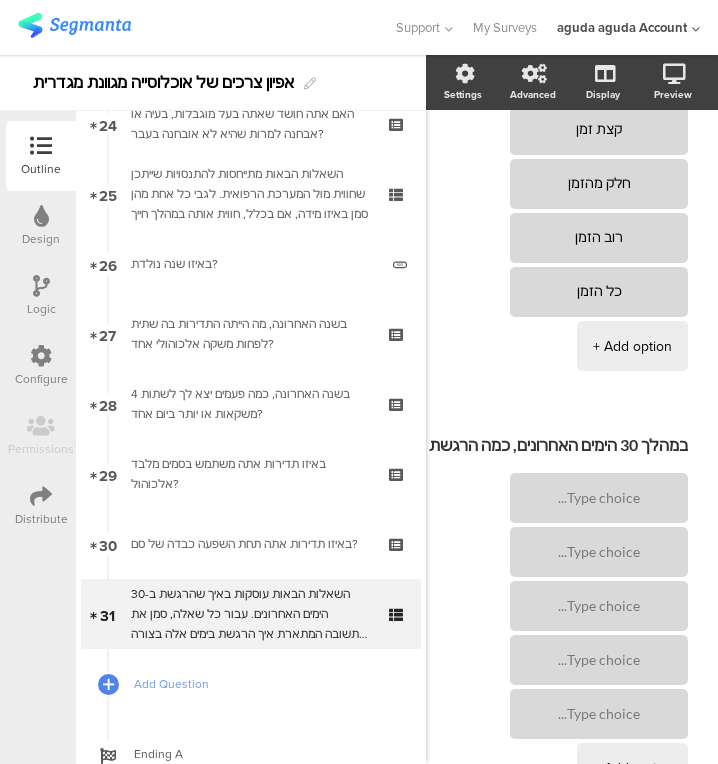 type on "כל הזמן" 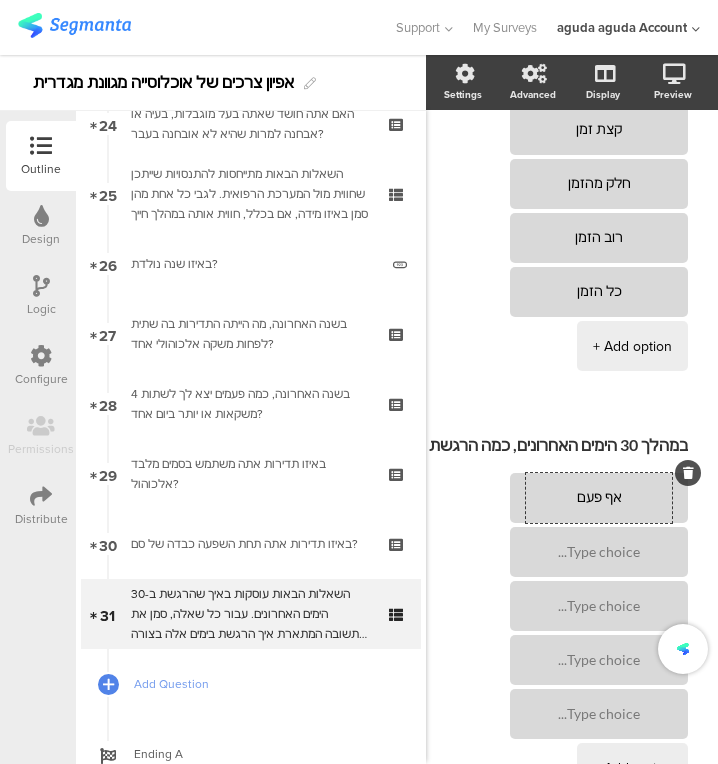 type on "אף פעם" 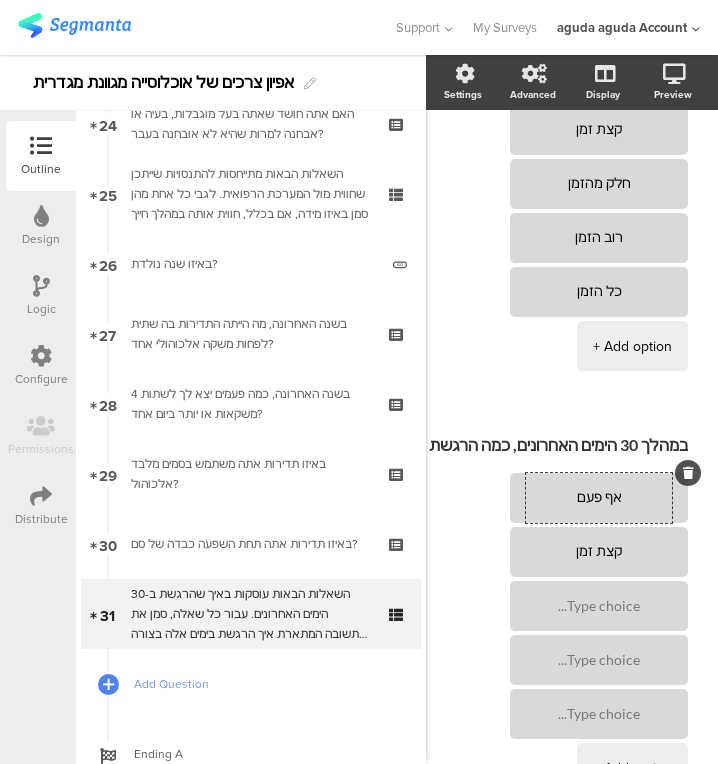 type on "קצת זמן" 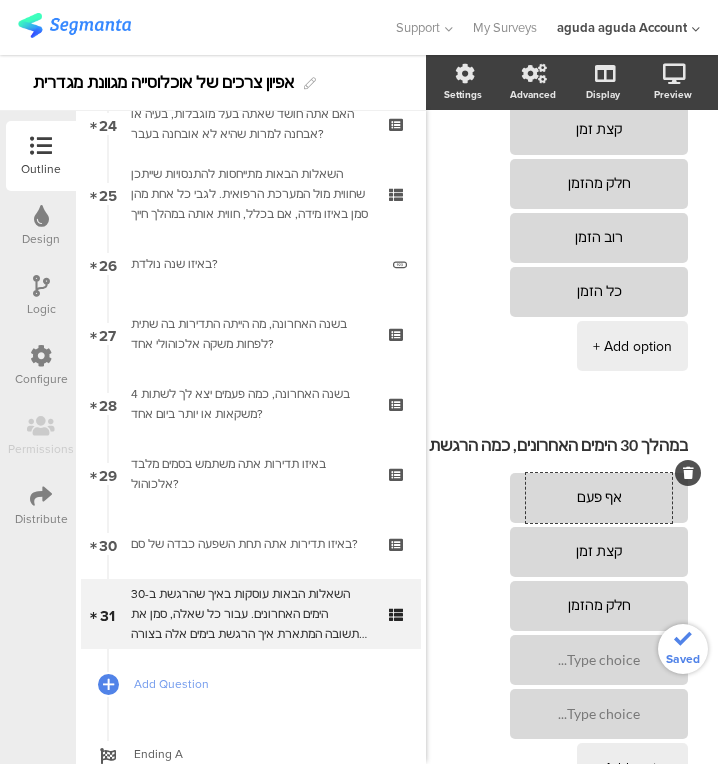 type on "חלק מהזמן" 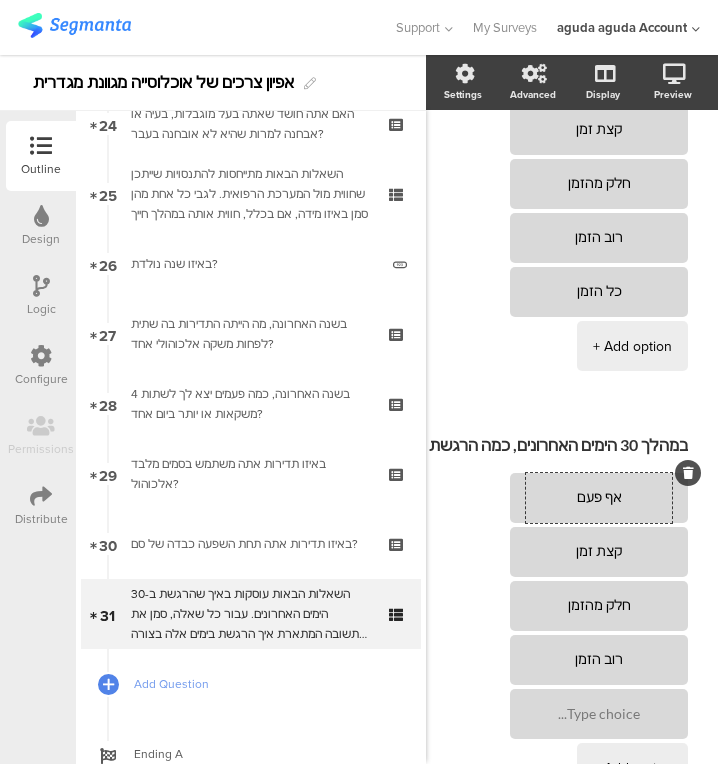 type on "רוב הזמן" 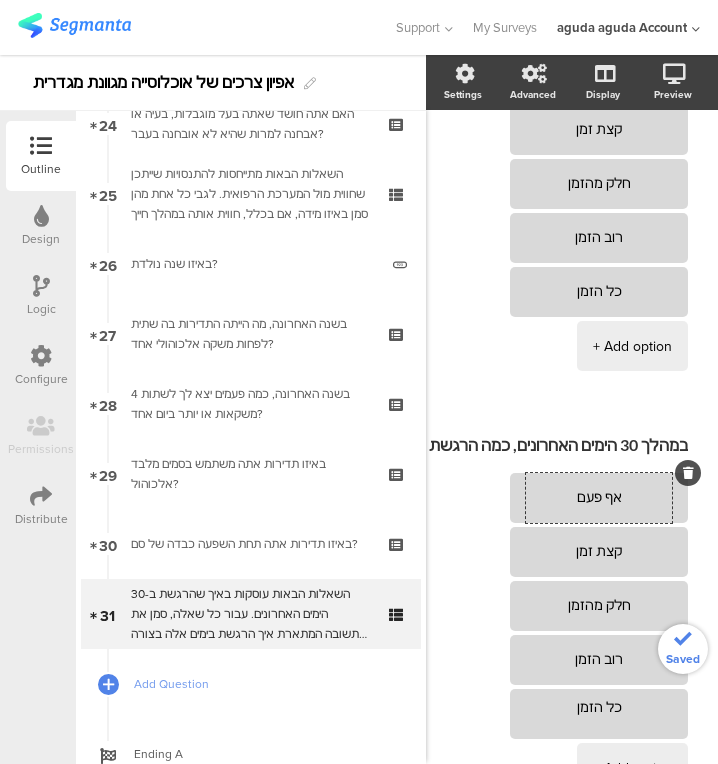 scroll, scrollTop: 0, scrollLeft: 0, axis: both 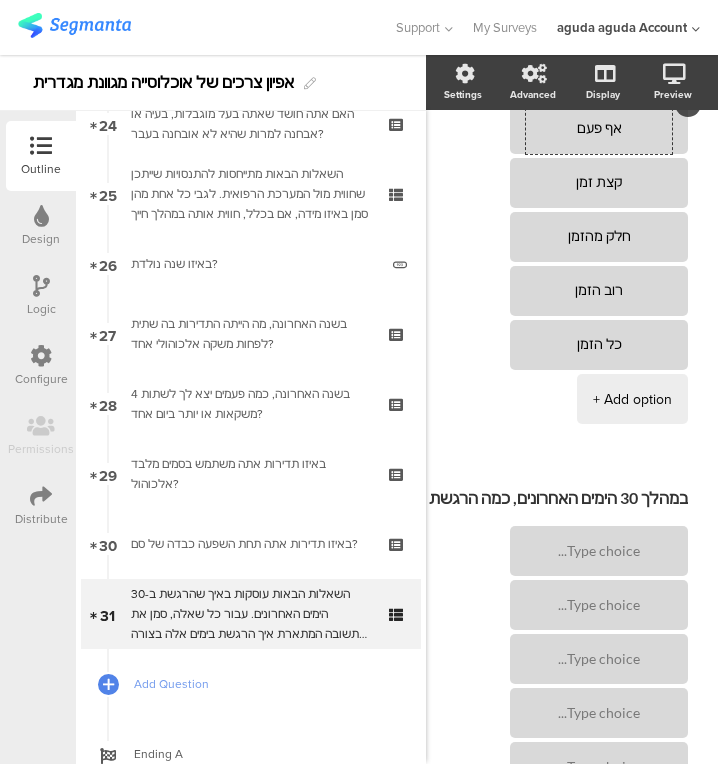 type on "כל הזמן" 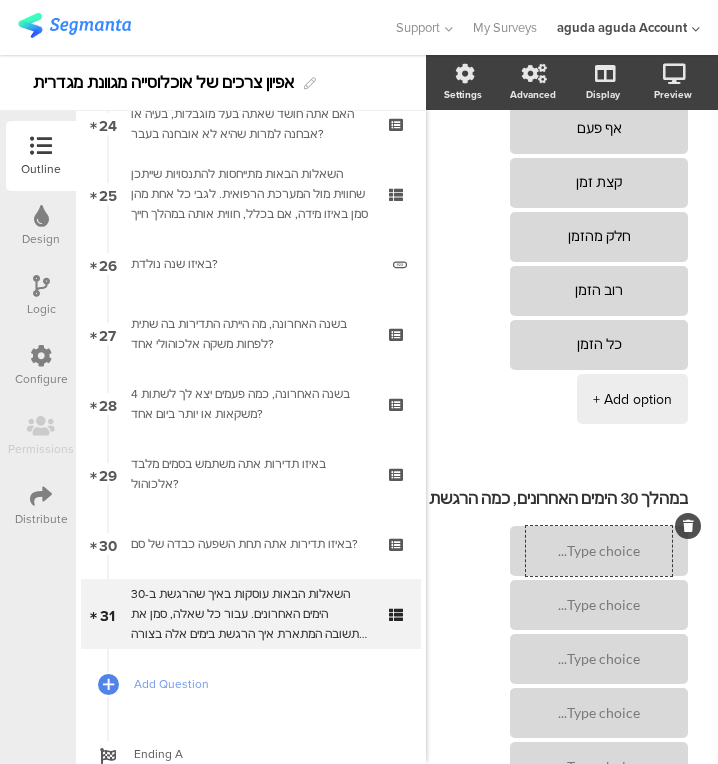 scroll, scrollTop: 0, scrollLeft: 0, axis: both 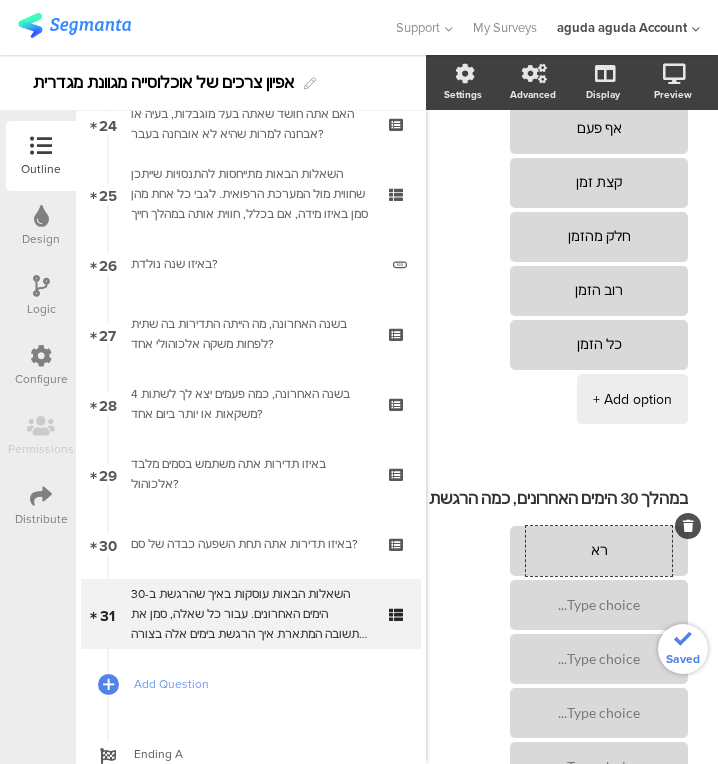 type on "ר" 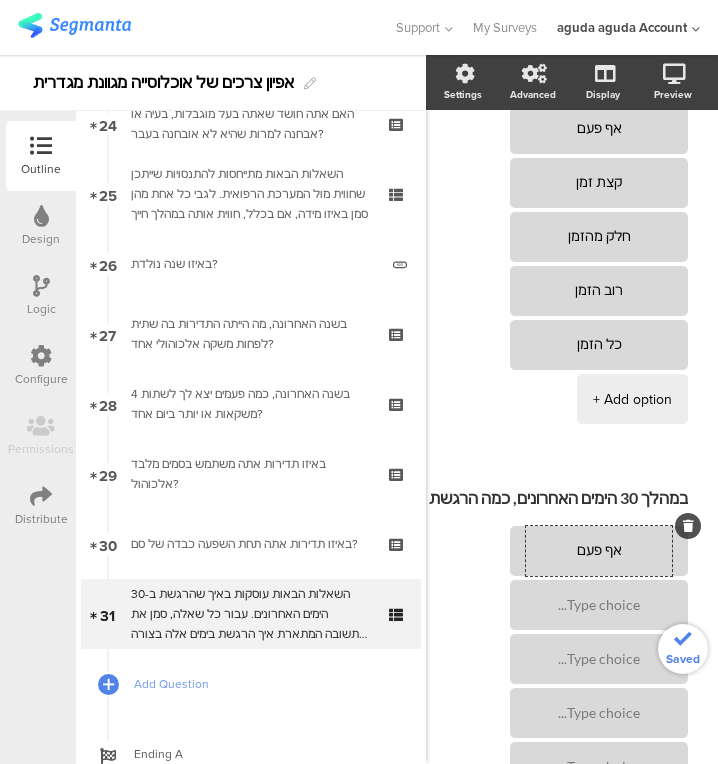 type on "אף פעם" 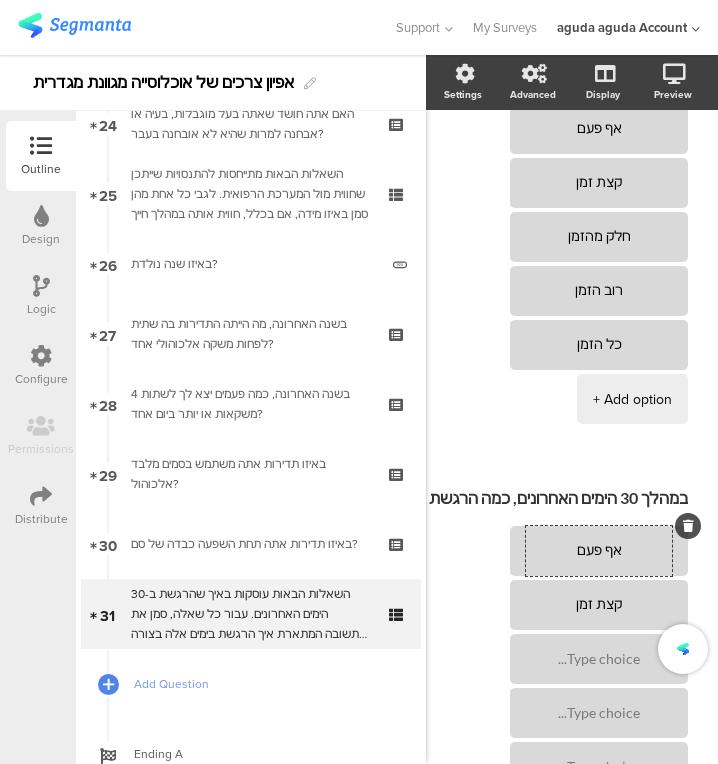 type on "קצת זמן" 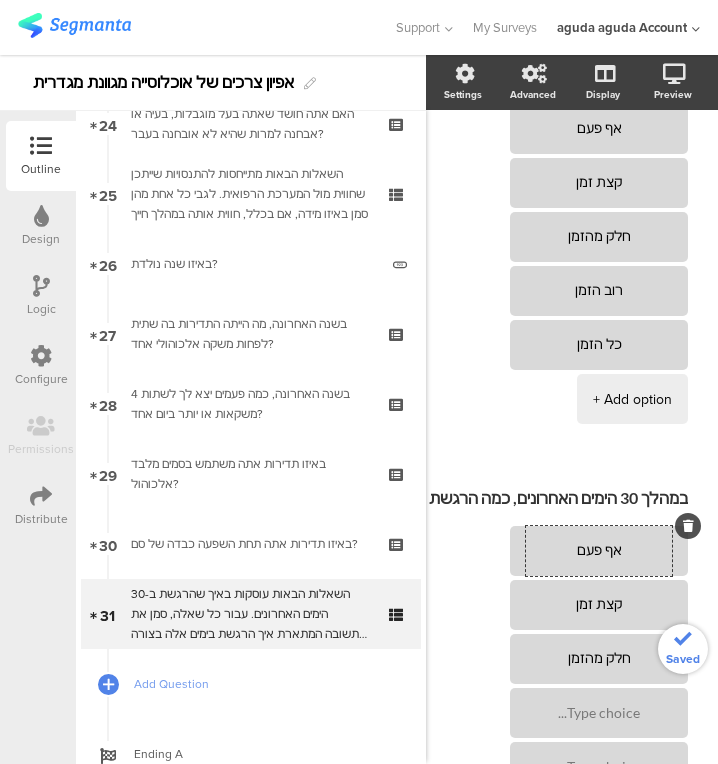 type on "חלק מהזמן" 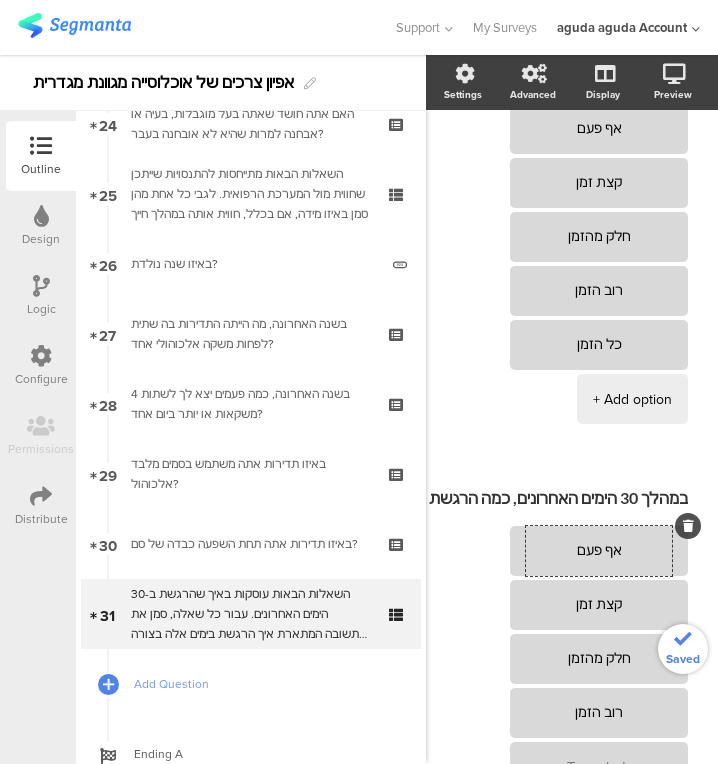 type on "רוב הזמן" 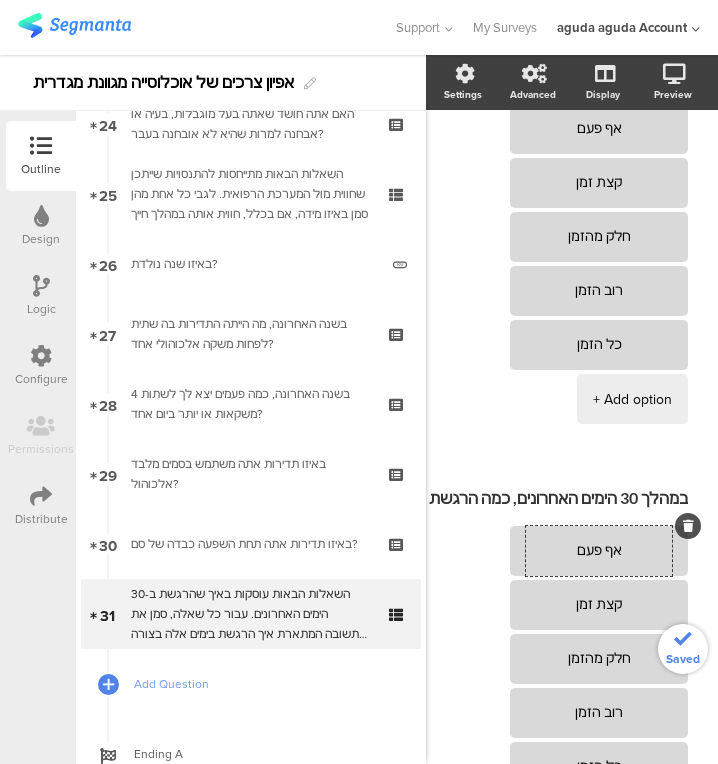 scroll, scrollTop: 2345, scrollLeft: 45, axis: both 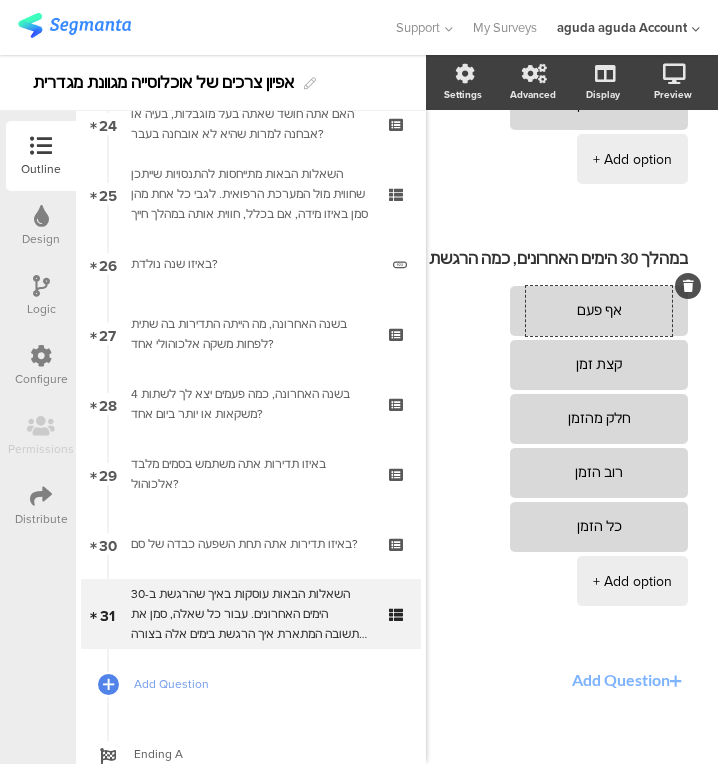 type on "כל הזמן" 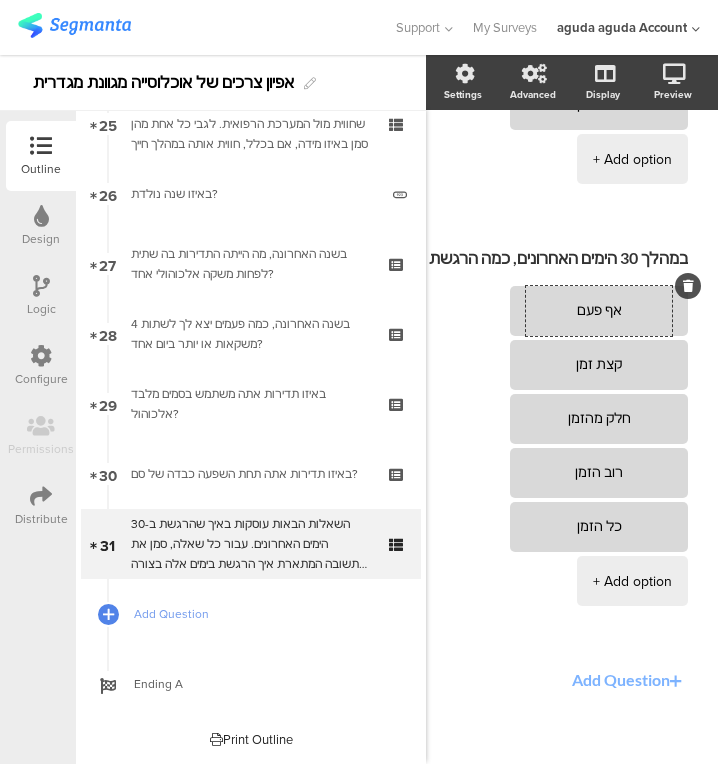 scroll, scrollTop: 1781, scrollLeft: 0, axis: vertical 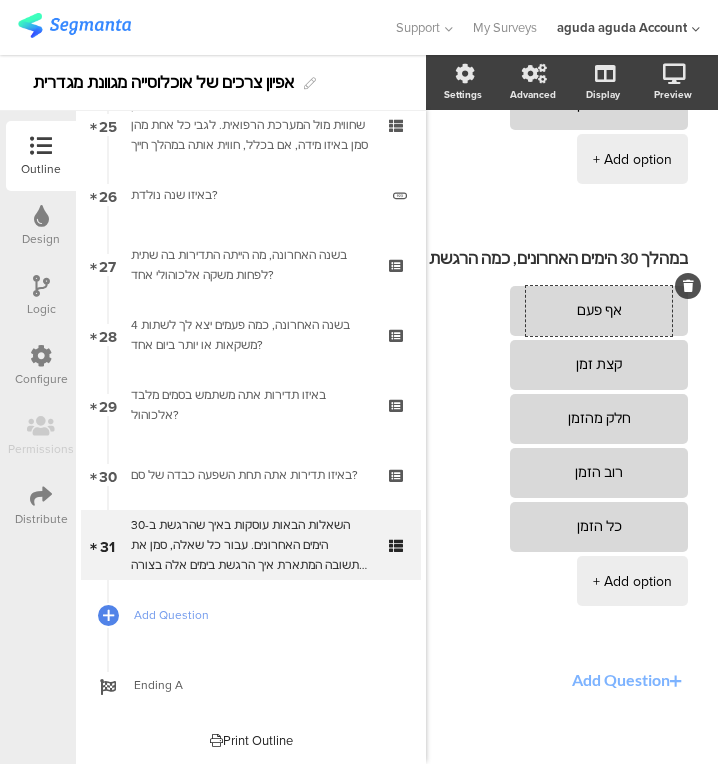 click on "Add Question" at bounding box center (262, 615) 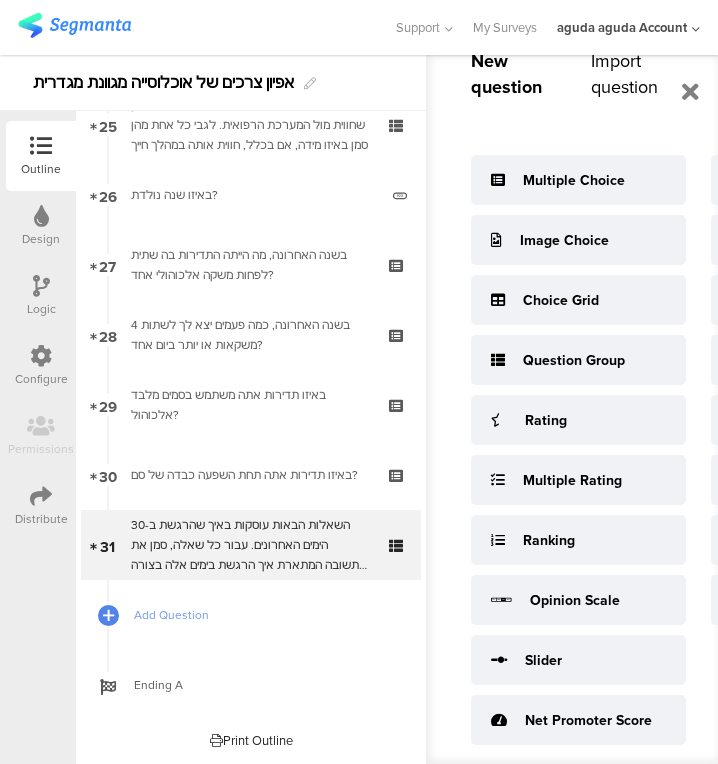 click on "Question Group" at bounding box center [574, 360] 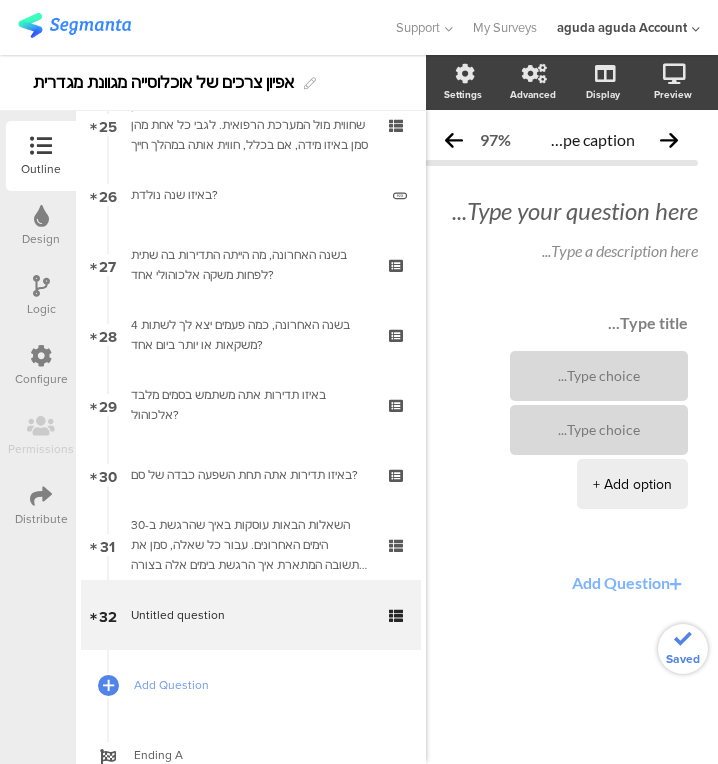 scroll, scrollTop: 0, scrollLeft: 23, axis: horizontal 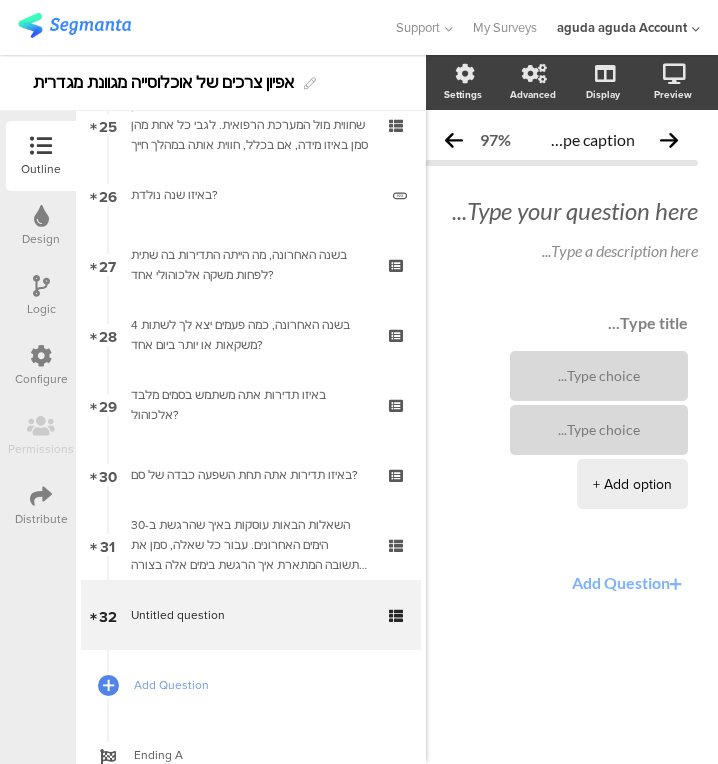 click on "השאלות הבאות עוסקות באיך שהרגשת ב-30 הימים האחרונים. עבור כל שאלה, סמן את התשובה המתארת איך הרגשת בימים אלה בצורה הטובה ביותר." at bounding box center [250, 545] 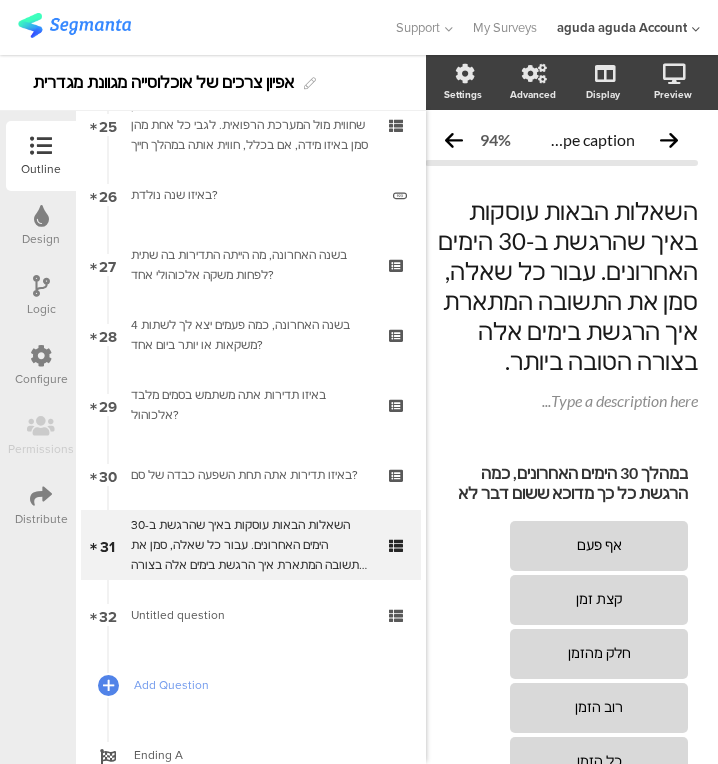 click on "השאלות הבאות עוסקות באיך שהרגשת ב-30 הימים האחרונים. עבור כל שאלה, סמן את התשובה המתארת איך הרגשת בימים אלה בצורה הטובה ביותר." 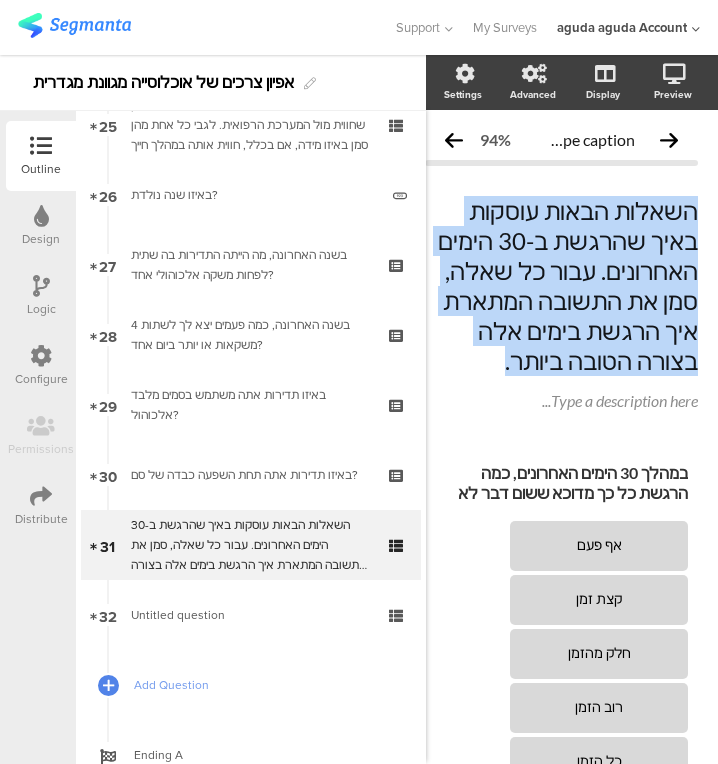 copy on "השאלות הבאות עוסקות באיך שהרגשת ב-30 הימים האחרונים. עבור כל שאלה, סמן את התשובה המתארת איך הרגשת בימים אלה בצורה הטובה ביותר." 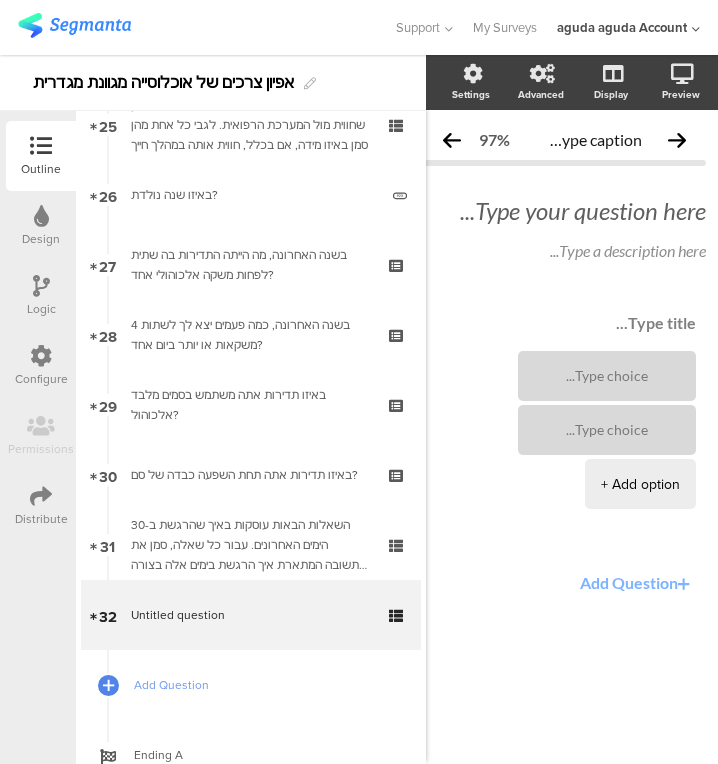 click on "Type your question here..." 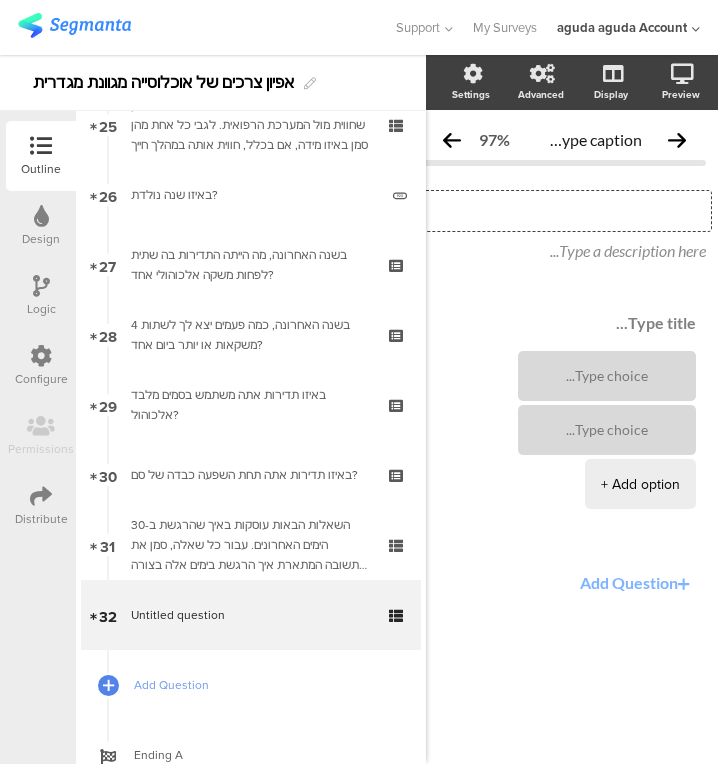 click on "Type your question here..." 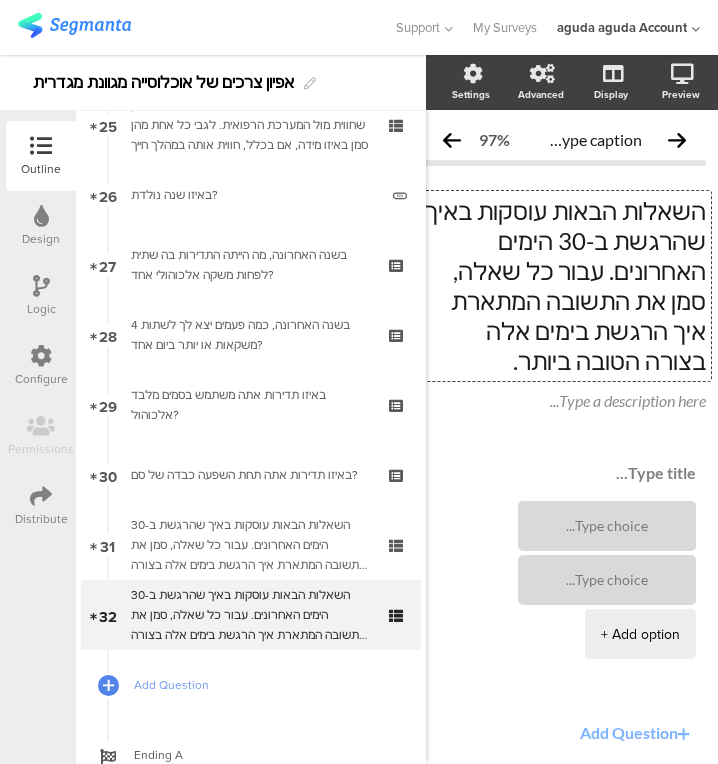 click on "השאלות הבאות עוסקות באיך שהרגשת ב-30 הימים האחרונים. עבור כל שאלה, סמן את התשובה המתארת איך הרגשת בימים אלה בצורה הטובה ביותר." 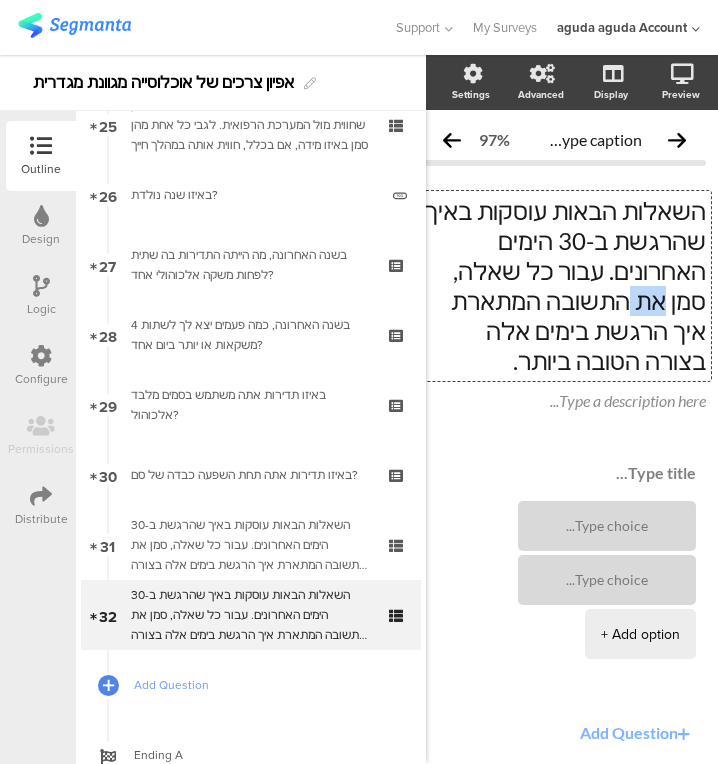 click on "השאלות הבאות עוסקות באיך שהרגשת ב-30 הימים האחרונים. עבור כל שאלה, סמן את התשובה המתארת איך הרגשת בימים אלה בצורה הטובה ביותר." 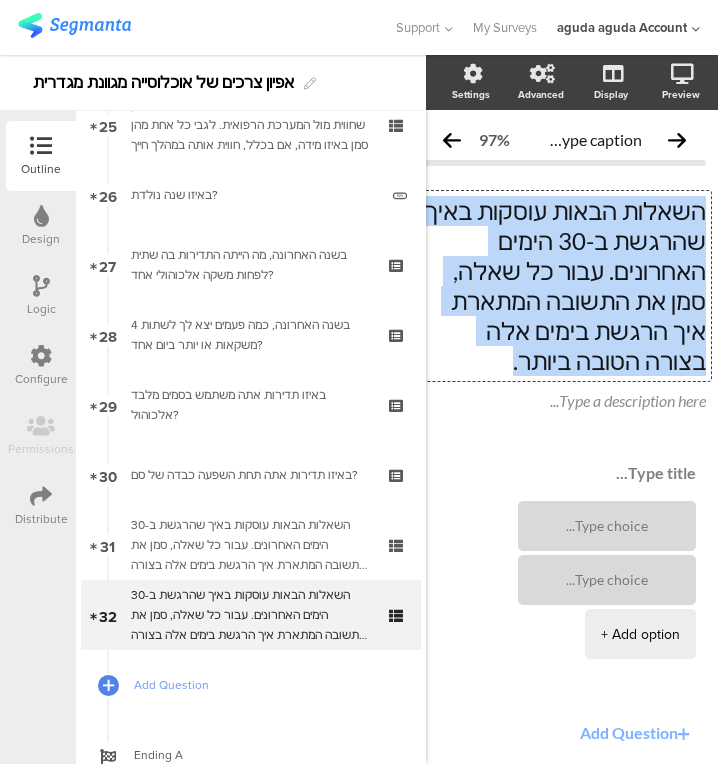 click on "השאלות הבאות עוסקות באיך שהרגשת ב-30 הימים האחרונים. עבור כל שאלה, סמן את התשובה המתארת איך הרגשת בימים אלה בצורה הטובה ביותר." 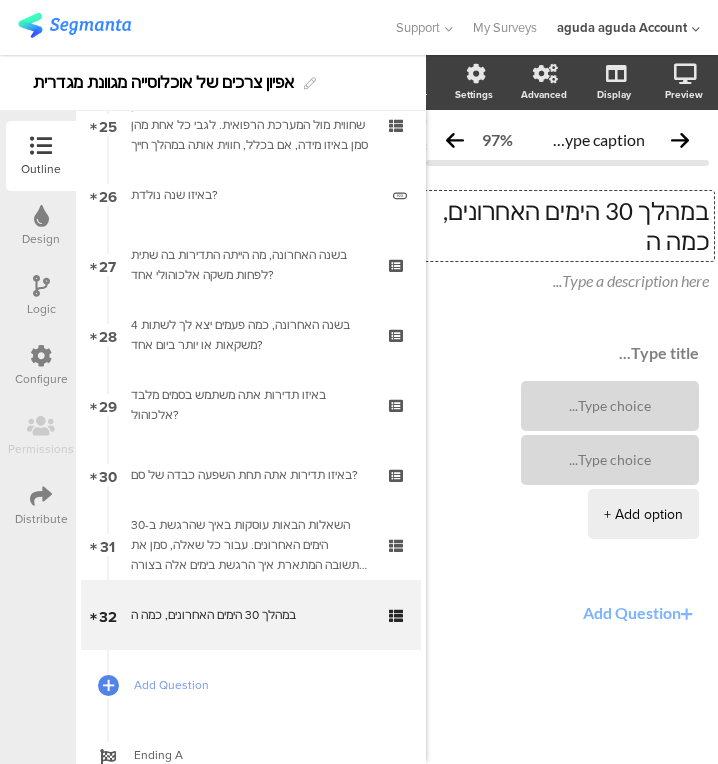 scroll, scrollTop: 0, scrollLeft: 0, axis: both 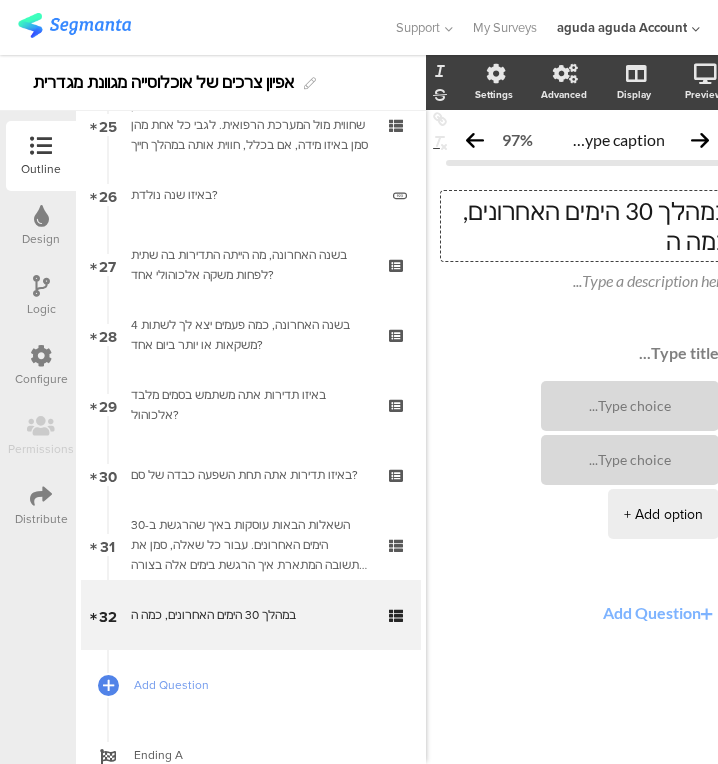 click on "במהלך 30 הימים האחרונים, כמה ה" 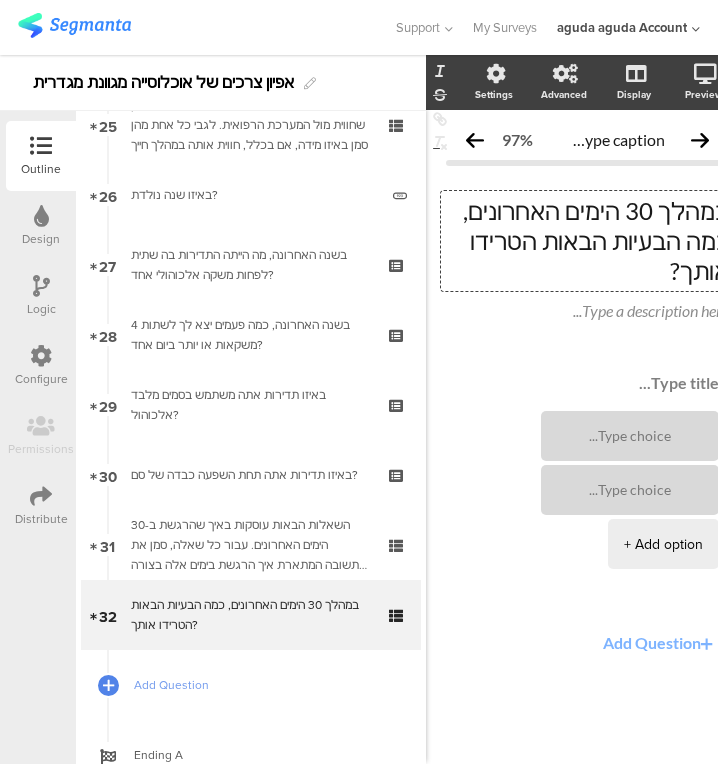 click at bounding box center (196, 27) 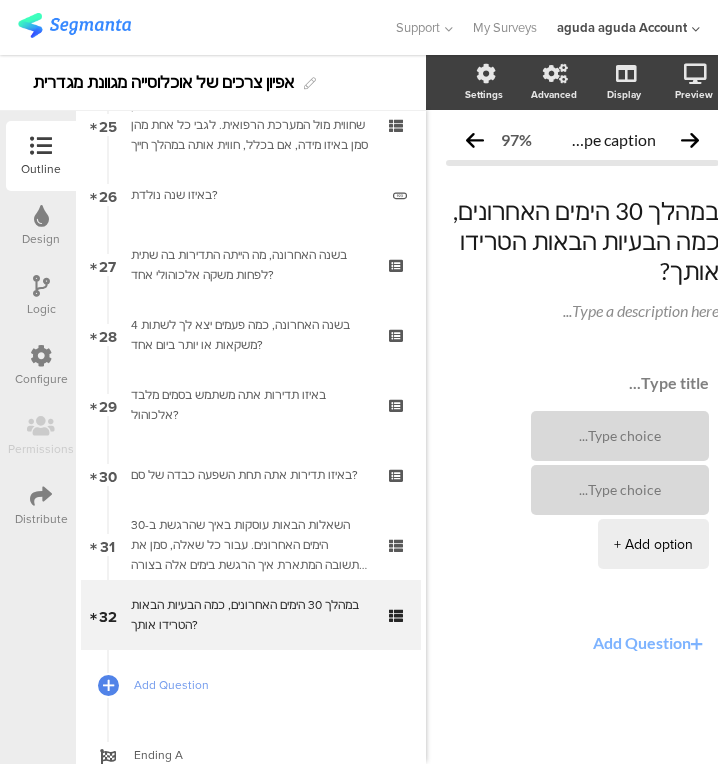 click on "+ Add option" at bounding box center (582, 473) 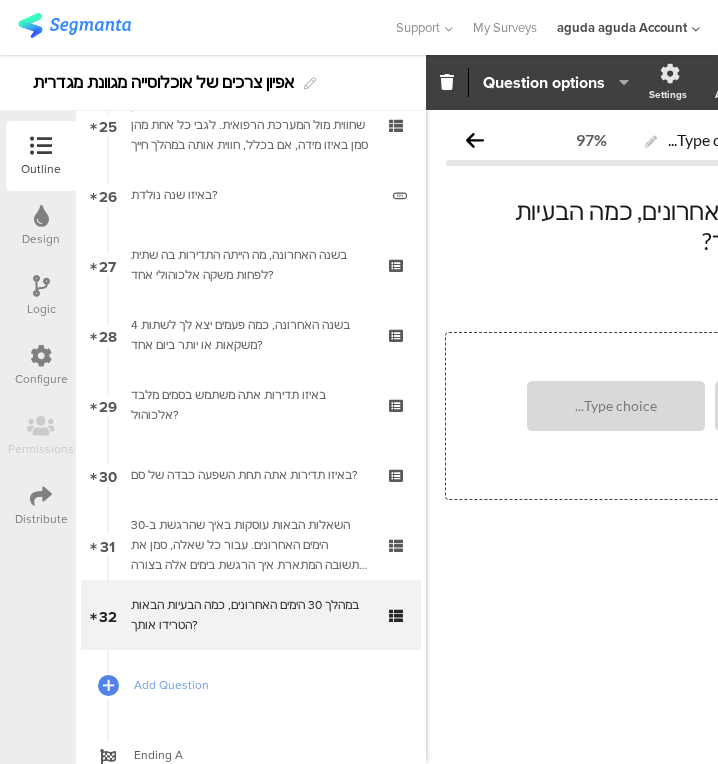 click at bounding box center (674, 353) 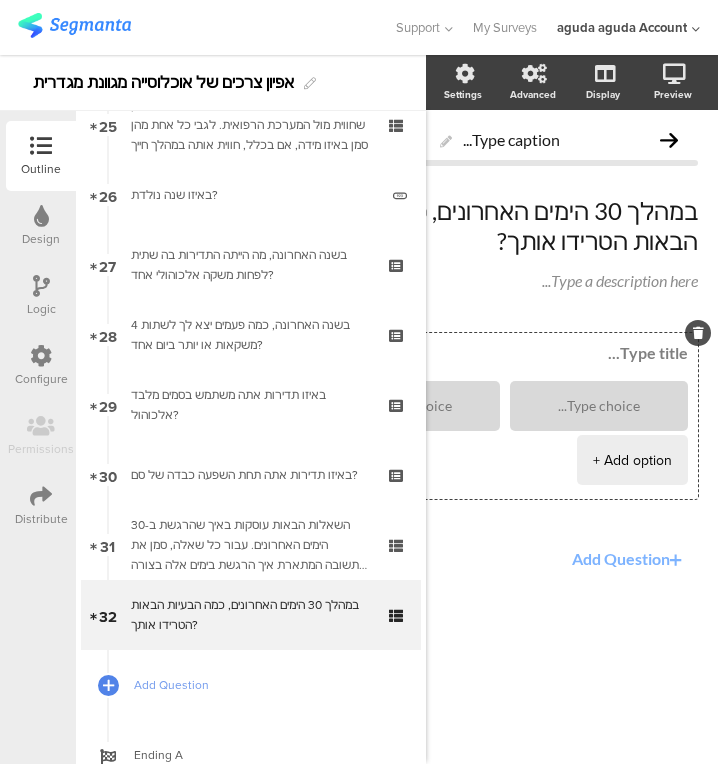 scroll, scrollTop: 0, scrollLeft: 207, axis: horizontal 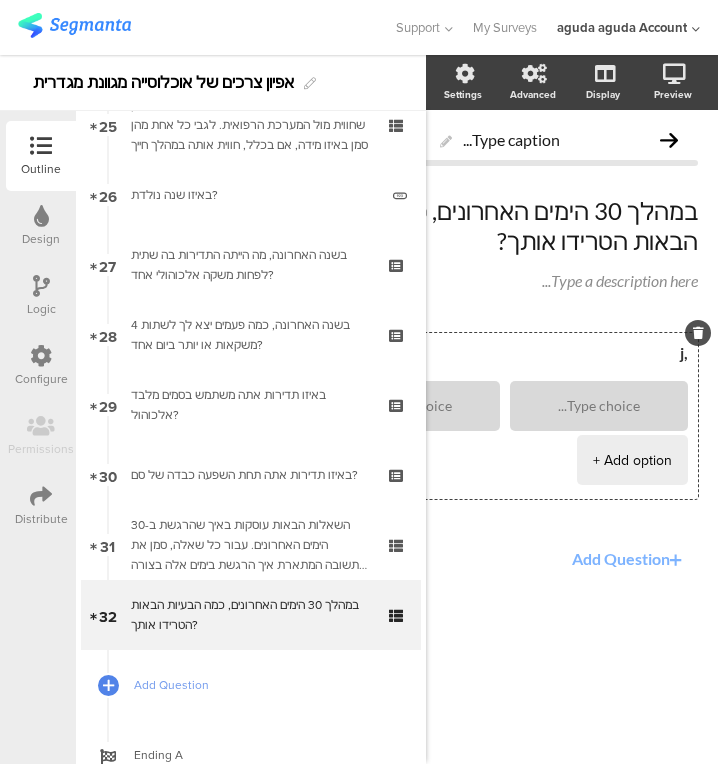 click on ",j" at bounding box center (469, 353) 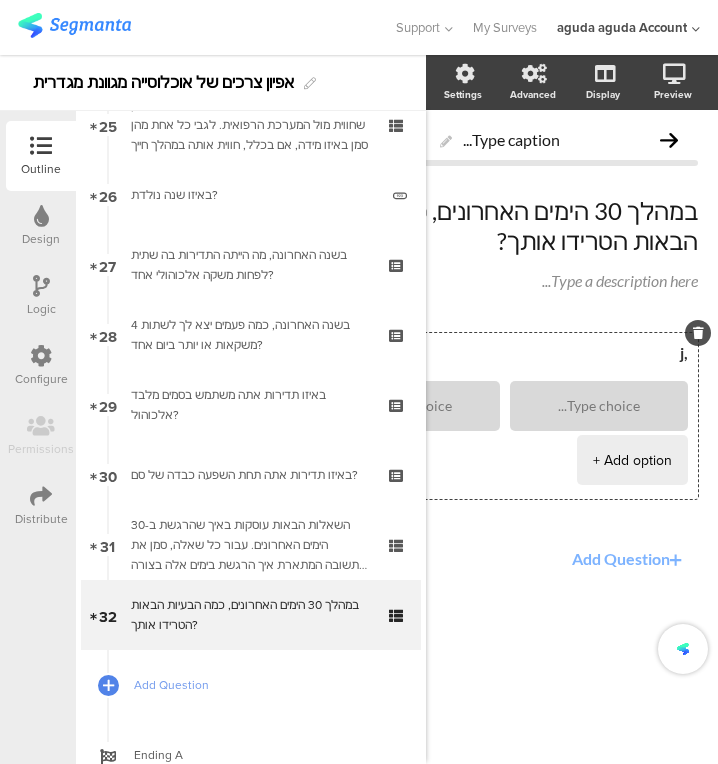 type on "," 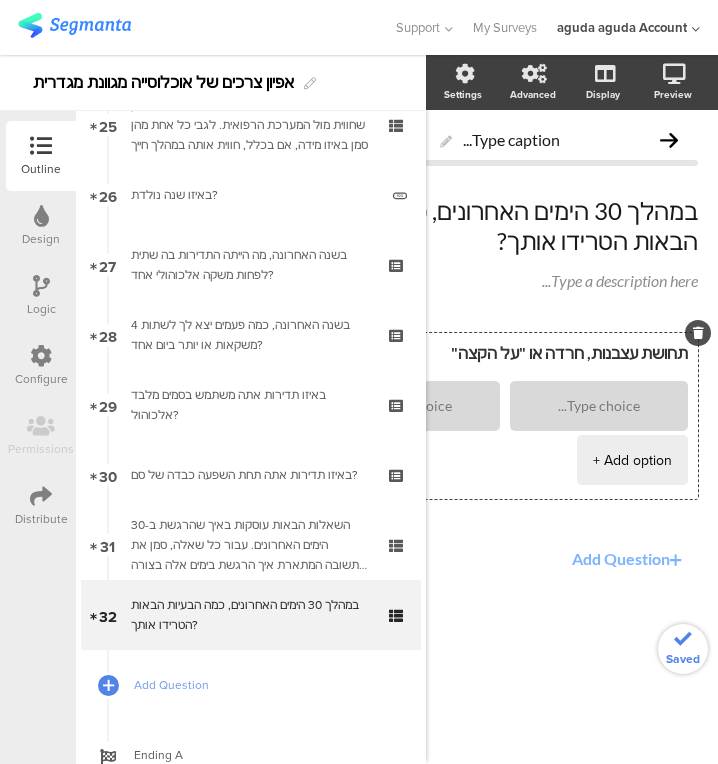 type on "תחושת עצבנות, חרדה או "על הקצה"" 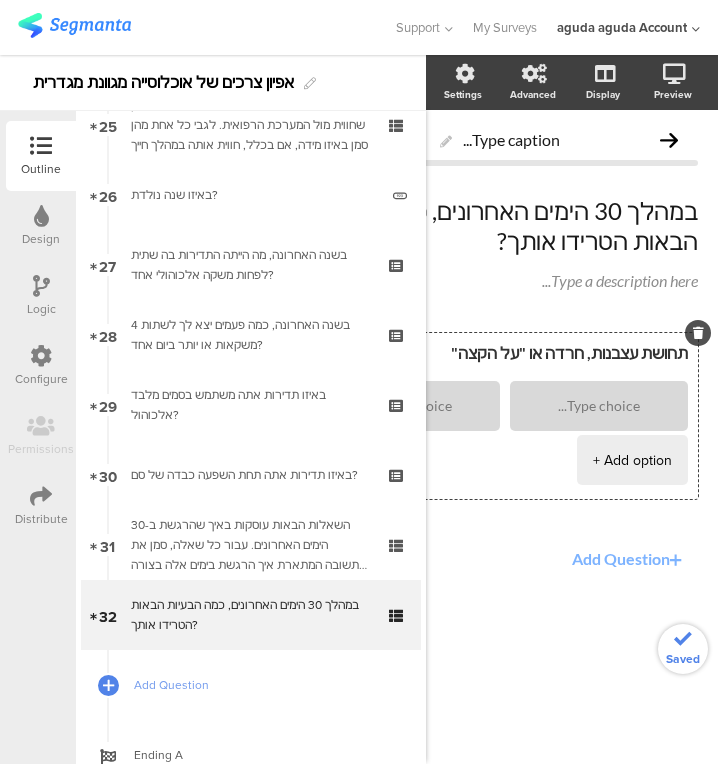 click on "Add Question" 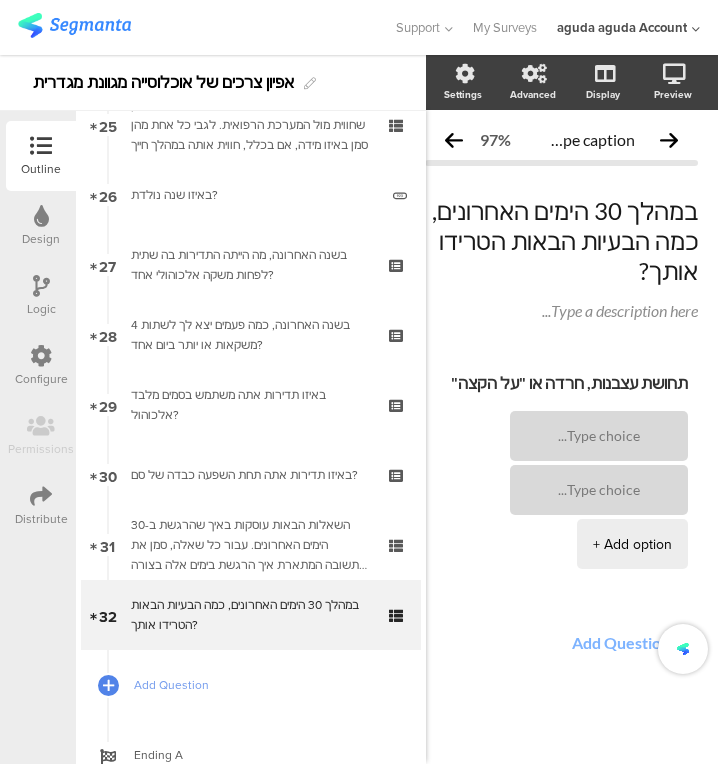 scroll, scrollTop: 0, scrollLeft: 23, axis: horizontal 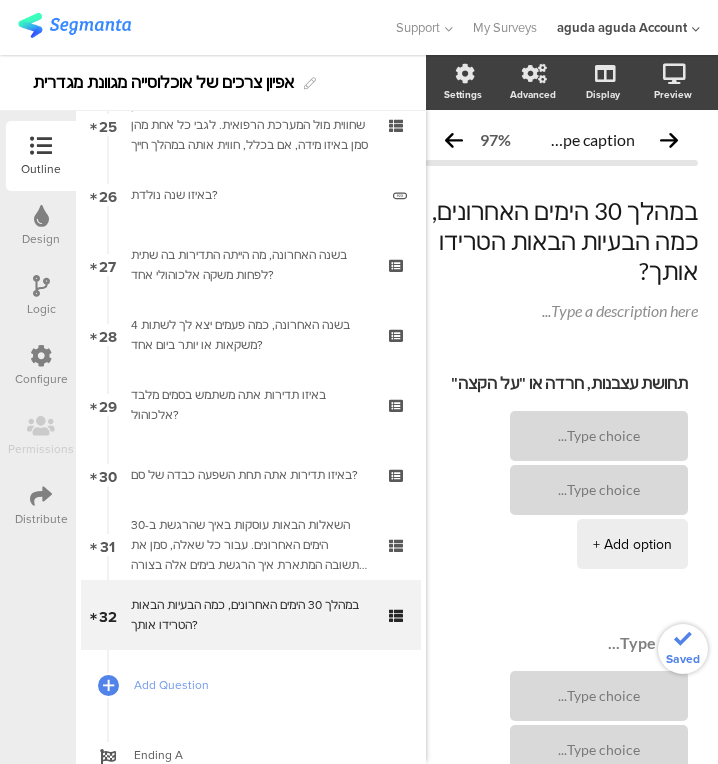 click on "+ Add option" at bounding box center [561, 733] 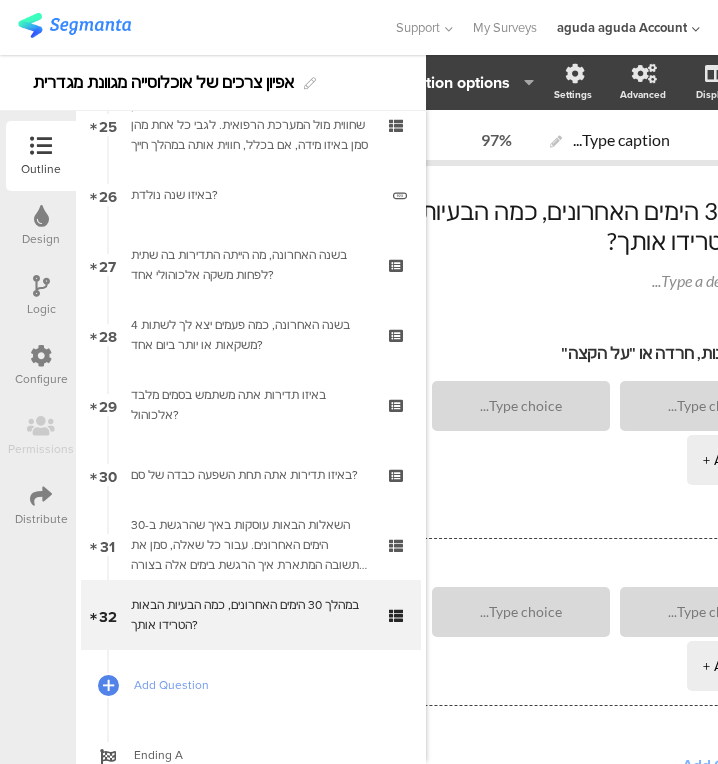scroll, scrollTop: 0, scrollLeft: 108, axis: horizontal 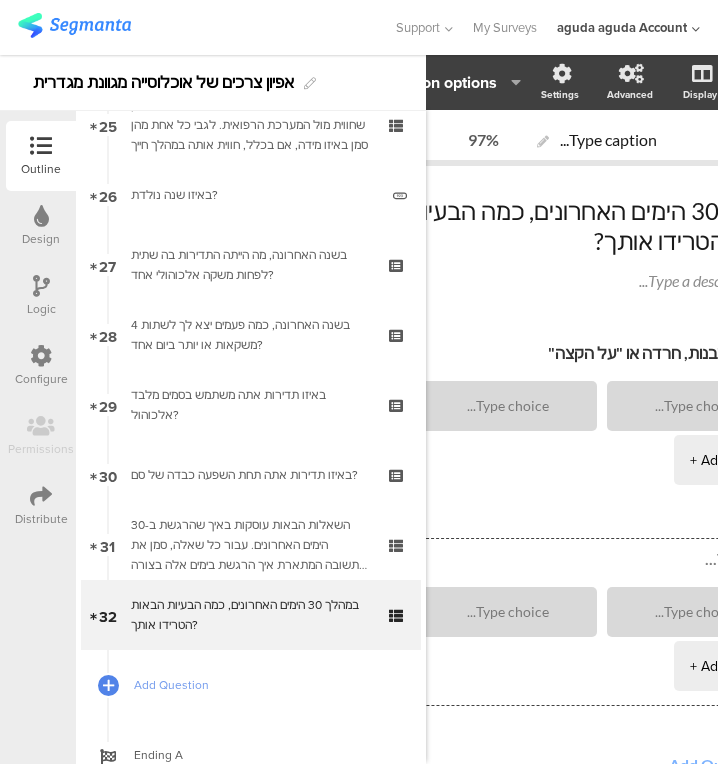 click on "+ Add option" at bounding box center (566, 622) 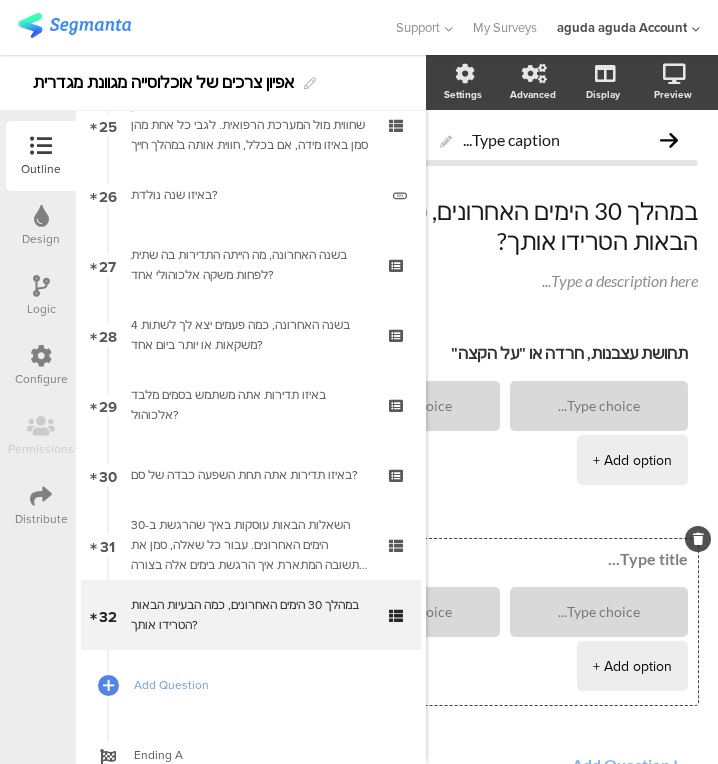click at bounding box center (469, 559) 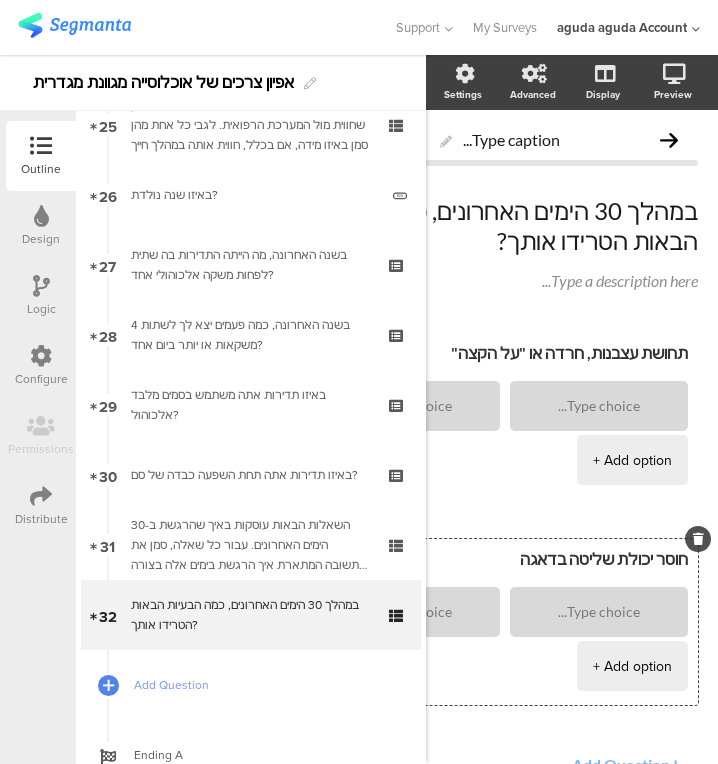 click at bounding box center (599, 406) 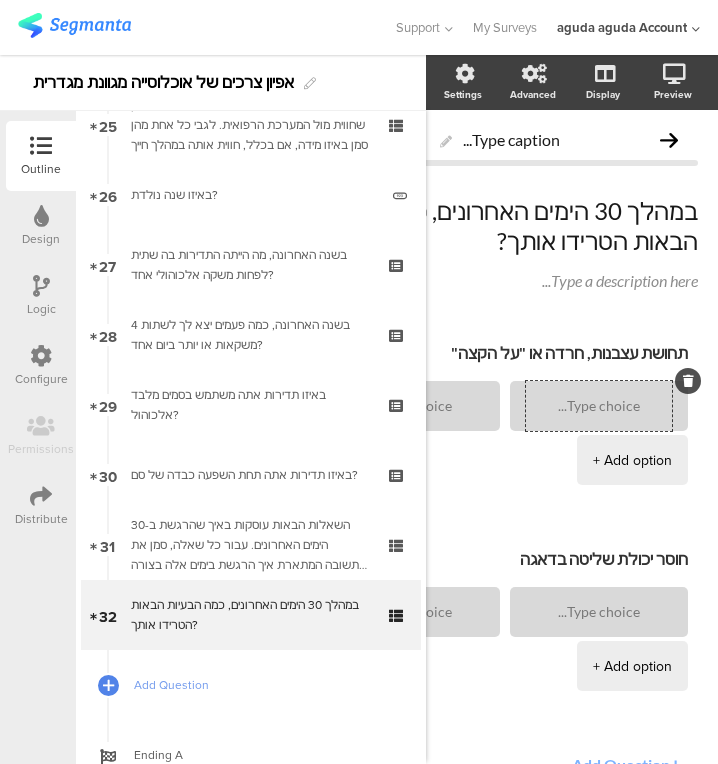scroll, scrollTop: 0, scrollLeft: 45, axis: horizontal 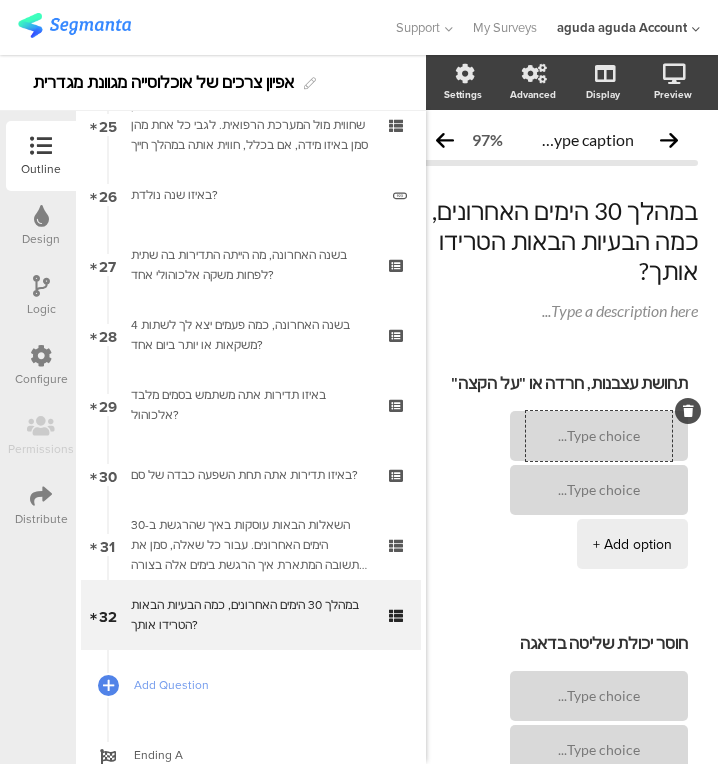 type on "חוסר יכולת שליטה בדאגה" 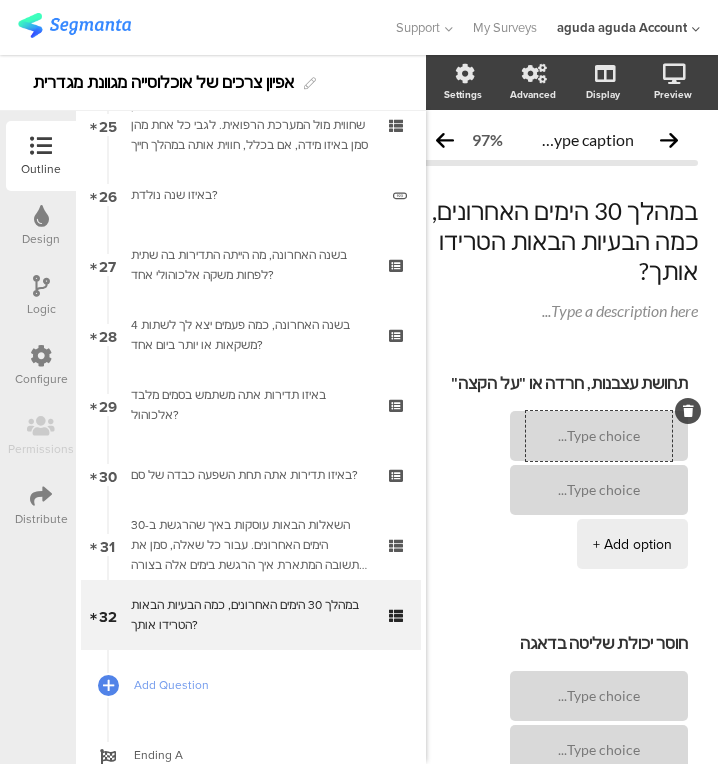 click at bounding box center (599, 436) 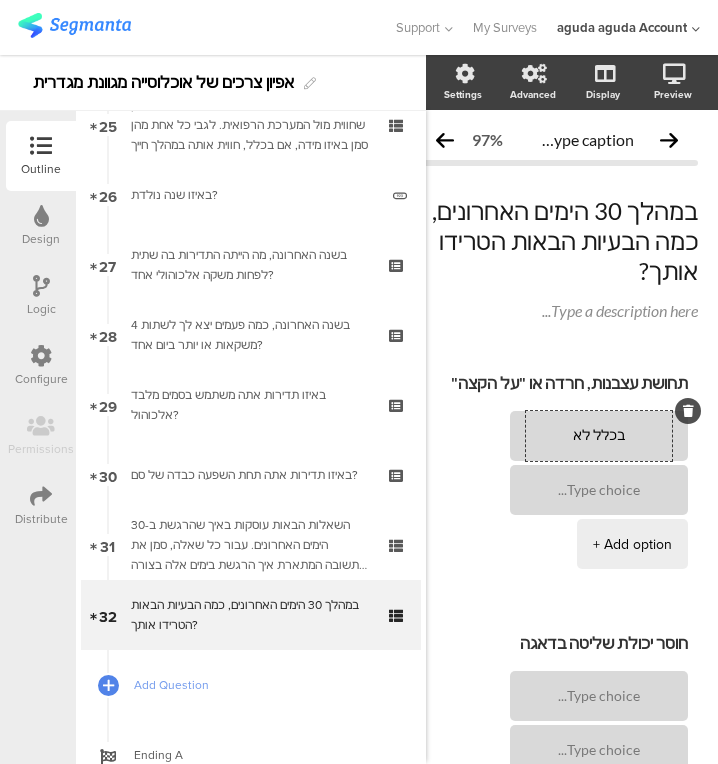 type on "בכלל לא" 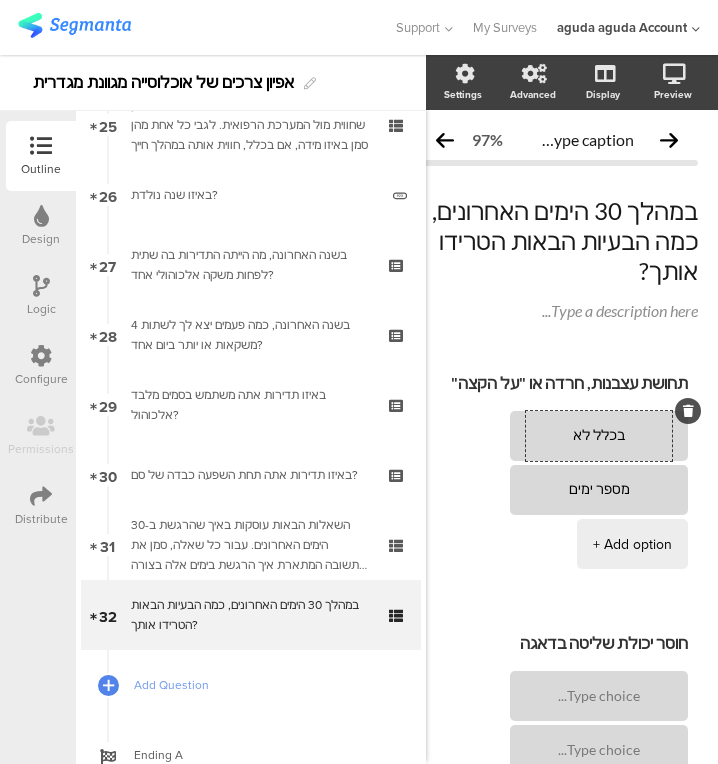 click on "+ Add option" at bounding box center (632, 544) 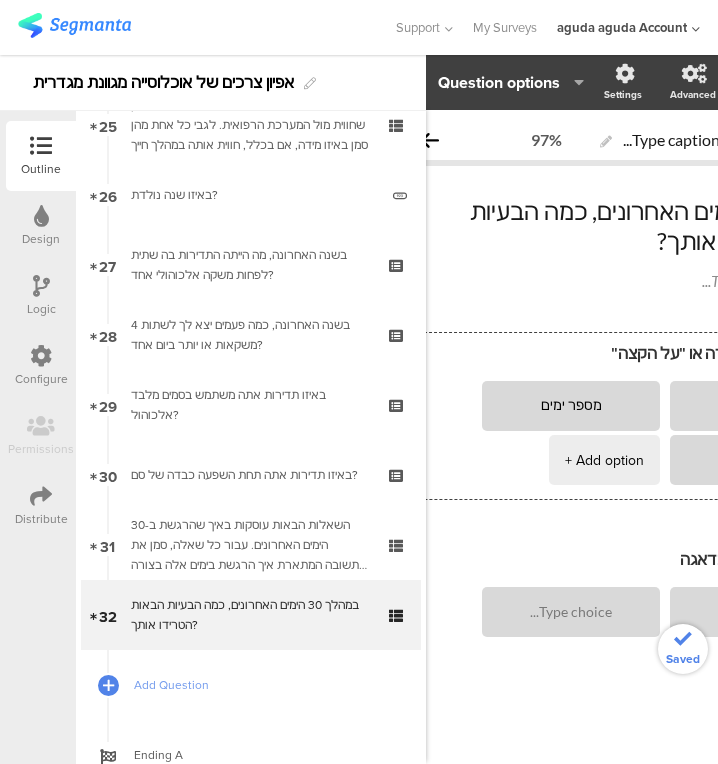 scroll, scrollTop: 0, scrollLeft: 159, axis: horizontal 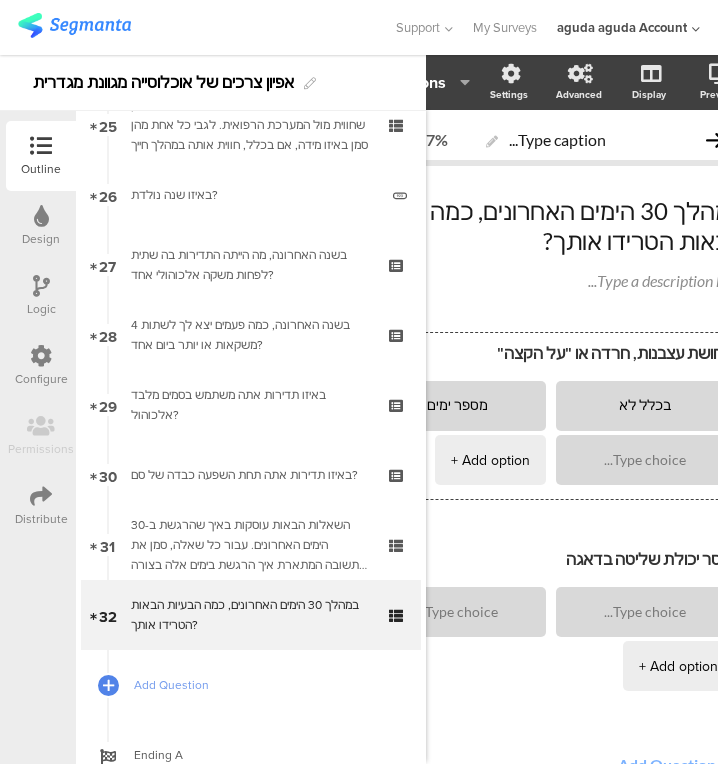 click on "+ Add option" at bounding box center (490, 460) 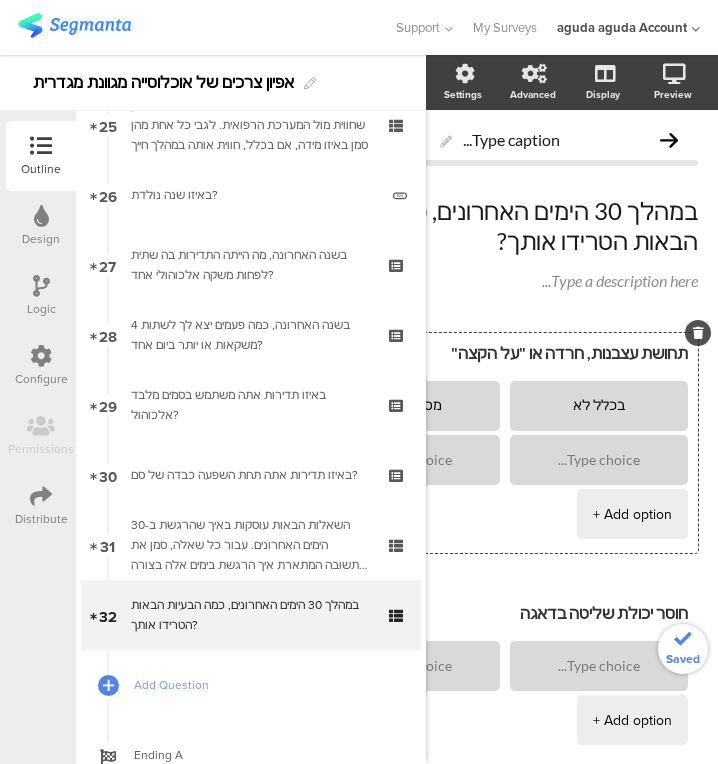 type on "מספר ימים" 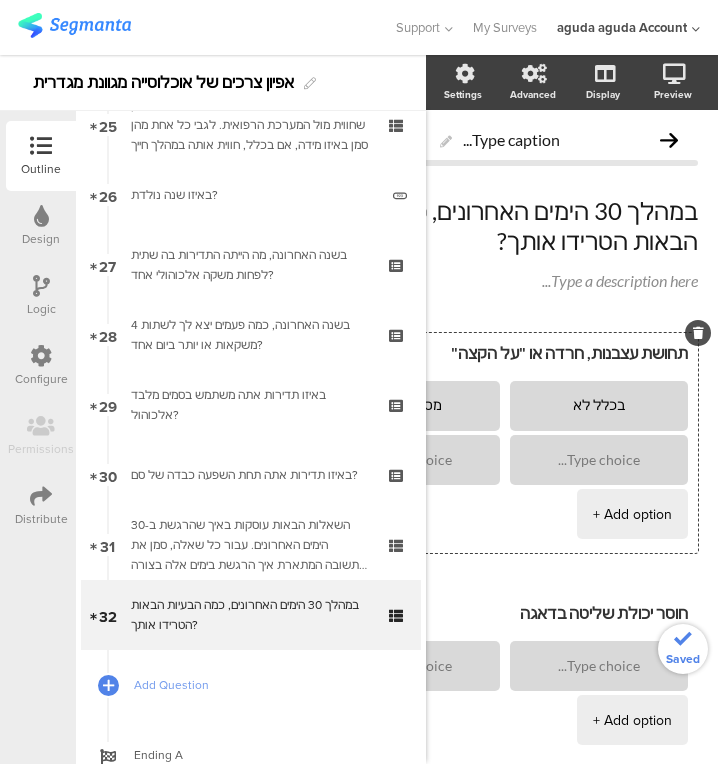 click at bounding box center (599, 460) 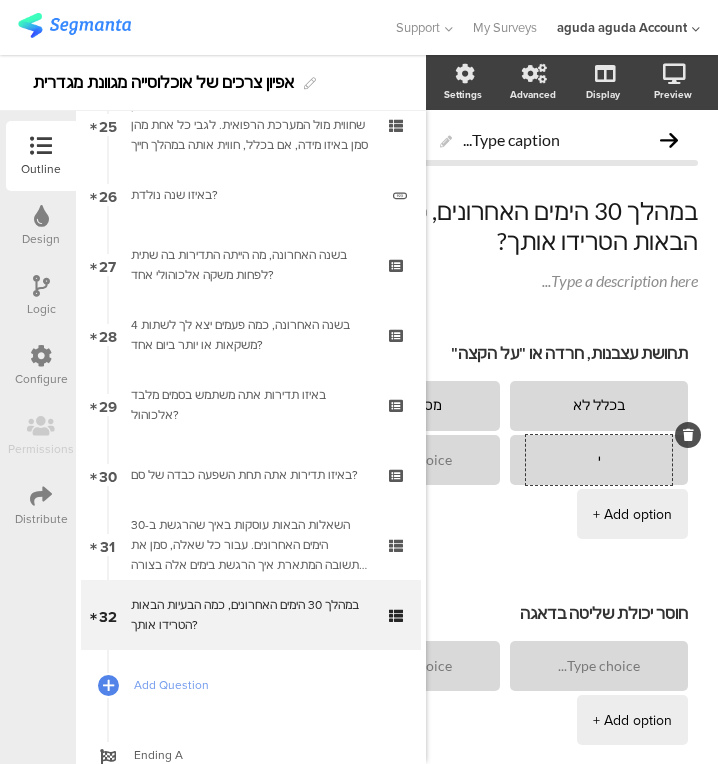 scroll, scrollTop: 0, scrollLeft: 45, axis: horizontal 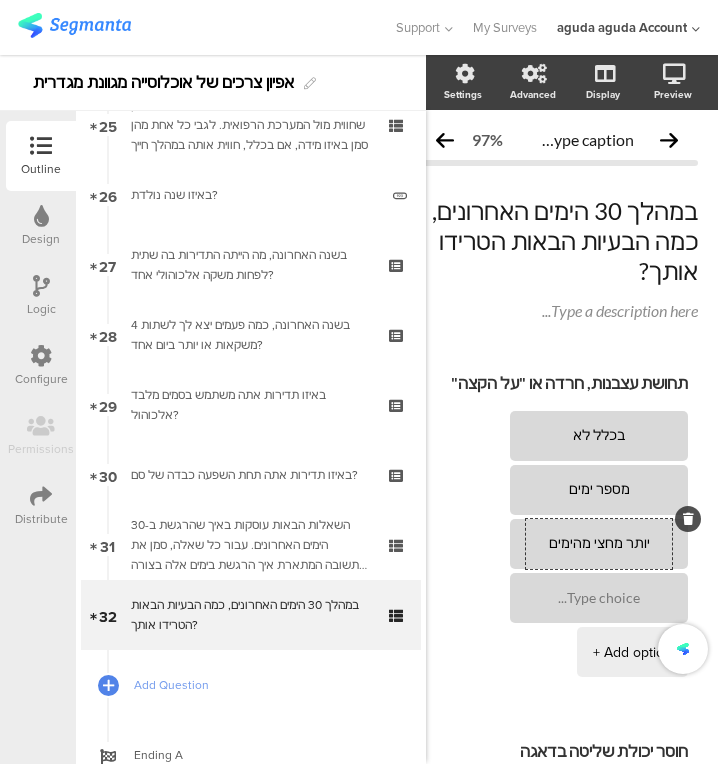 type on "יותר מחצי מהימים" 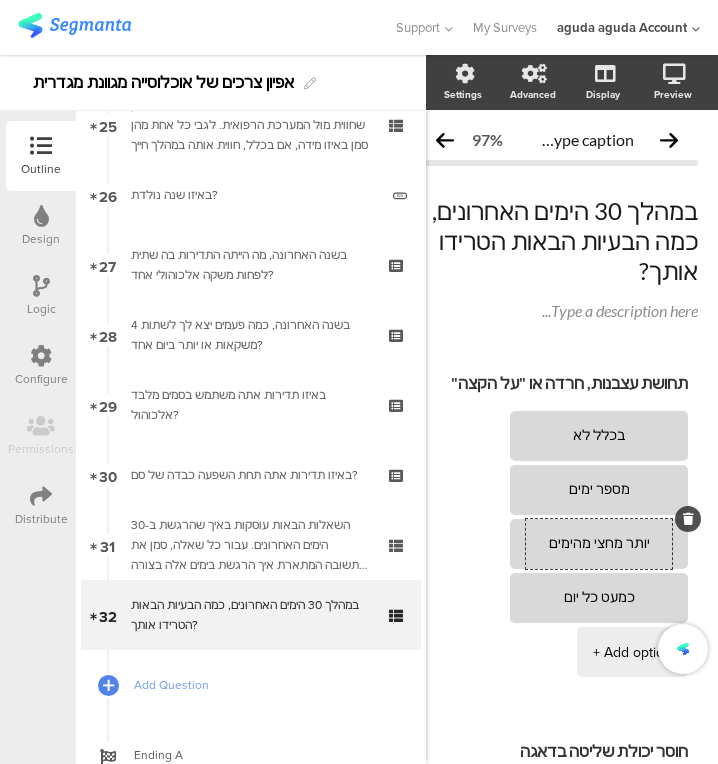 scroll, scrollTop: 331, scrollLeft: 45, axis: both 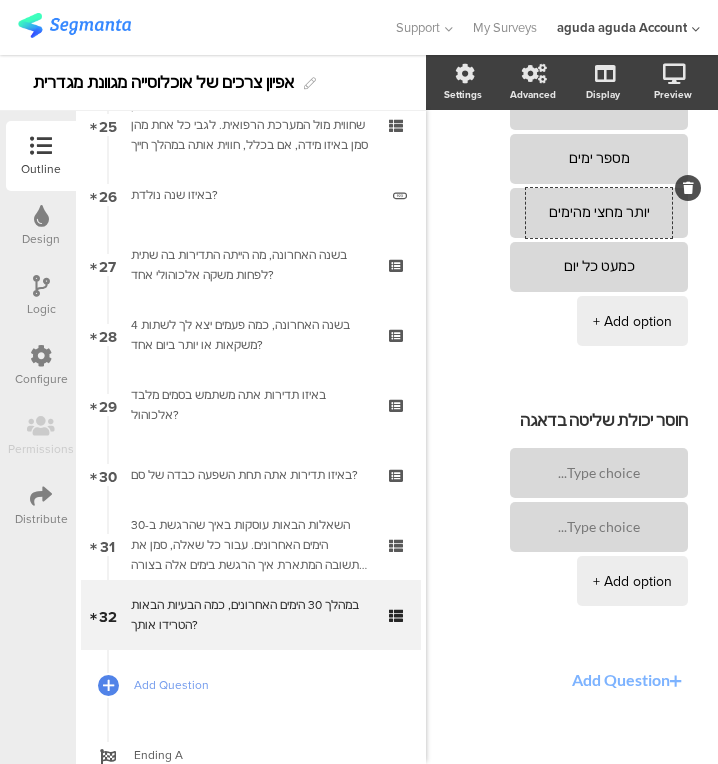 click on "+ Add option" at bounding box center (632, 581) 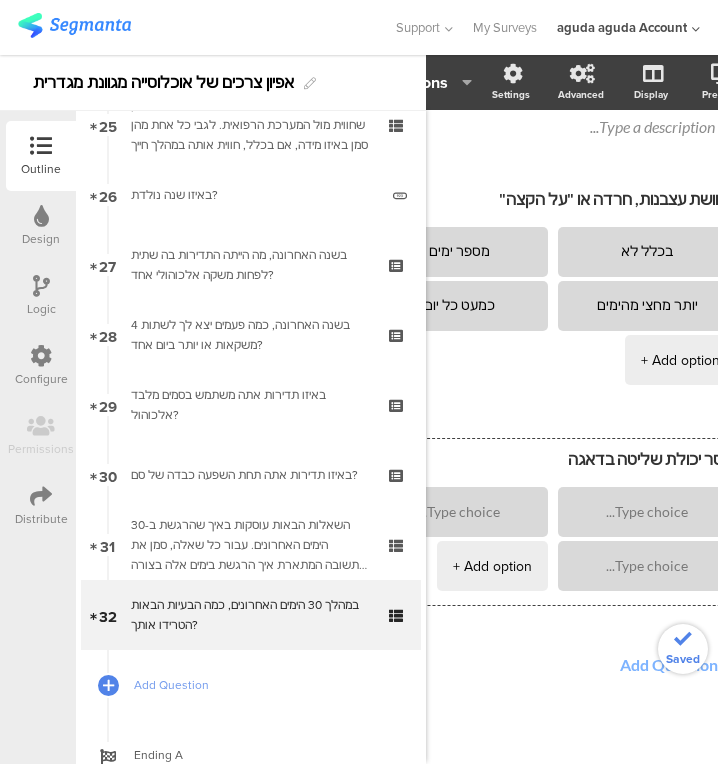 scroll, scrollTop: 169, scrollLeft: 158, axis: both 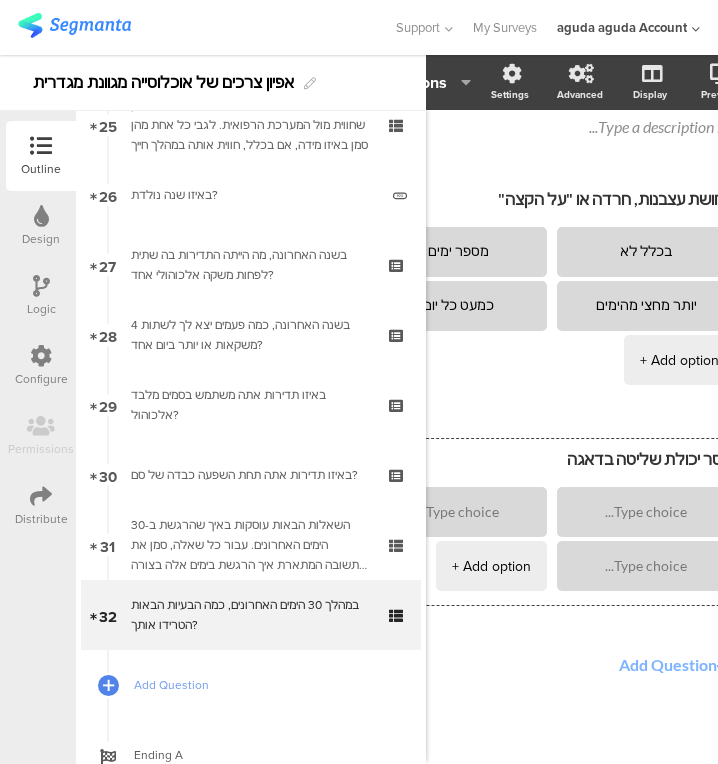 click on "+ Add option" at bounding box center [491, 566] 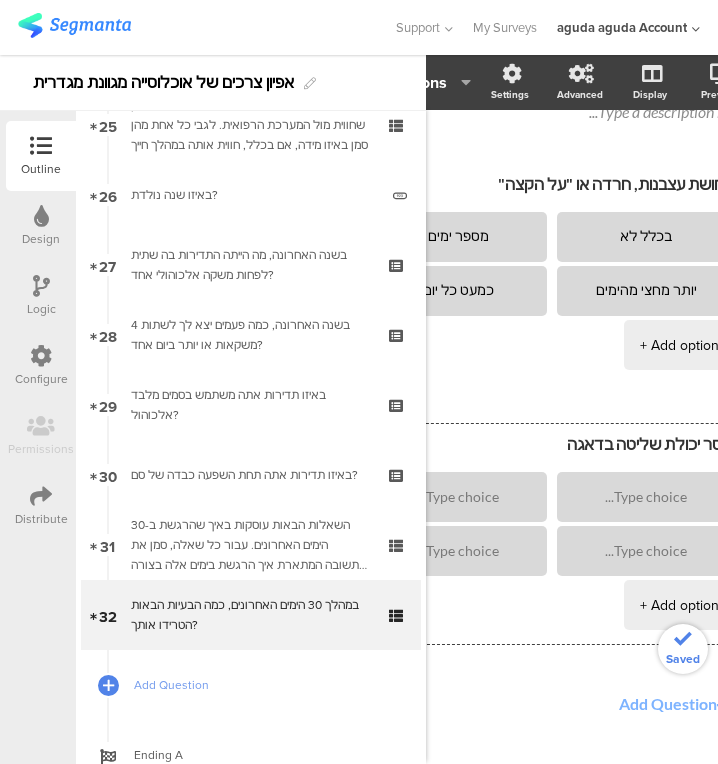 scroll, scrollTop: 169, scrollLeft: 222, axis: both 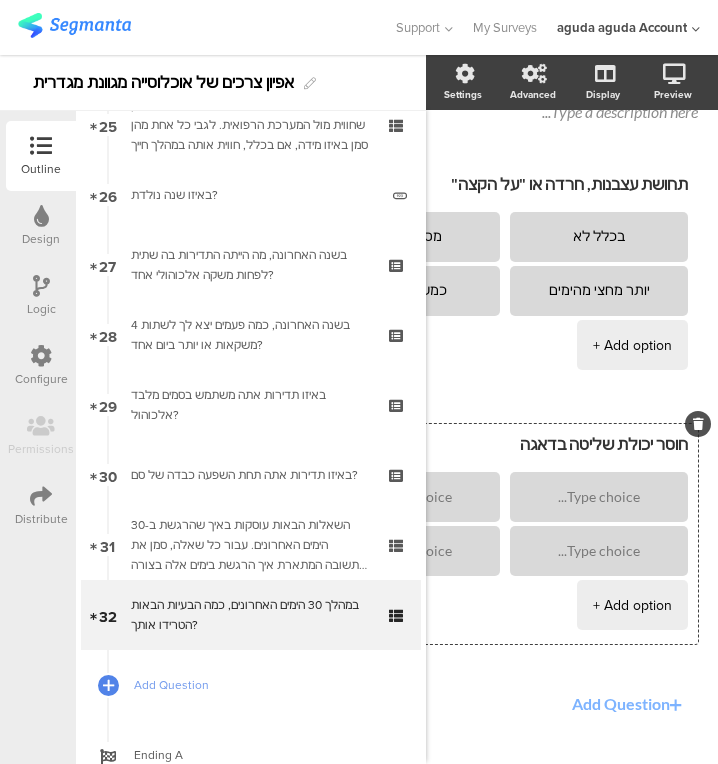 click at bounding box center (599, 497) 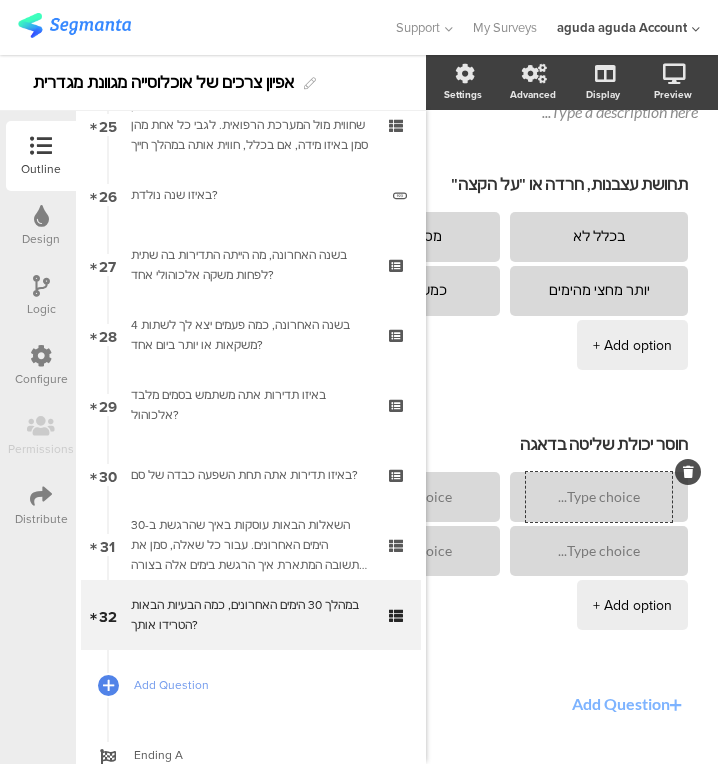 scroll, scrollTop: 169, scrollLeft: 45, axis: both 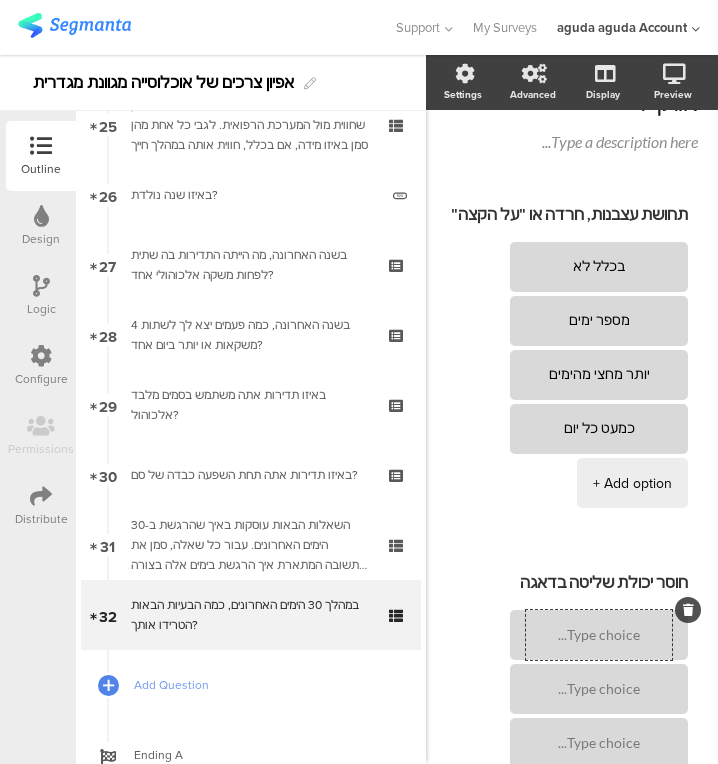 click at bounding box center (599, 635) 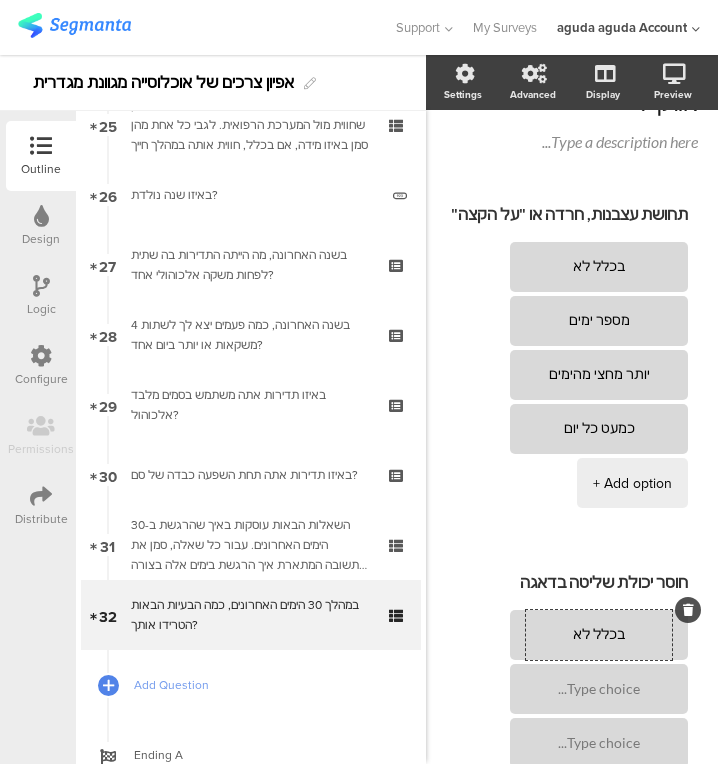 type on "בכלל לא" 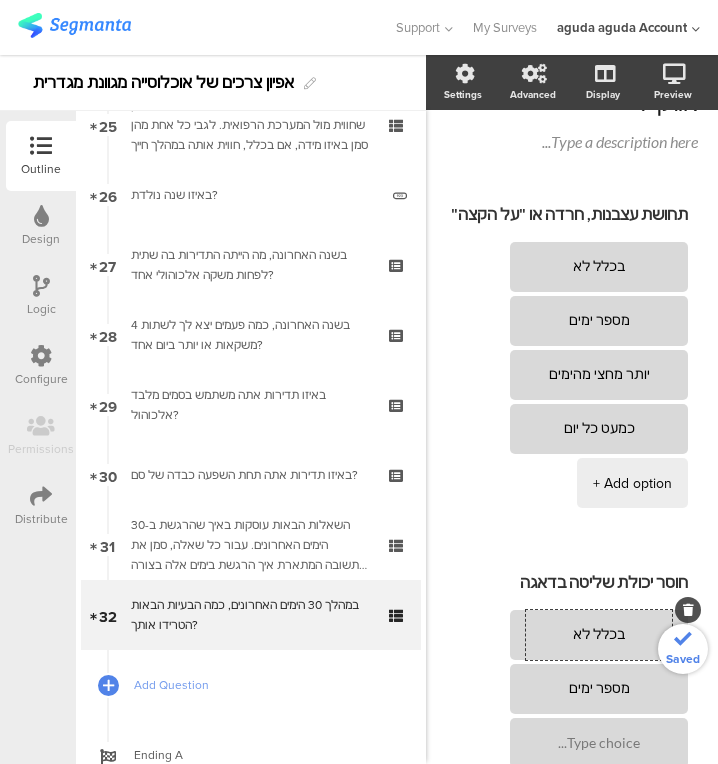 type on "מספר ימים" 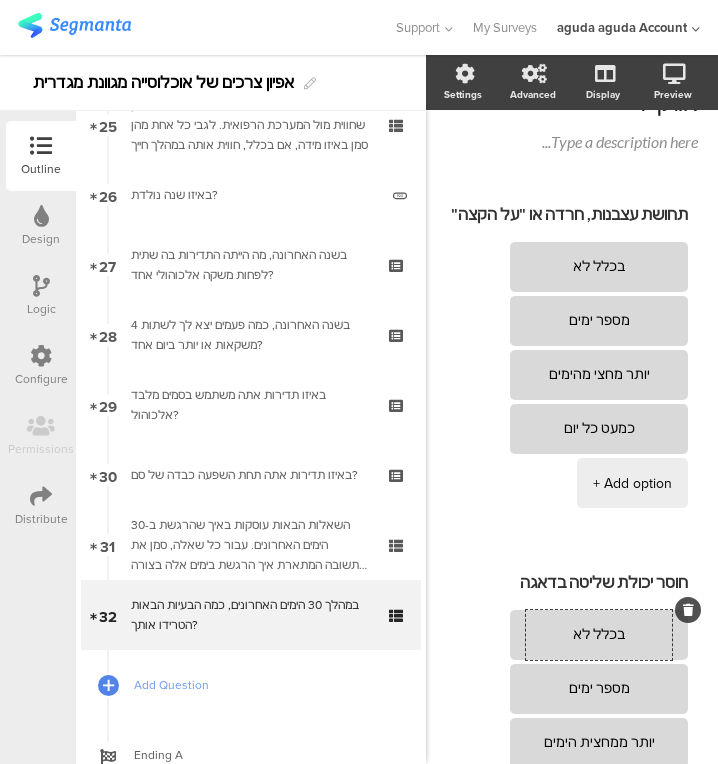 type on "יותר ממחצית הימים" 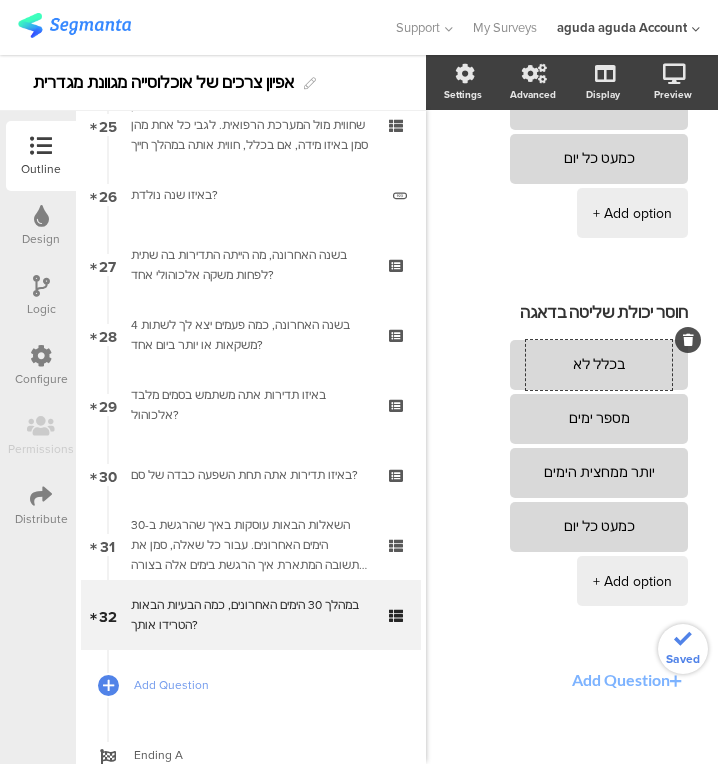 scroll, scrollTop: 204, scrollLeft: 45, axis: both 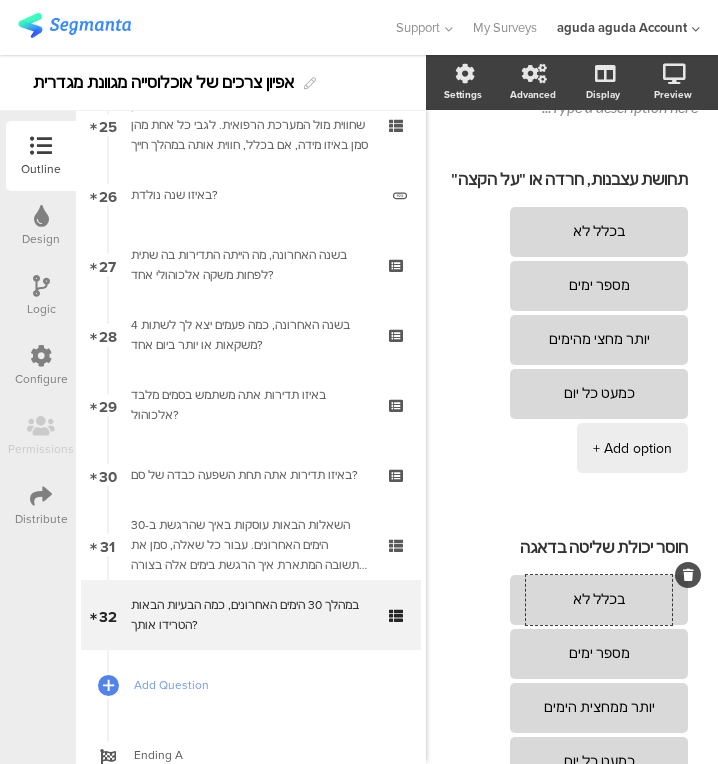 type on "כמעט כל יום" 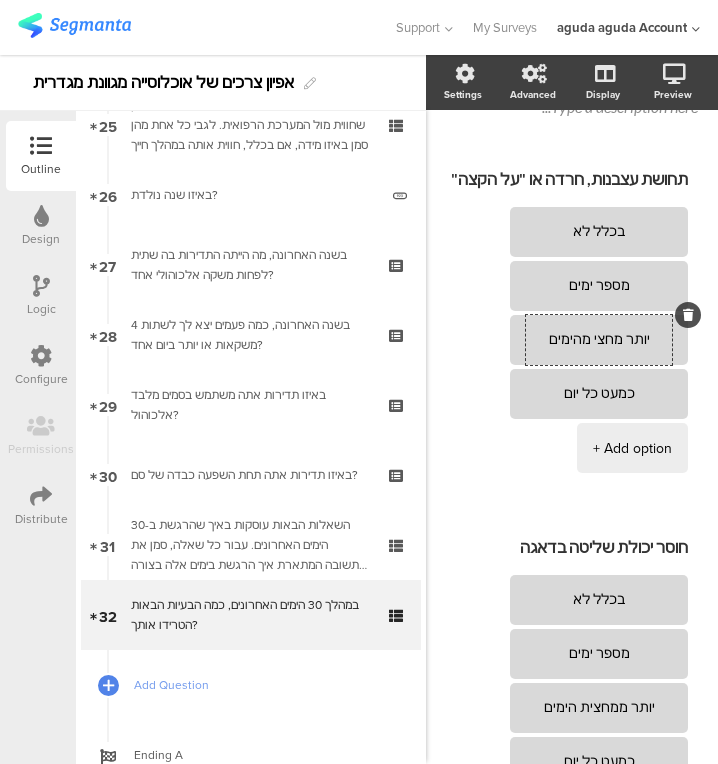 click on "יותר מחצי מהימים" at bounding box center (599, 340) 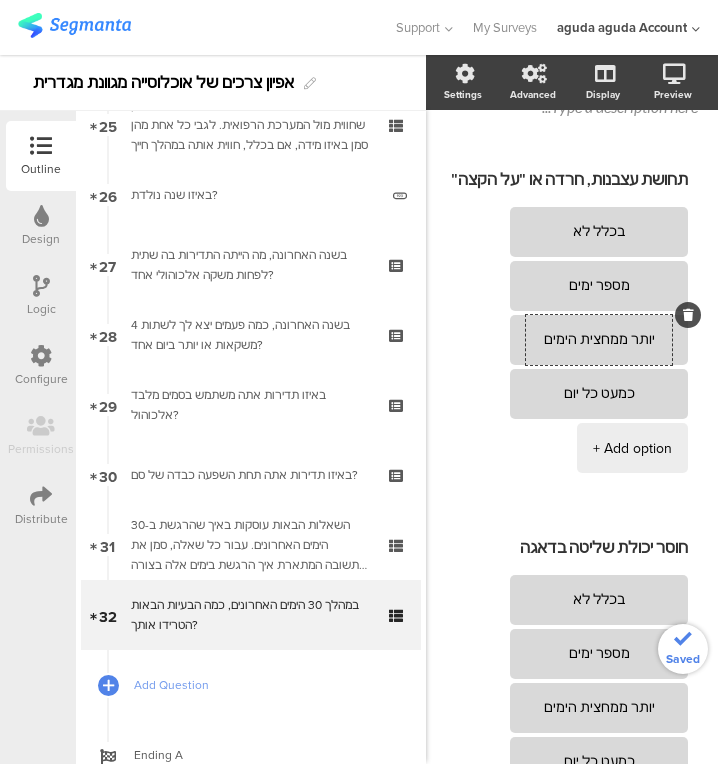 scroll, scrollTop: 214, scrollLeft: 45, axis: both 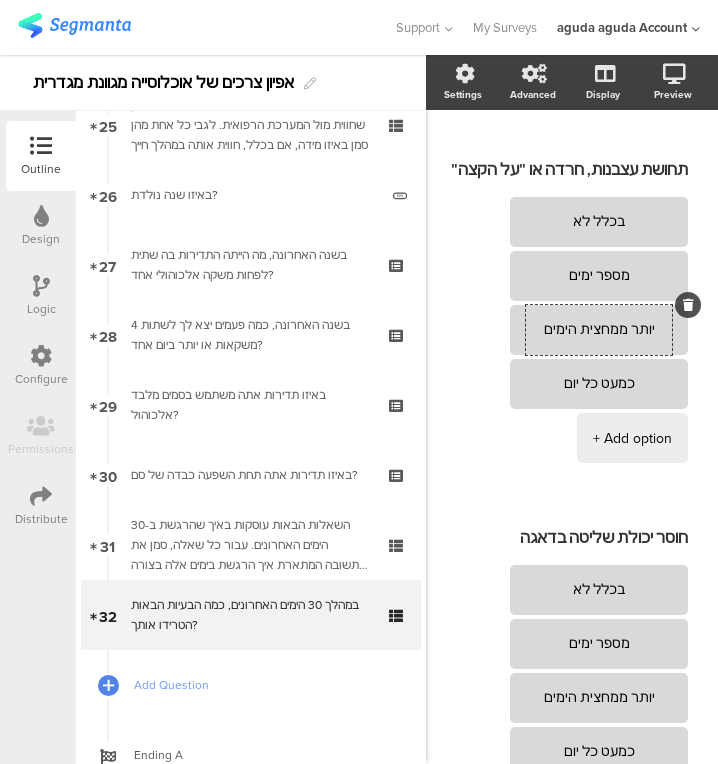 type on "יותר ממחצית הימים" 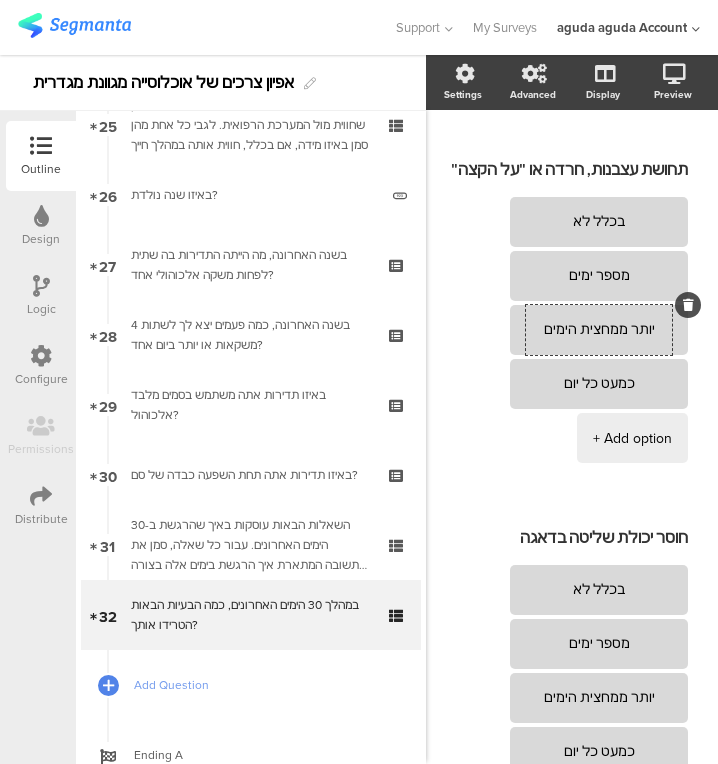 click on "Add Question" at bounding box center (251, 685) 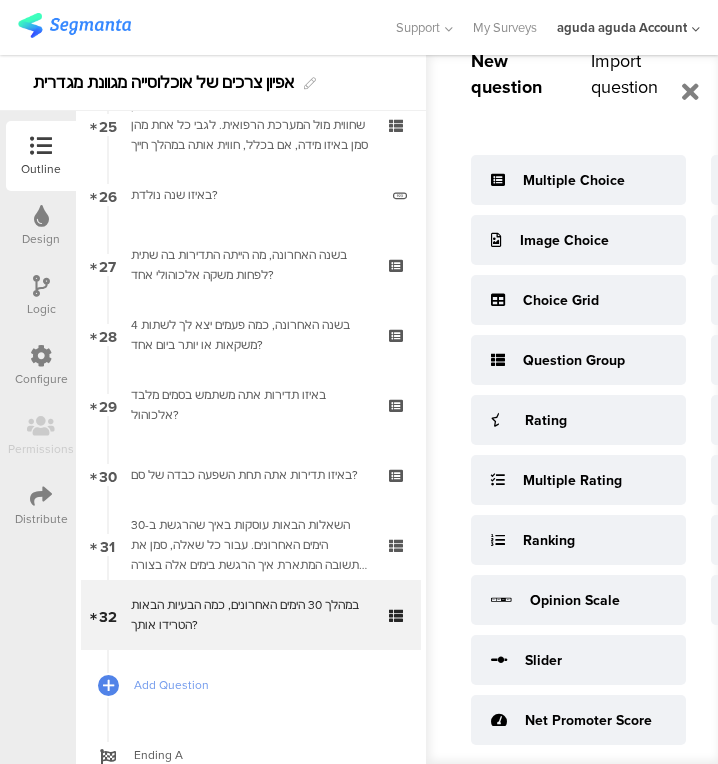 click on "Multiple Choice" at bounding box center [578, 180] 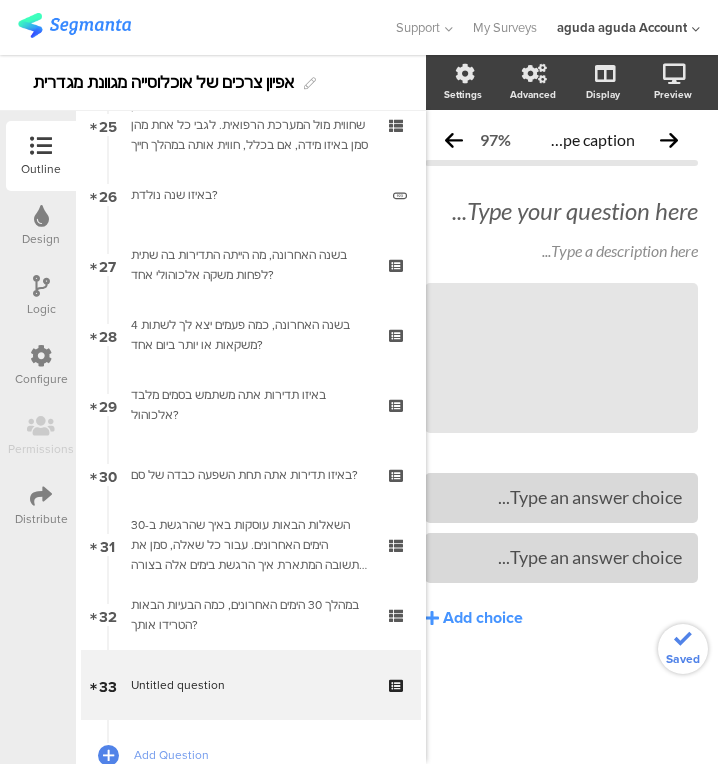 scroll, scrollTop: 0, scrollLeft: 23, axis: horizontal 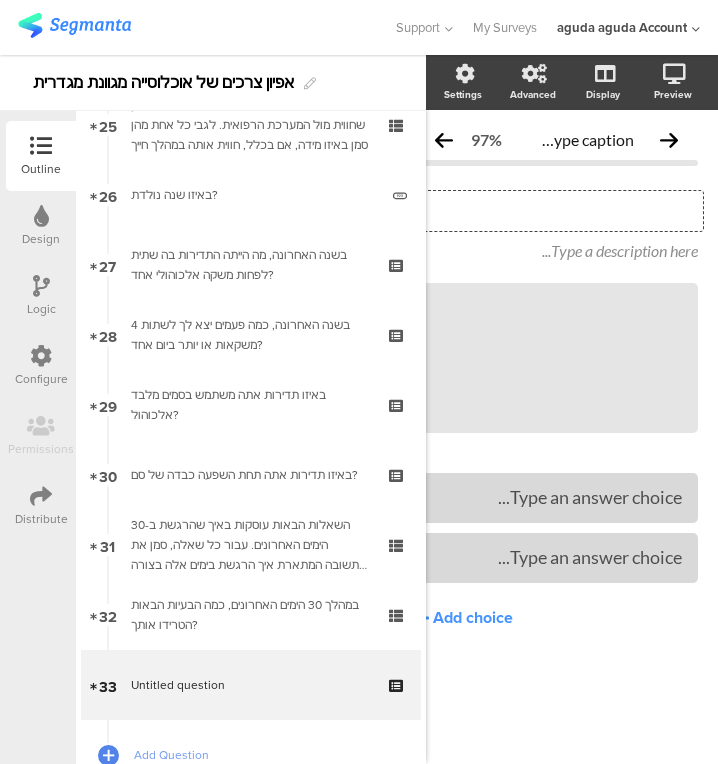 click on "Type your question here..." 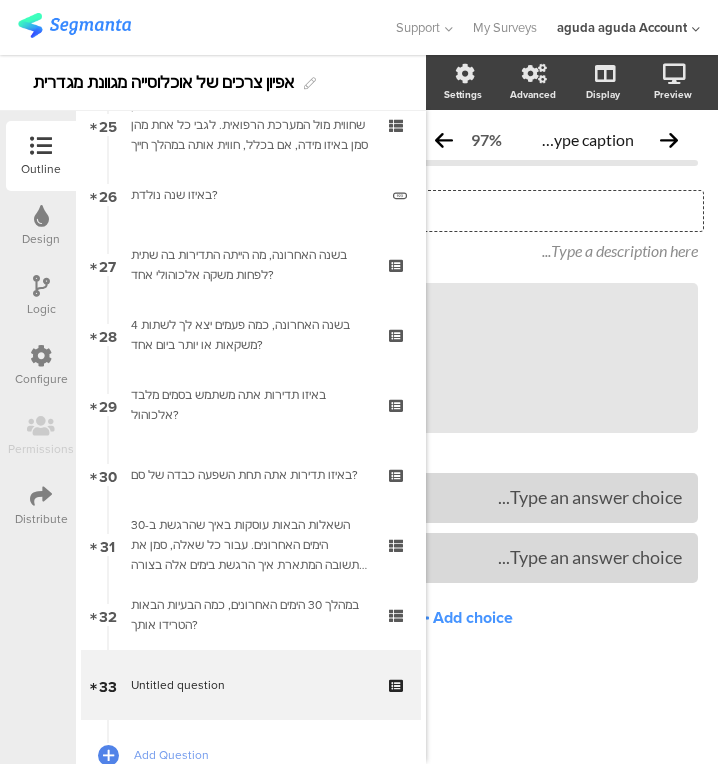 click 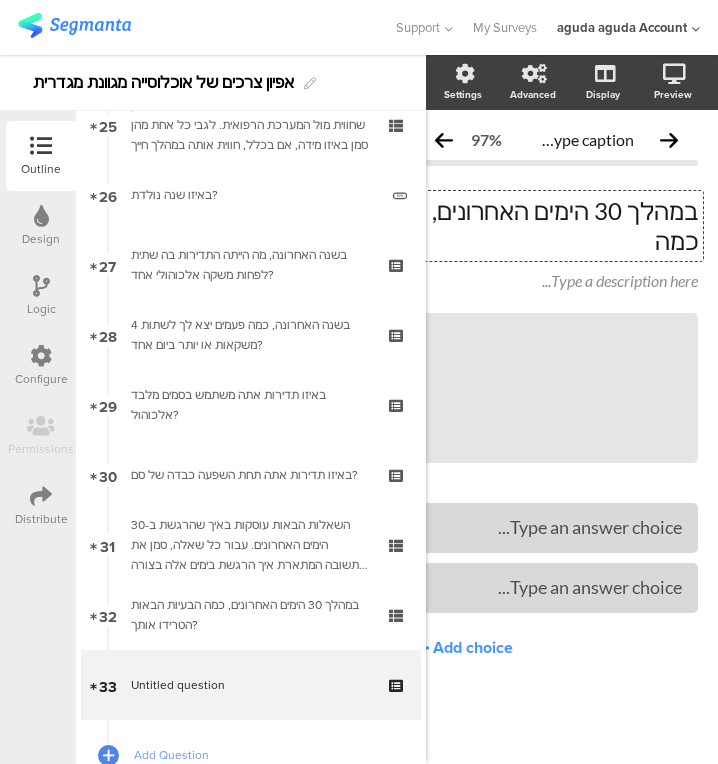 scroll, scrollTop: 0, scrollLeft: 20, axis: horizontal 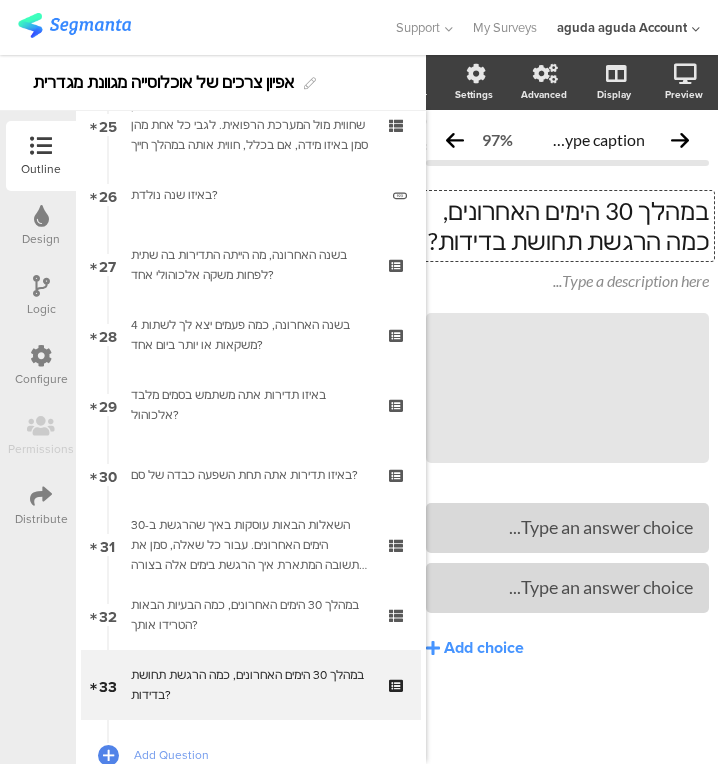 type 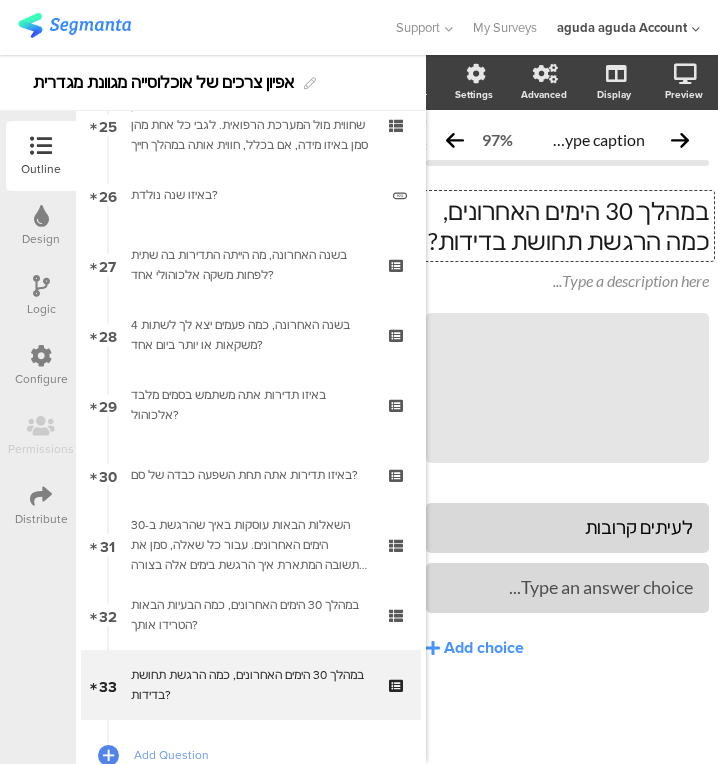 type 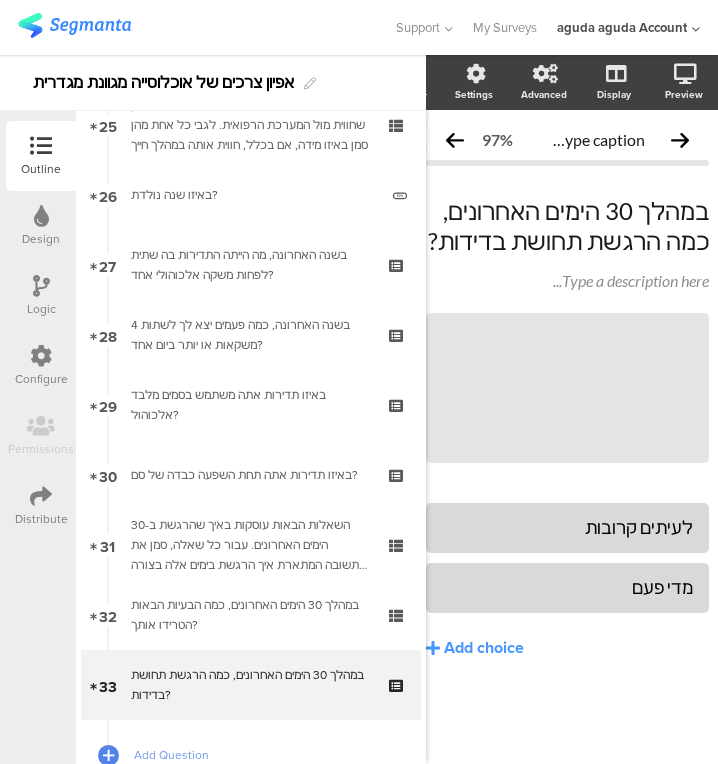click on "Add choice" 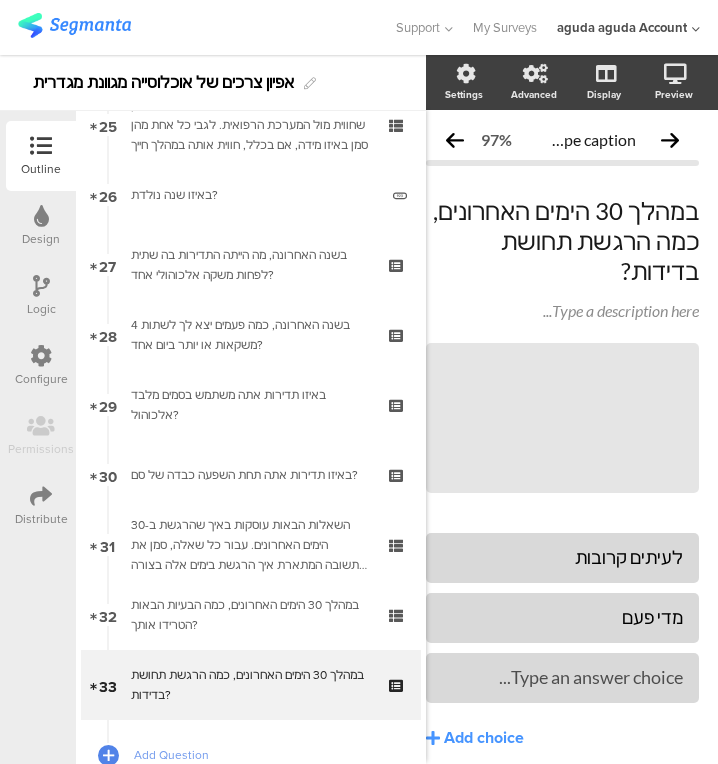 type 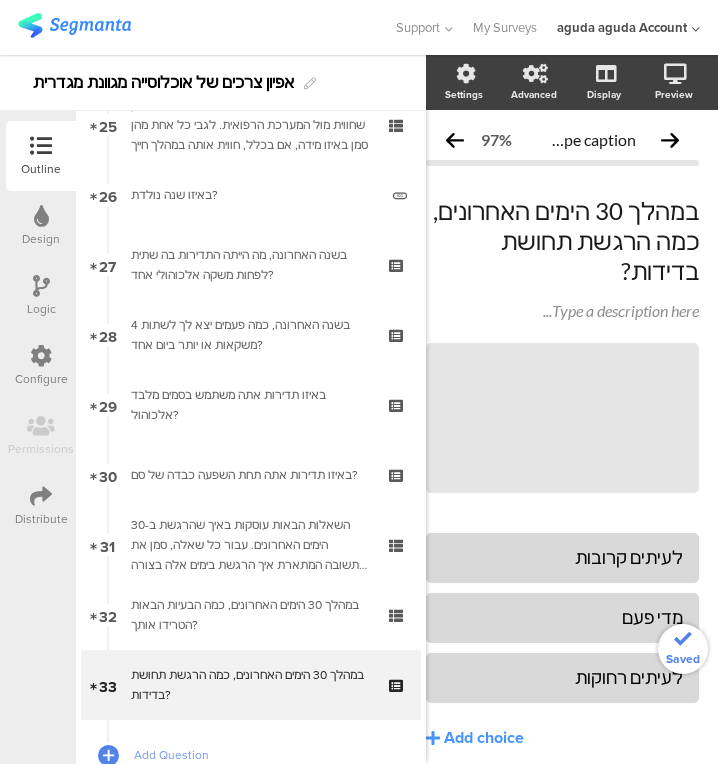 click on "Add choice" 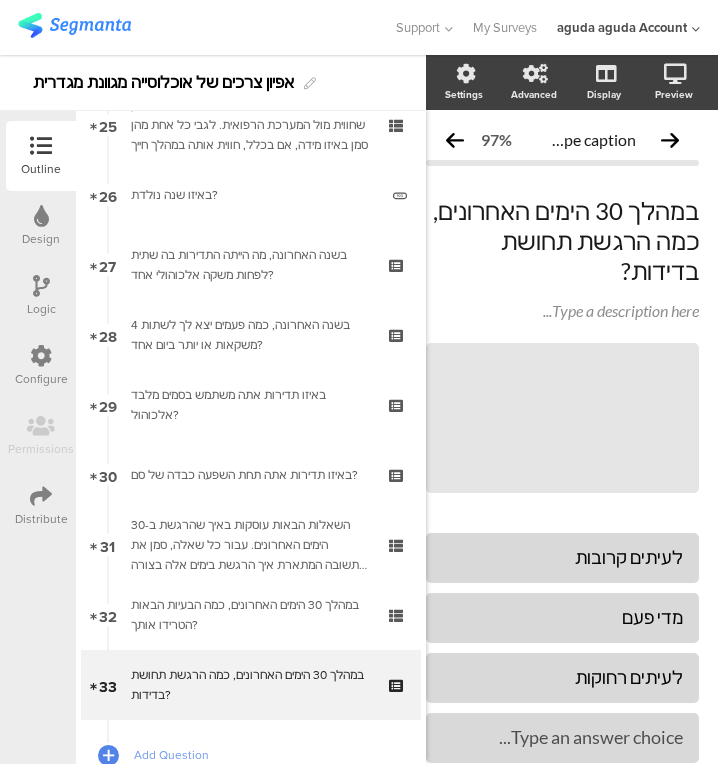 type 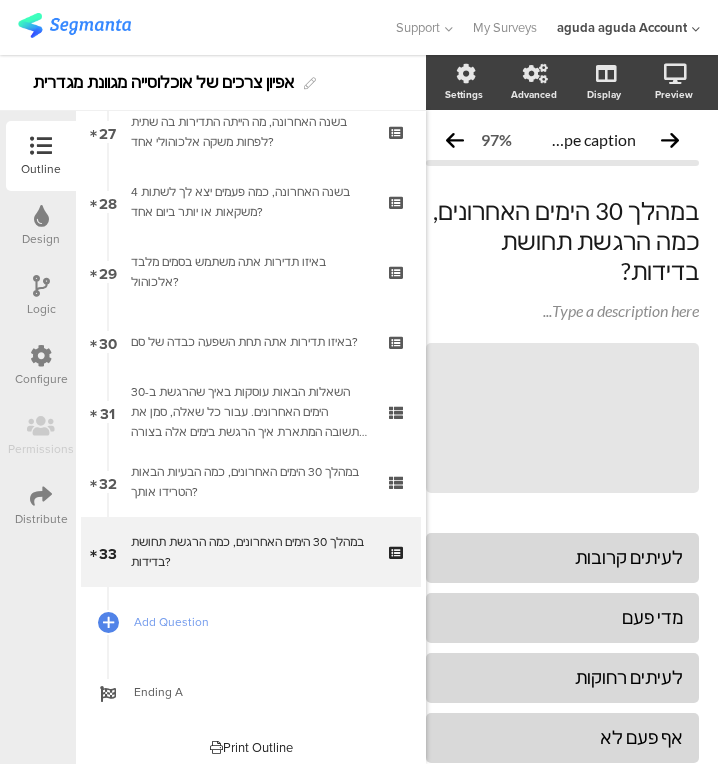 scroll, scrollTop: 1922, scrollLeft: 0, axis: vertical 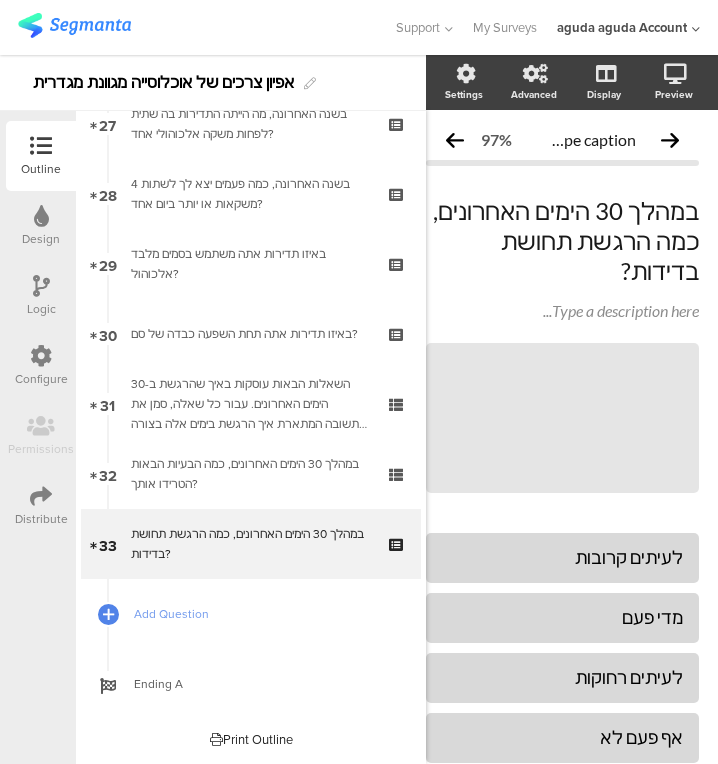 click on "Add Question" at bounding box center [251, 614] 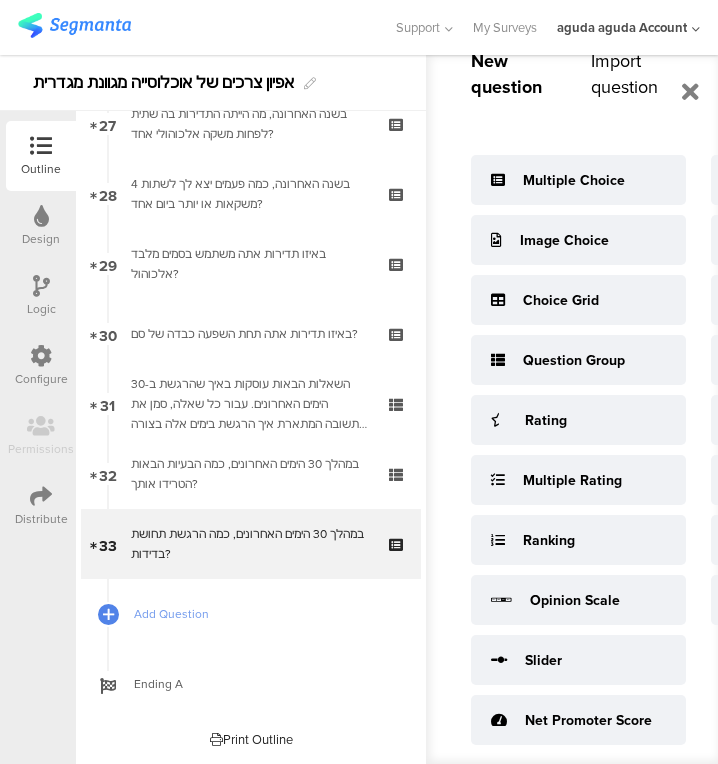click on "Multiple Choice" at bounding box center (578, 180) 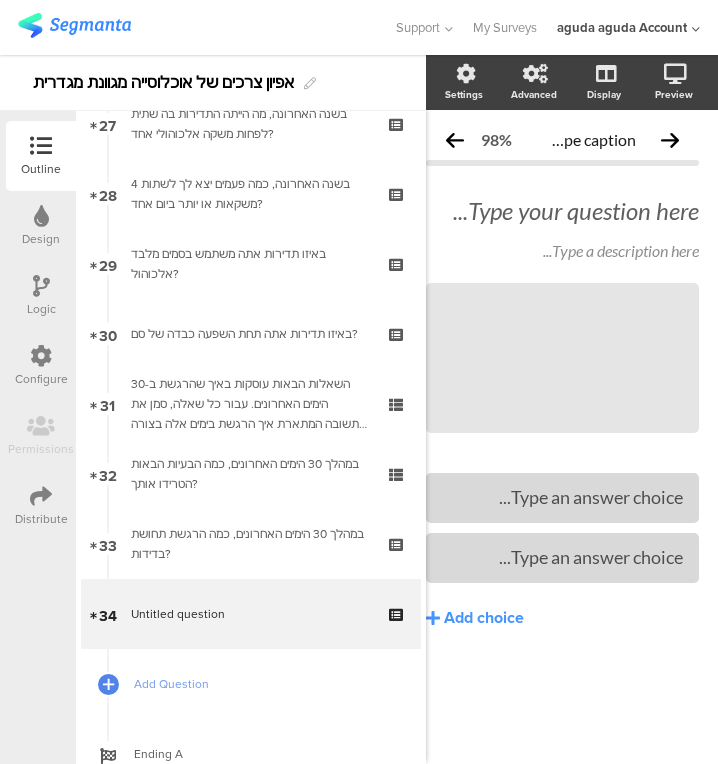 click on "Type your question here..." 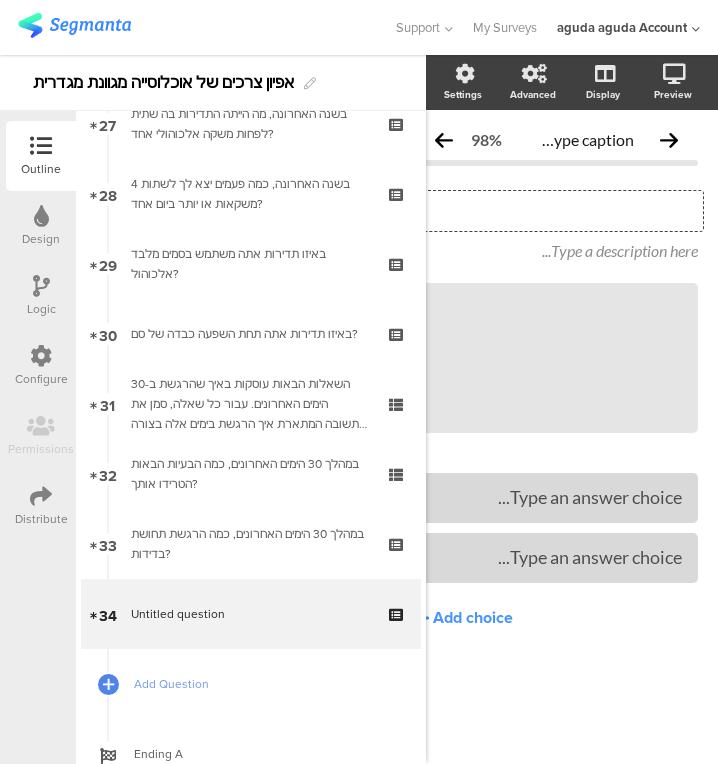 type 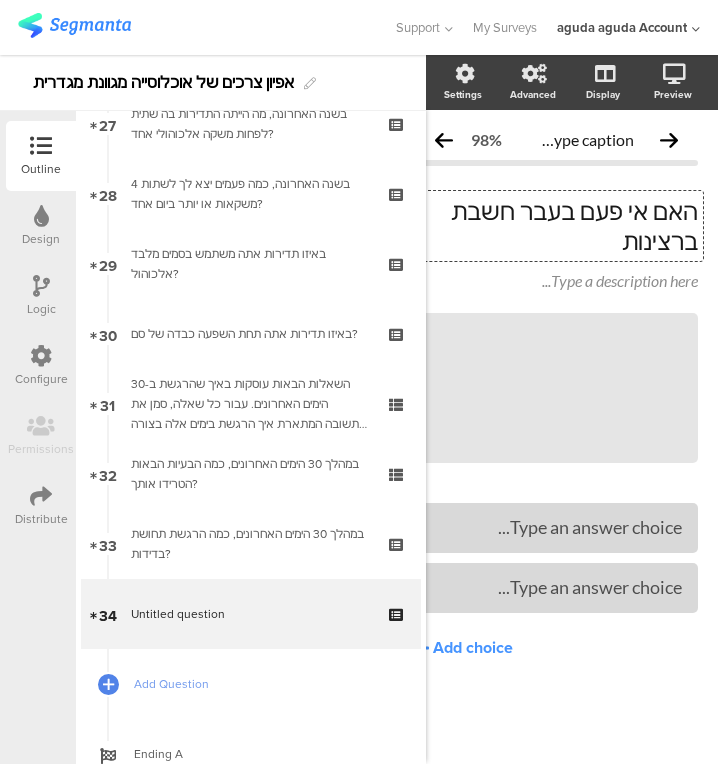 scroll, scrollTop: 0, scrollLeft: 29, axis: horizontal 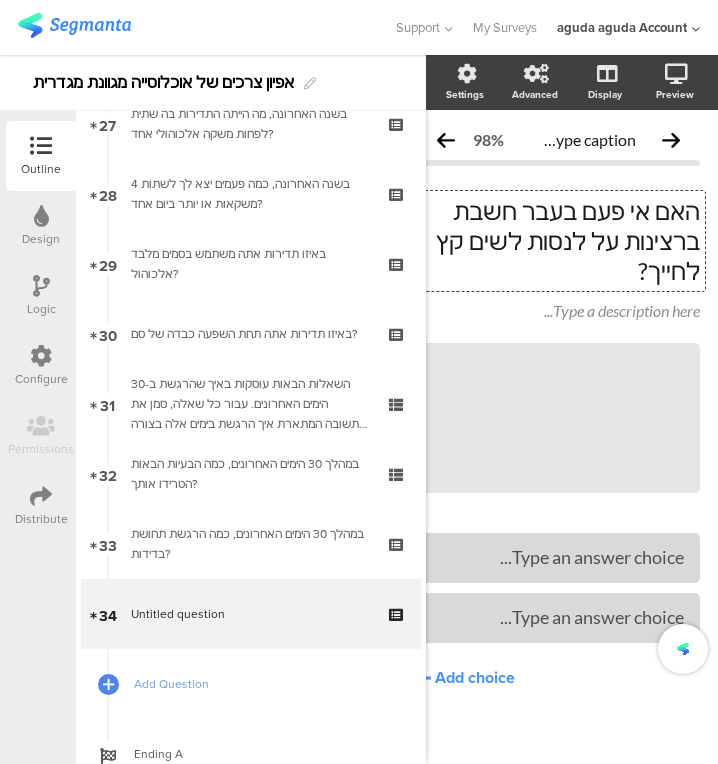 type 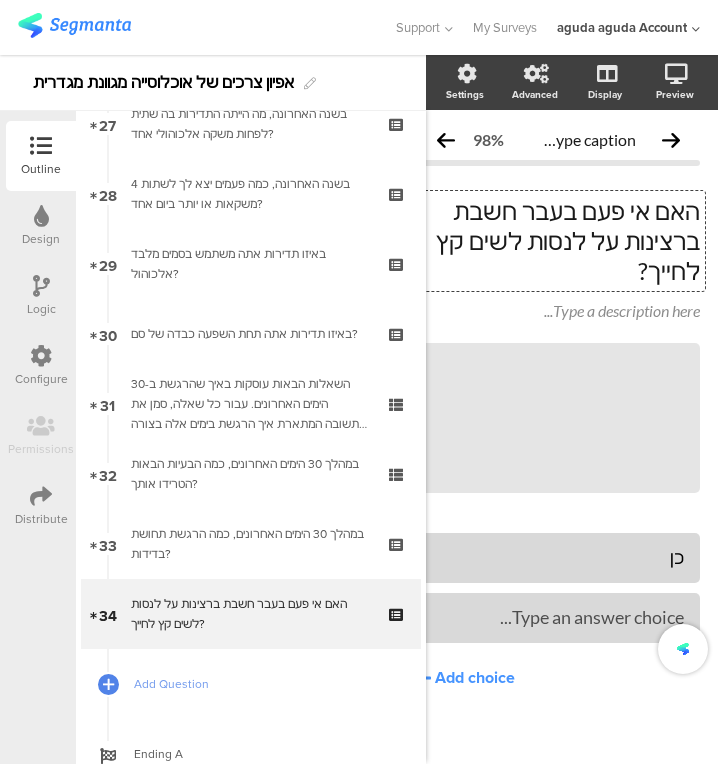type 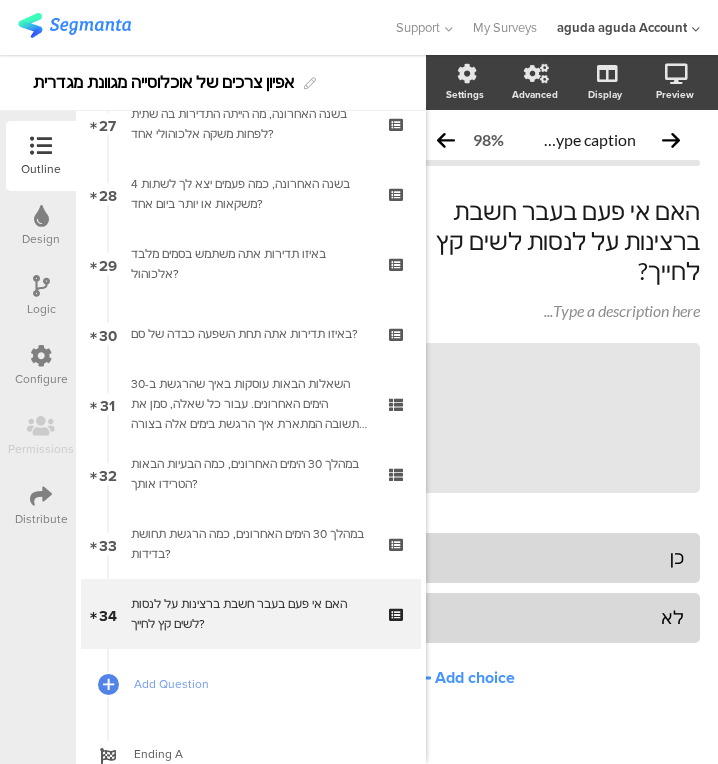click on "Add Question" at bounding box center [251, 684] 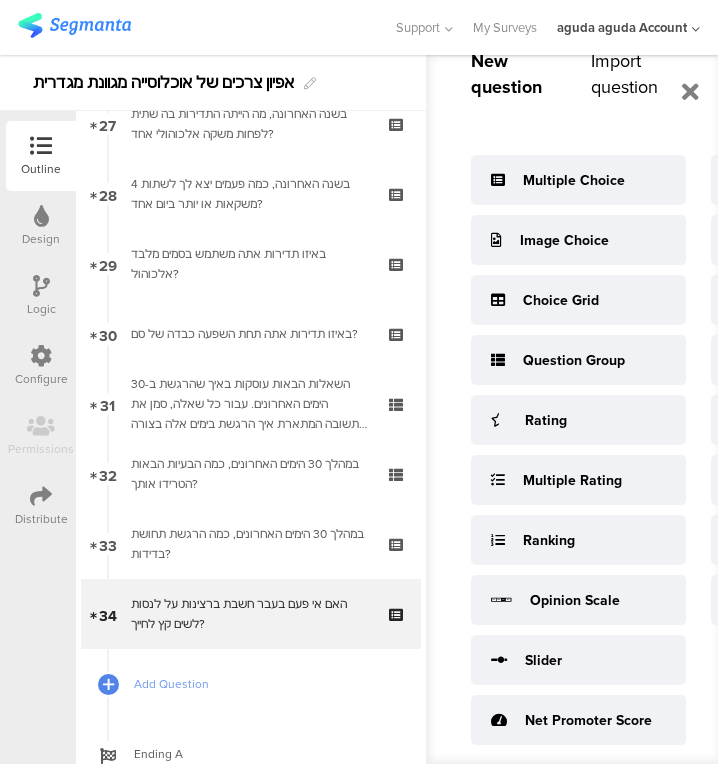 click on "Multiple Choice" at bounding box center [578, 180] 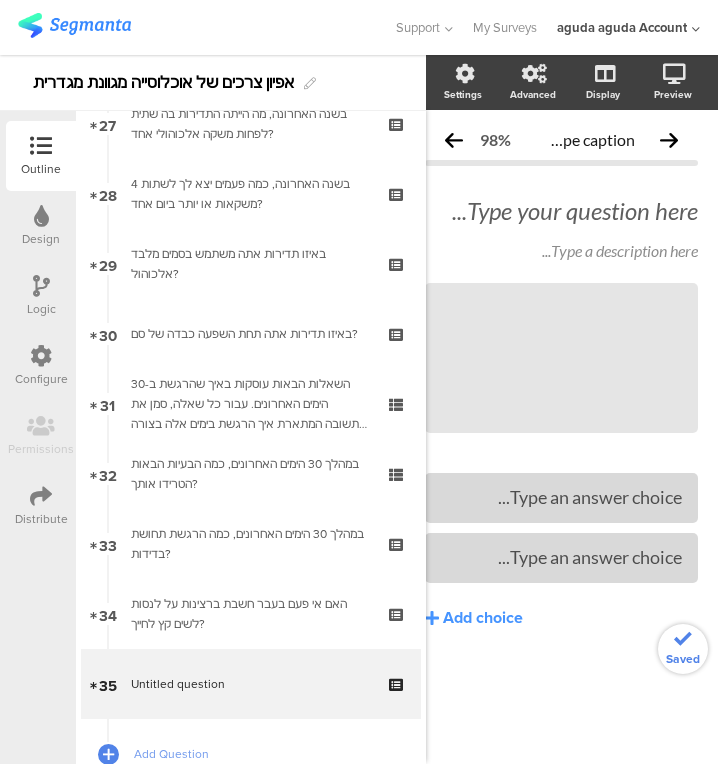 click on "Type your question here..." 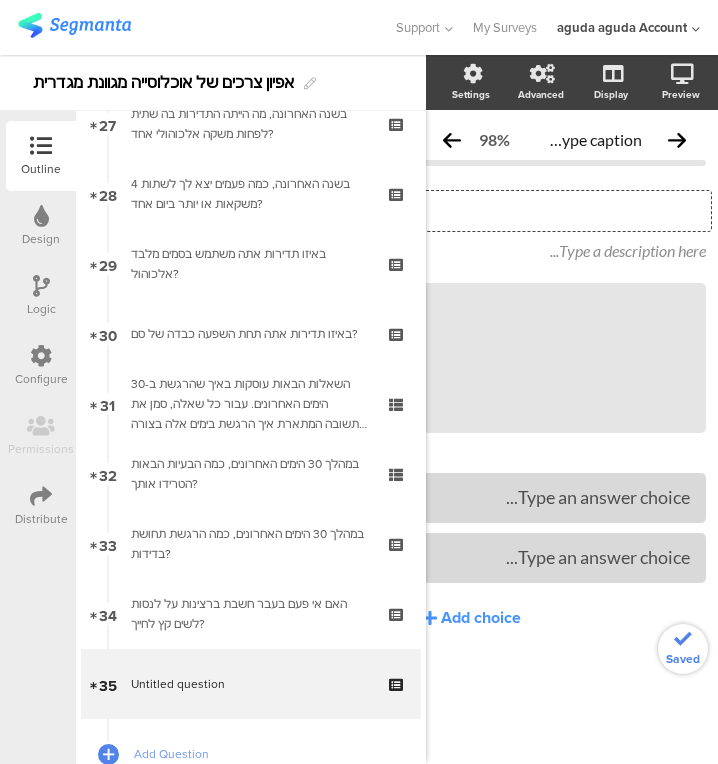 scroll, scrollTop: 0, scrollLeft: 31, axis: horizontal 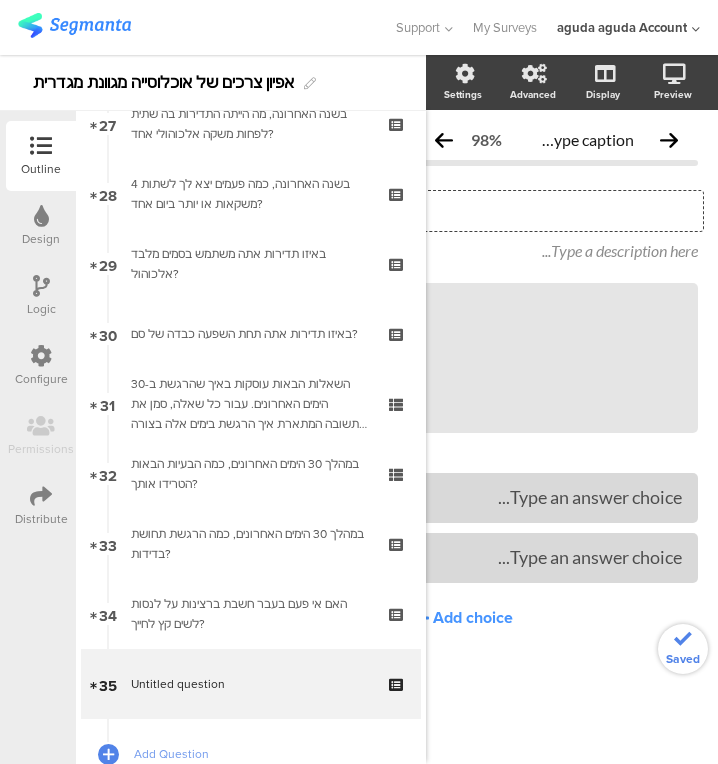 type 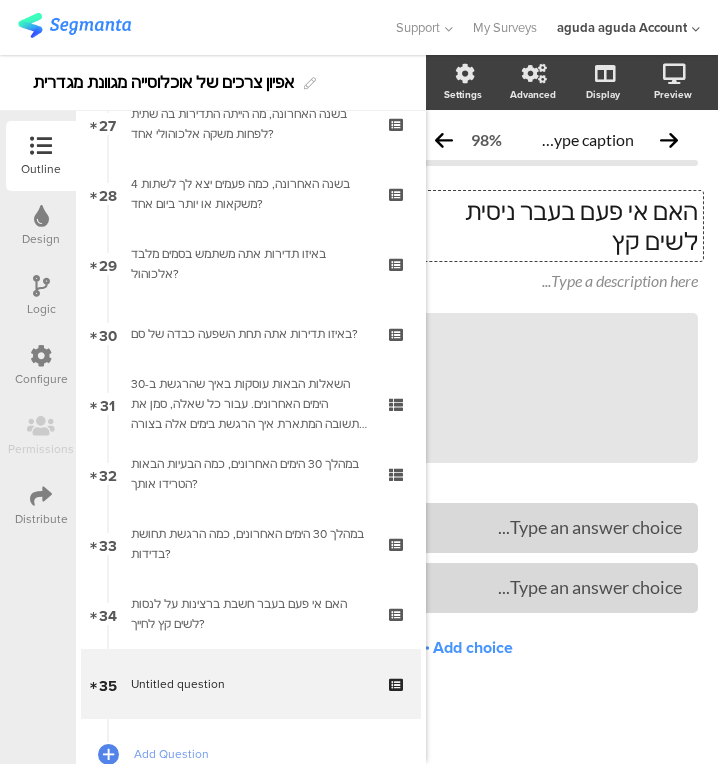 scroll, scrollTop: 0, scrollLeft: 29, axis: horizontal 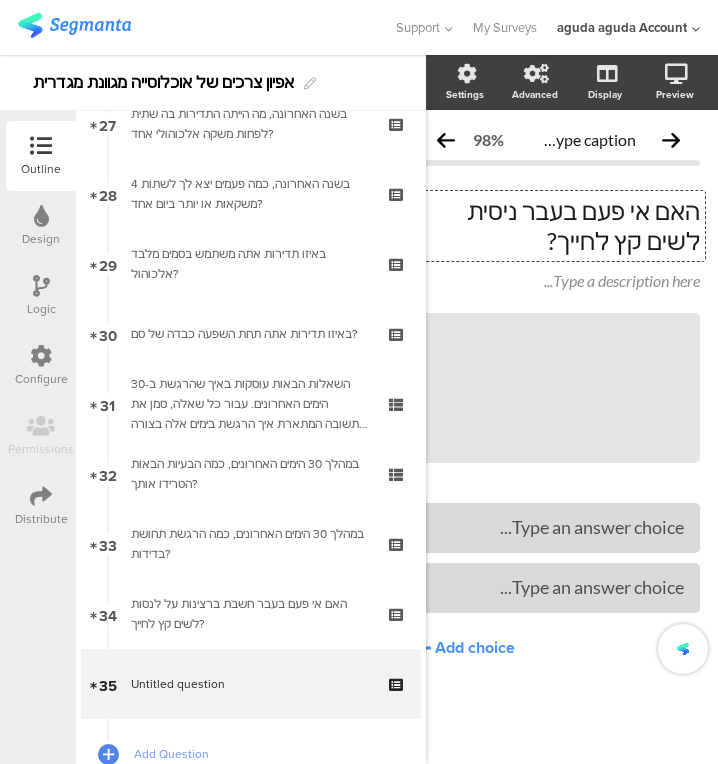 type 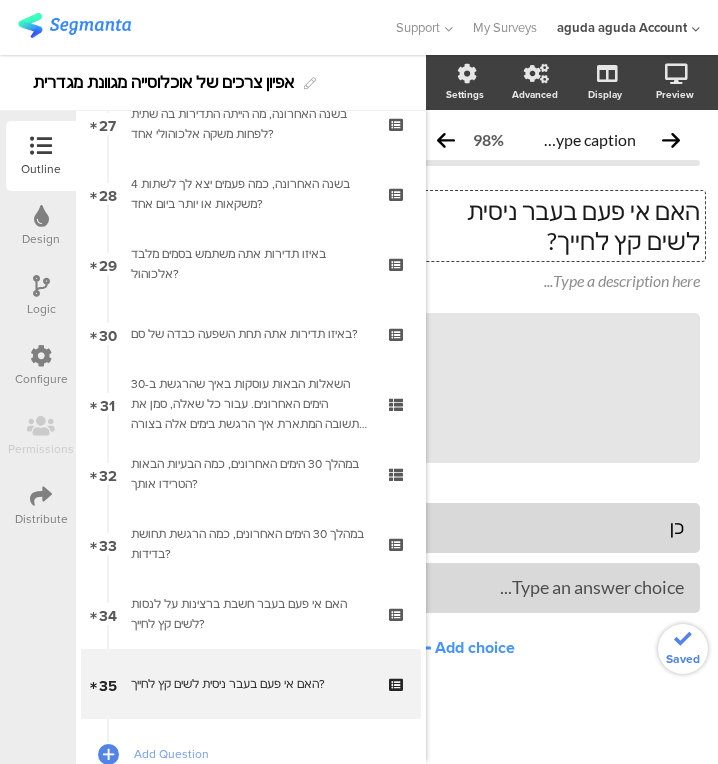 type 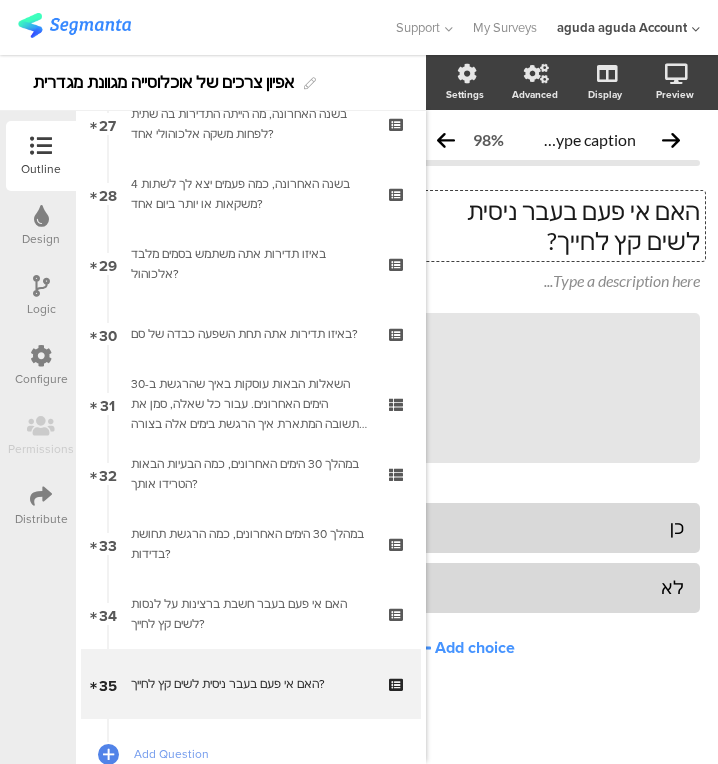 scroll, scrollTop: 2062, scrollLeft: 0, axis: vertical 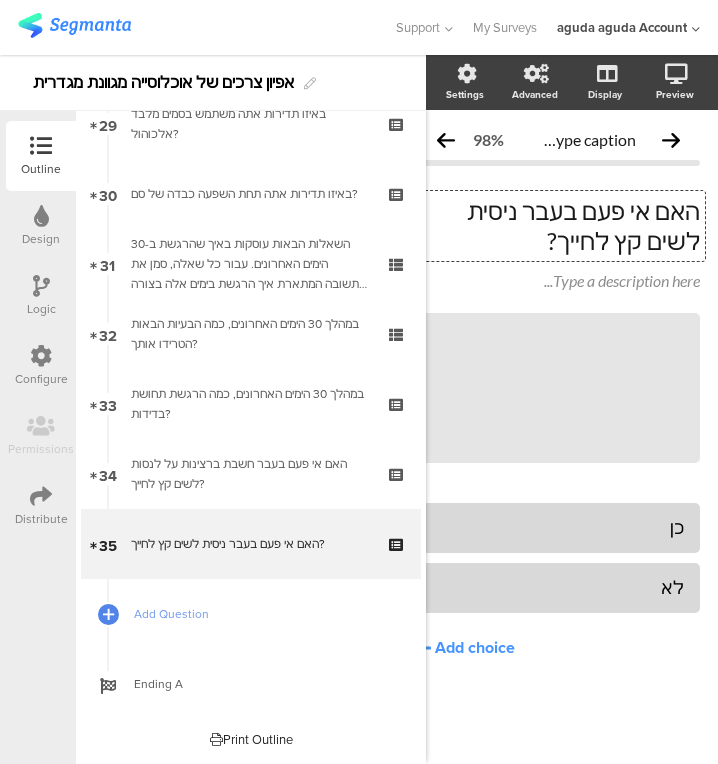 click on "Add Question" at bounding box center (251, 614) 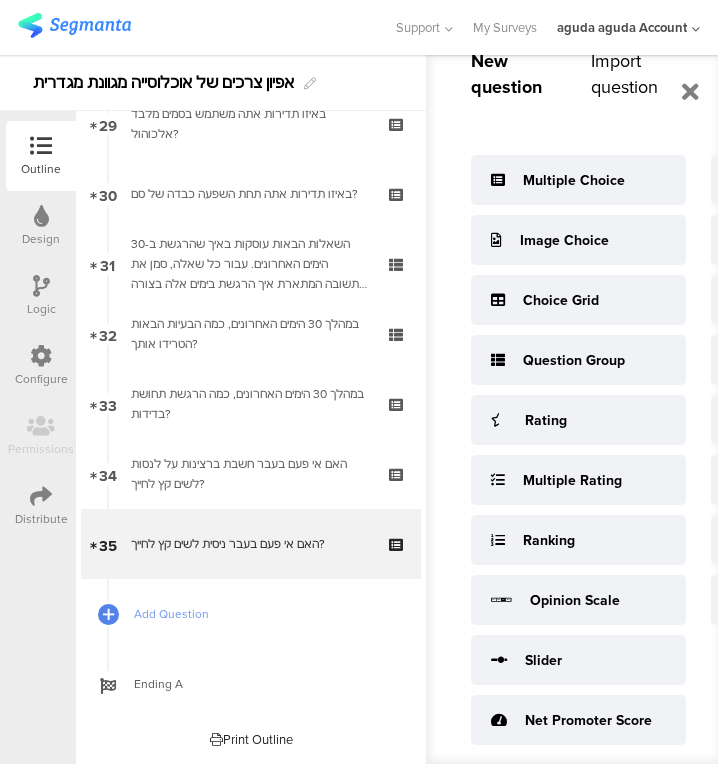 click on "Multiple Choice" at bounding box center (574, 180) 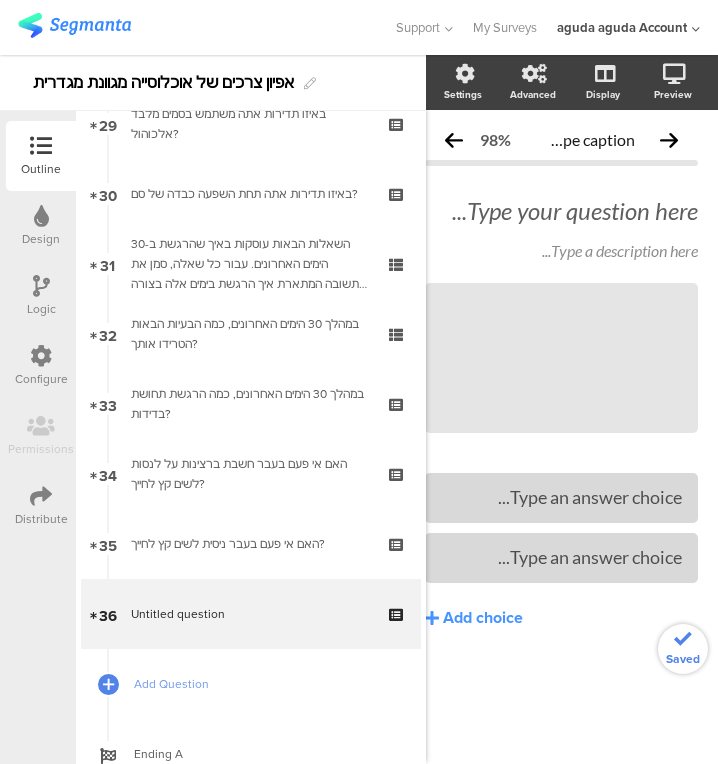 scroll, scrollTop: 0, scrollLeft: 23, axis: horizontal 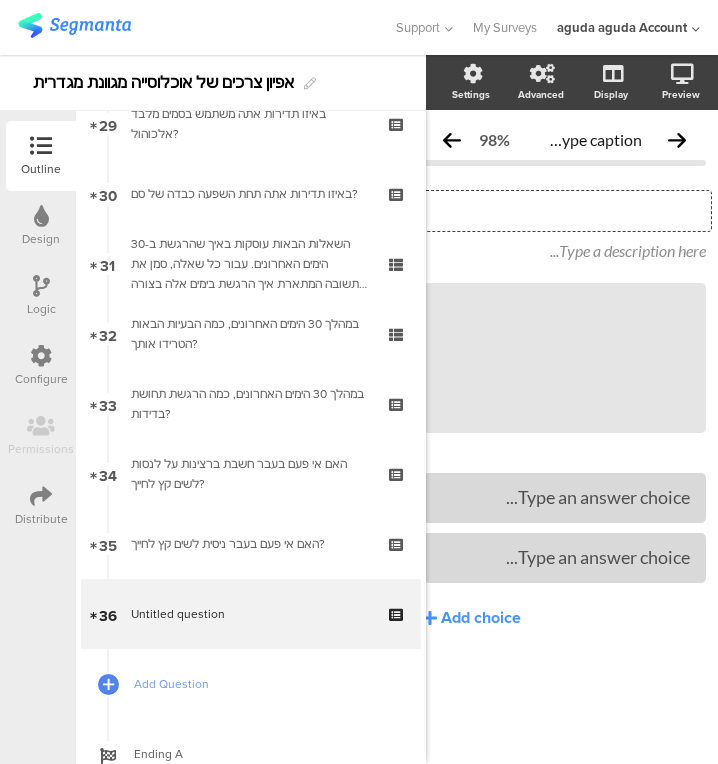 click on "Type your question here..." 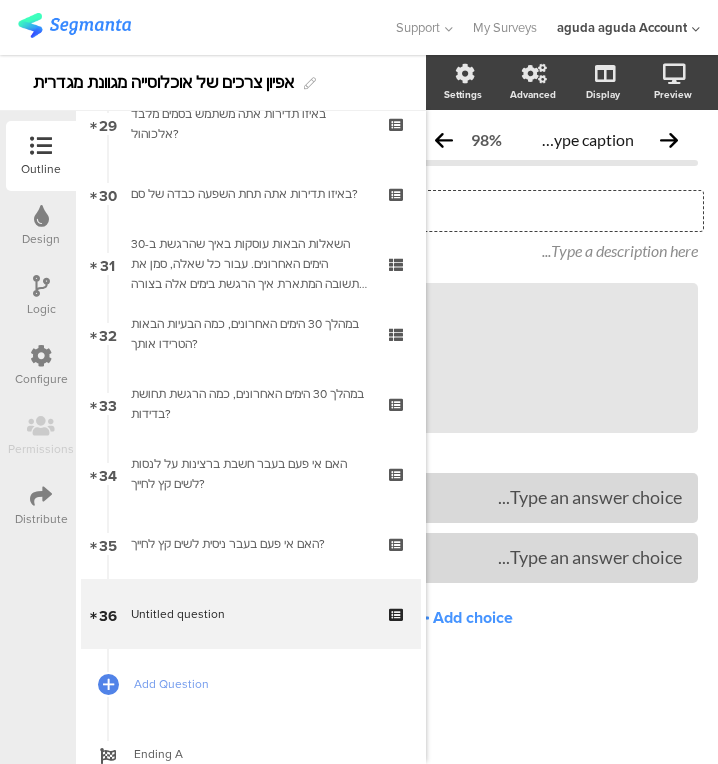 type 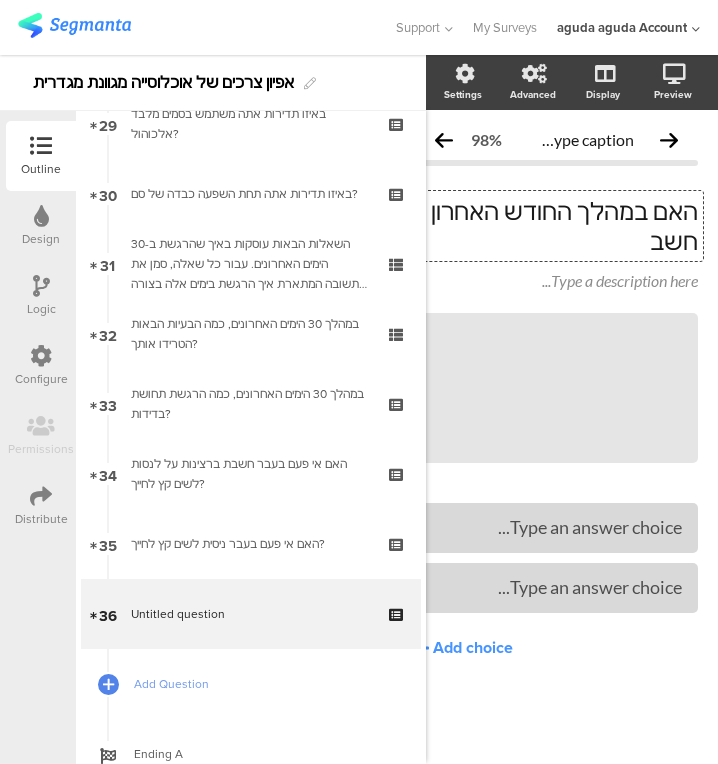 scroll, scrollTop: 0, scrollLeft: 27, axis: horizontal 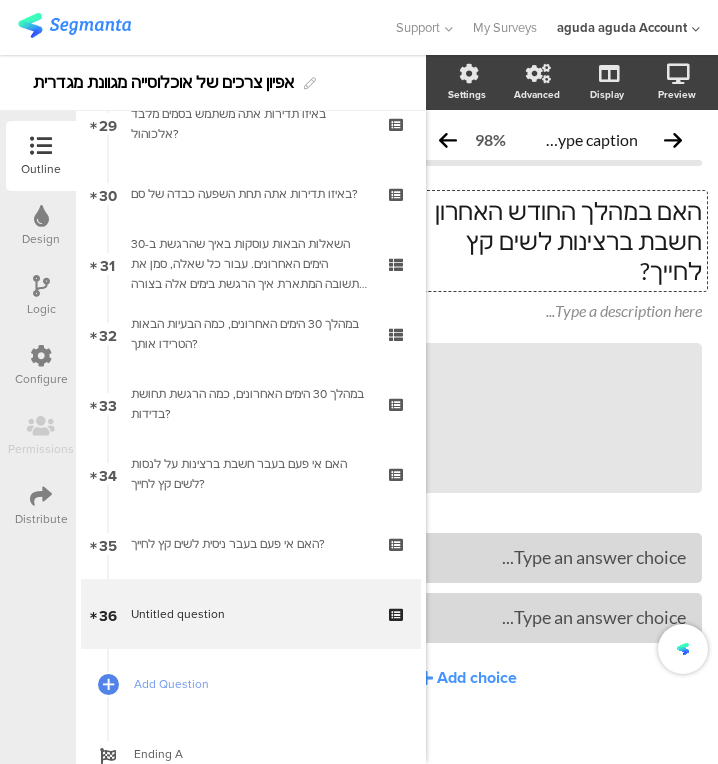 type 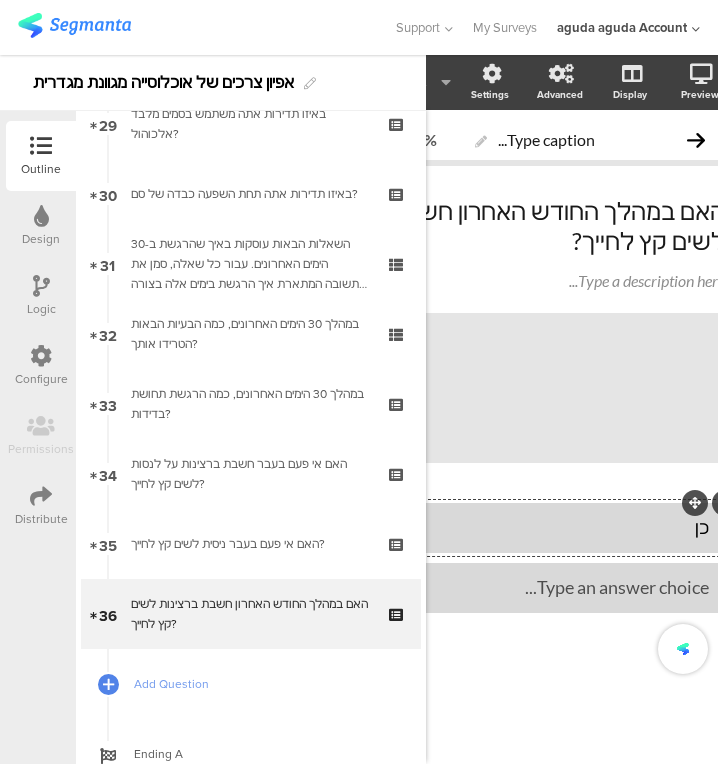 type 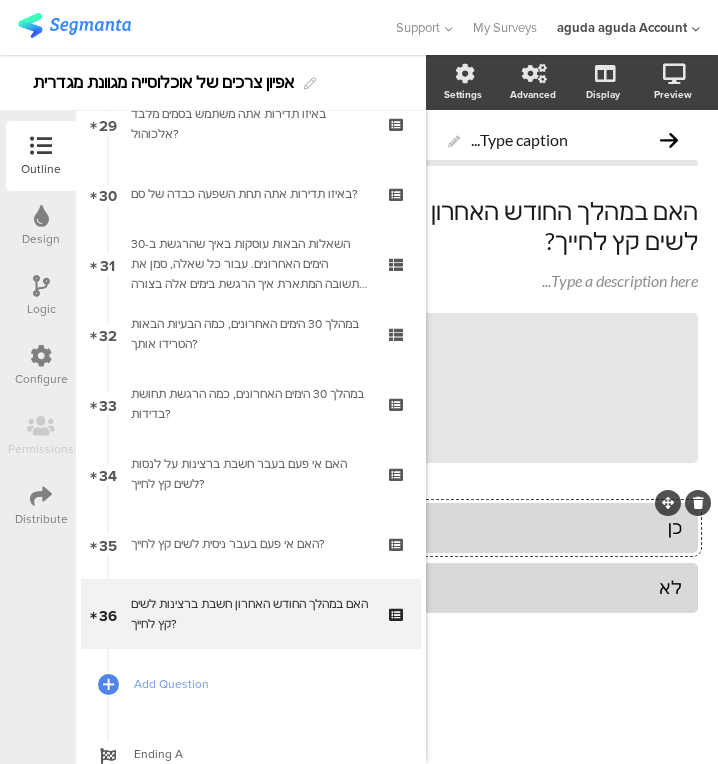 click on "35
האם אי פעם בעבר ניסית לשים קץ לחייך?" at bounding box center [251, 544] 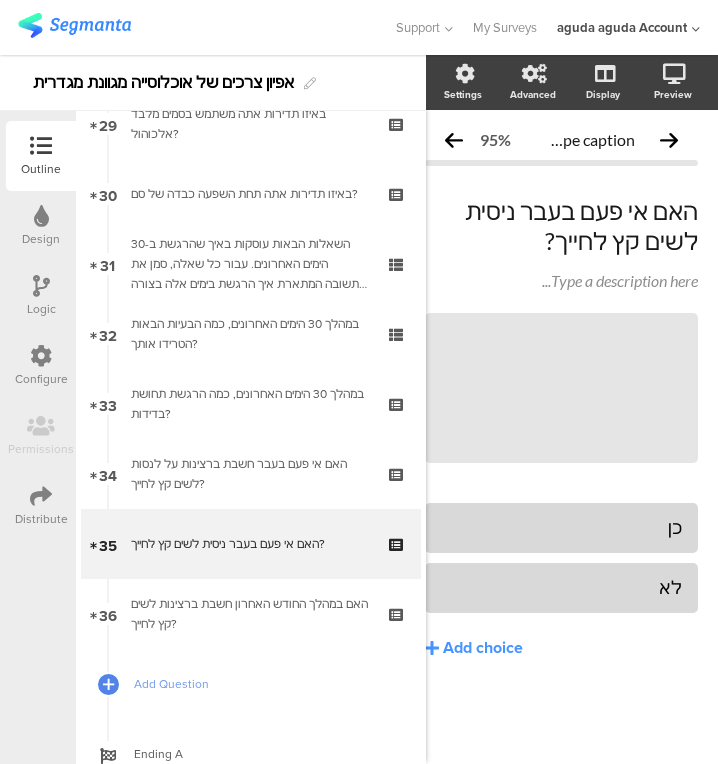 scroll, scrollTop: 0, scrollLeft: 38, axis: horizontal 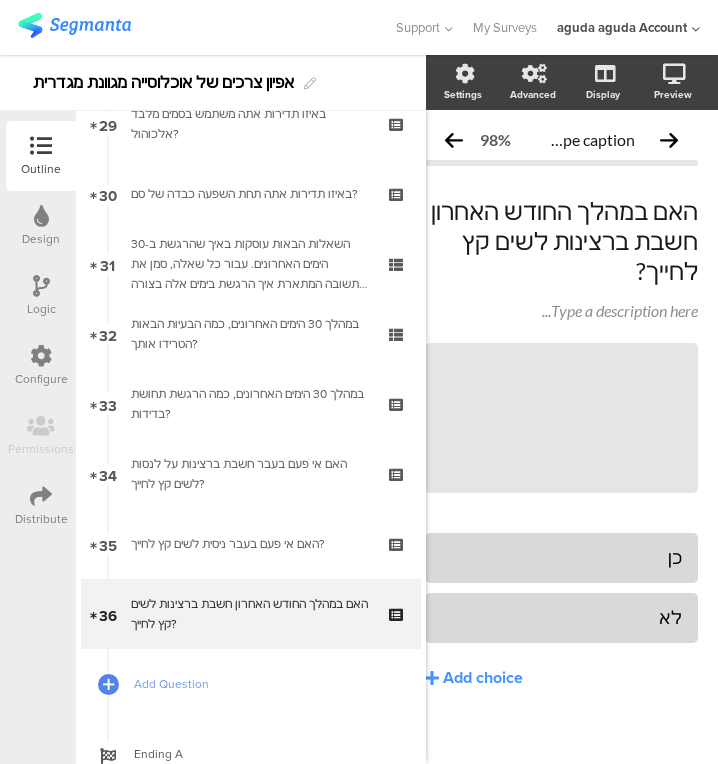 click on "Add Question" at bounding box center [251, 684] 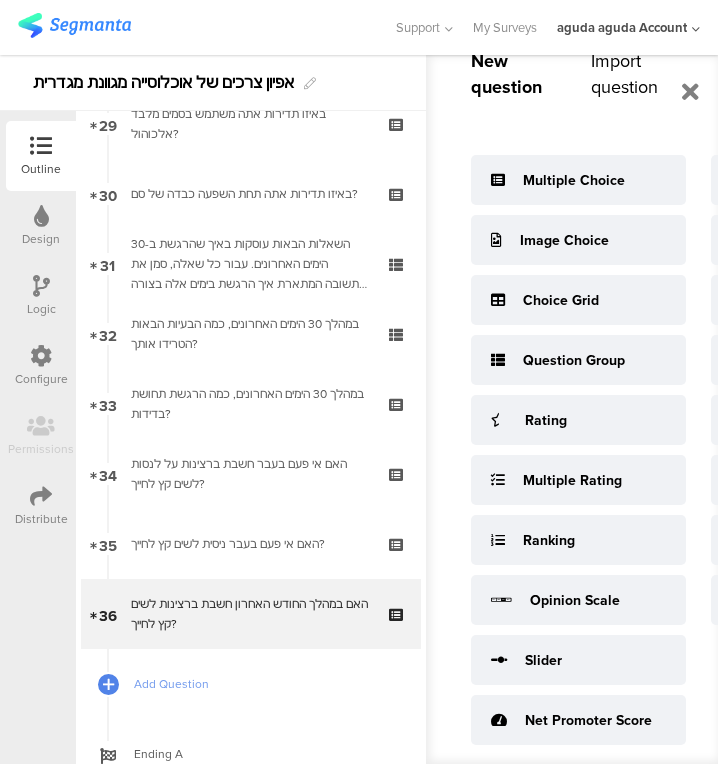 click on "Multiple Choice" at bounding box center (574, 180) 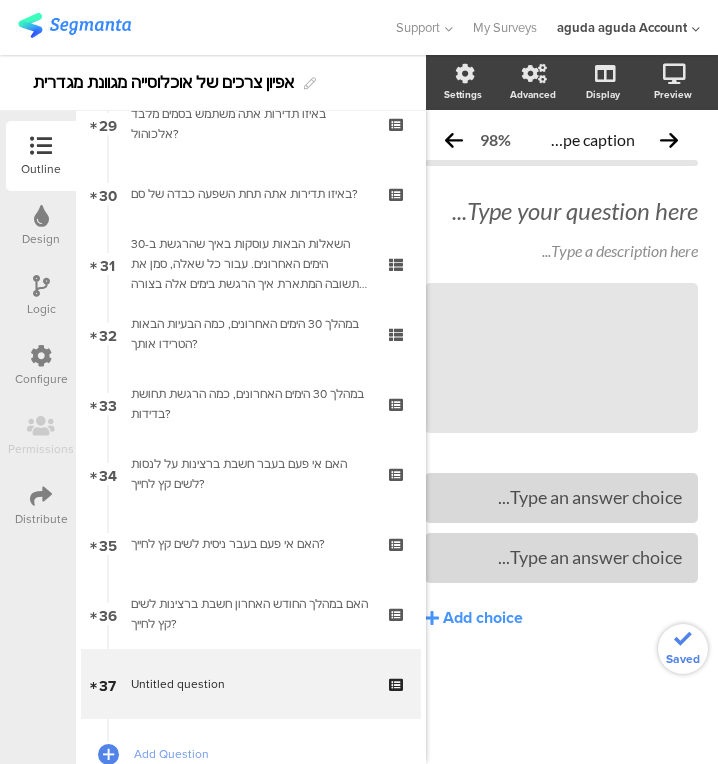 scroll, scrollTop: 0, scrollLeft: 23, axis: horizontal 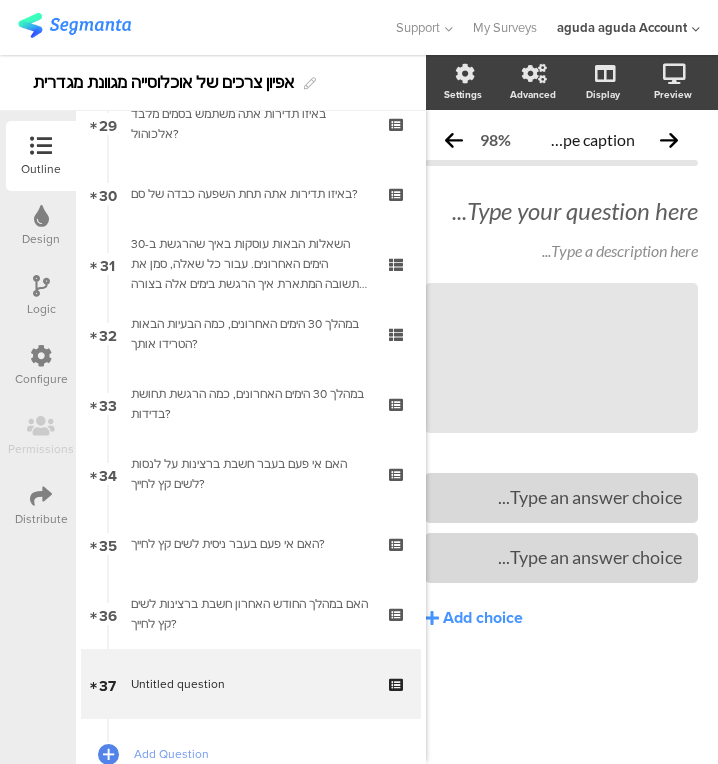 click on "Type your question here..." 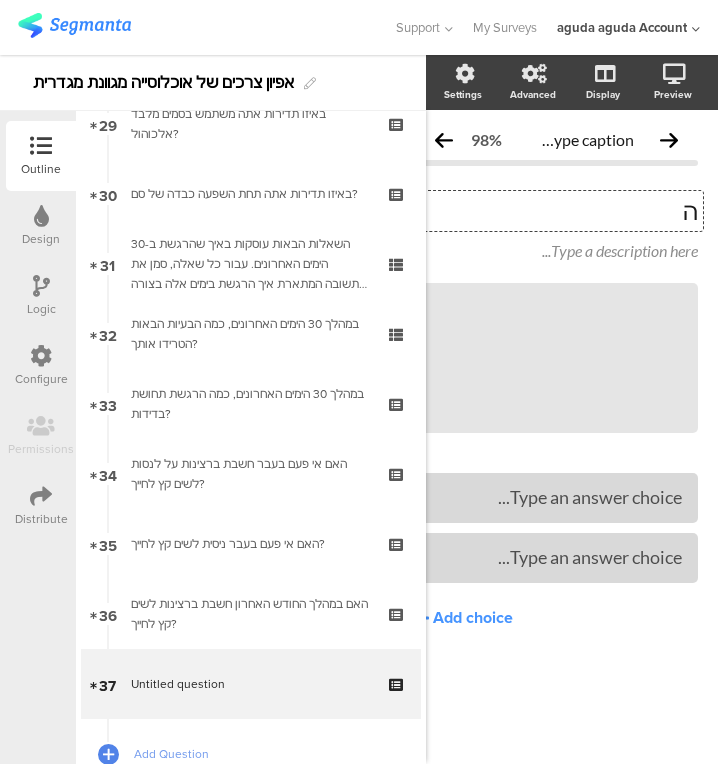 type 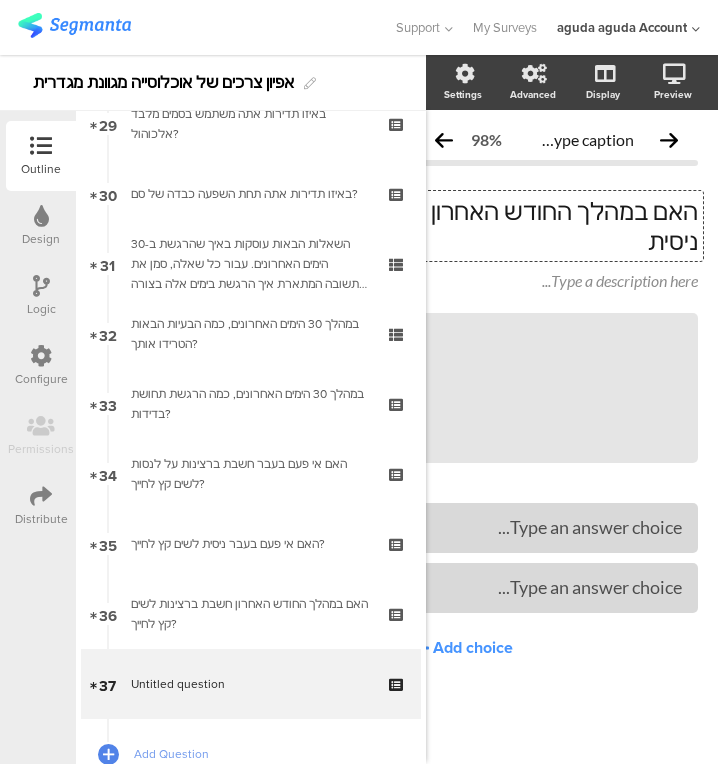 scroll, scrollTop: 0, scrollLeft: 22, axis: horizontal 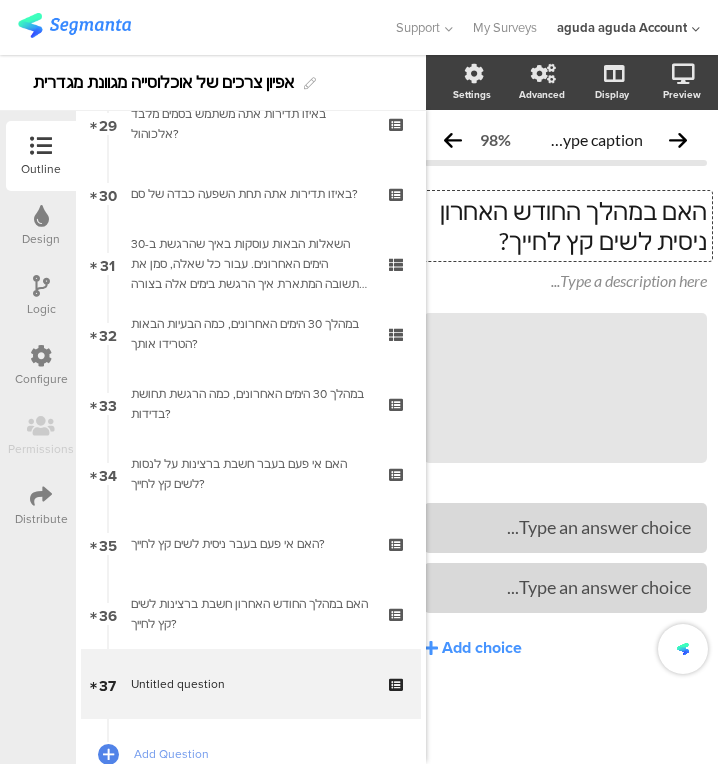 type 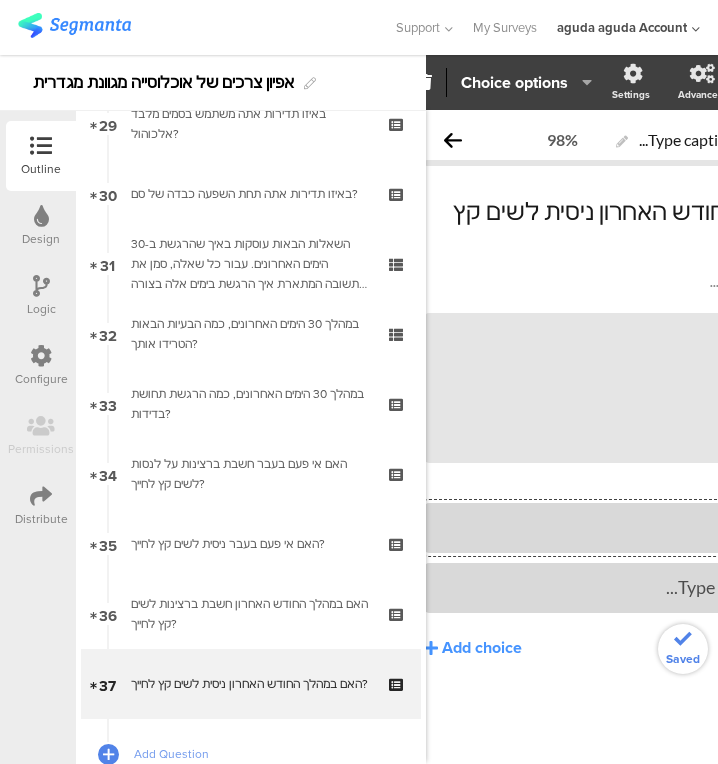 scroll, scrollTop: 0, scrollLeft: 191, axis: horizontal 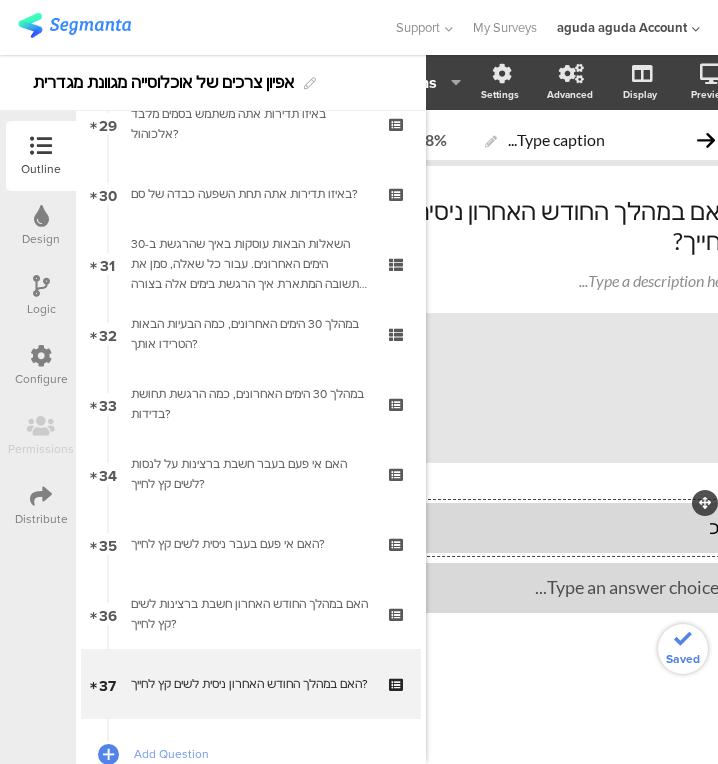 type 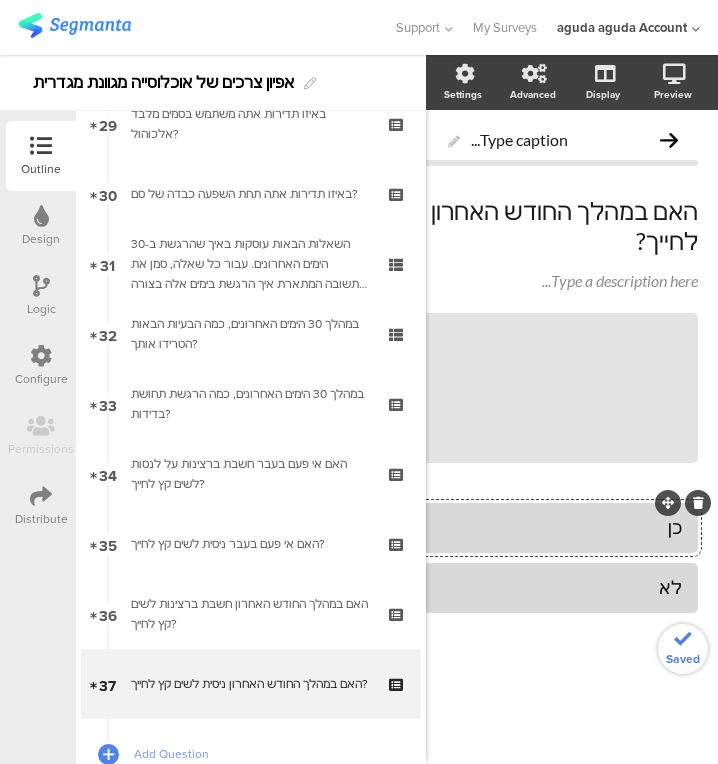 click on "האם אי פעם בעבר חשבת ברצינות על לנסות לשים קץ לחייך?" at bounding box center [250, 474] 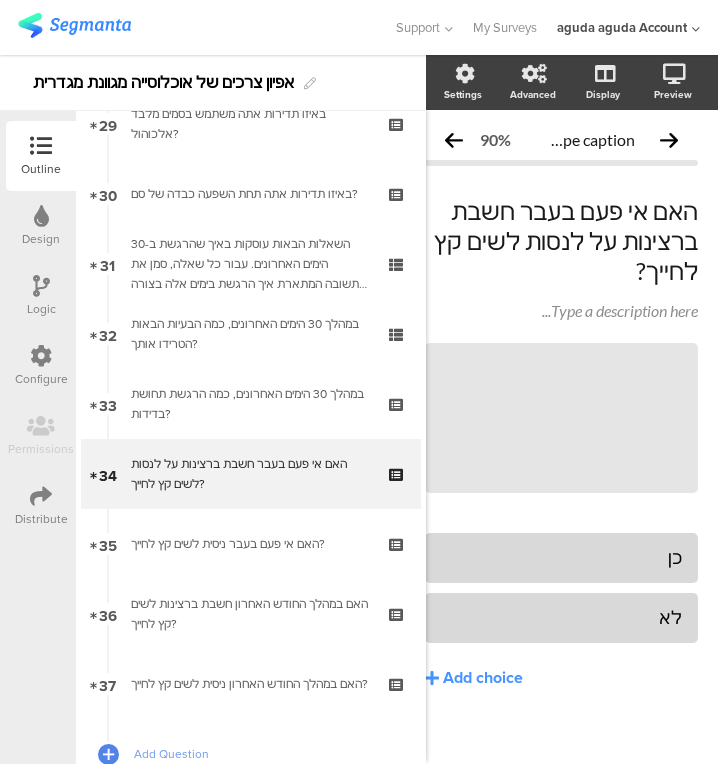 scroll, scrollTop: 0, scrollLeft: 38, axis: horizontal 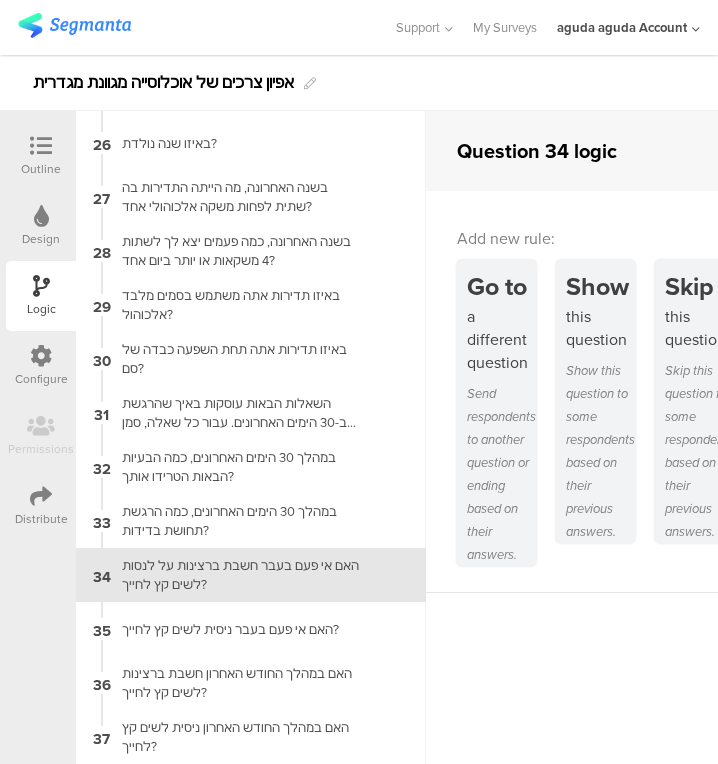 click on "35
האם אי פעם בעבר ניסית לשים קץ לחייך?" at bounding box center (251, 629) 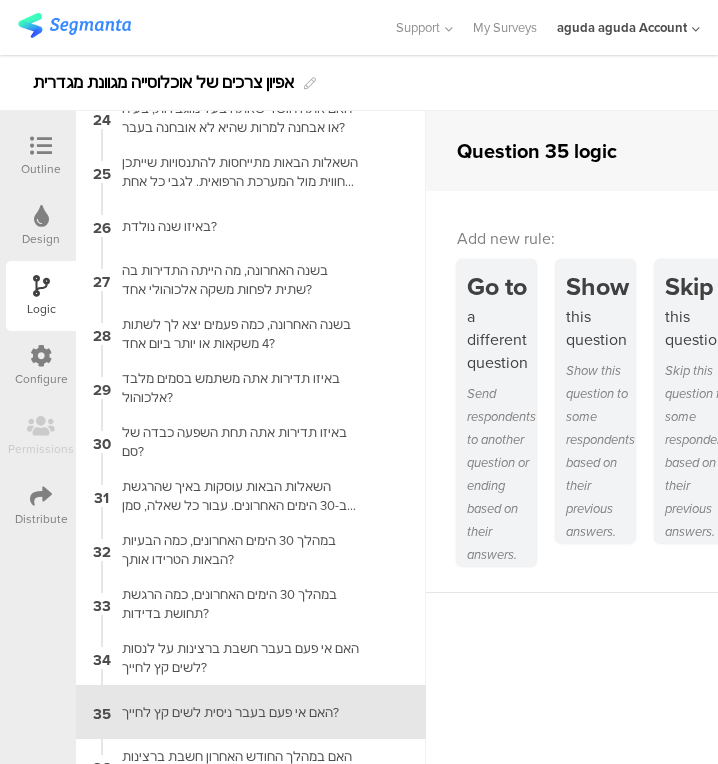scroll, scrollTop: 1345, scrollLeft: 0, axis: vertical 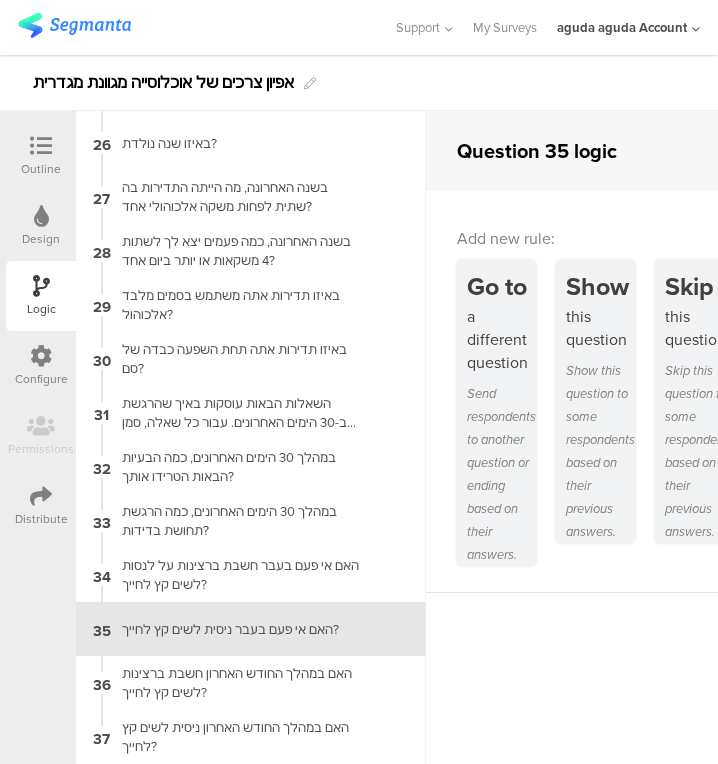 click on "this question" at bounding box center (600, 328) 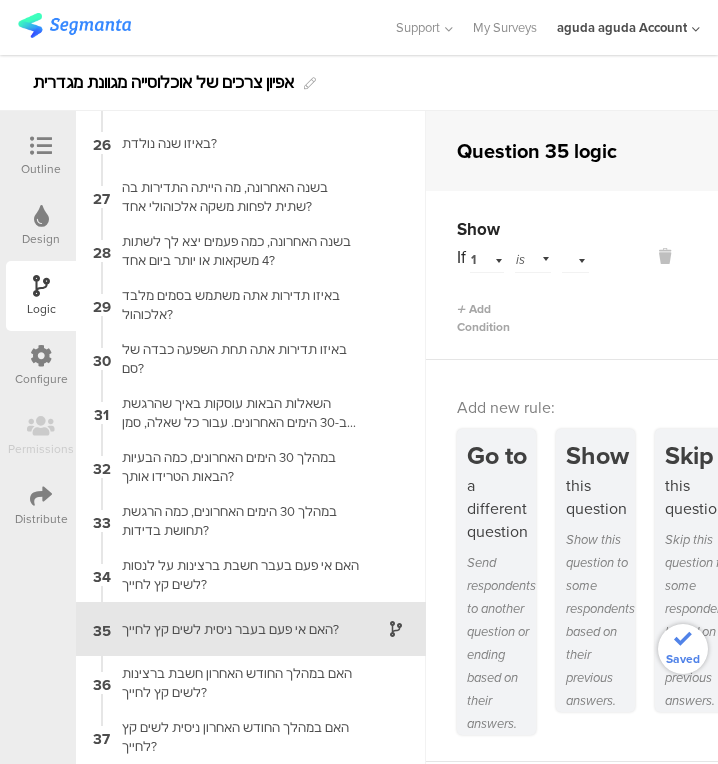 click on "If   1  מה המגדר שלך?
is Select answer..." at bounding box center (508, 257) 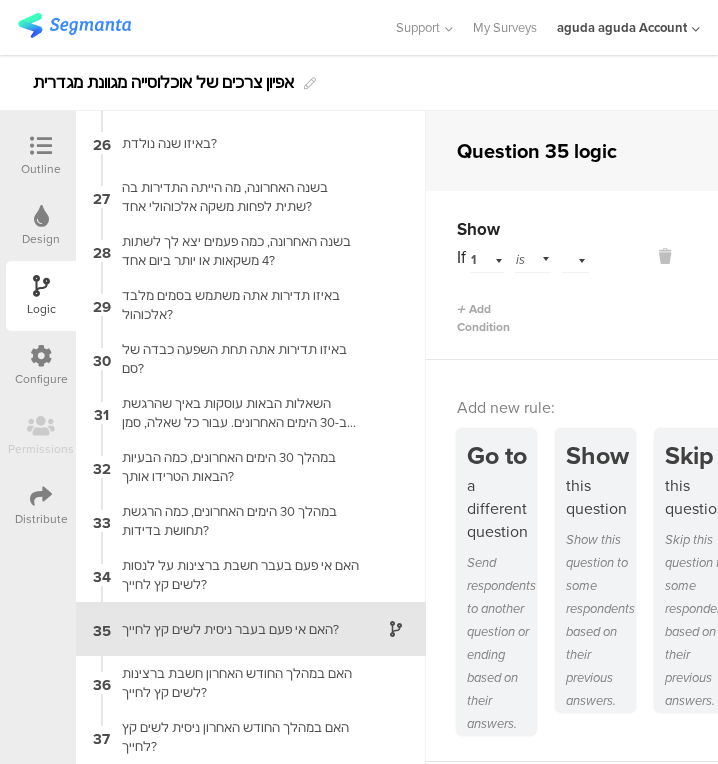 click on "Add Condition" at bounding box center (508, 309) 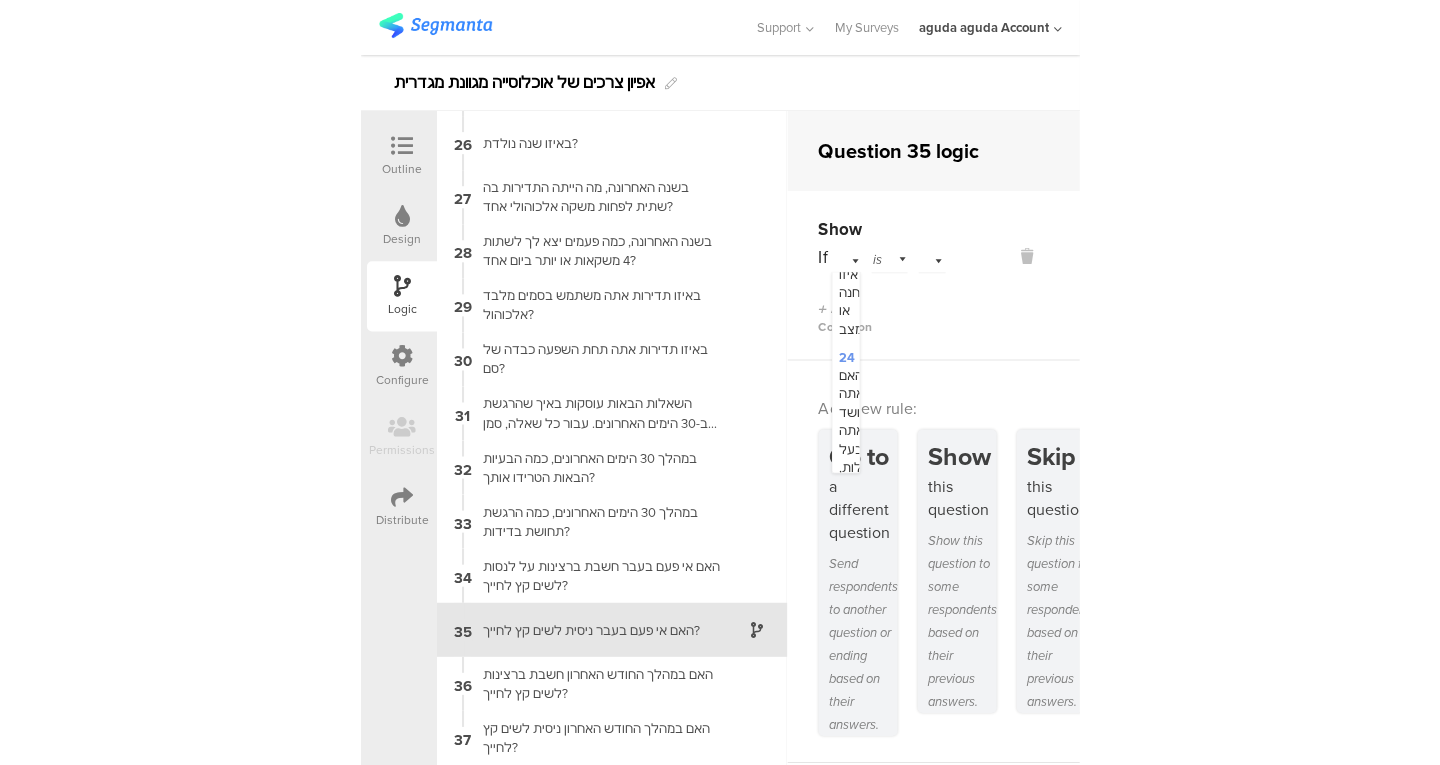 scroll, scrollTop: 3837, scrollLeft: 0, axis: vertical 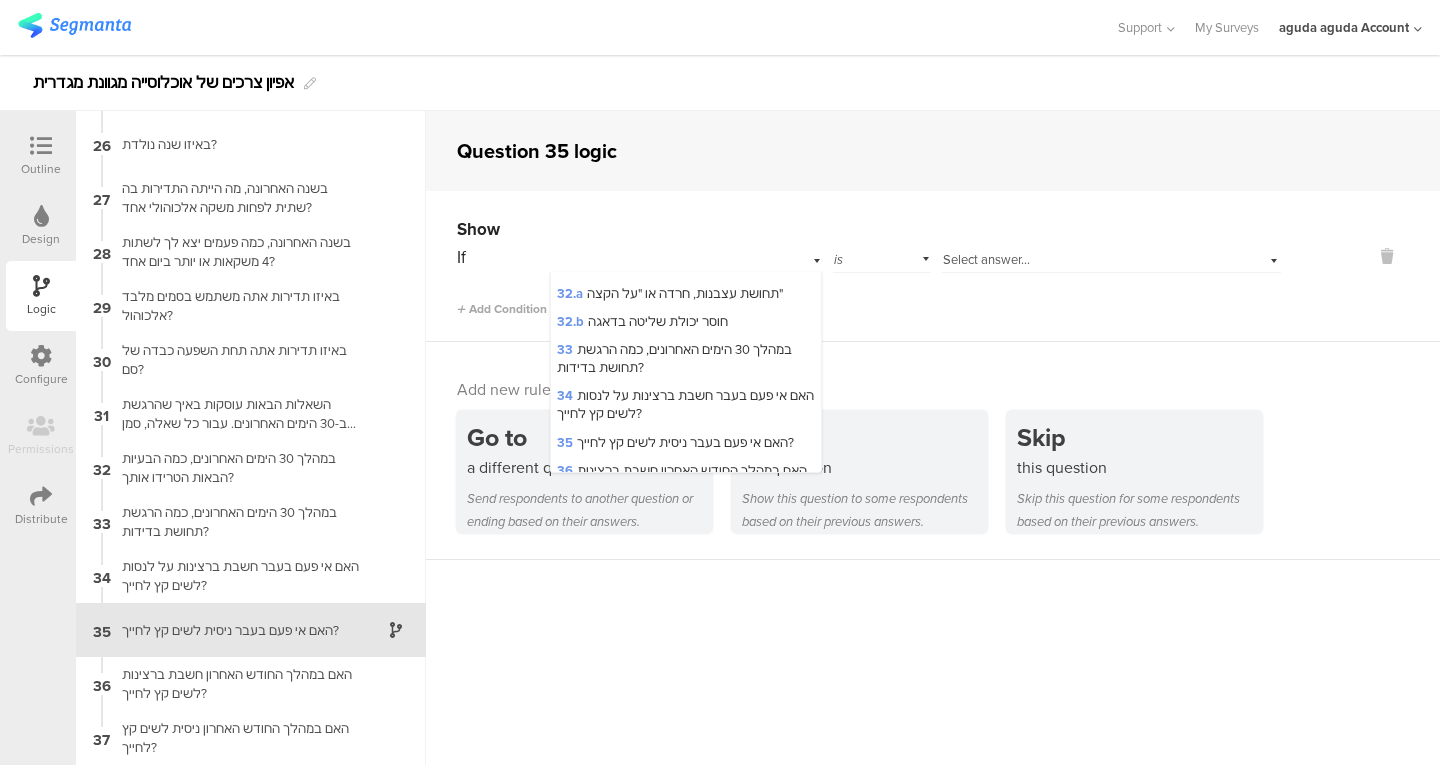 click on "34  האם אי פעם בעבר חשבת ברצינות על לנסות לשים קץ לחייך?" at bounding box center [685, 404] 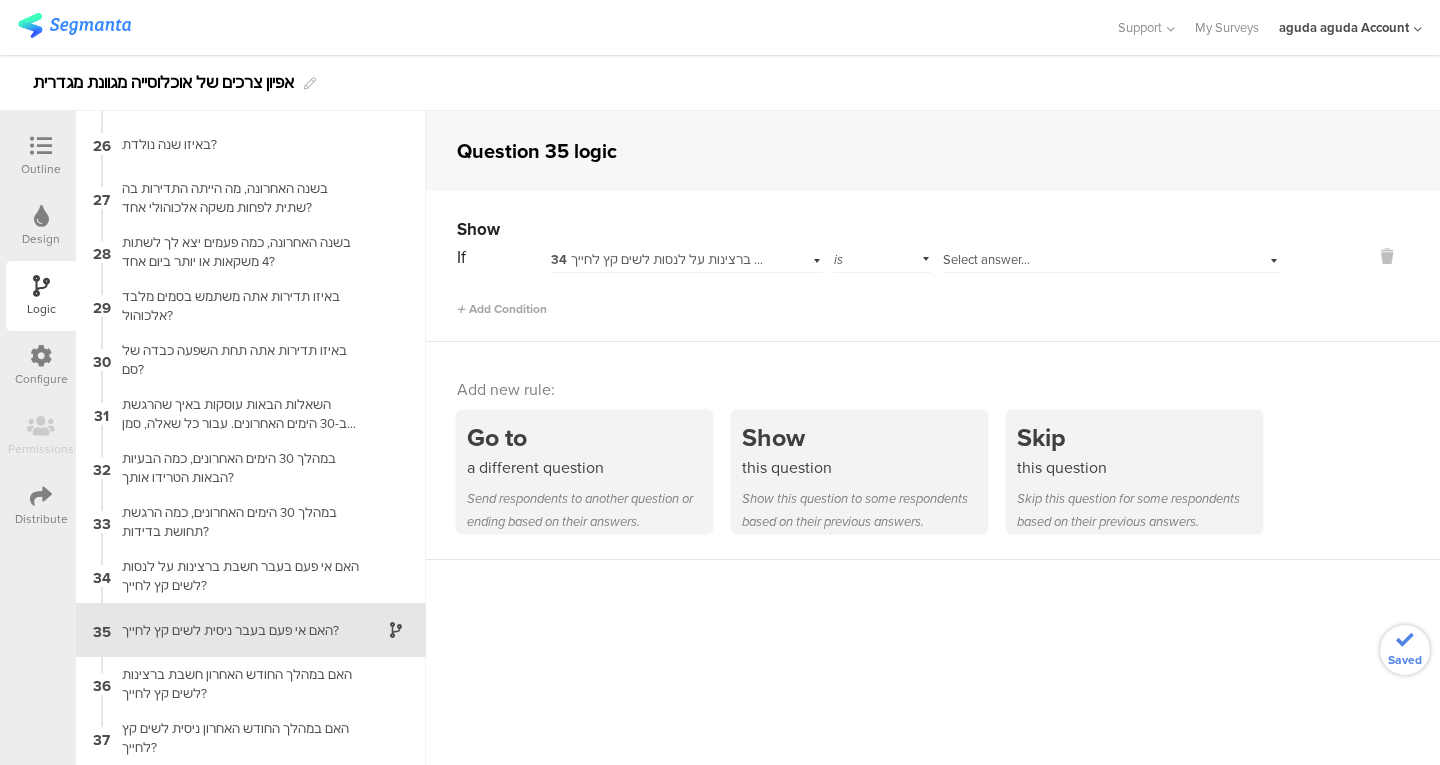 click on "If   34  האם אי פעם בעבר חשבת ברצינות על לנסות לשים קץ לחייך?
is Select answer...
Add Condition" at bounding box center (869, 280) 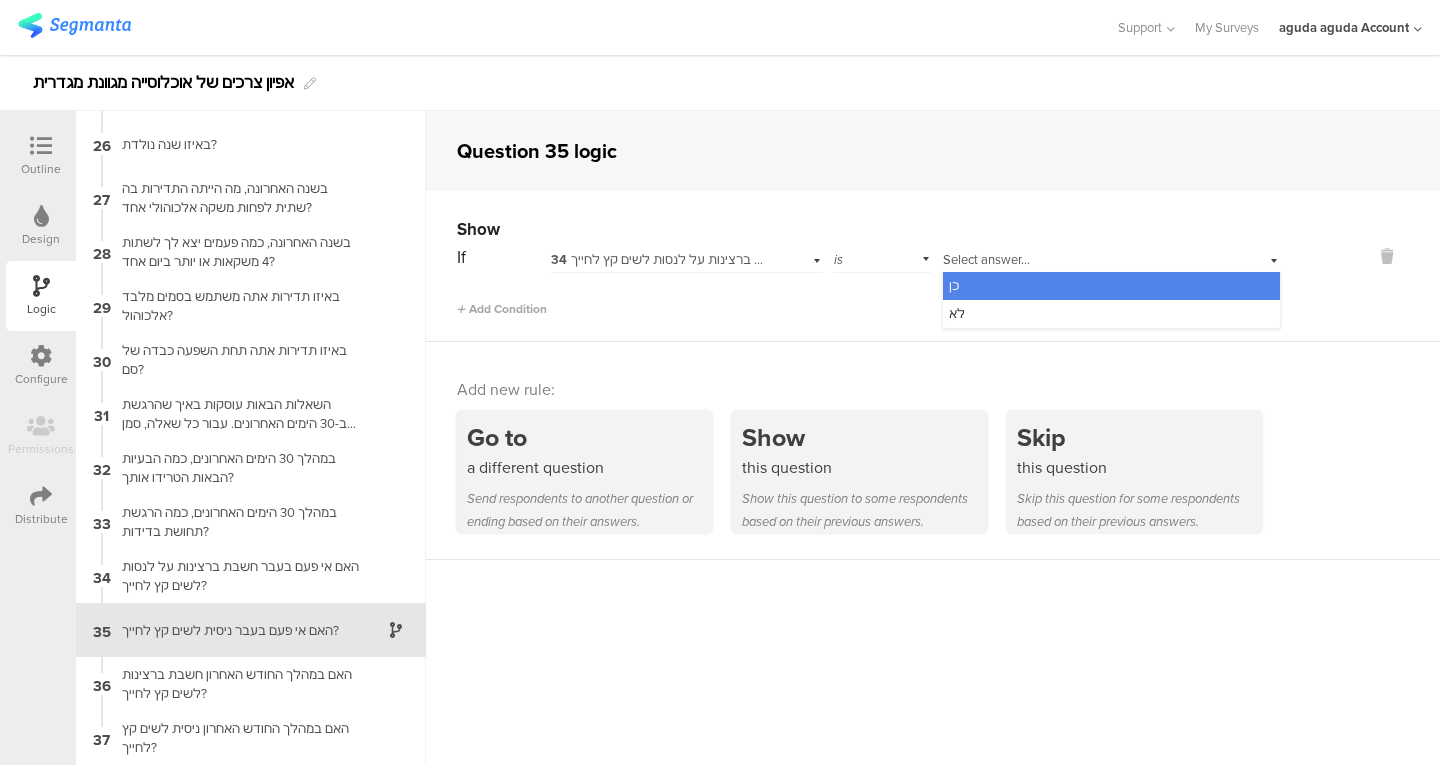 click on "כן" at bounding box center [1111, 286] 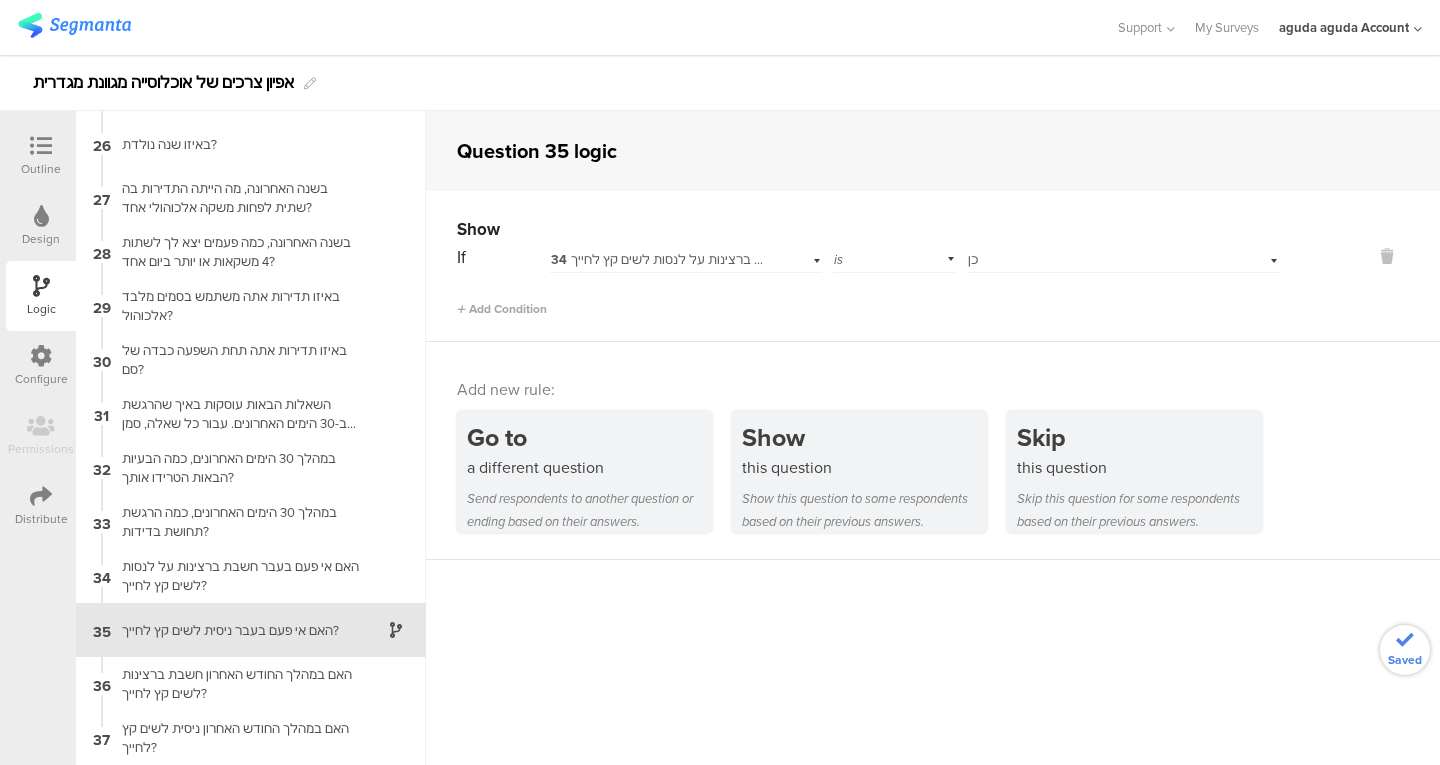 click on "האם במהלך החודש האחרון חשבת ברצינות לשים קץ לחייך?" at bounding box center [235, 684] 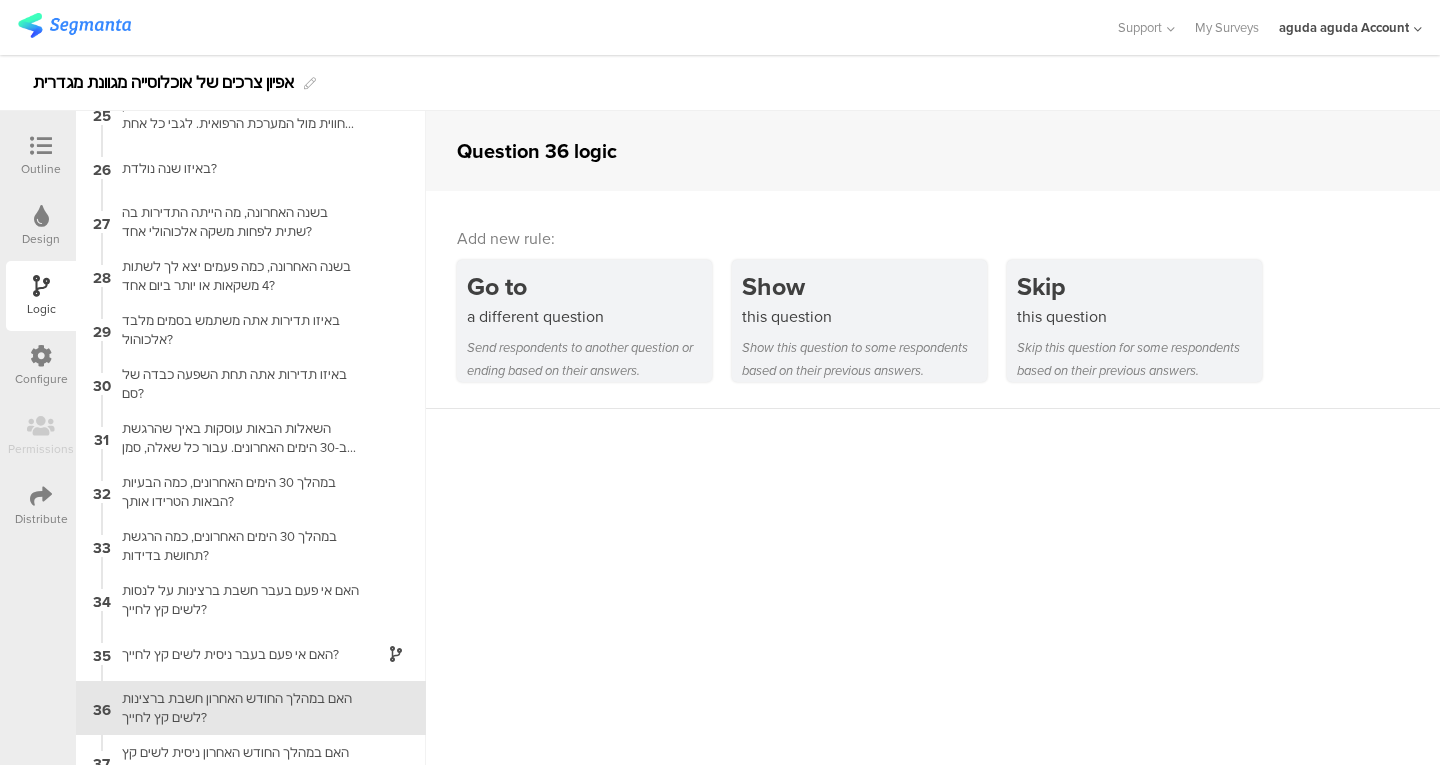 scroll, scrollTop: 1344, scrollLeft: 0, axis: vertical 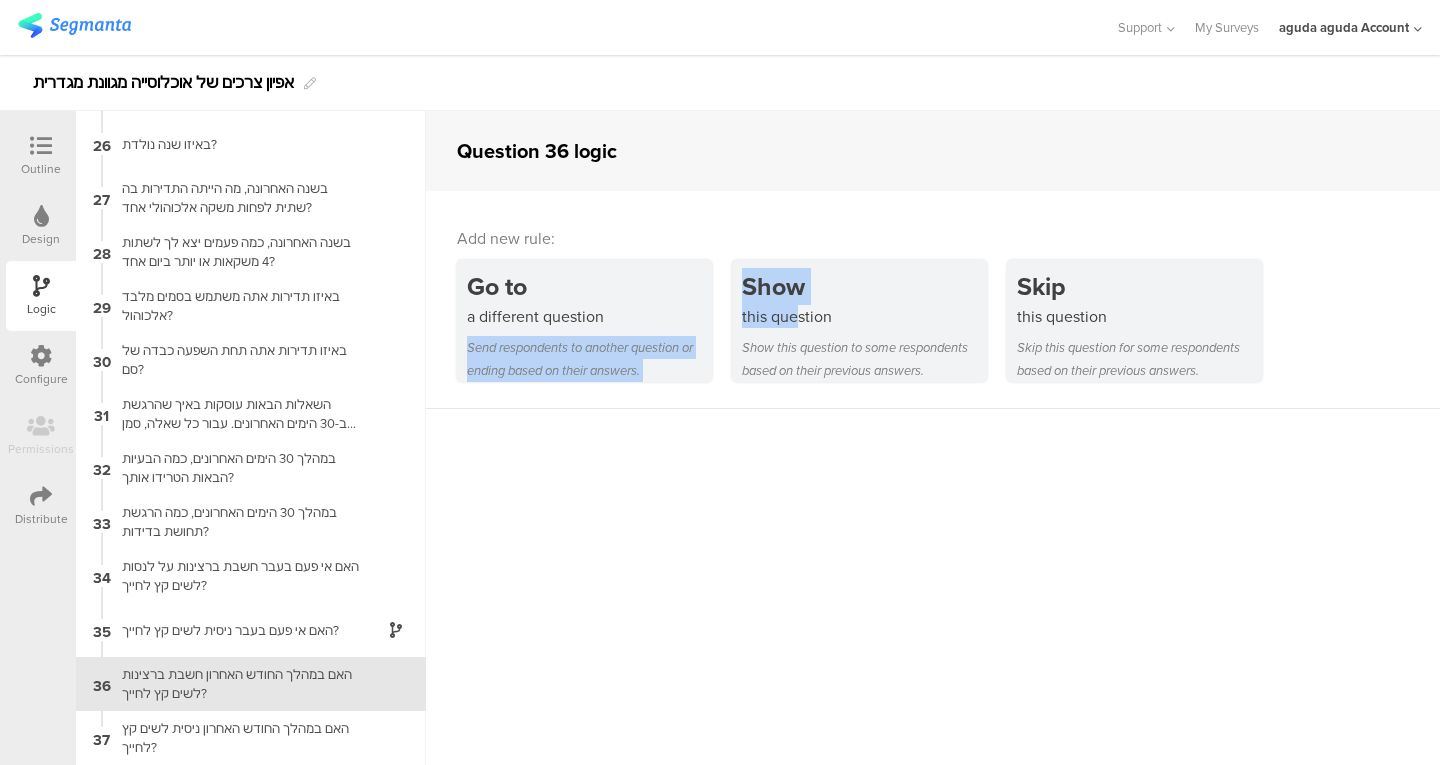 drag, startPoint x: 664, startPoint y: 311, endPoint x: 799, endPoint y: 322, distance: 135.4474 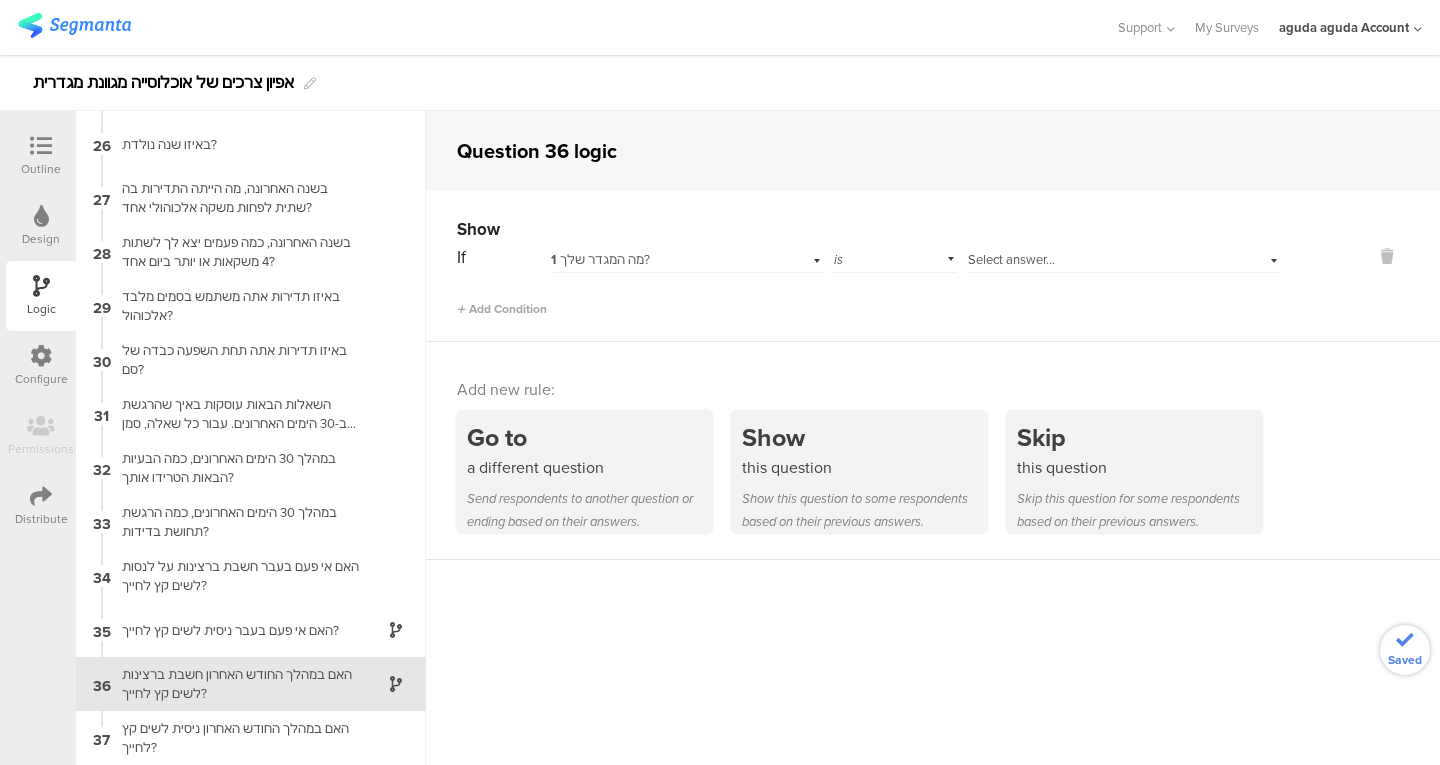 click on "1  מה המגדר שלך?" at bounding box center [661, 260] 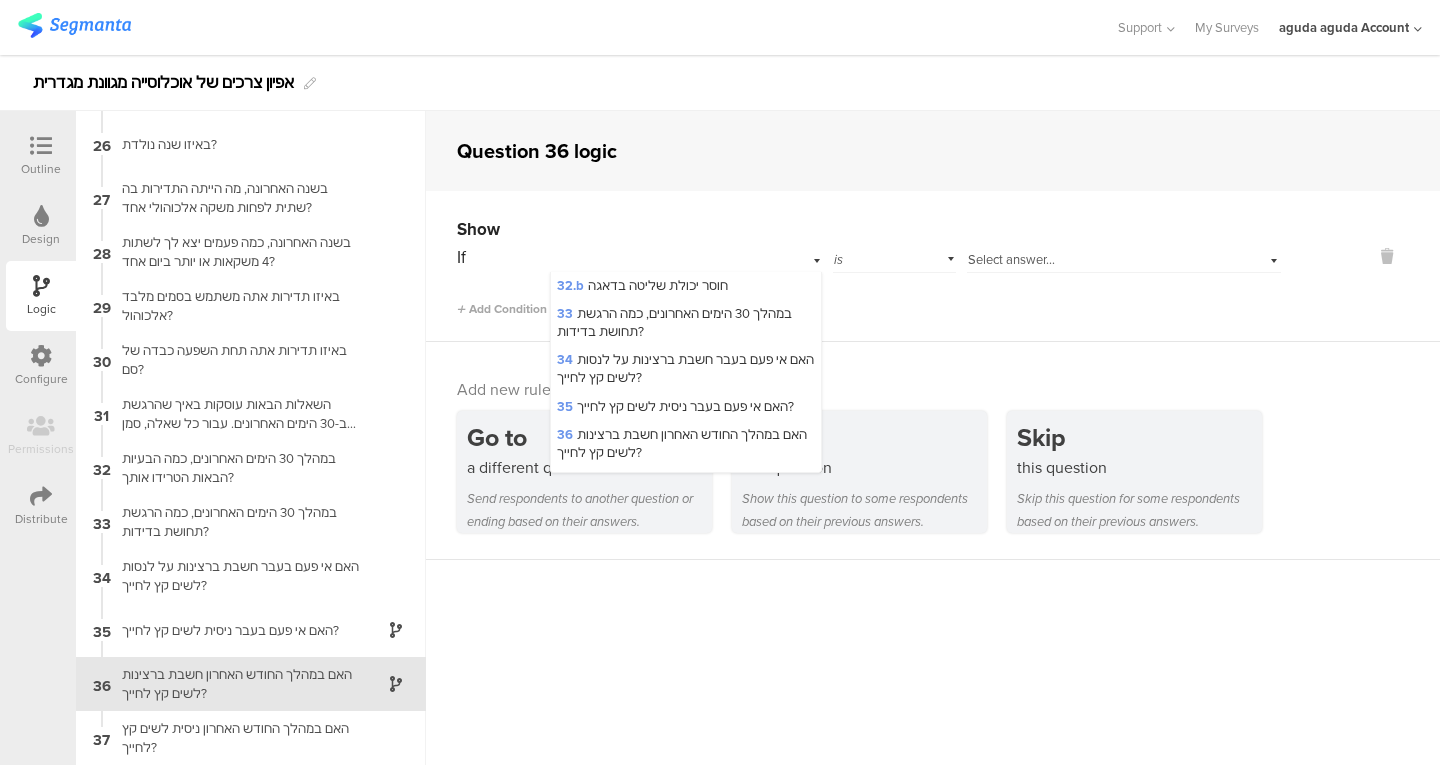 scroll, scrollTop: 1750, scrollLeft: 0, axis: vertical 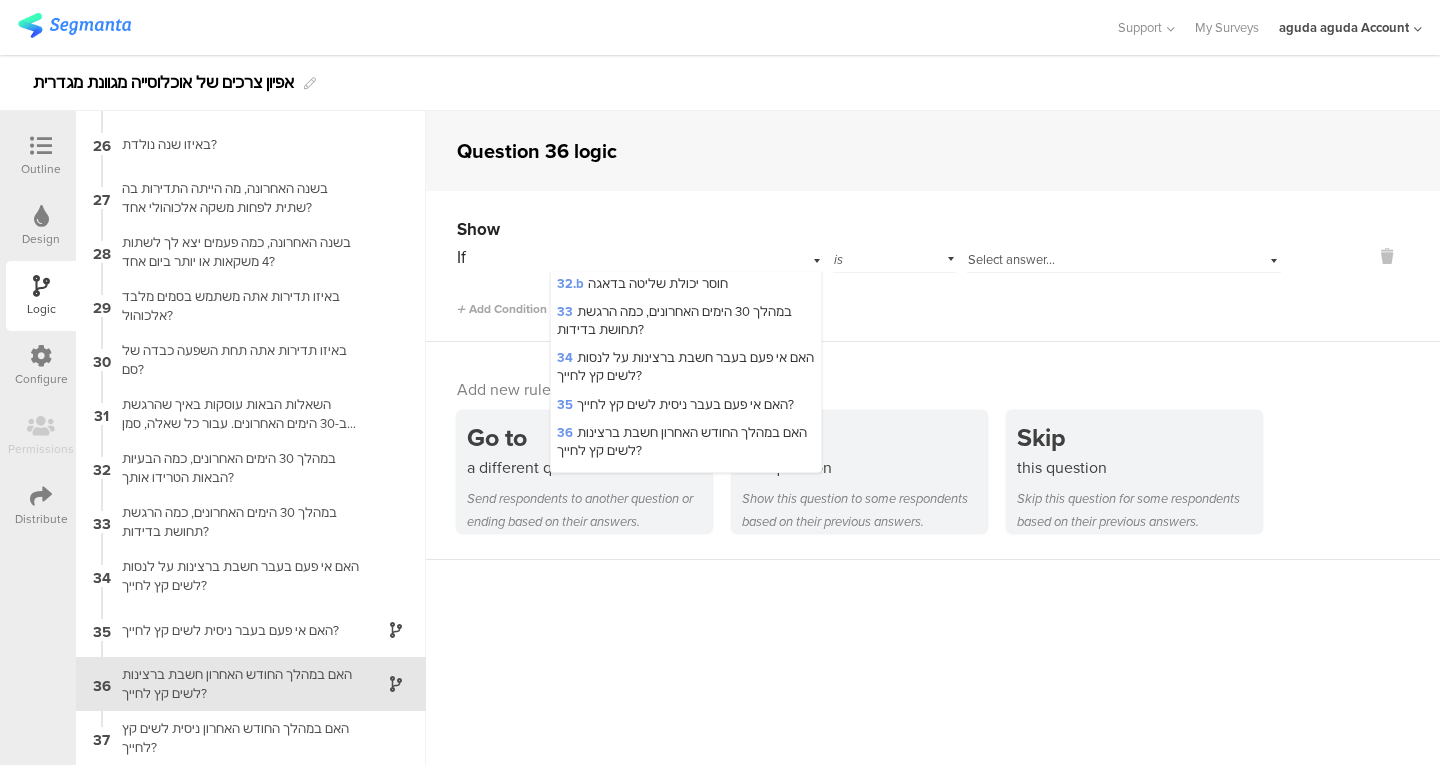 click on "34  האם אי פעם בעבר חשבת ברצינות על לנסות לשים קץ לחייך?" at bounding box center [685, 366] 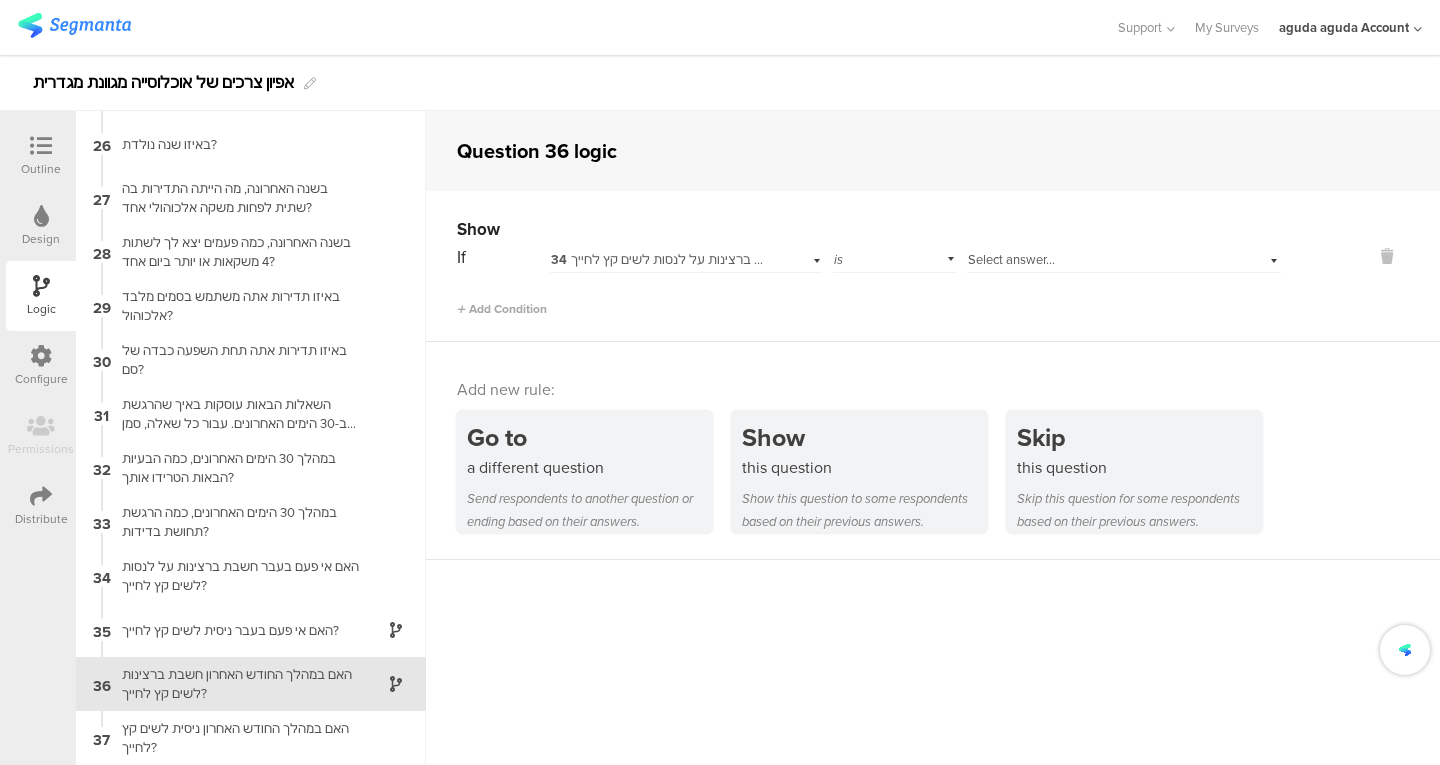 click on "Select answer..." at bounding box center [1124, 257] 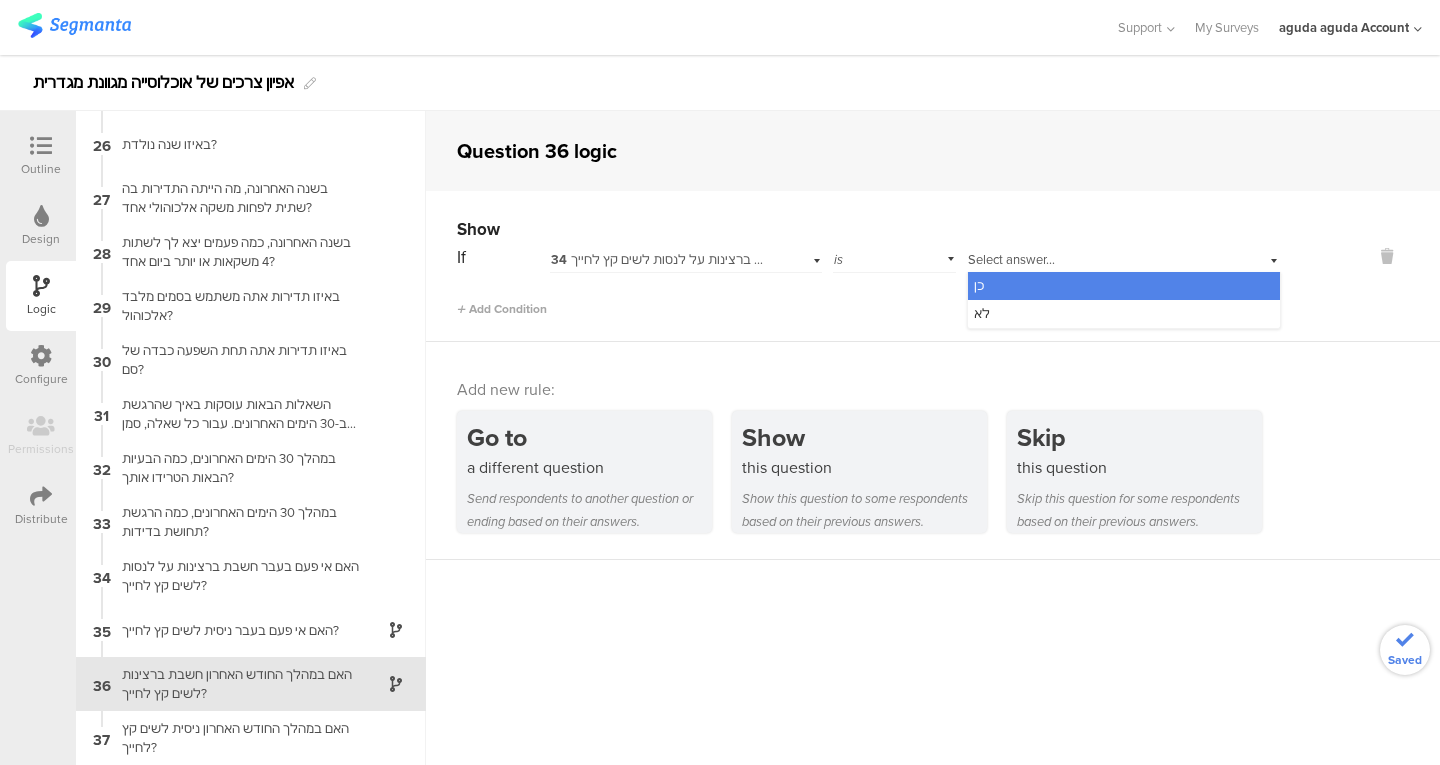 click on "כן" at bounding box center [1124, 286] 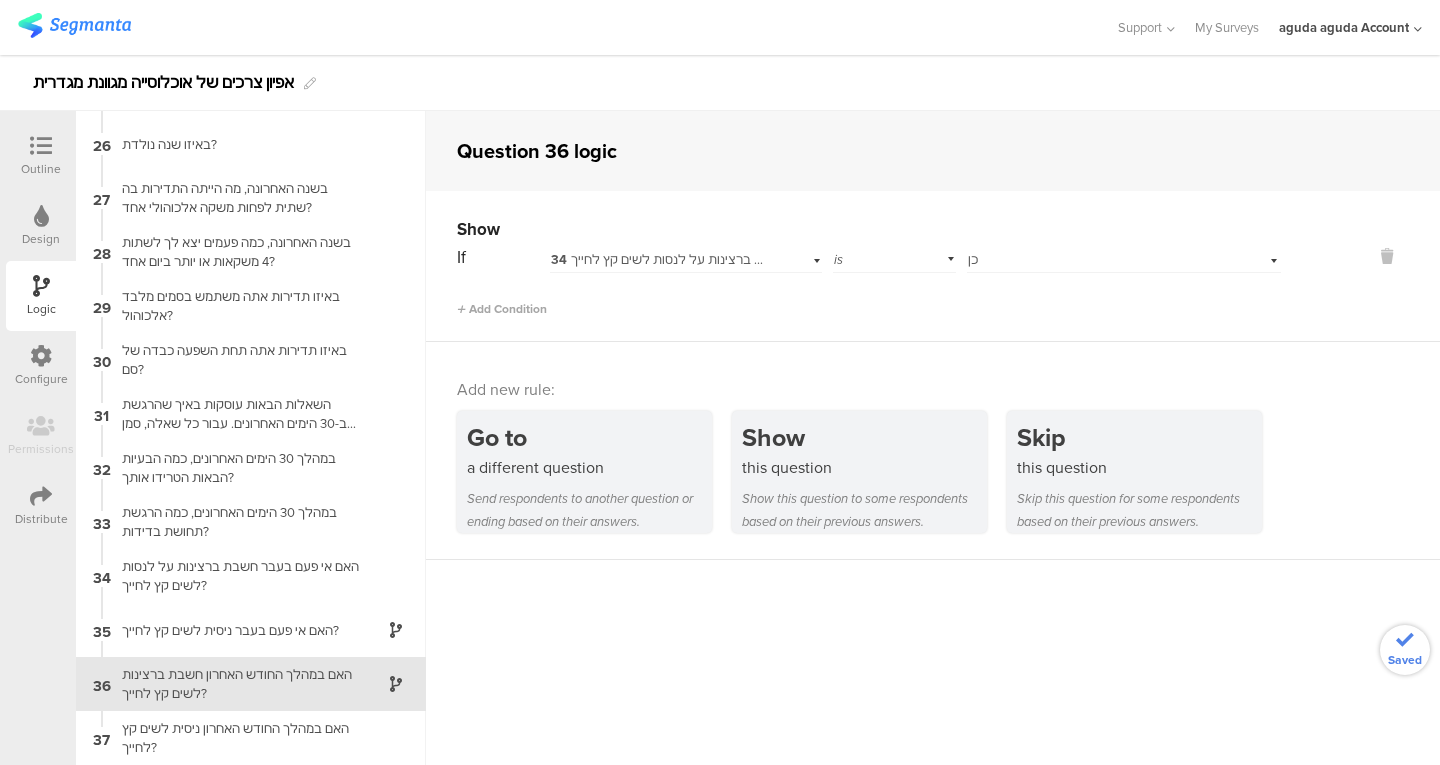 click on "האם במהלך החודש האחרון ניסית לשים קץ לחייך?" at bounding box center (235, 738) 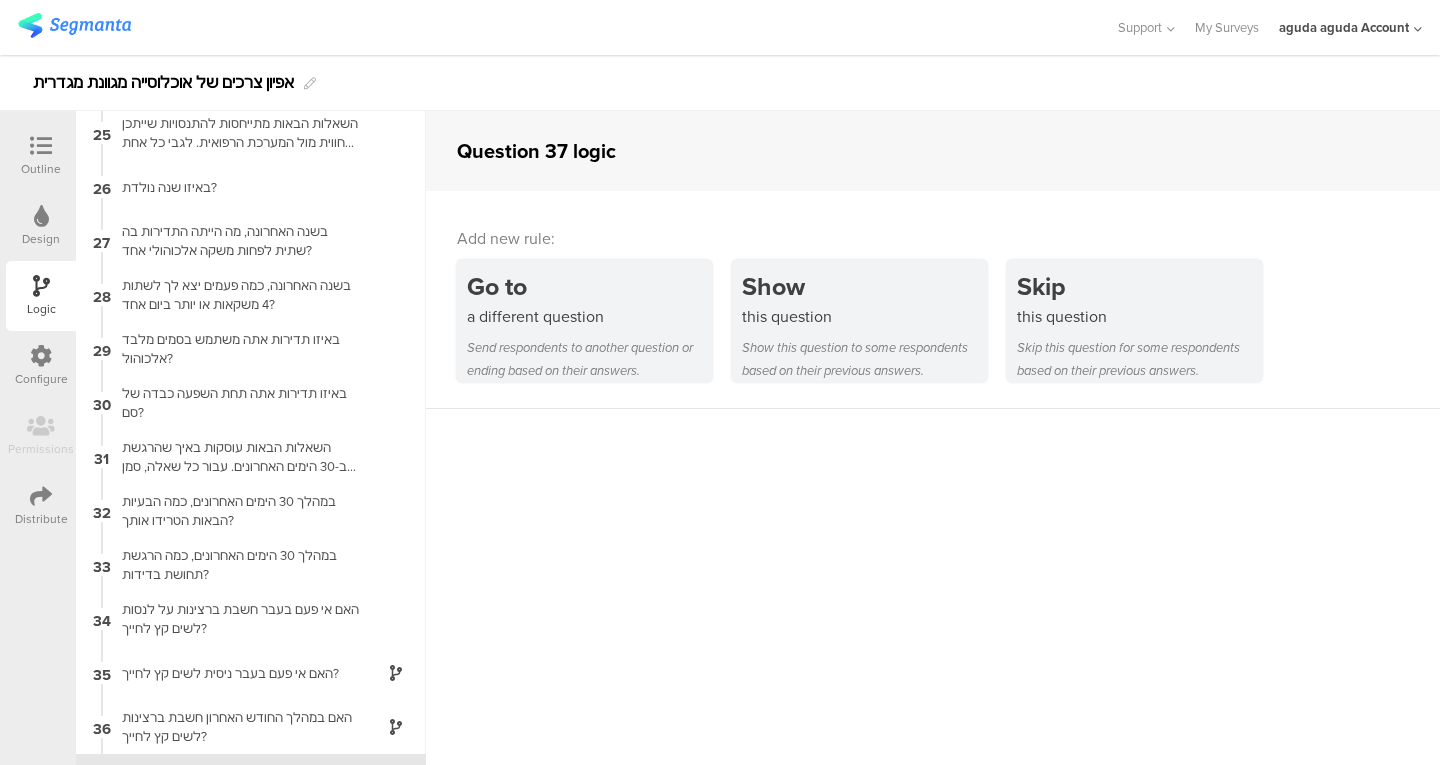 scroll, scrollTop: 1344, scrollLeft: 0, axis: vertical 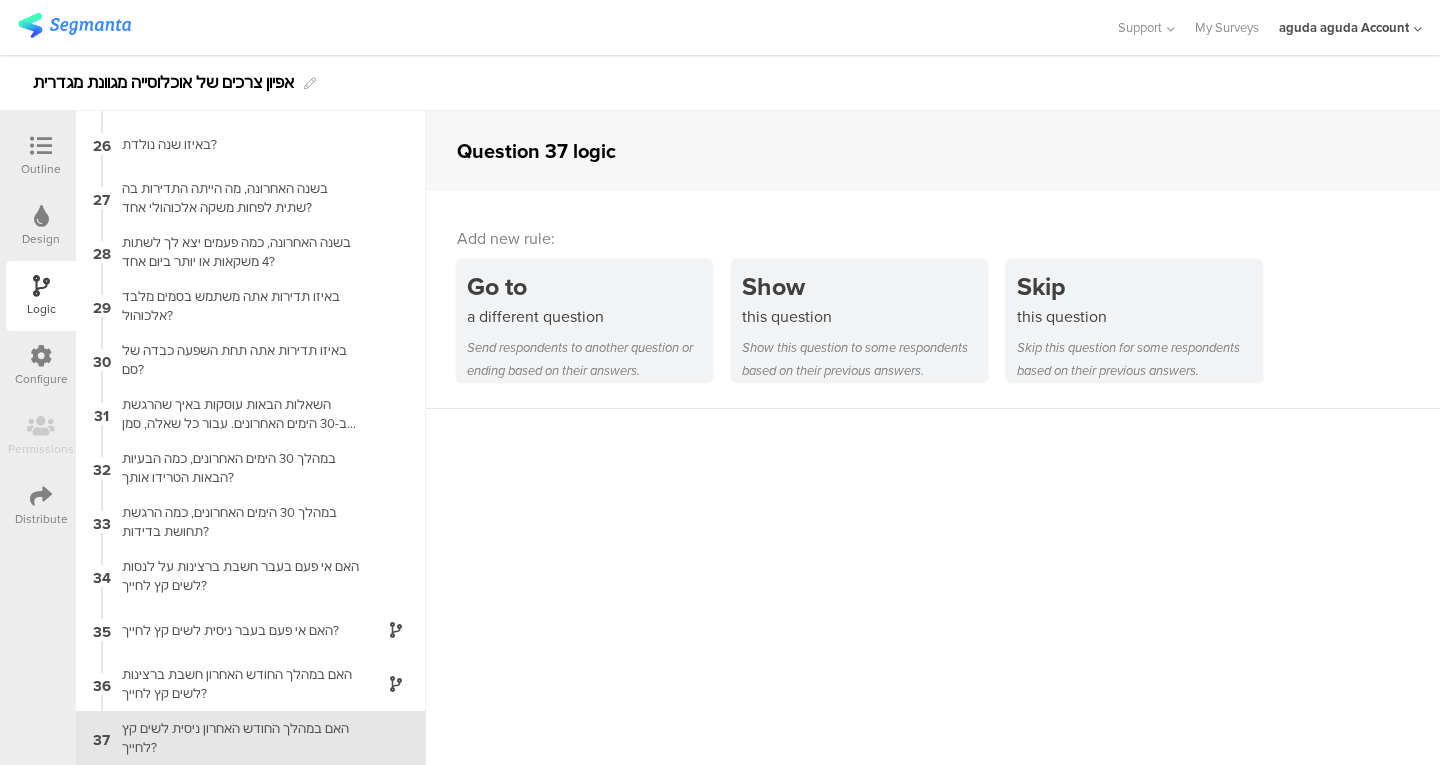 click on "Send respondents to another question or ending based on their answers." at bounding box center (589, 359) 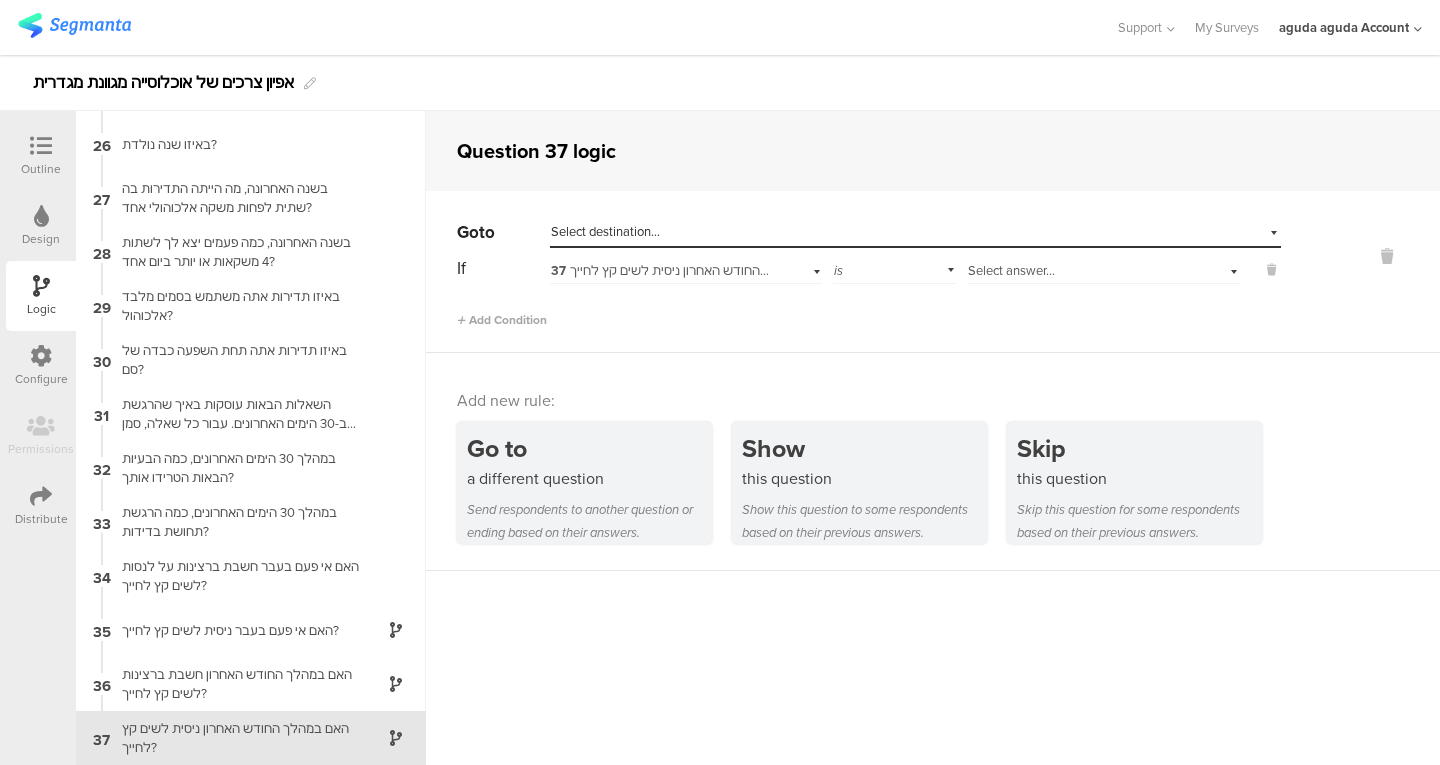 click on "this question" at bounding box center [864, 478] 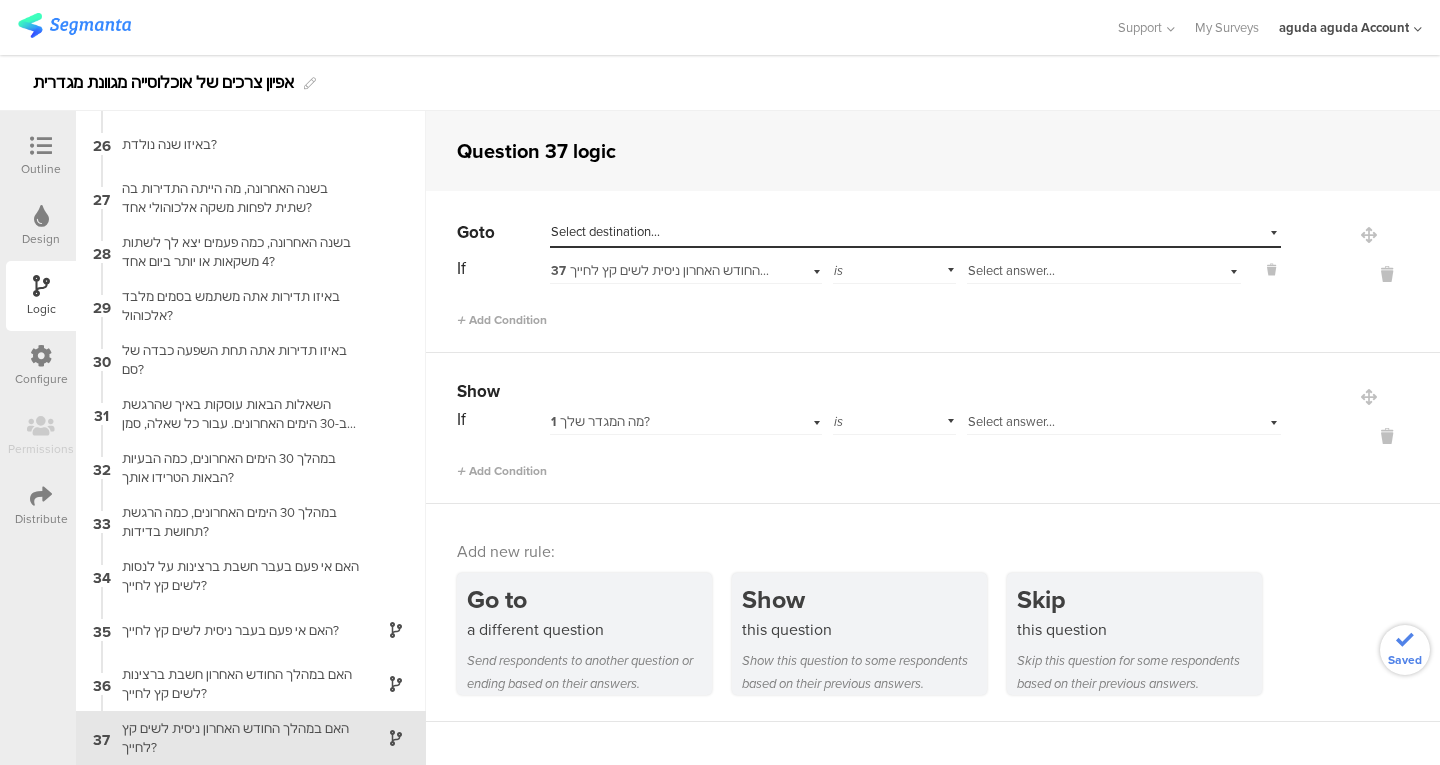 click at bounding box center [1387, 274] 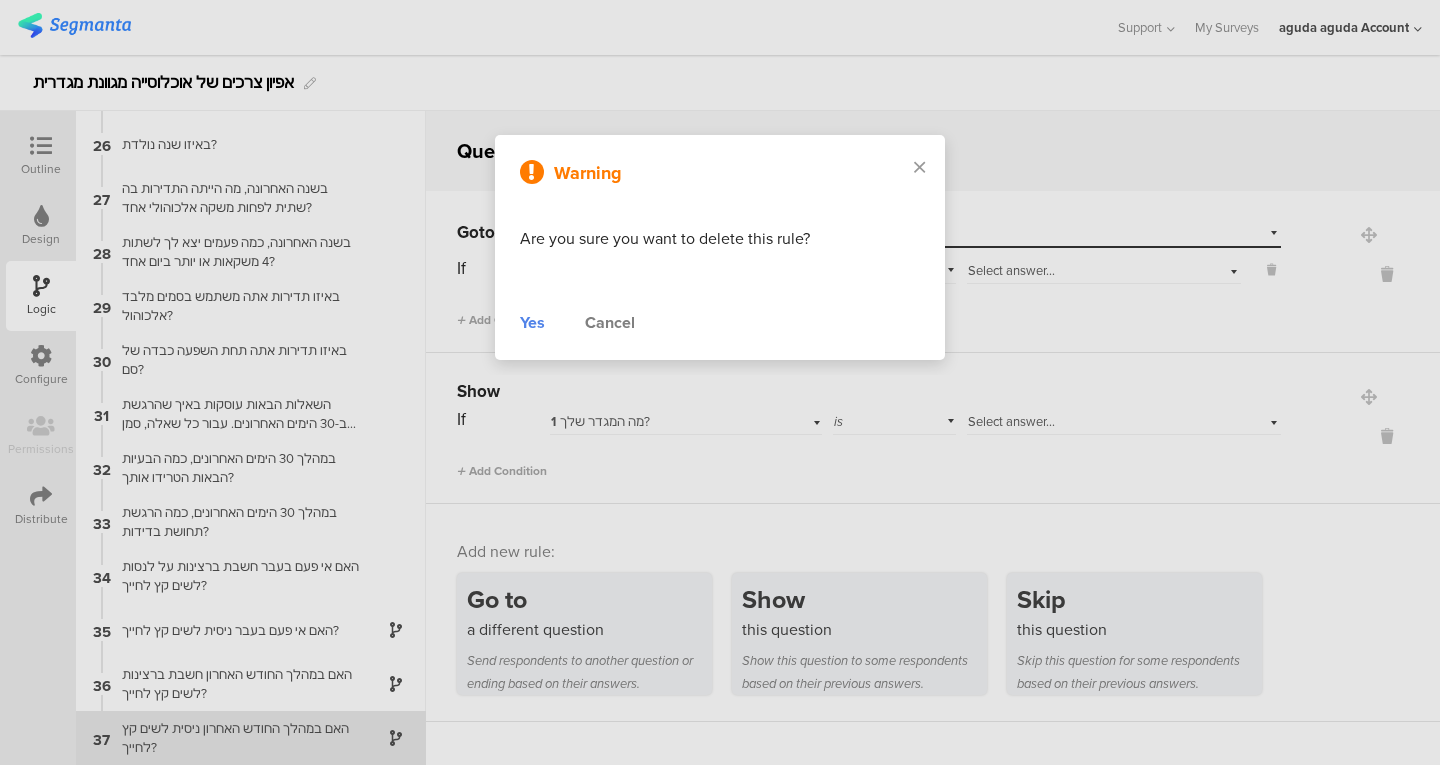 click on "Yes" at bounding box center [532, 323] 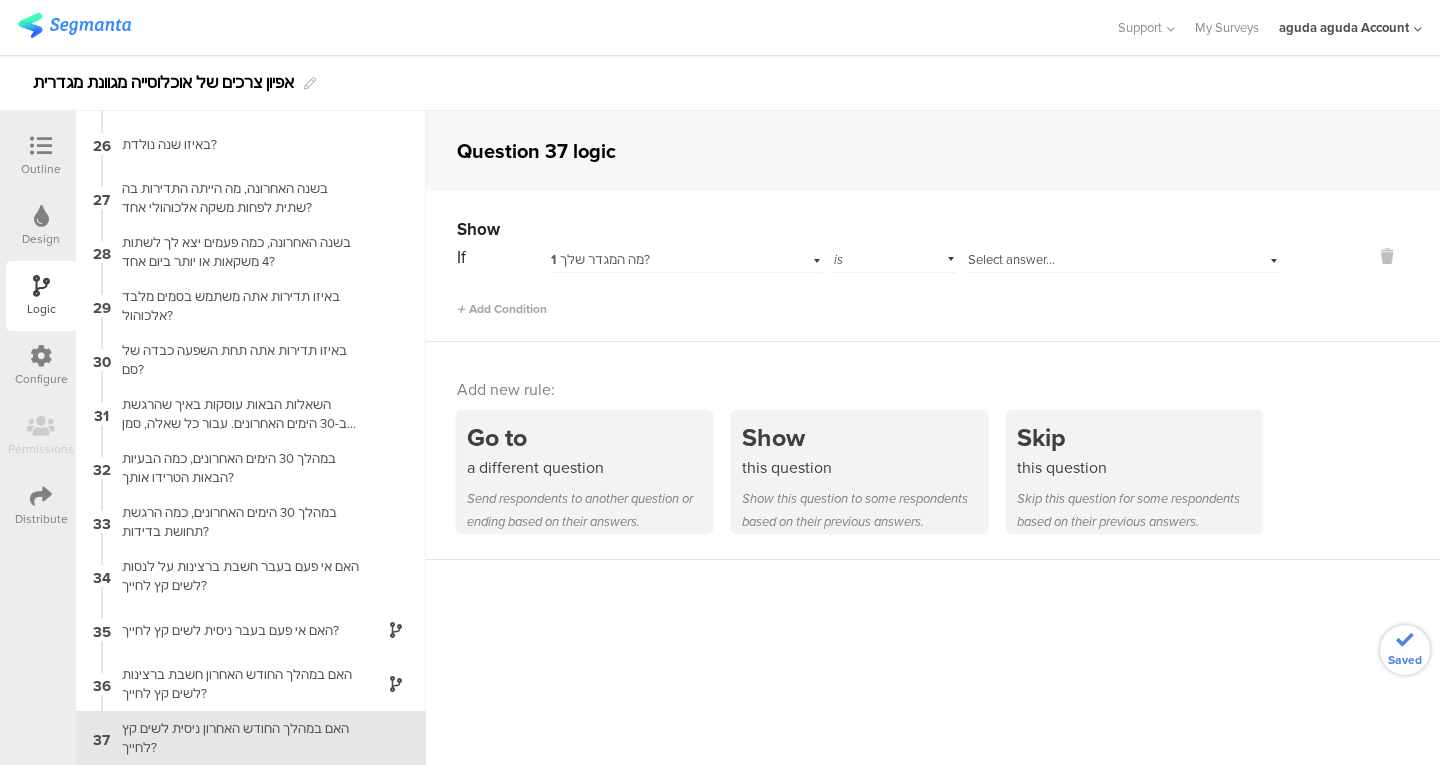 click on "האם במהלך החודש האחרון חשבת ברצינות לשים קץ לחייך?" at bounding box center (235, 684) 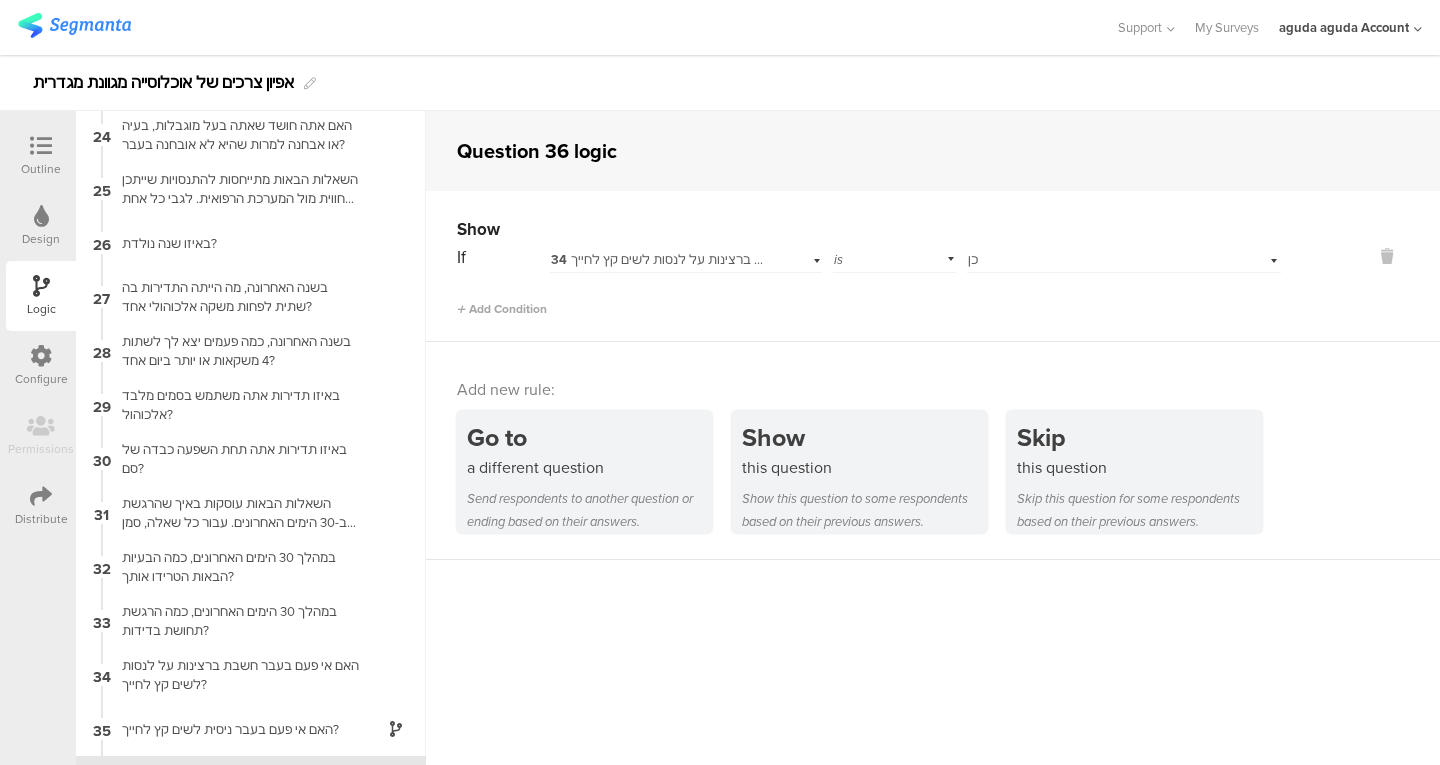 scroll, scrollTop: 1344, scrollLeft: 0, axis: vertical 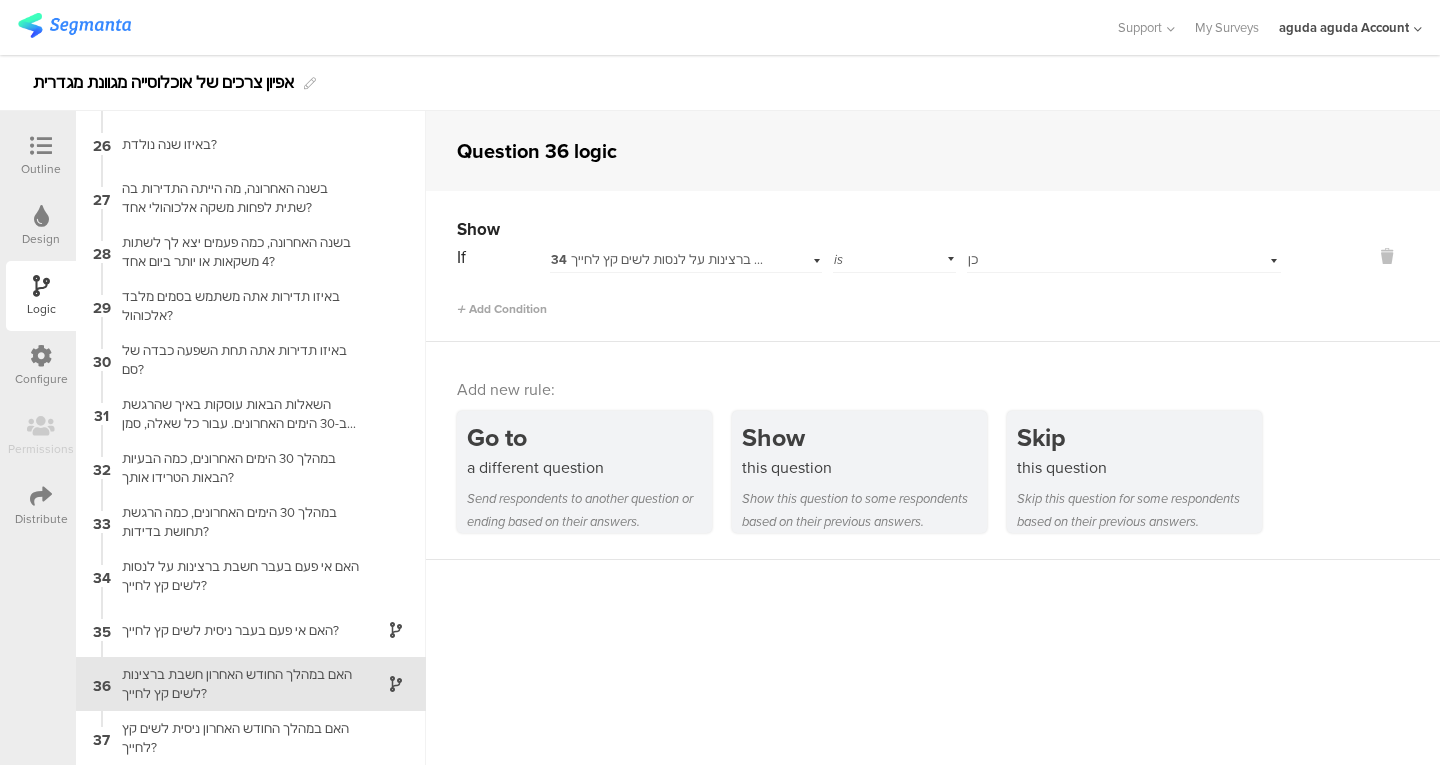 click on "37
האם במהלך החודש האחרון ניסית לשים קץ לחייך?" at bounding box center [251, 738] 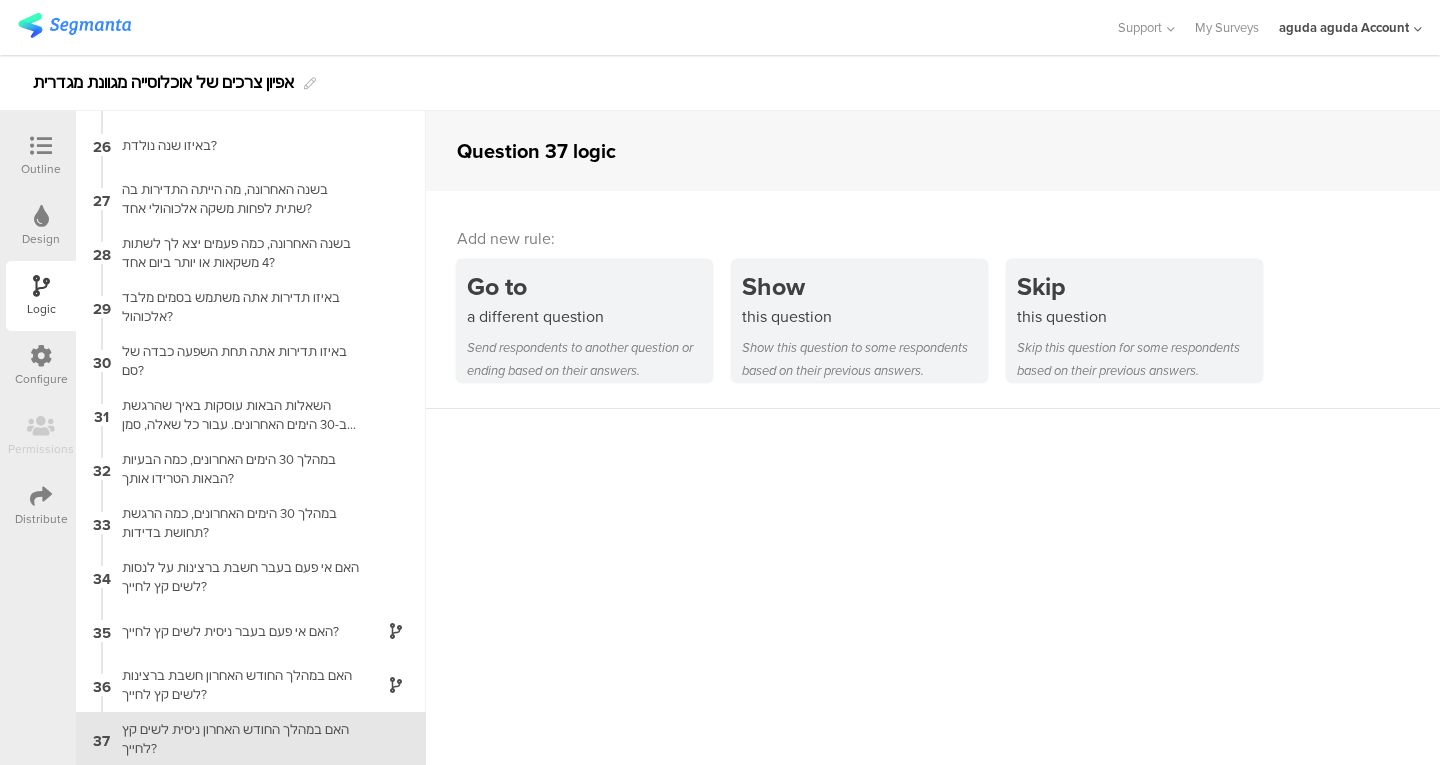 scroll, scrollTop: 1344, scrollLeft: 0, axis: vertical 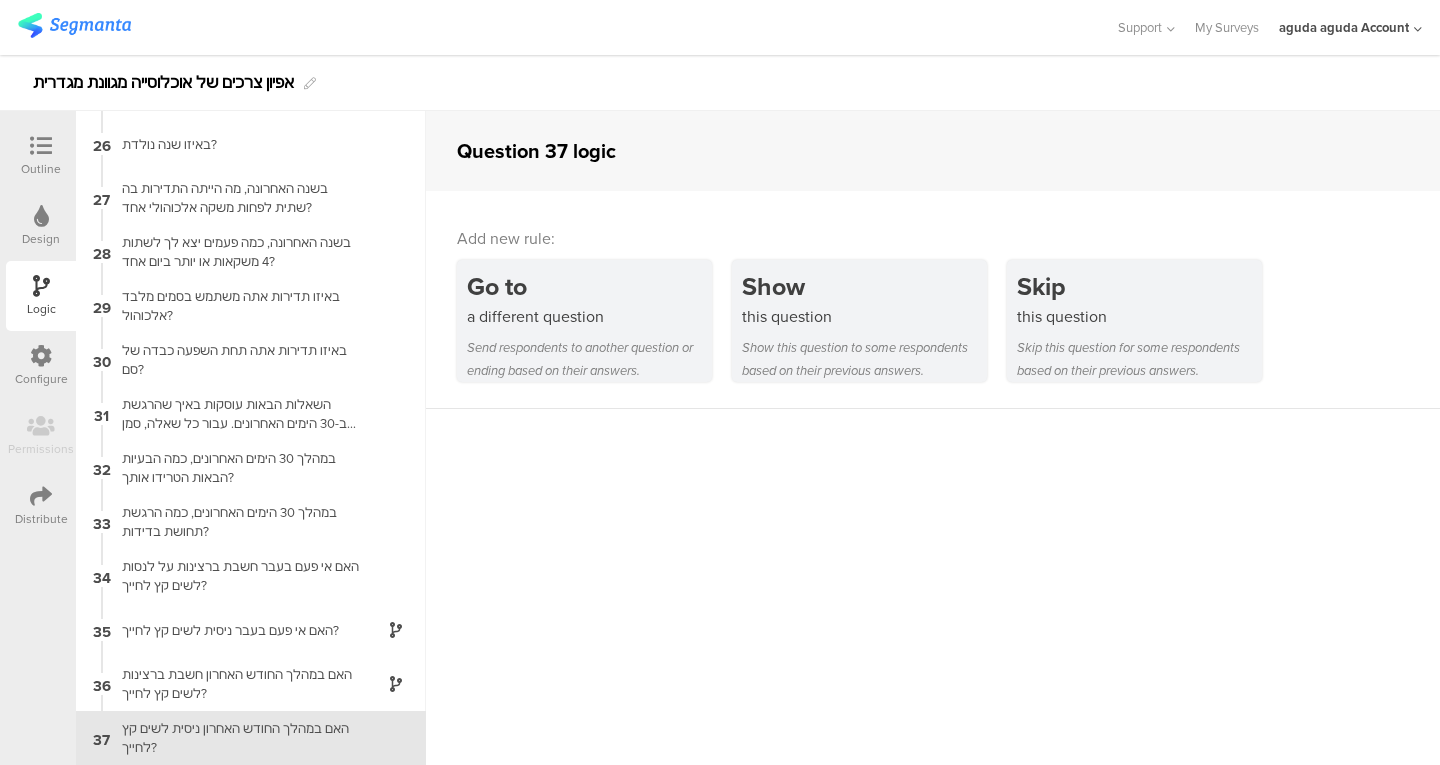click on "this question" at bounding box center (864, 316) 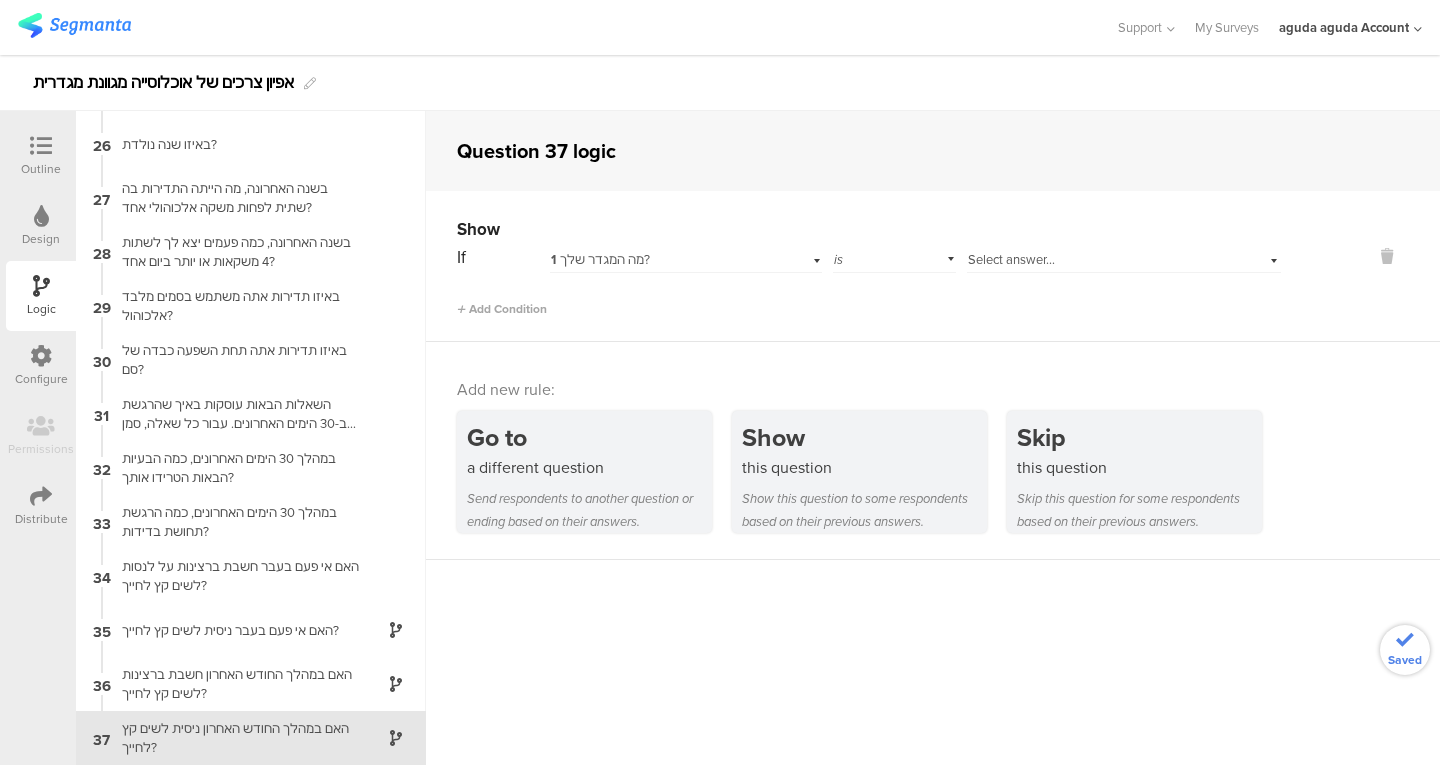click on "1  מה המגדר שלך?" at bounding box center [661, 260] 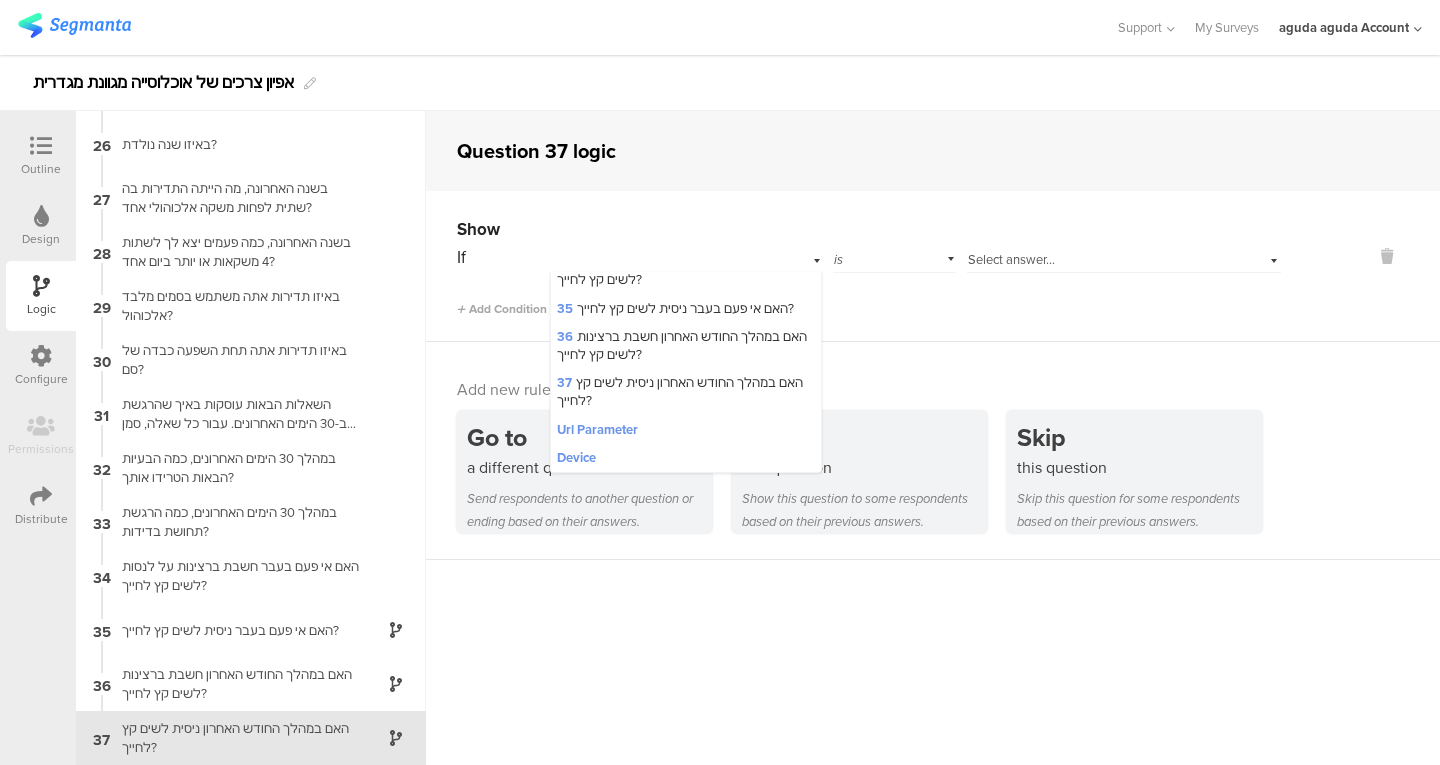 scroll, scrollTop: 1852, scrollLeft: 0, axis: vertical 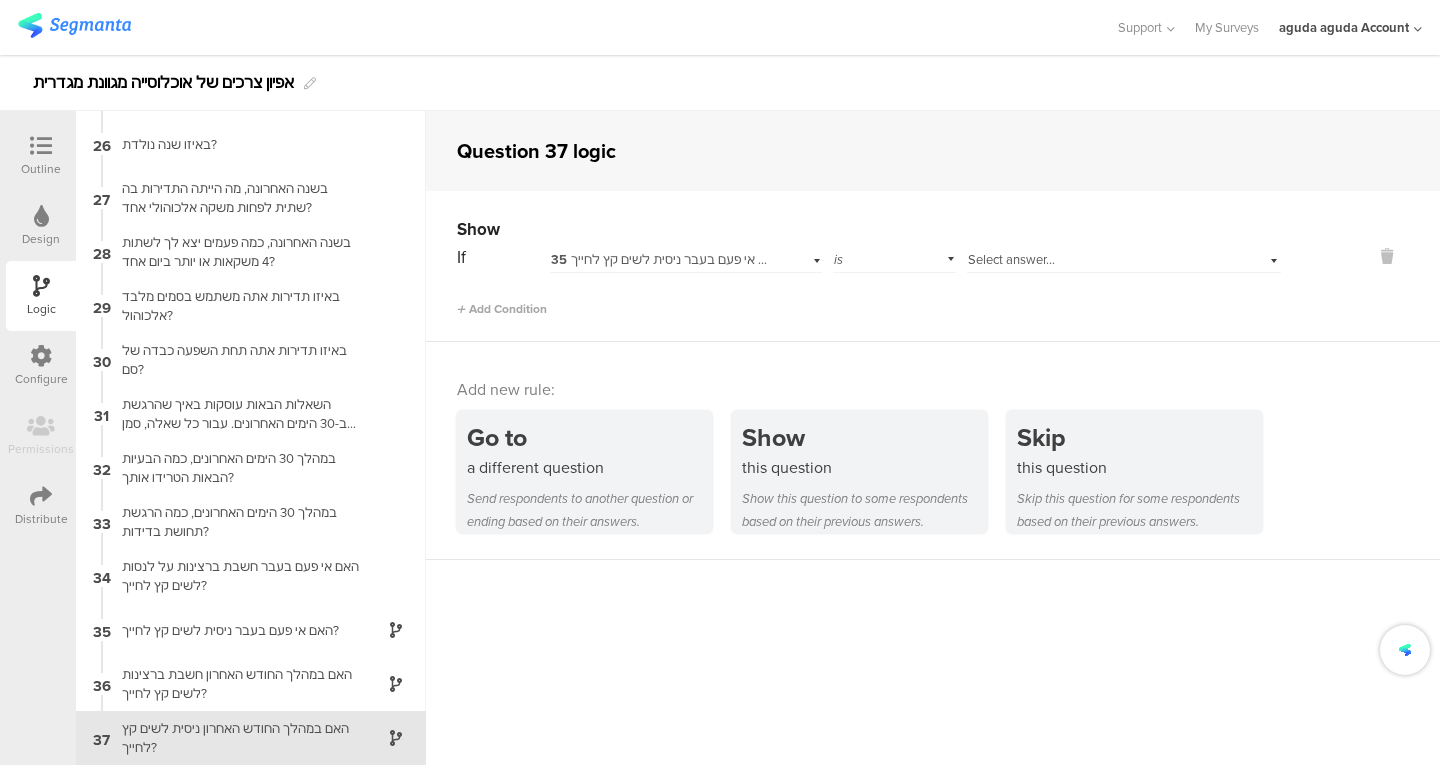 click on "Select answer..." at bounding box center [1124, 257] 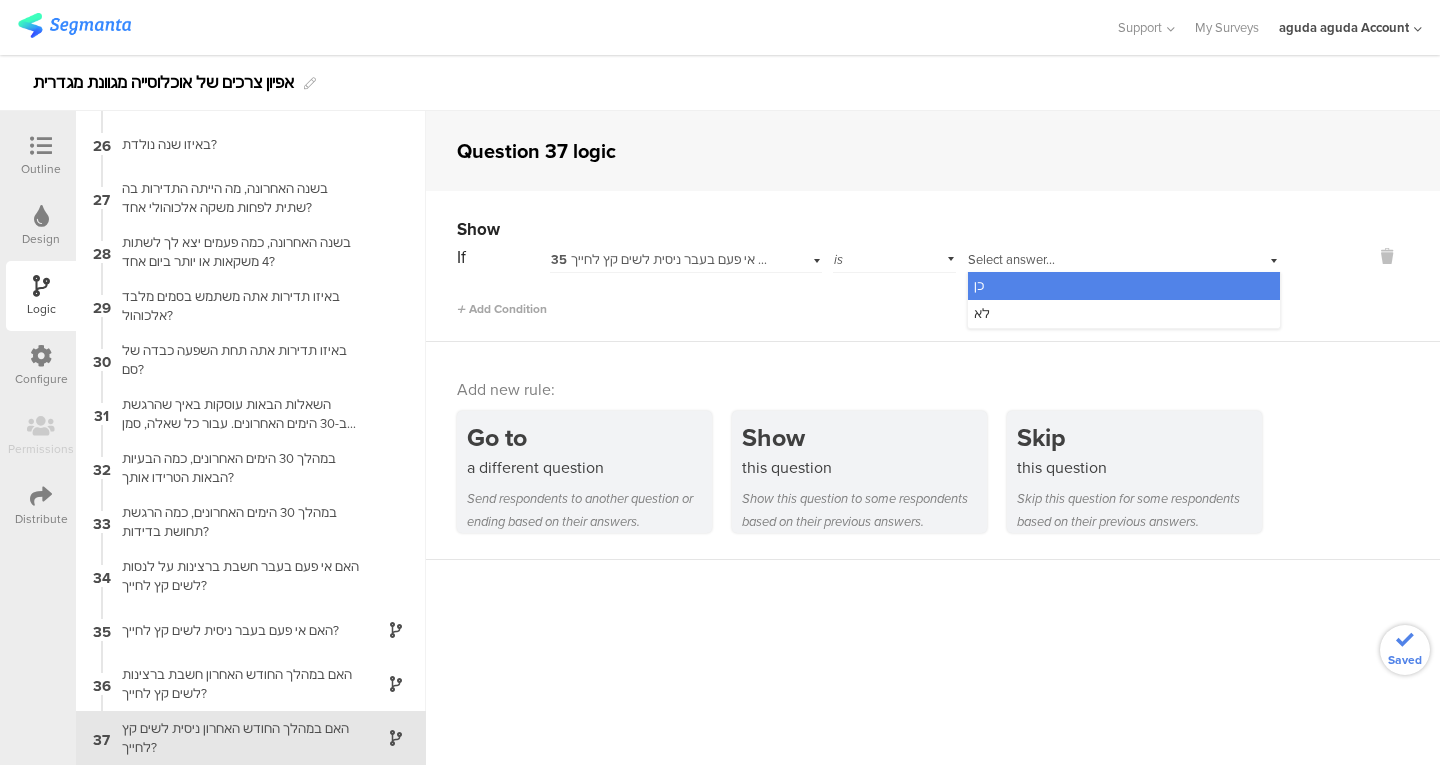 click on "כן" at bounding box center (1124, 286) 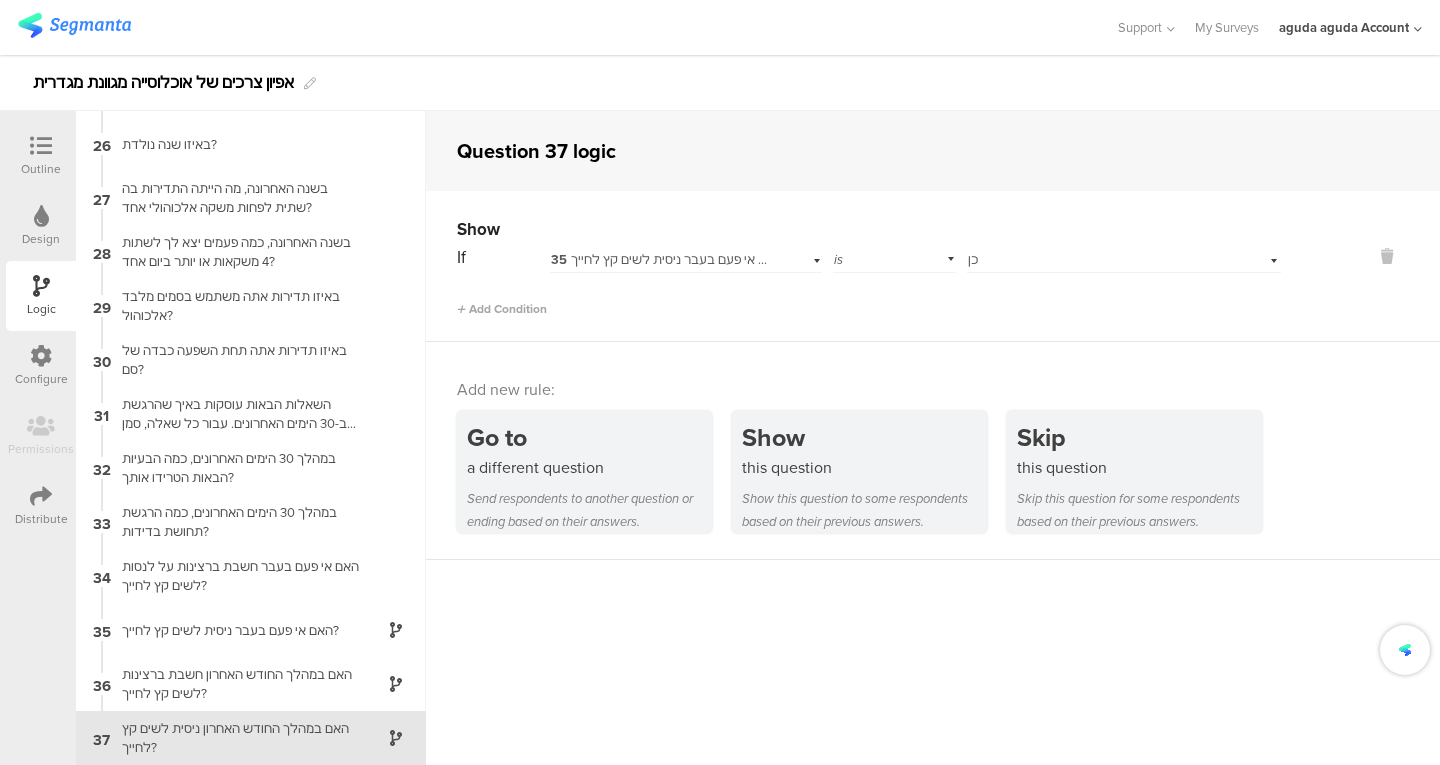 click on "Outline" at bounding box center [41, 156] 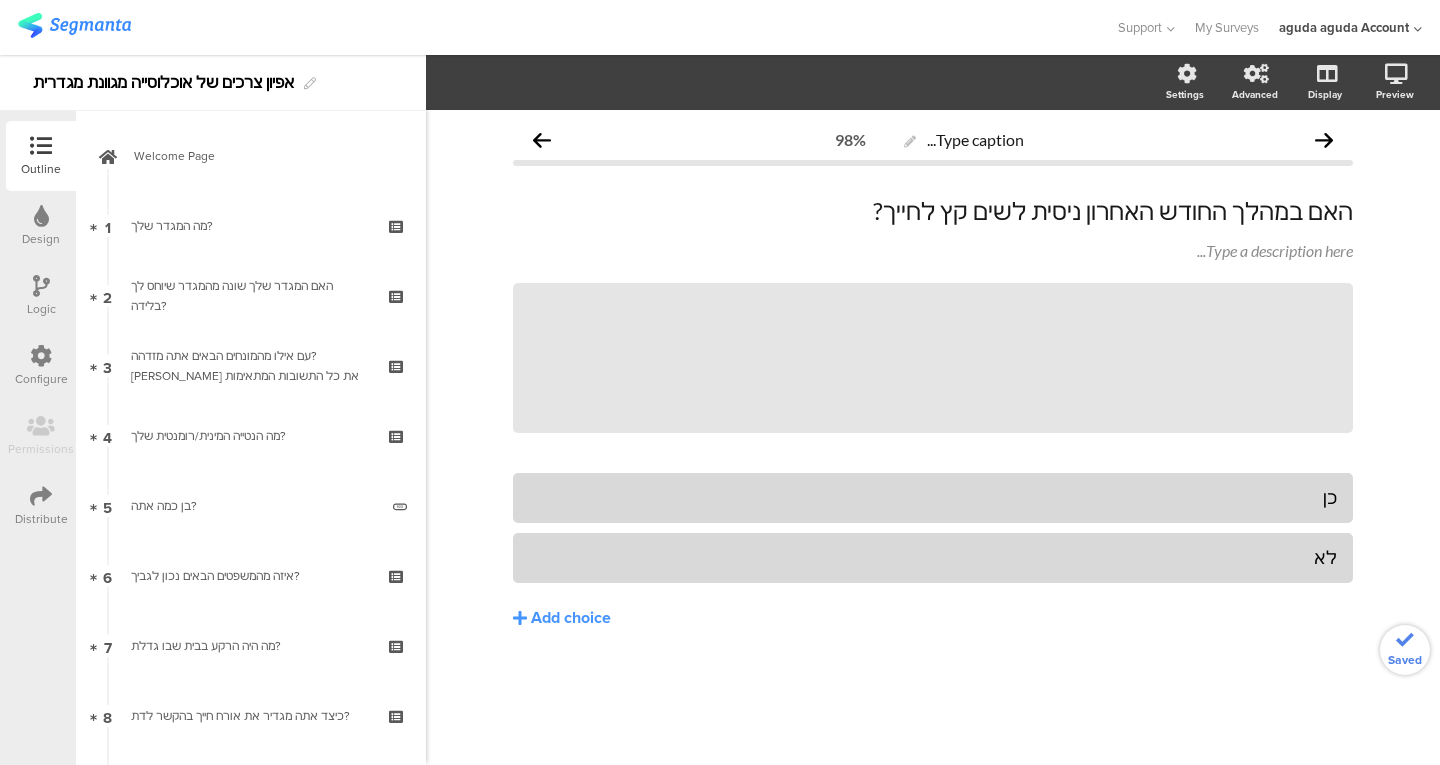 scroll, scrollTop: 0, scrollLeft: 0, axis: both 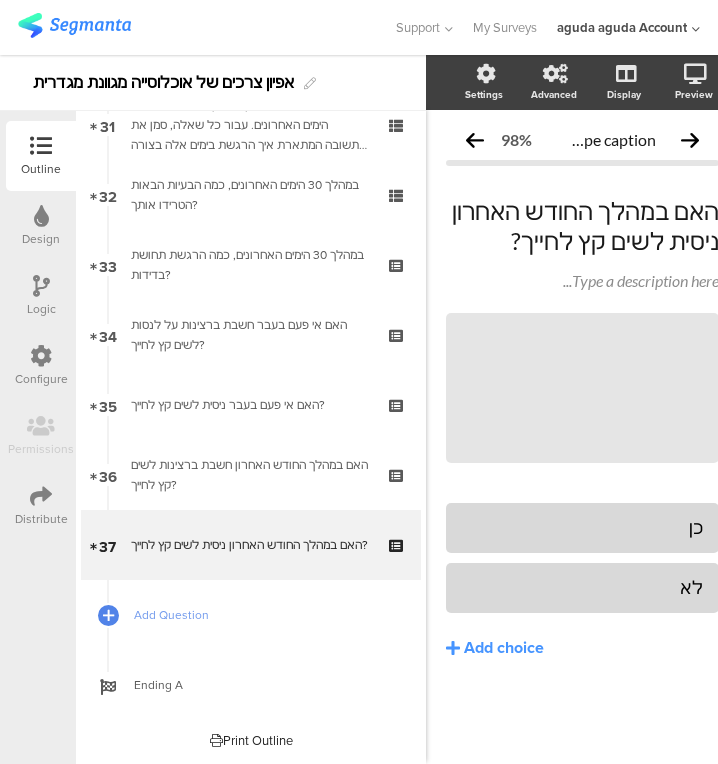 click on "Add Question" at bounding box center (262, 615) 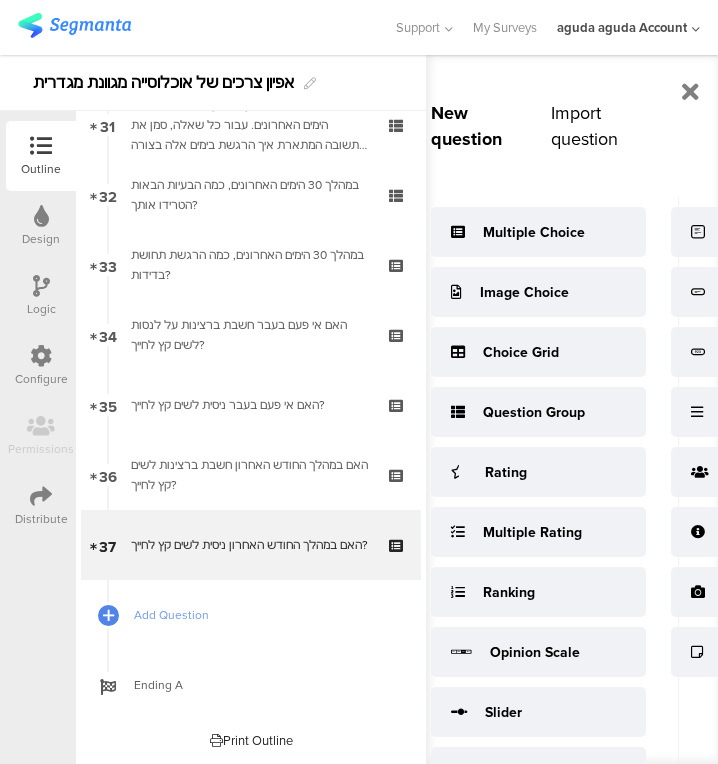 scroll, scrollTop: 0, scrollLeft: 222, axis: horizontal 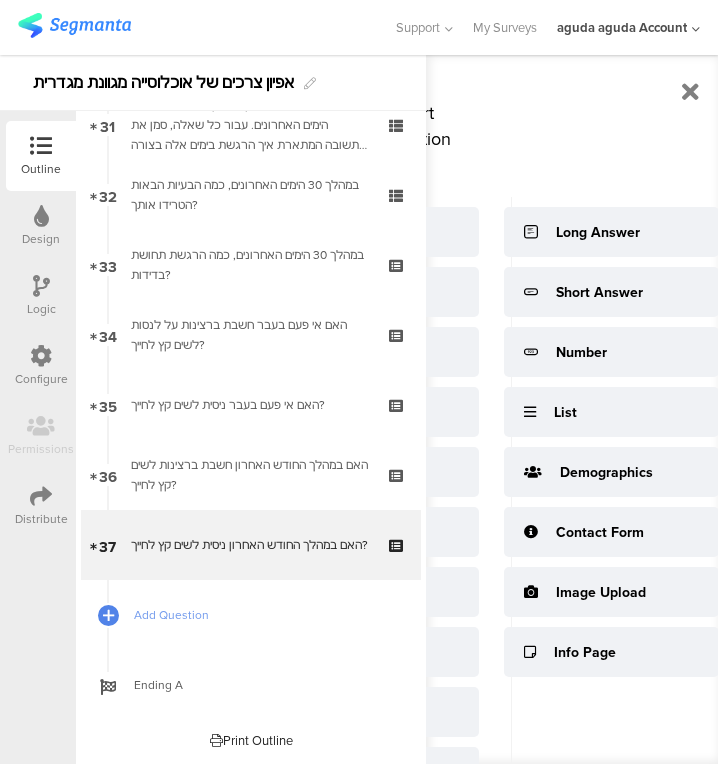 click on "Number" at bounding box center (581, 352) 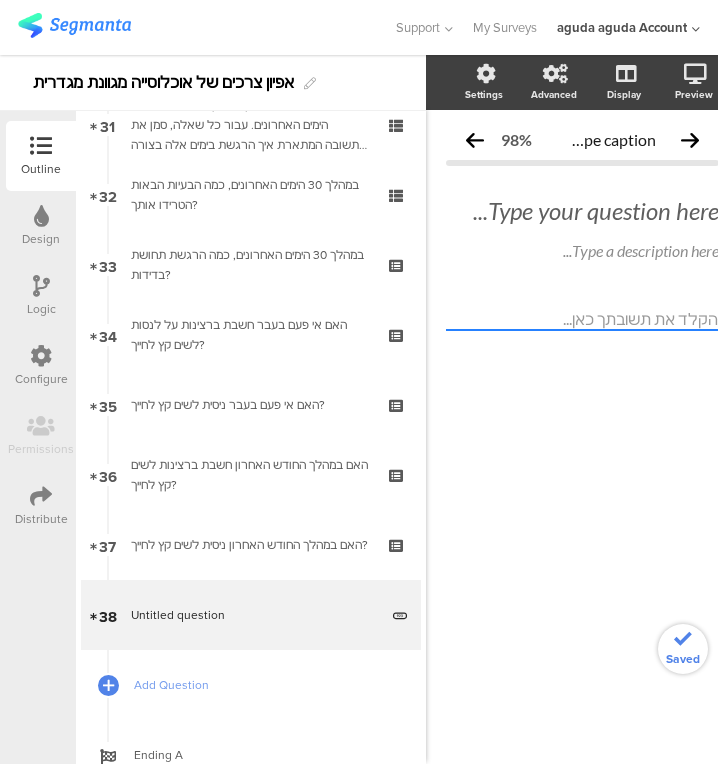 scroll, scrollTop: 0, scrollLeft: 18, axis: horizontal 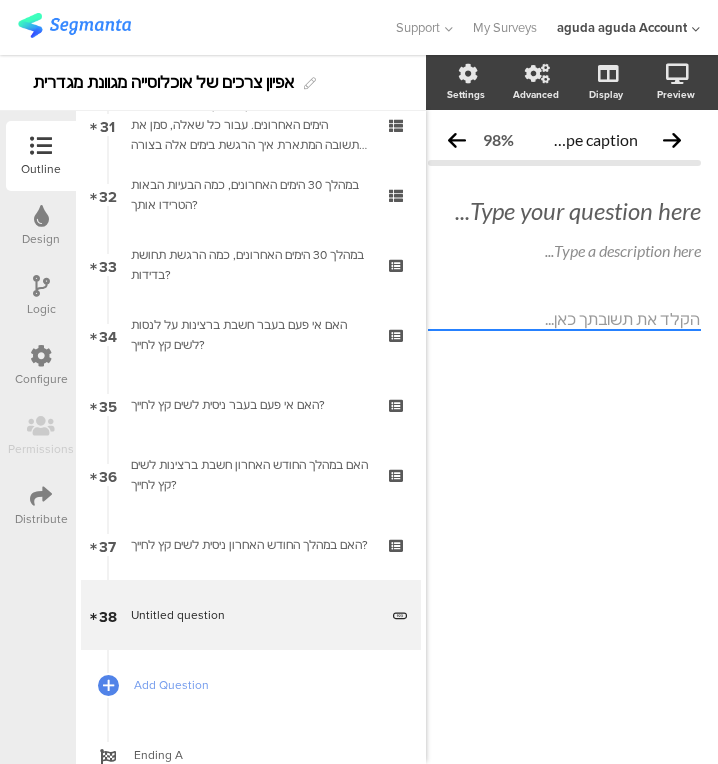 click on "Type your question here..." 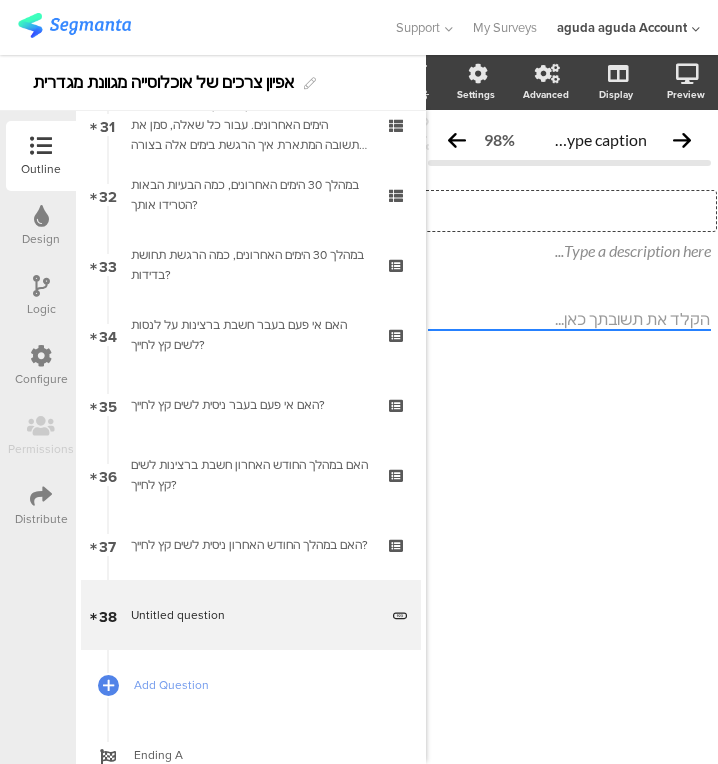 type 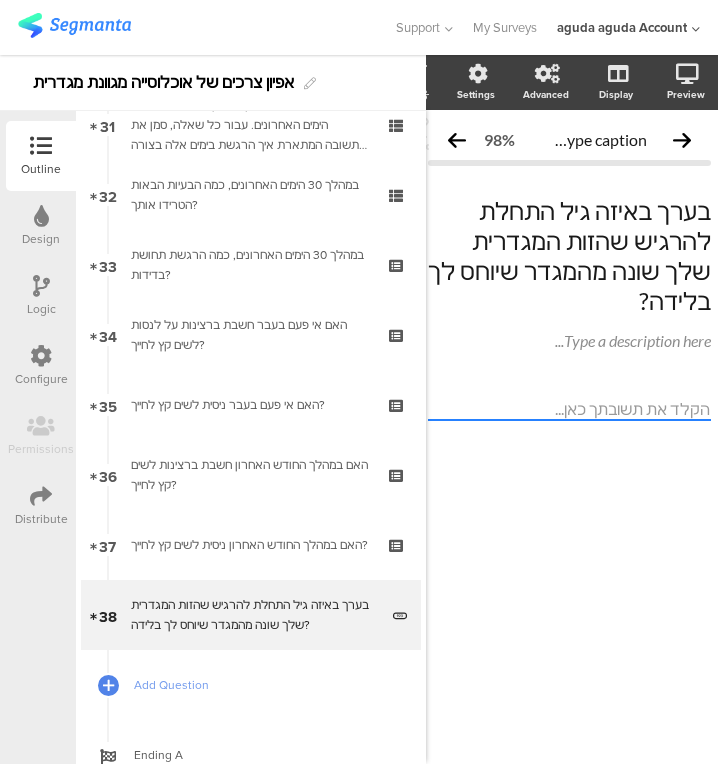 click on "Add Question" at bounding box center (251, 685) 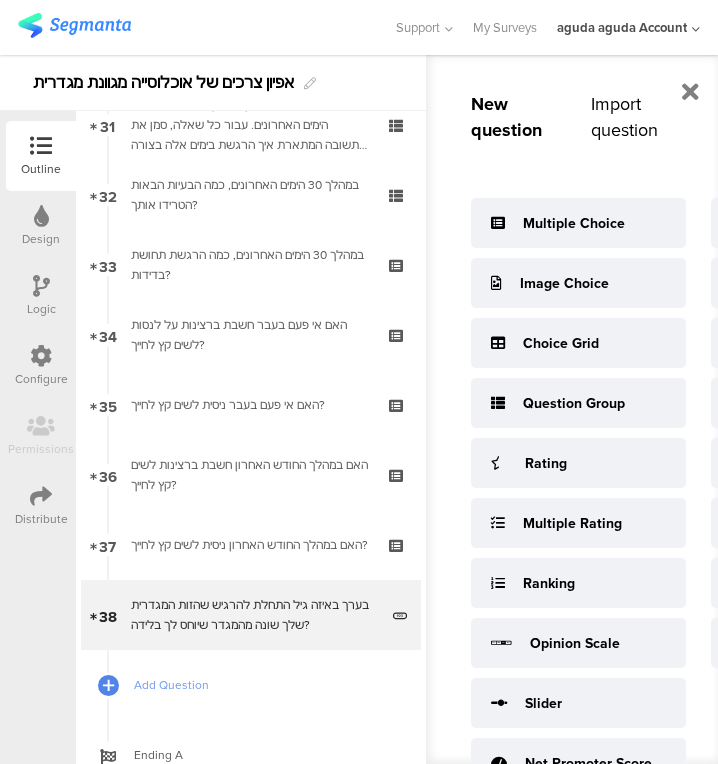 scroll, scrollTop: 3, scrollLeft: 0, axis: vertical 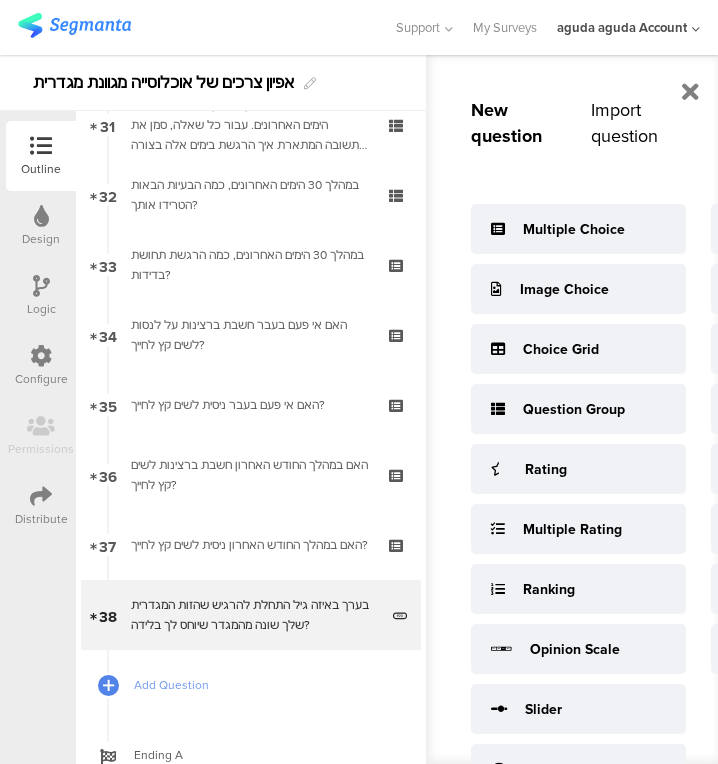 click on "Multiple Choice" at bounding box center (578, 229) 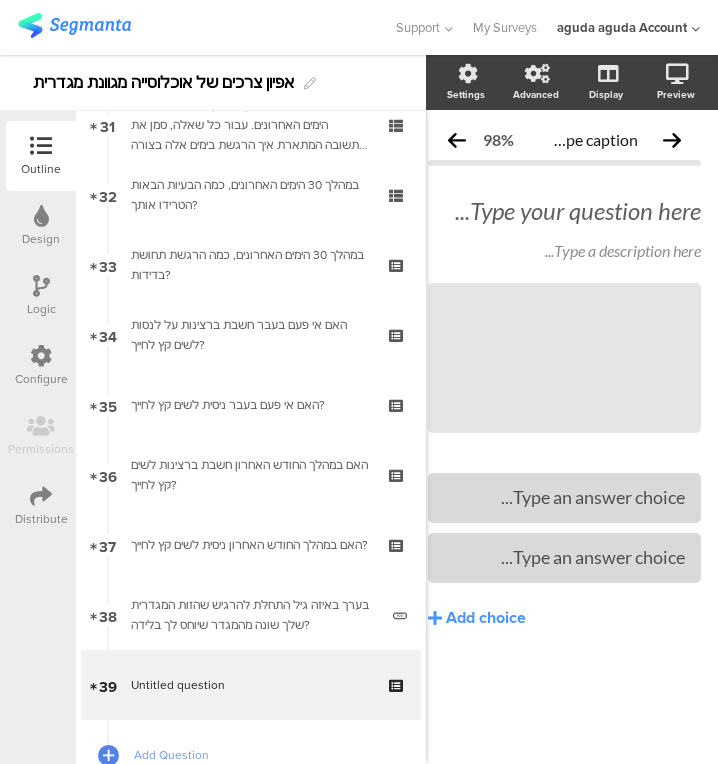 scroll, scrollTop: 0, scrollLeft: 31, axis: horizontal 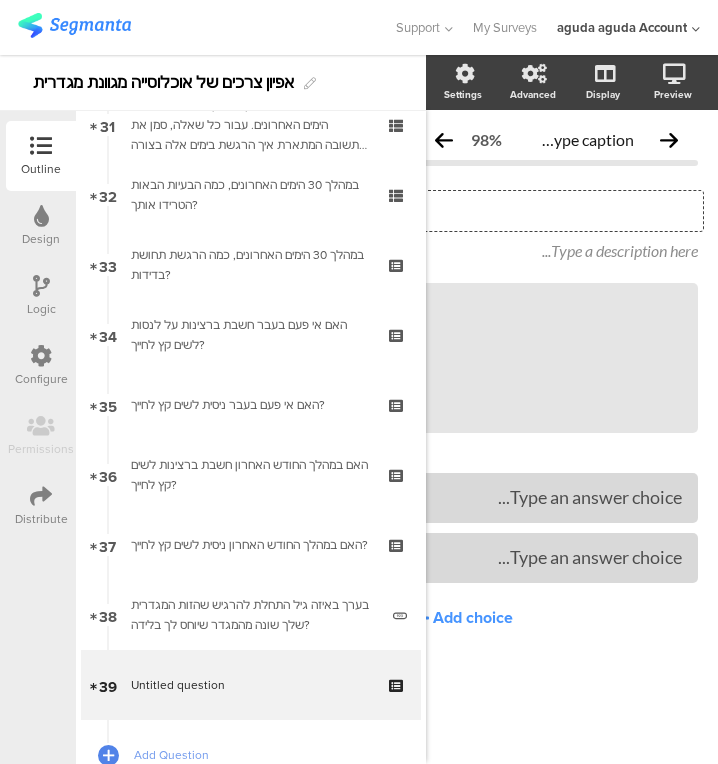 click on "Type your question here..." 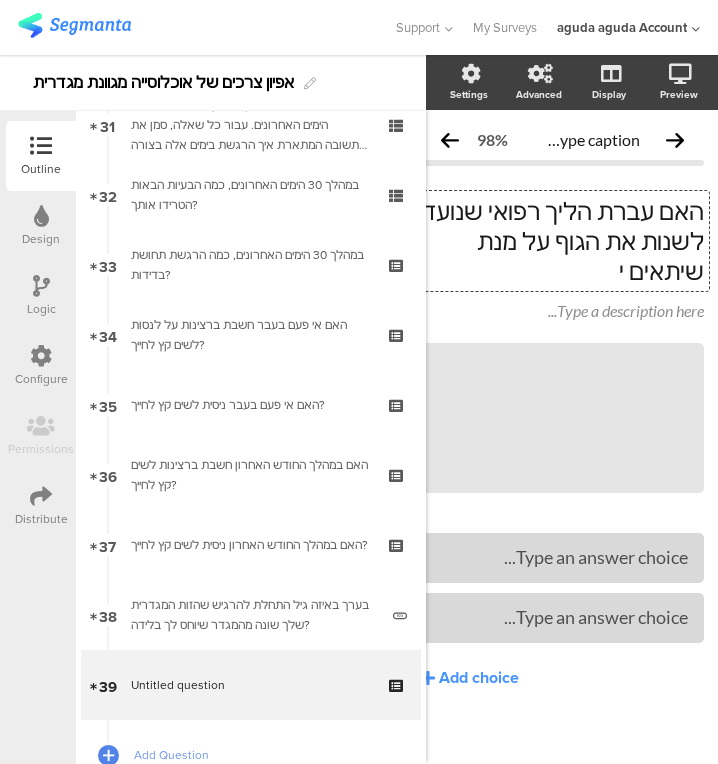 scroll, scrollTop: 0, scrollLeft: 22, axis: horizontal 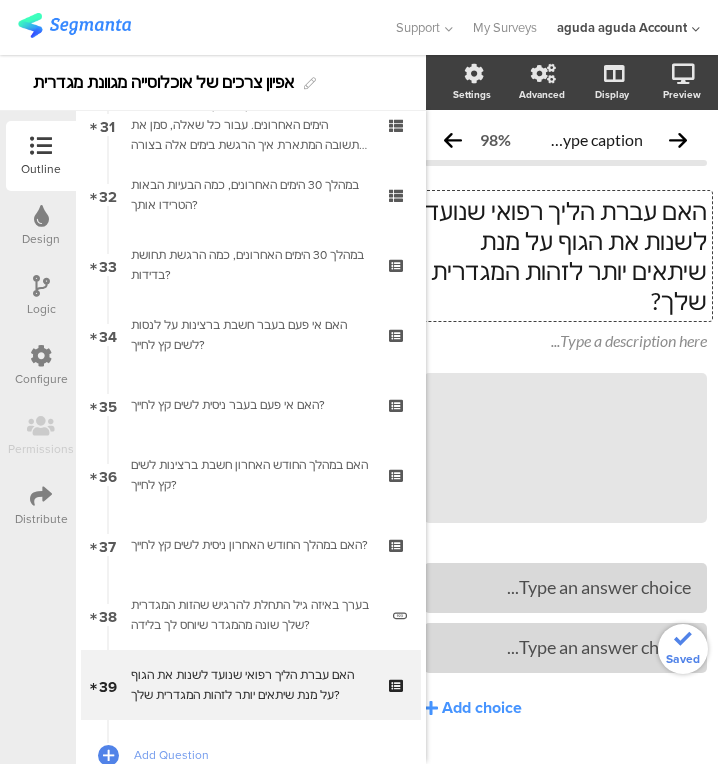 click on "Add choice" 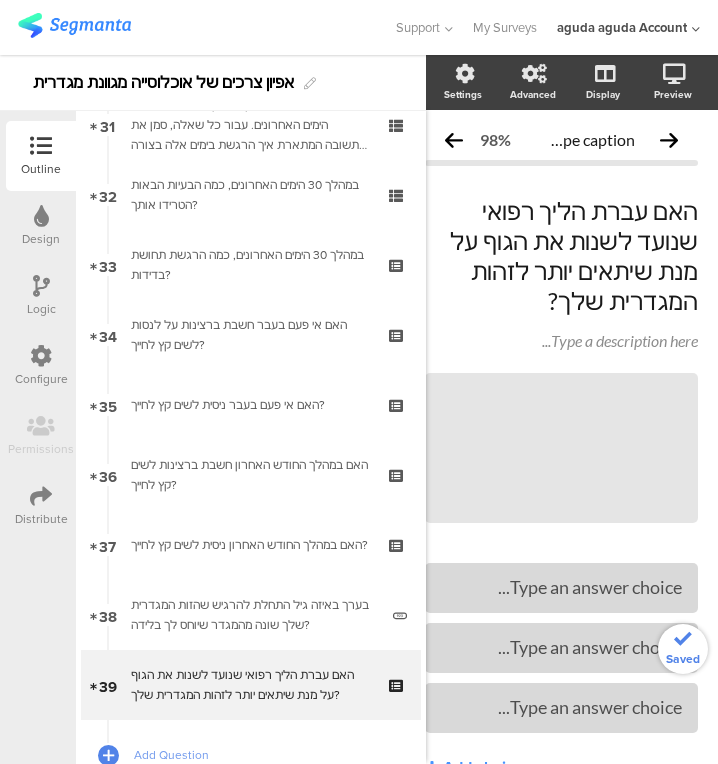 type 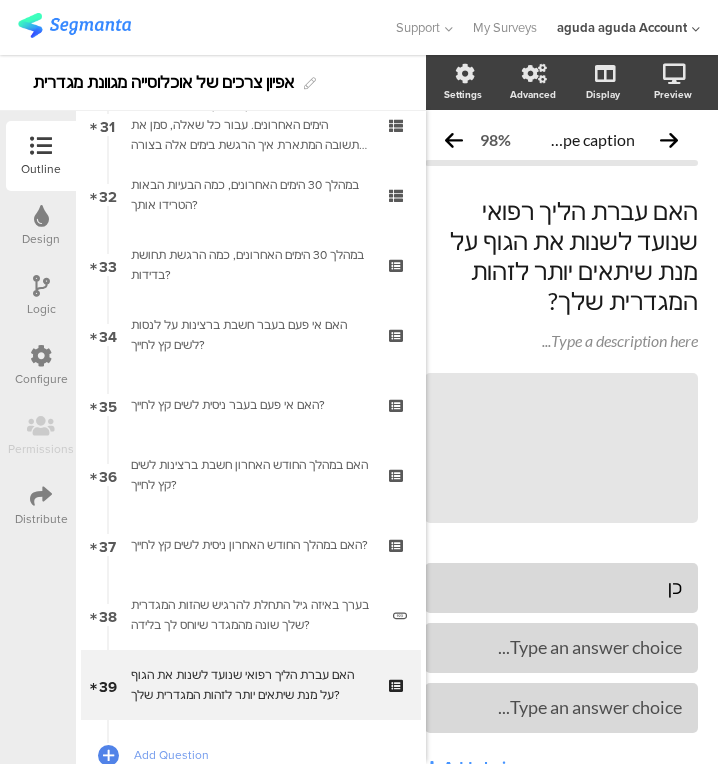 type 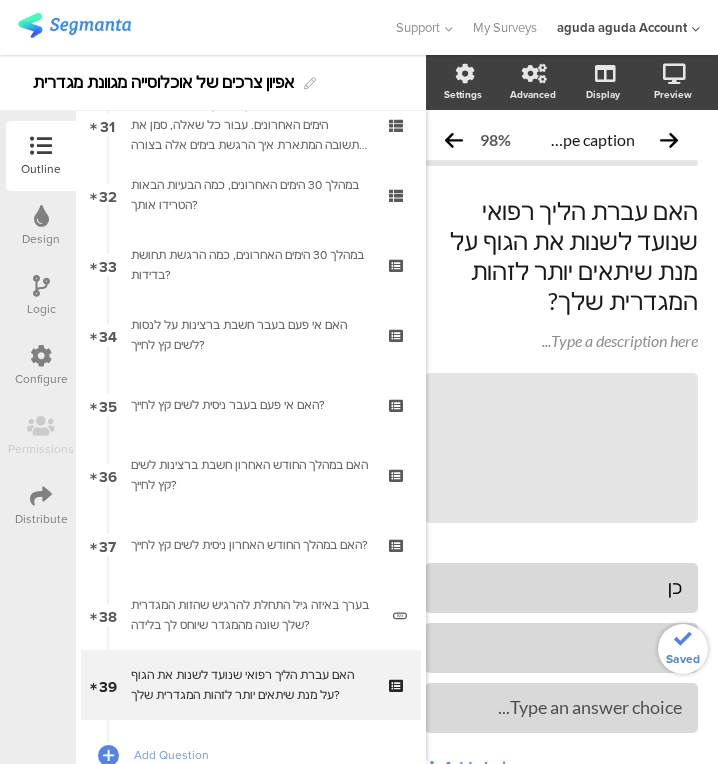 type 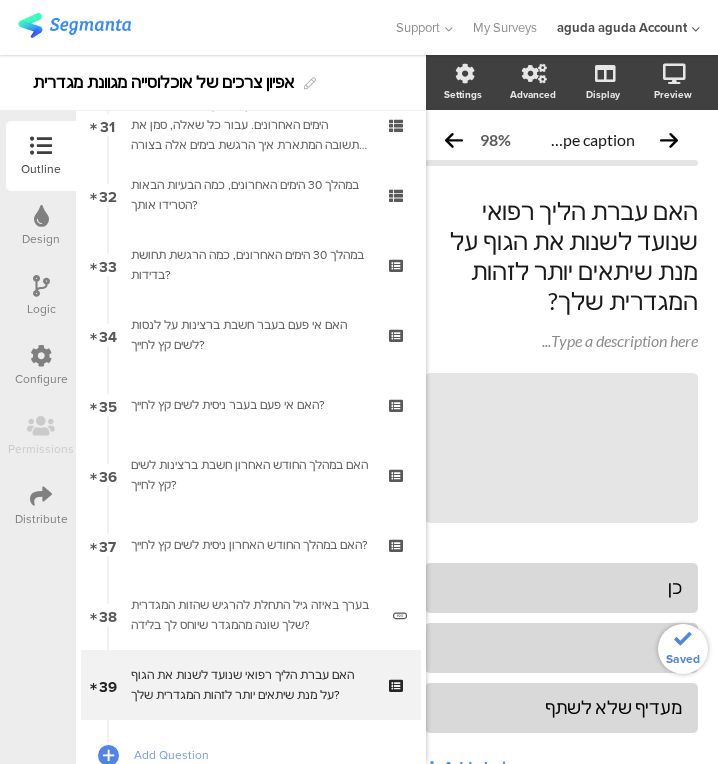 click on "Add Question" at bounding box center (262, 755) 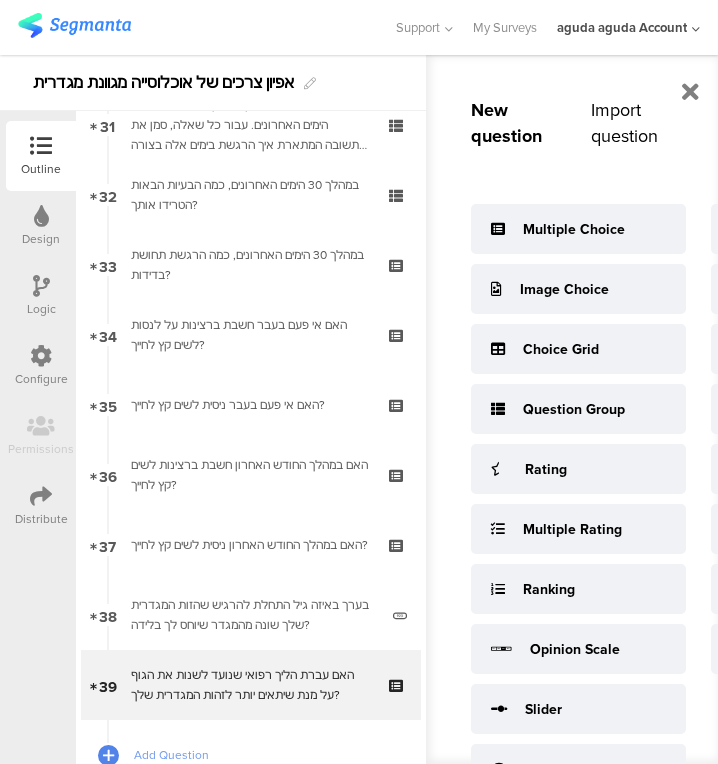 scroll, scrollTop: 3, scrollLeft: 222, axis: both 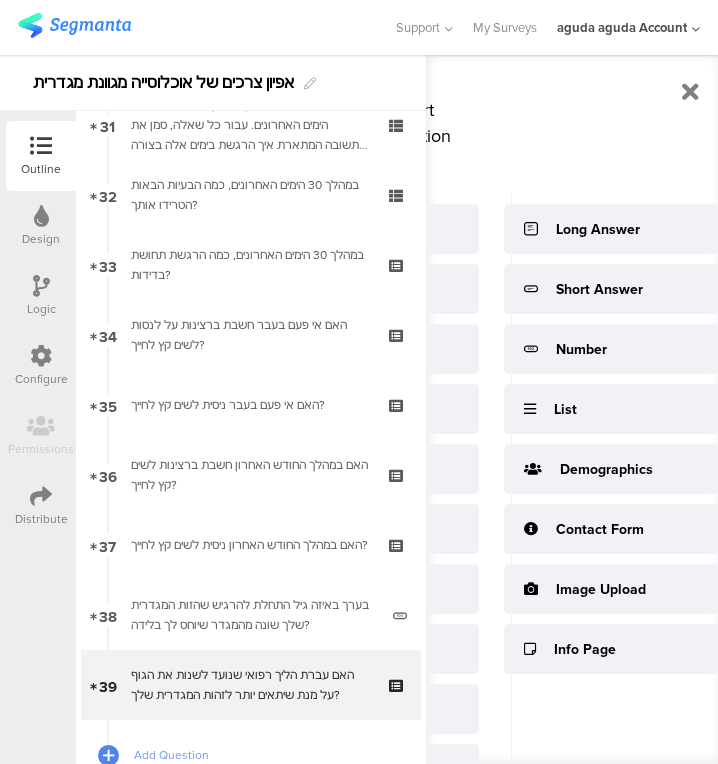 click on "Number" at bounding box center [611, 349] 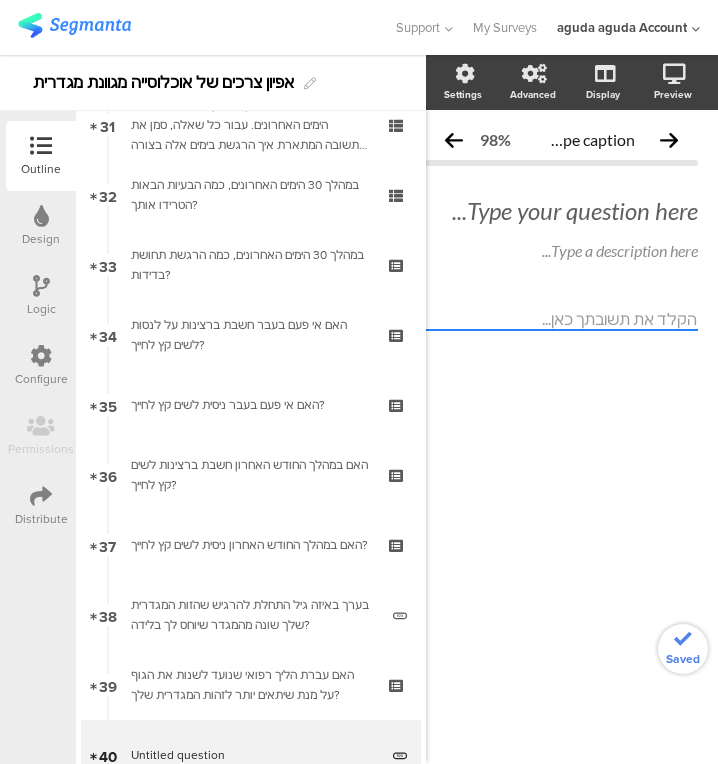 scroll, scrollTop: 0, scrollLeft: 20, axis: horizontal 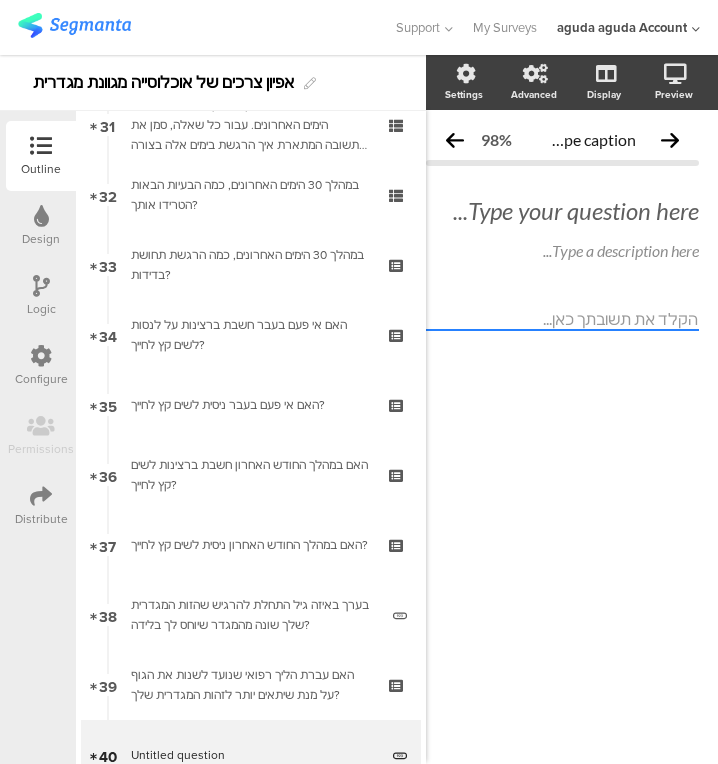 click on "Type your question here..." 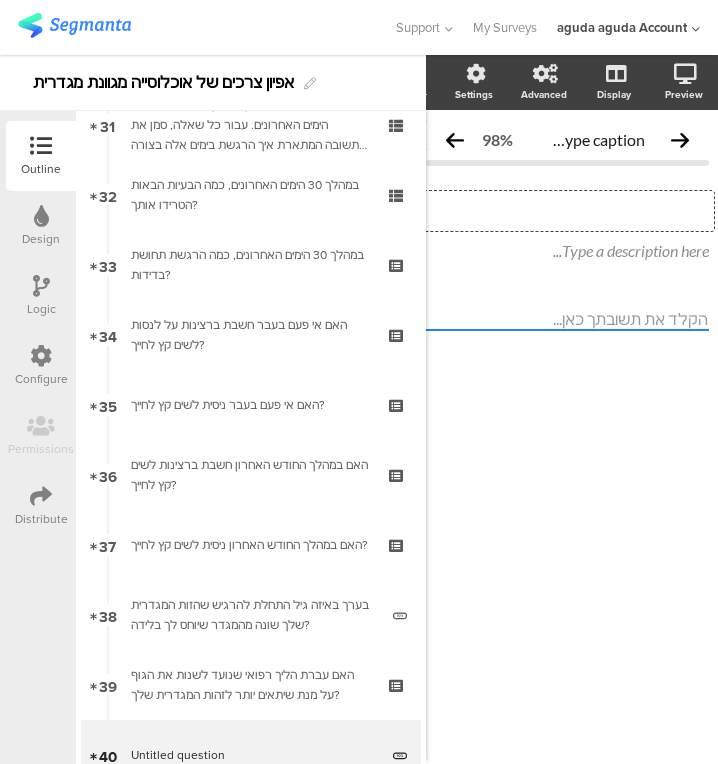 type 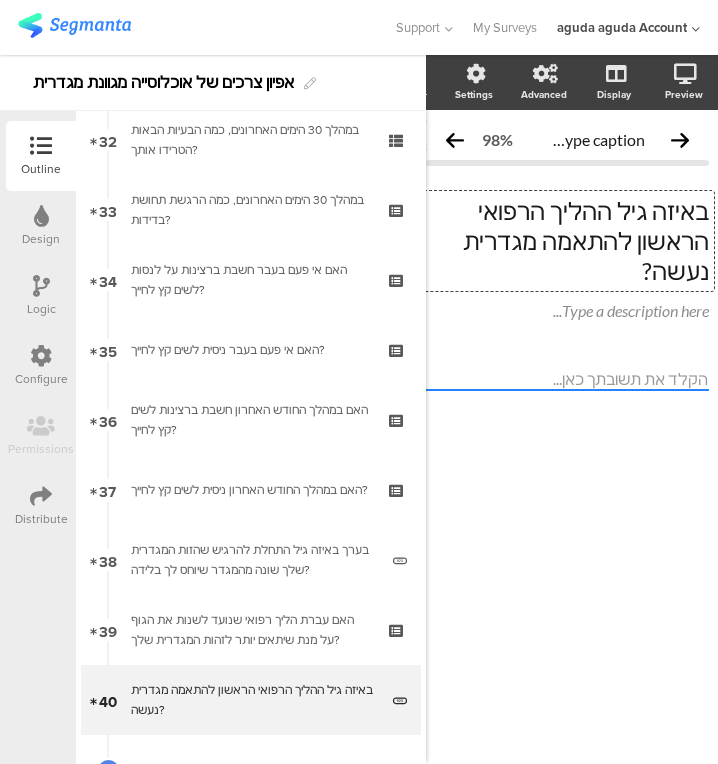 scroll, scrollTop: 2361, scrollLeft: 0, axis: vertical 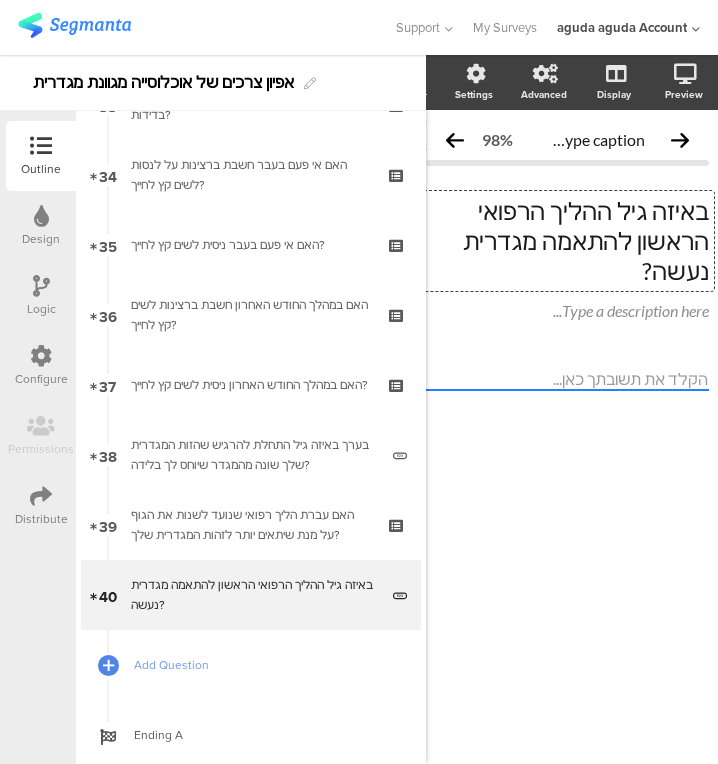 click on "Add Question" at bounding box center [251, 665] 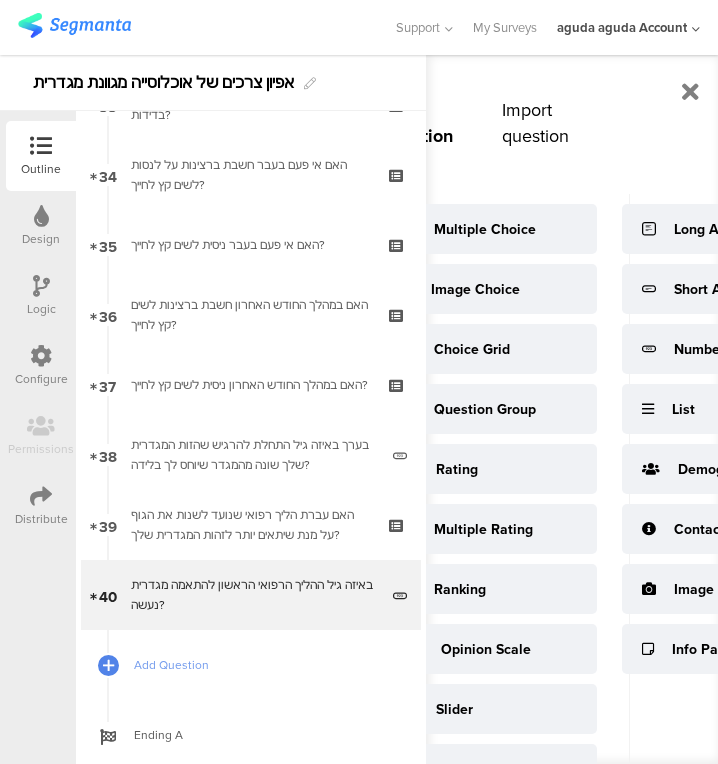 scroll, scrollTop: 3, scrollLeft: 222, axis: both 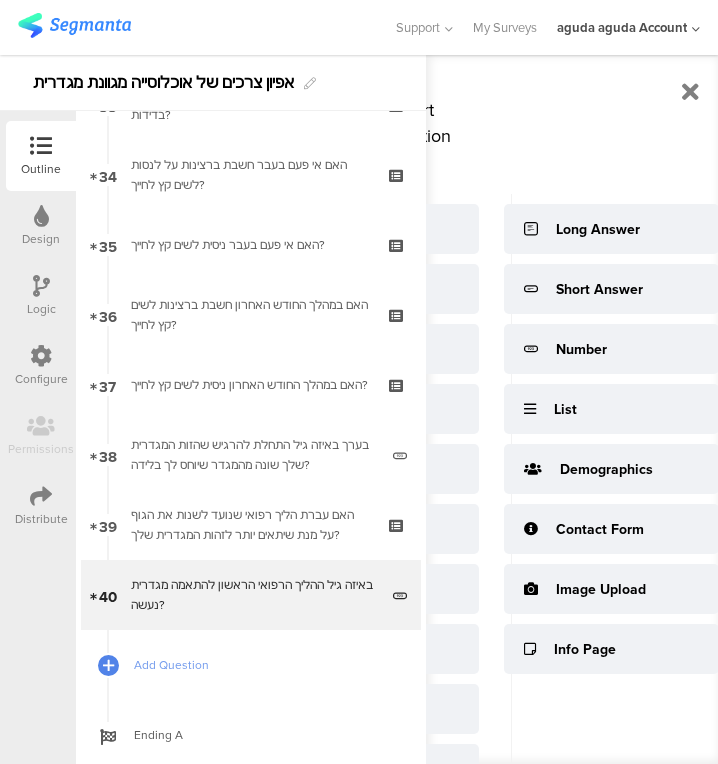 click on "List" at bounding box center (611, 409) 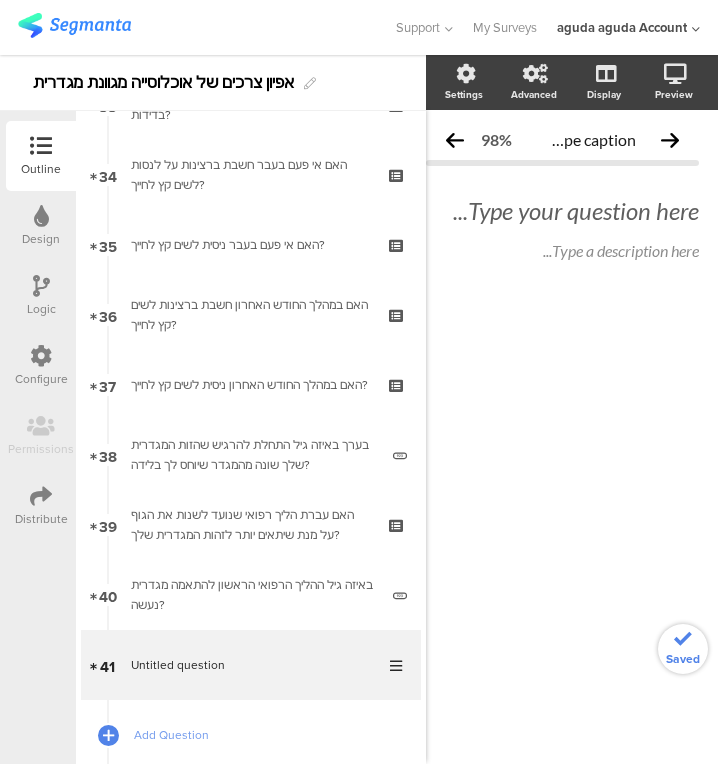scroll, scrollTop: 0, scrollLeft: 23, axis: horizontal 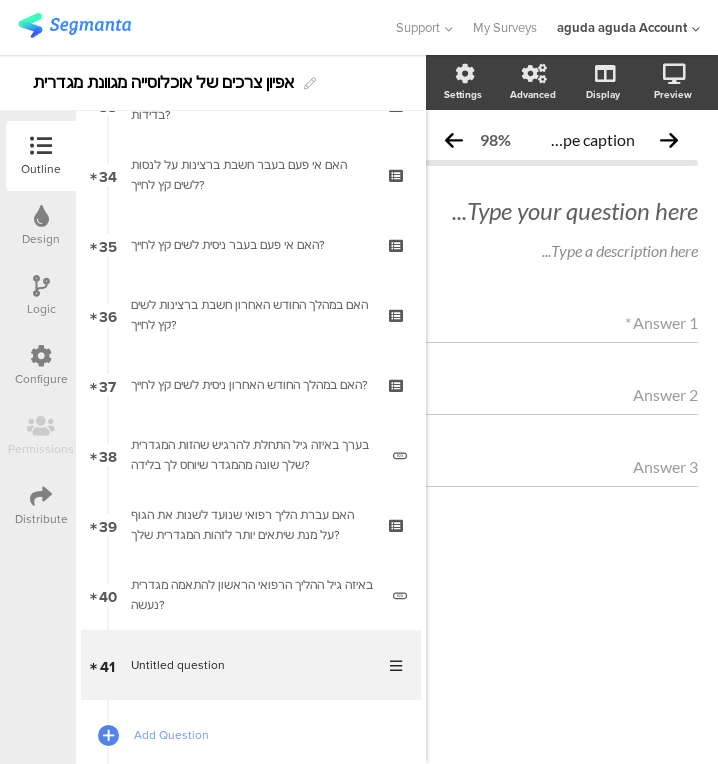 click on "Answer 1   *" 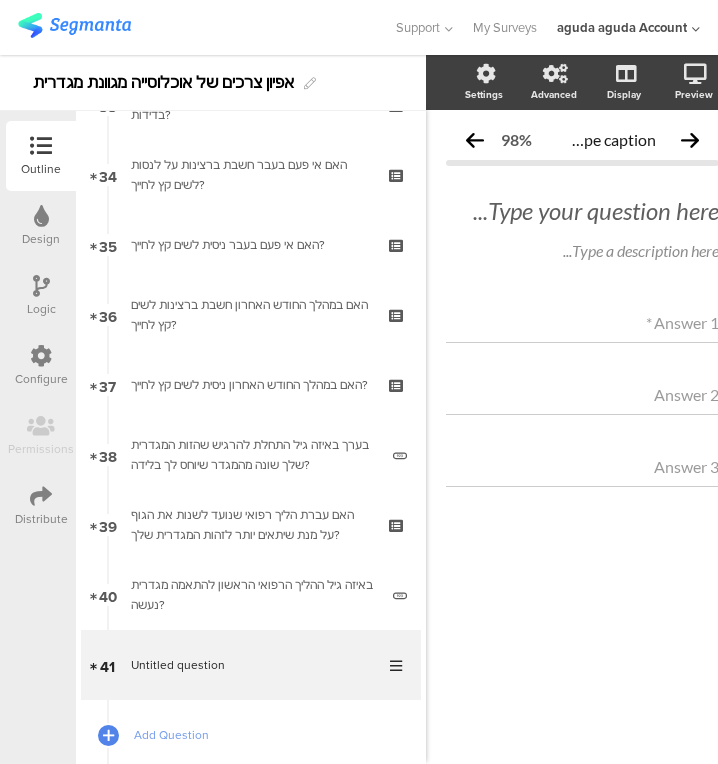 scroll, scrollTop: 0, scrollLeft: 23, axis: horizontal 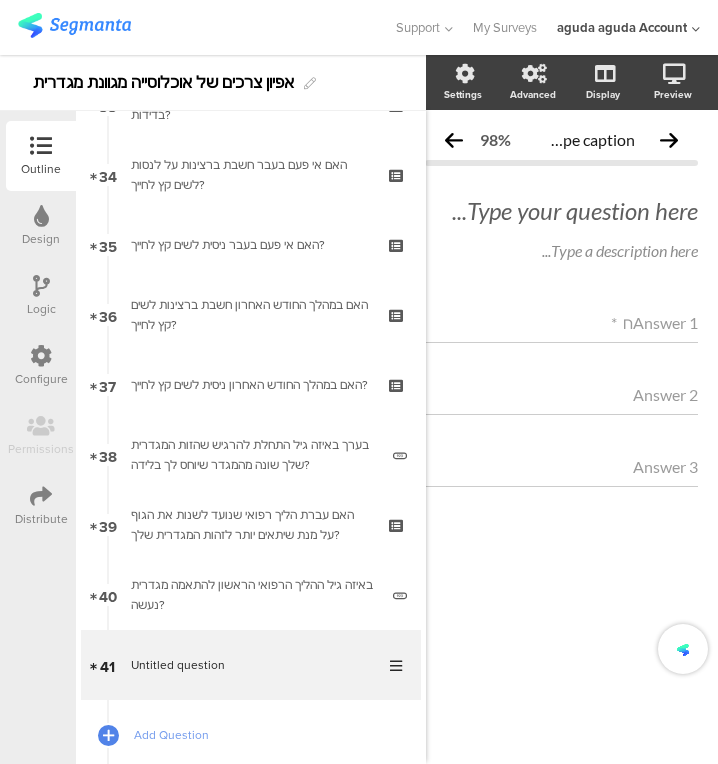 type on "Answer 1" 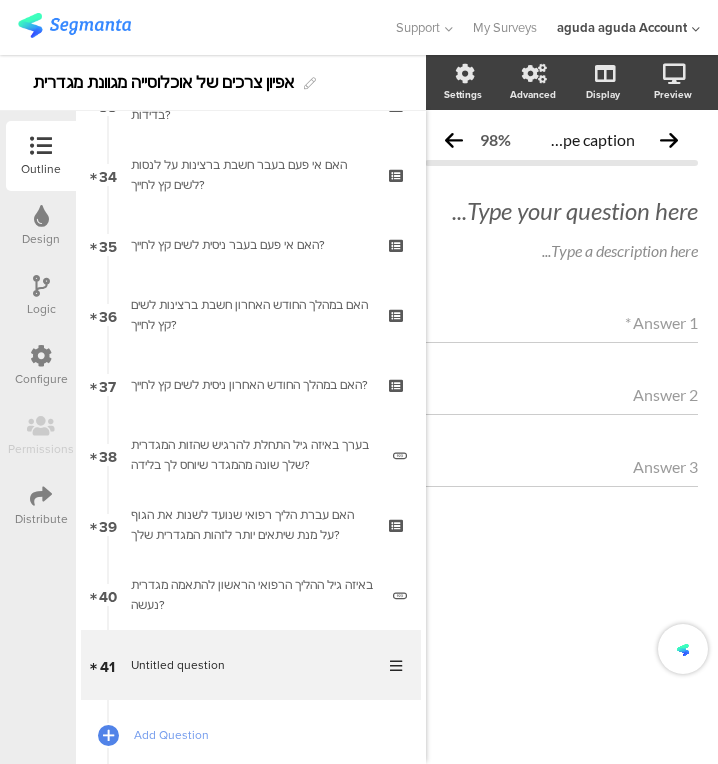 click on "Answer 1   *" 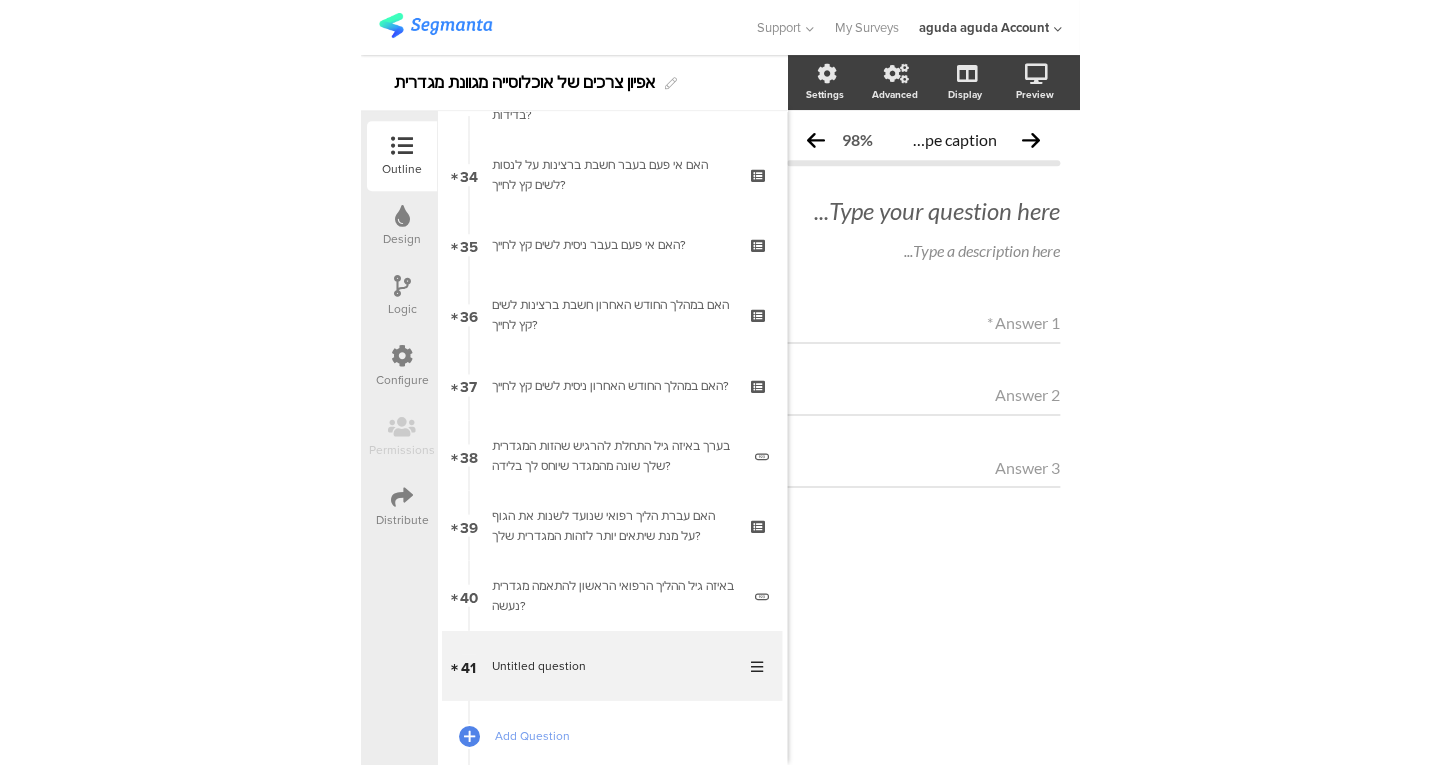 scroll, scrollTop: 0, scrollLeft: 0, axis: both 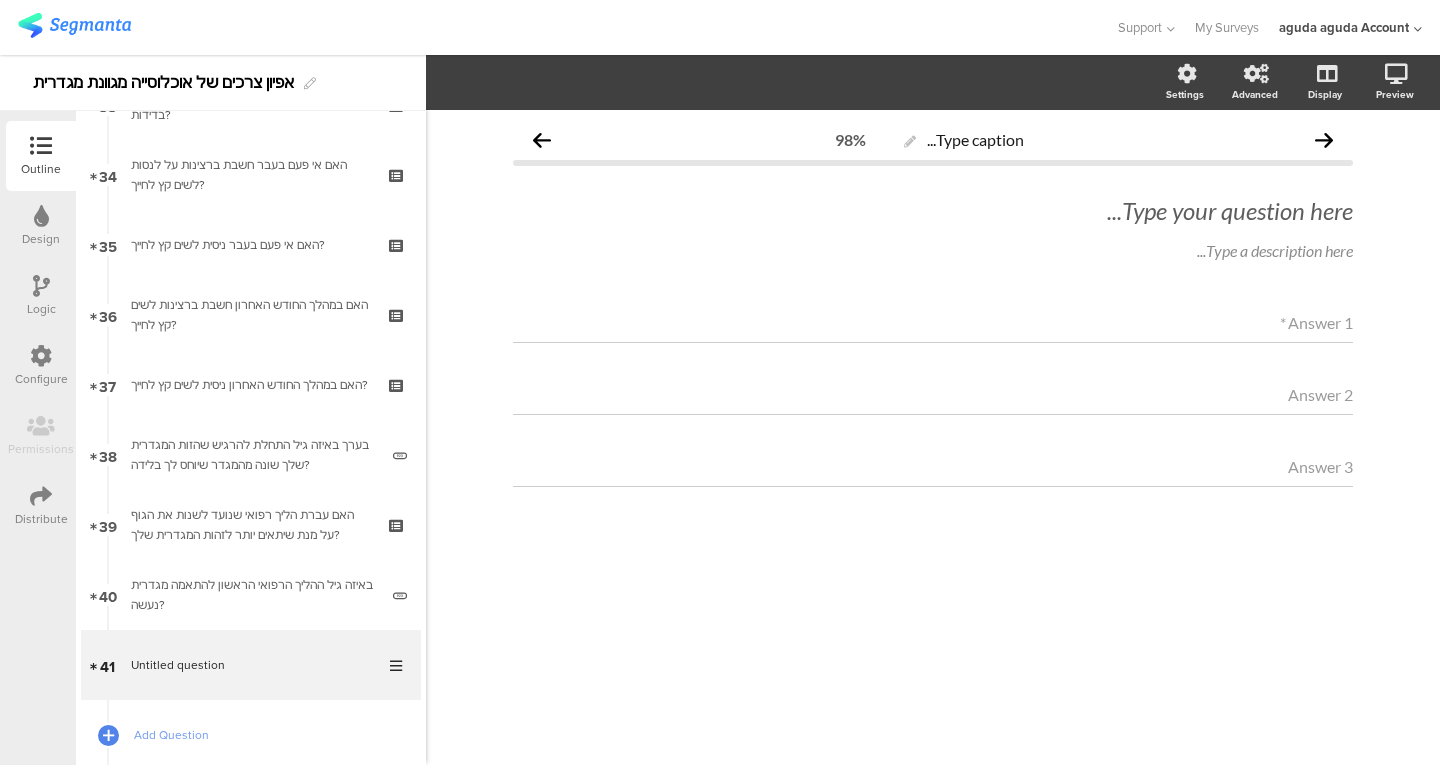 click at bounding box center (398, 678) 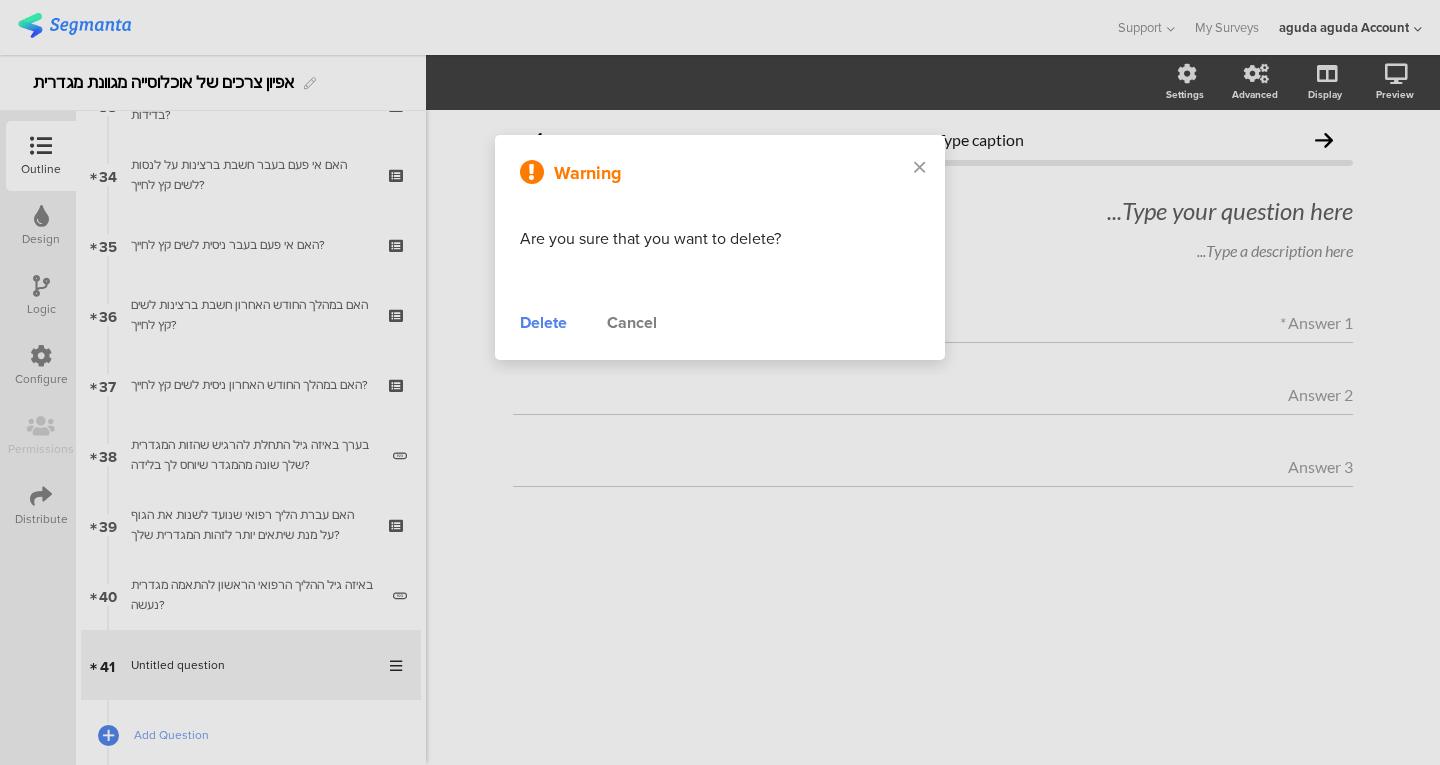click on "Delete" at bounding box center [543, 323] 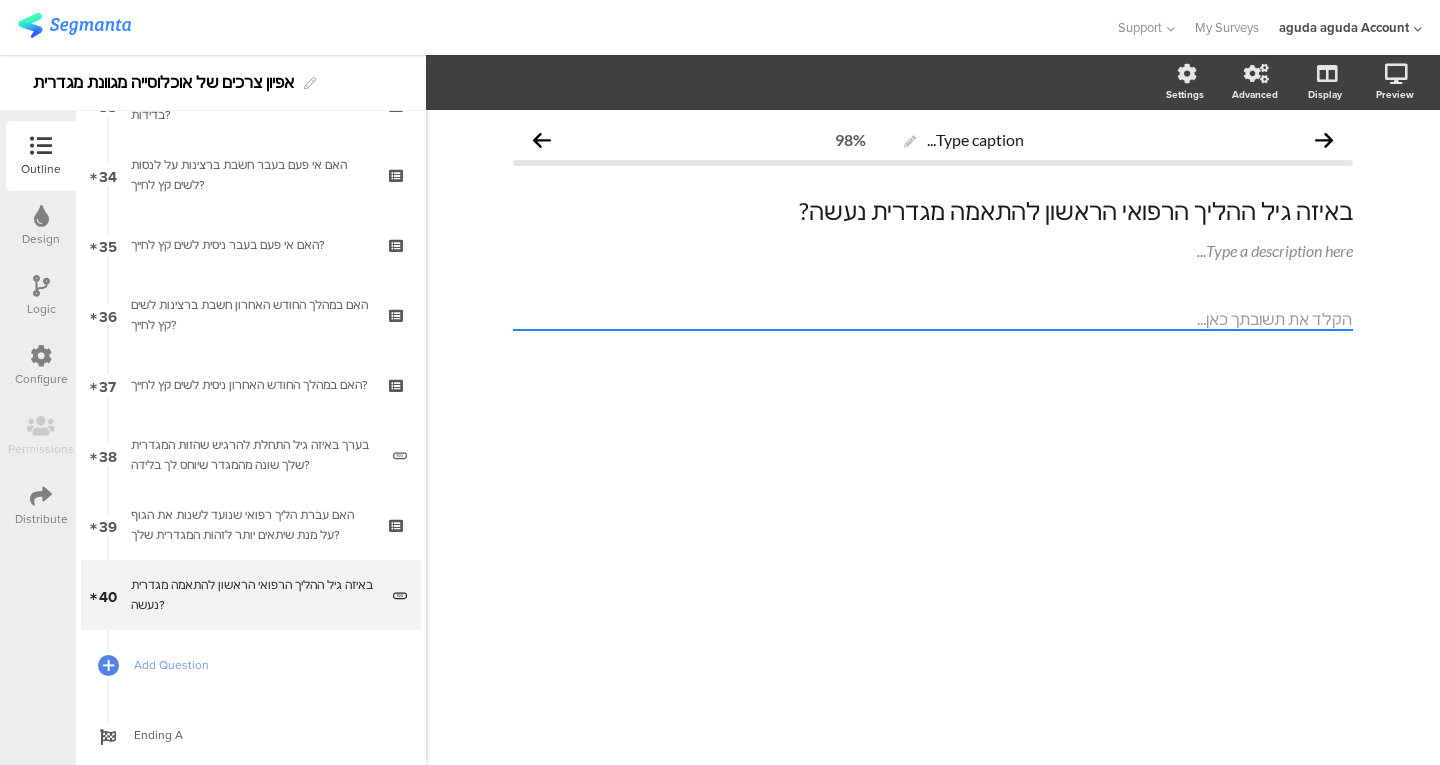 click on "Add Question" at bounding box center (251, 665) 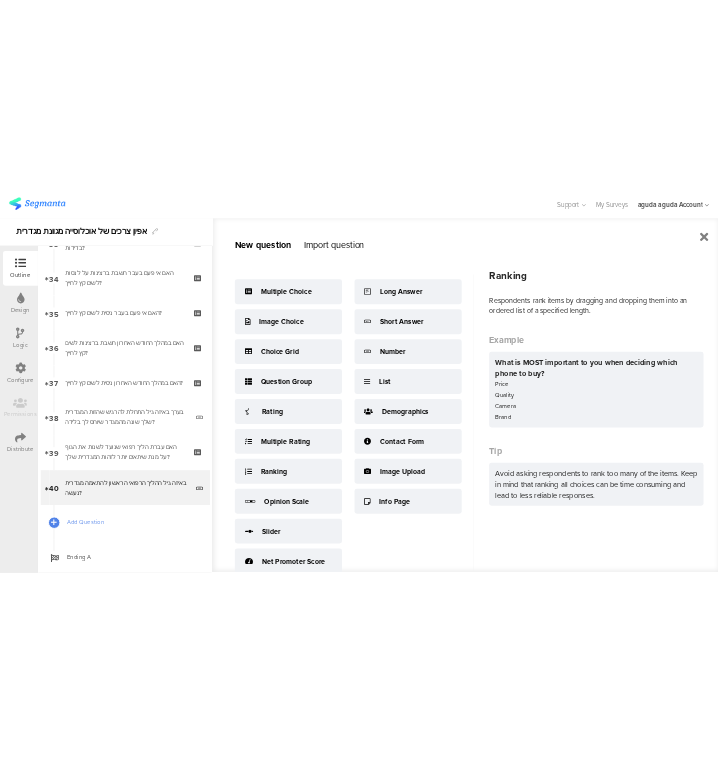 scroll, scrollTop: 26, scrollLeft: 0, axis: vertical 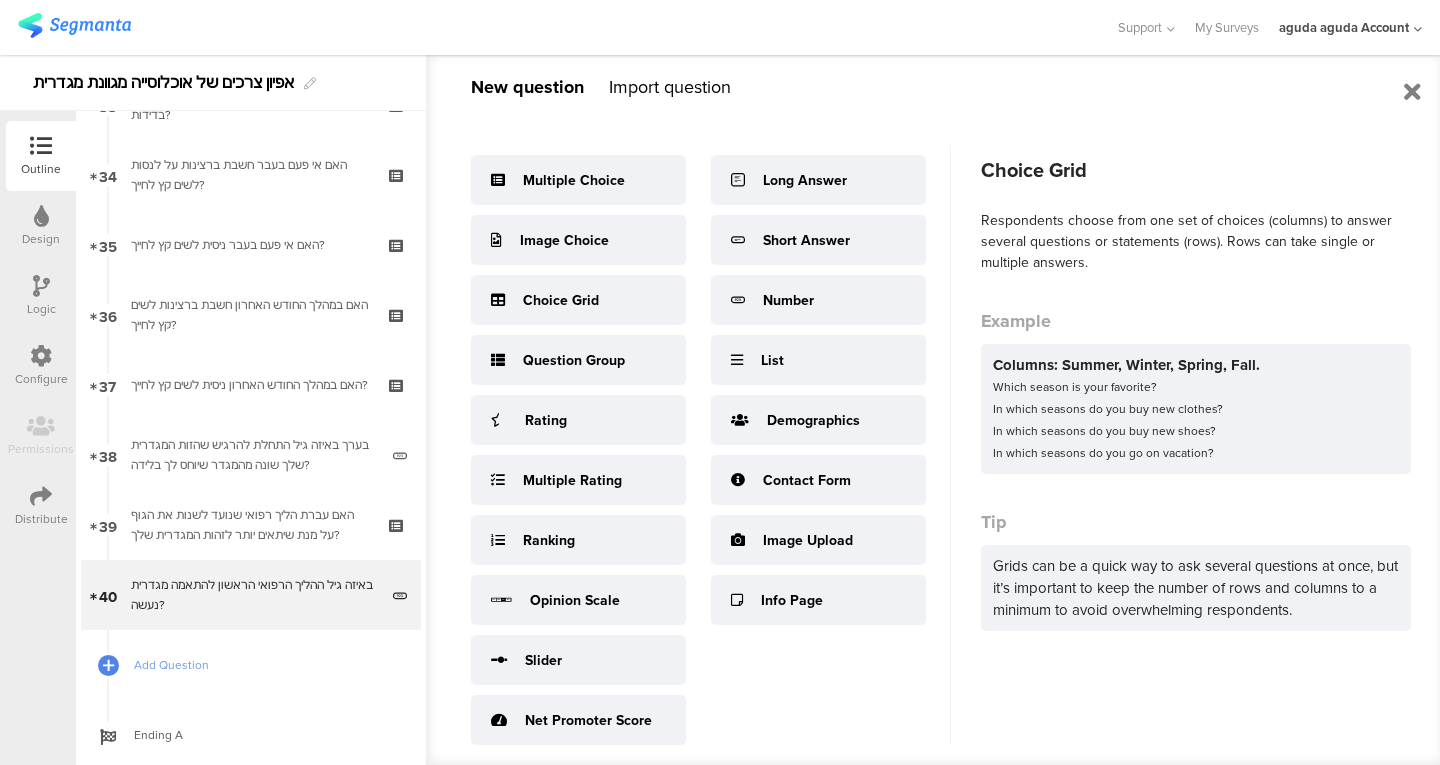 click on "Choice Grid" at bounding box center [578, 300] 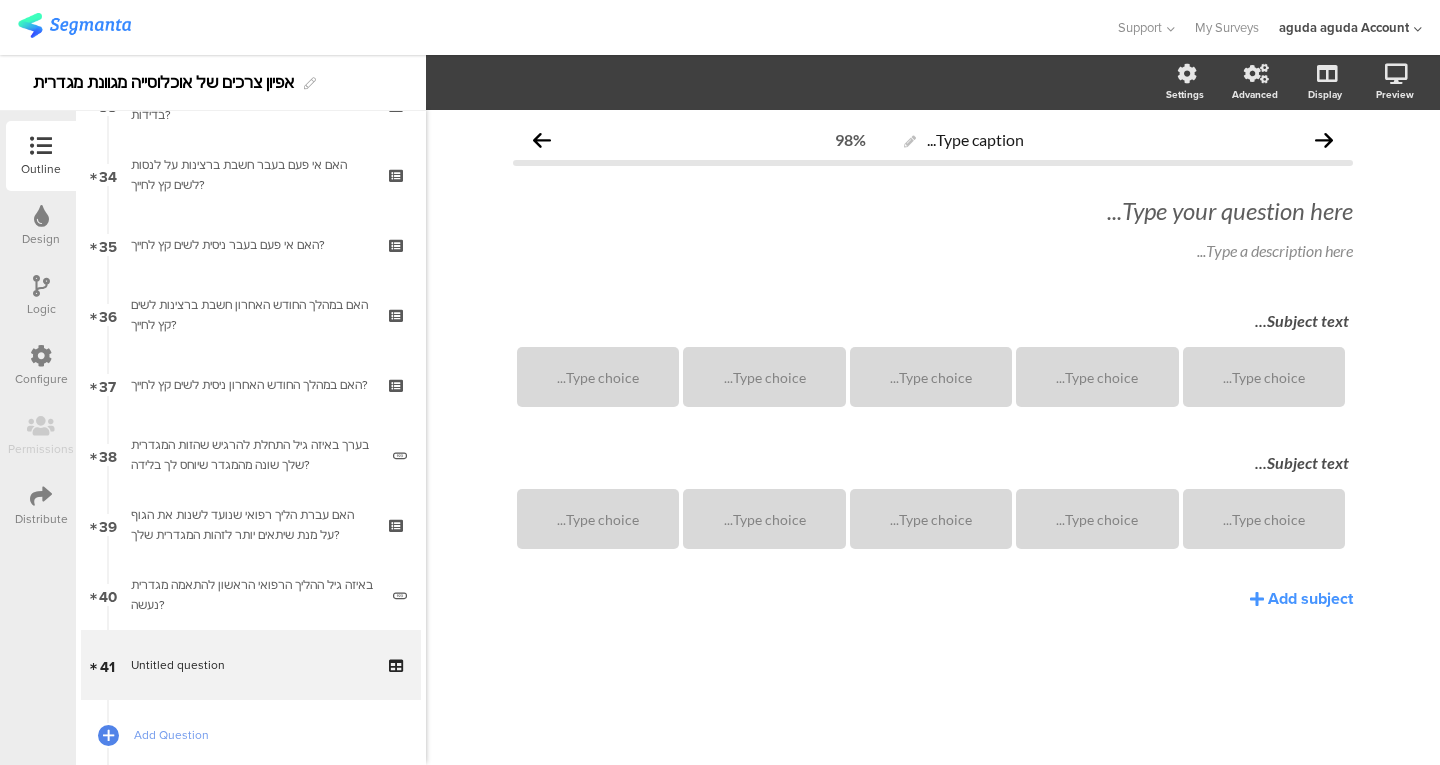 type 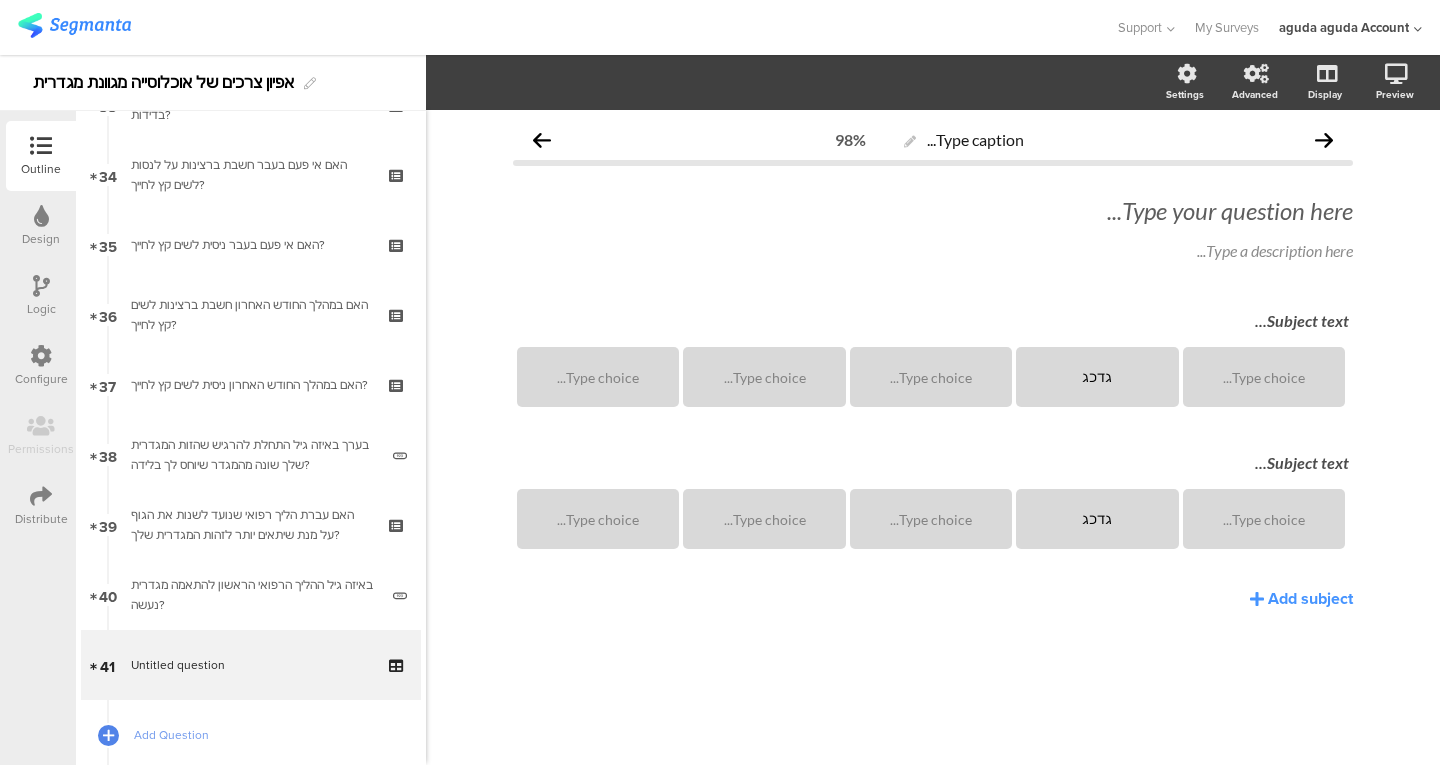 click on "גדכג" 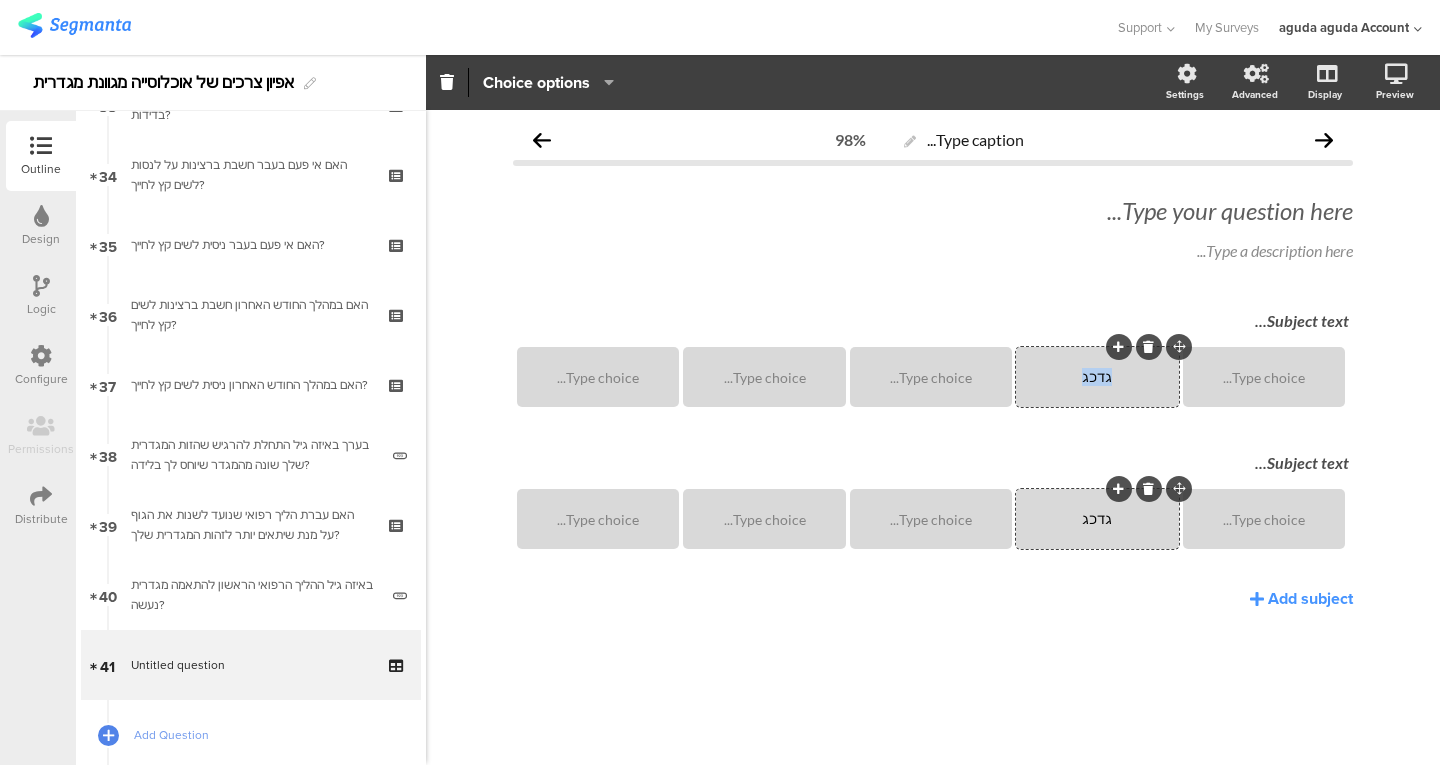 click on "גדכג" 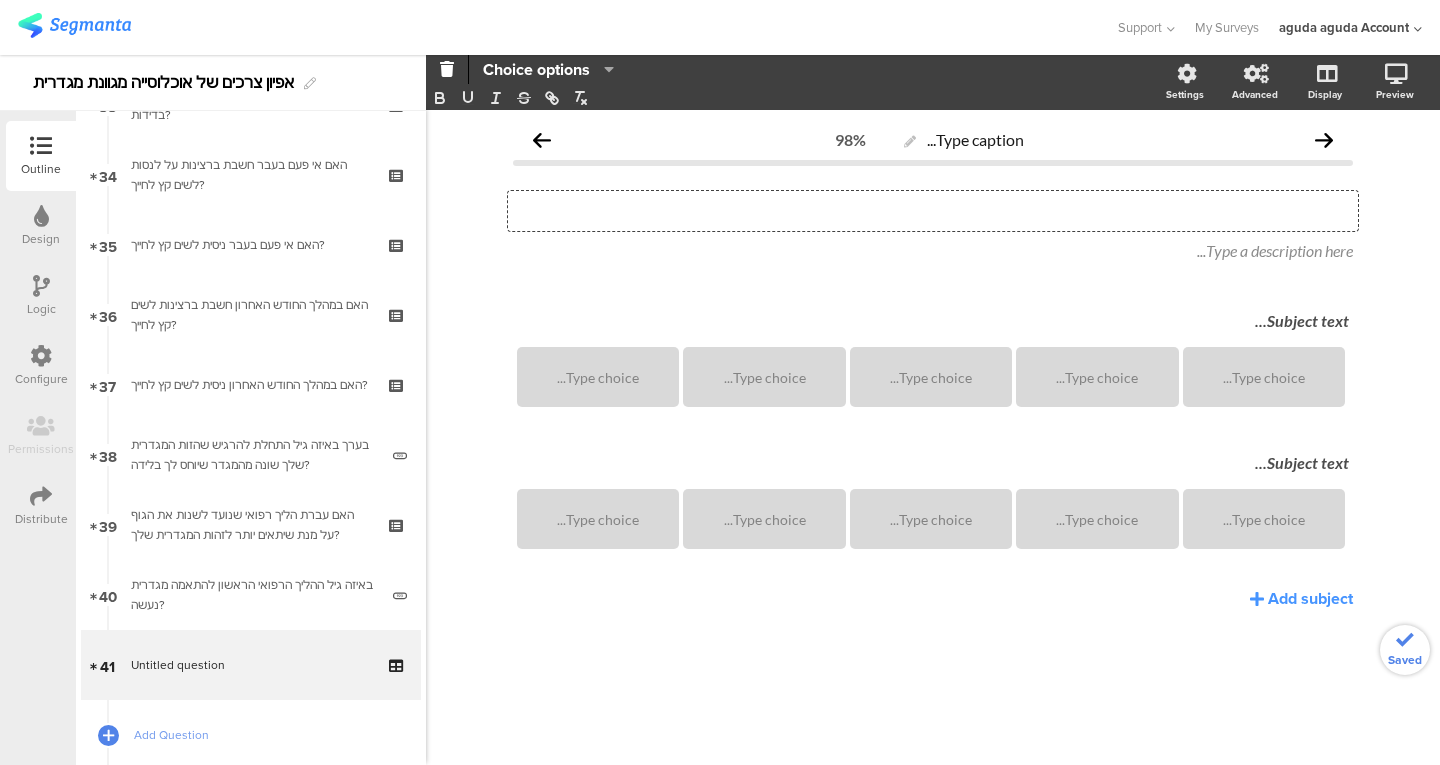 click on "Type your question here..." 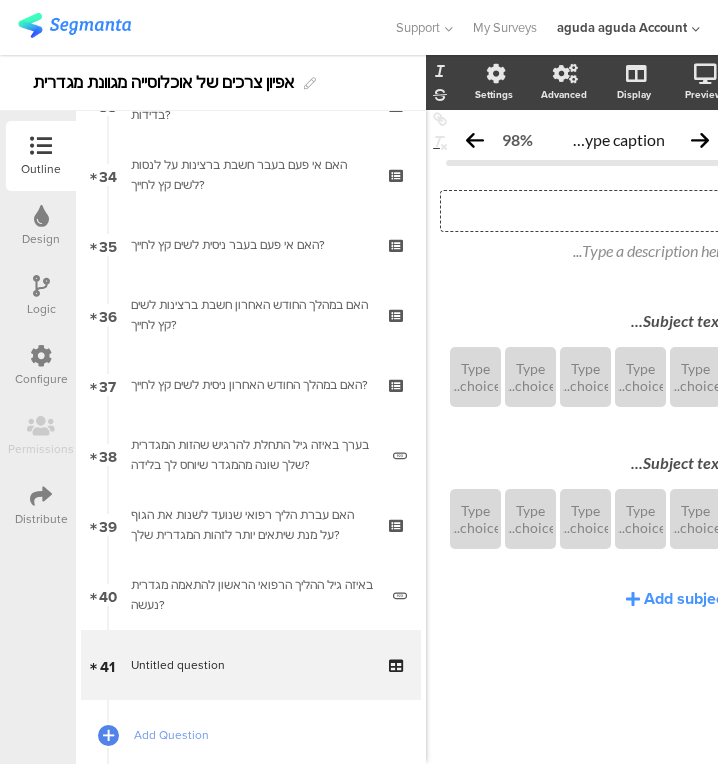 type 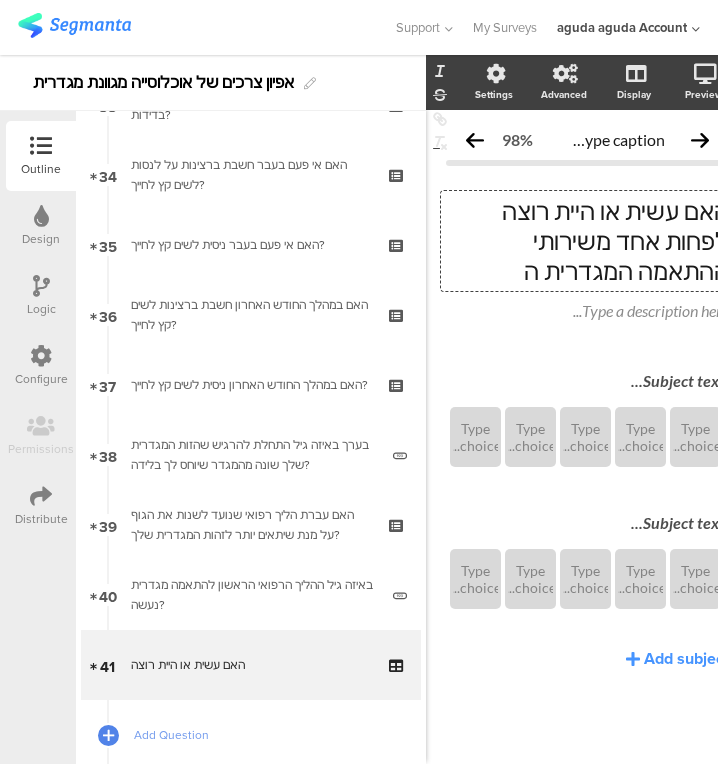 scroll, scrollTop: 0, scrollLeft: 4, axis: horizontal 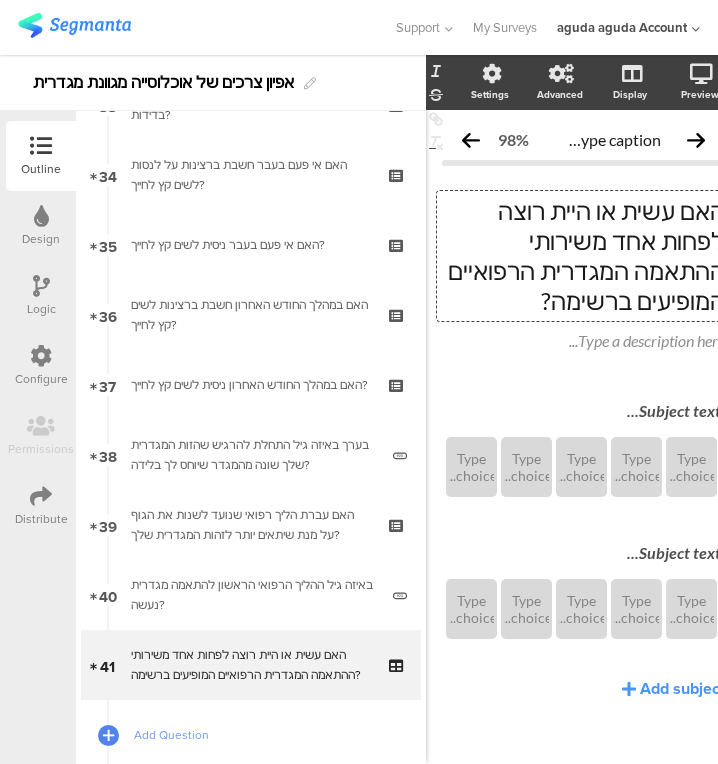 click on "Subject text..." at bounding box center (583, 412) 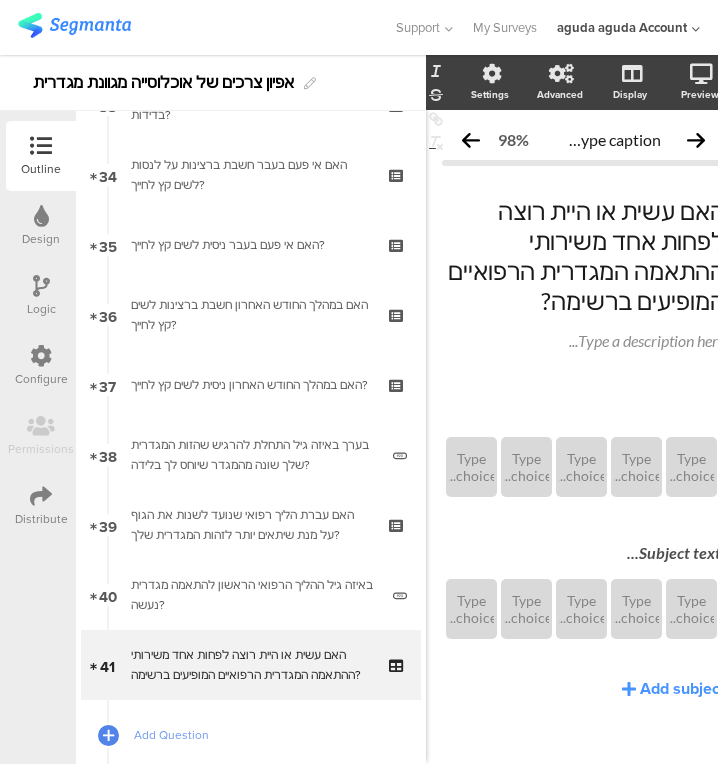scroll, scrollTop: 0, scrollLeft: 46, axis: horizontal 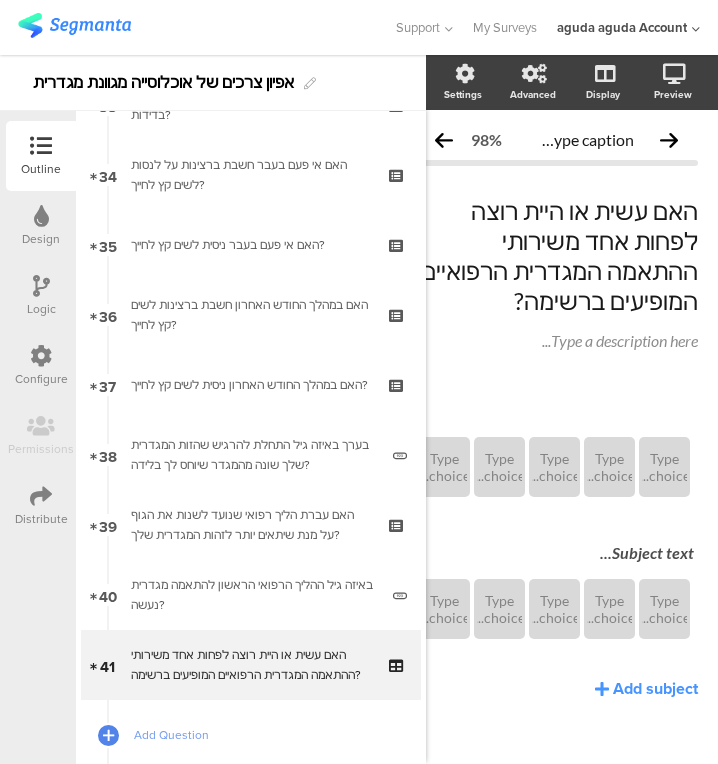 type 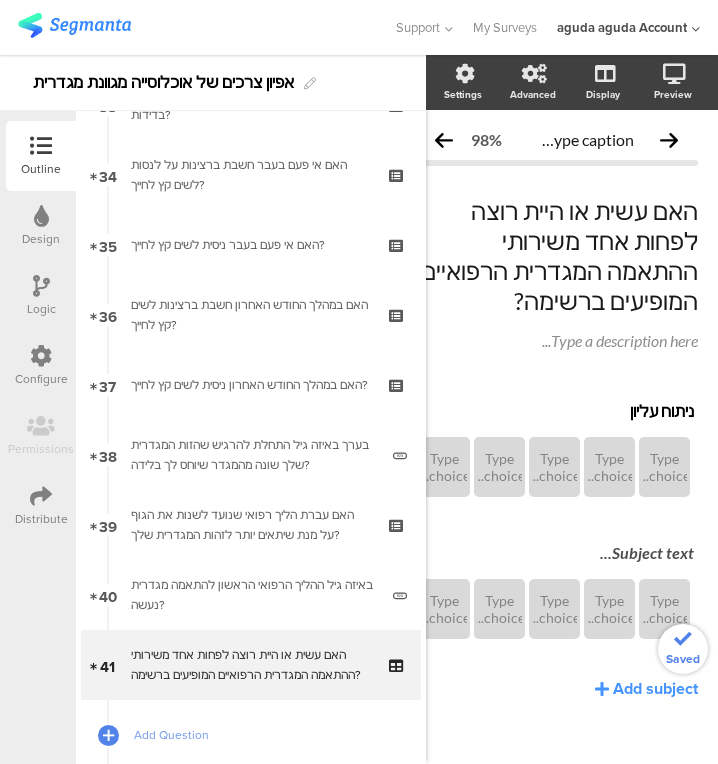 click on "Subject text..." at bounding box center [556, 554] 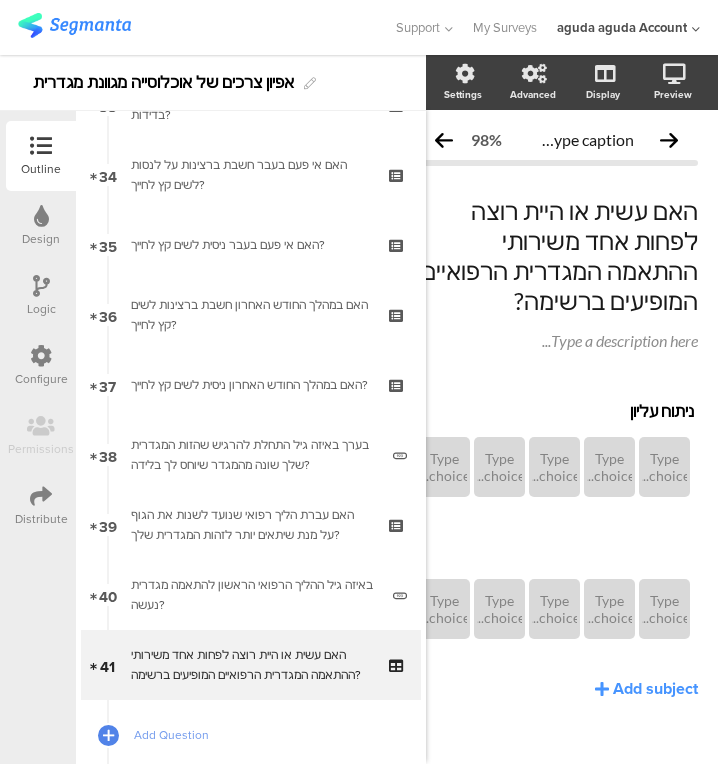 type 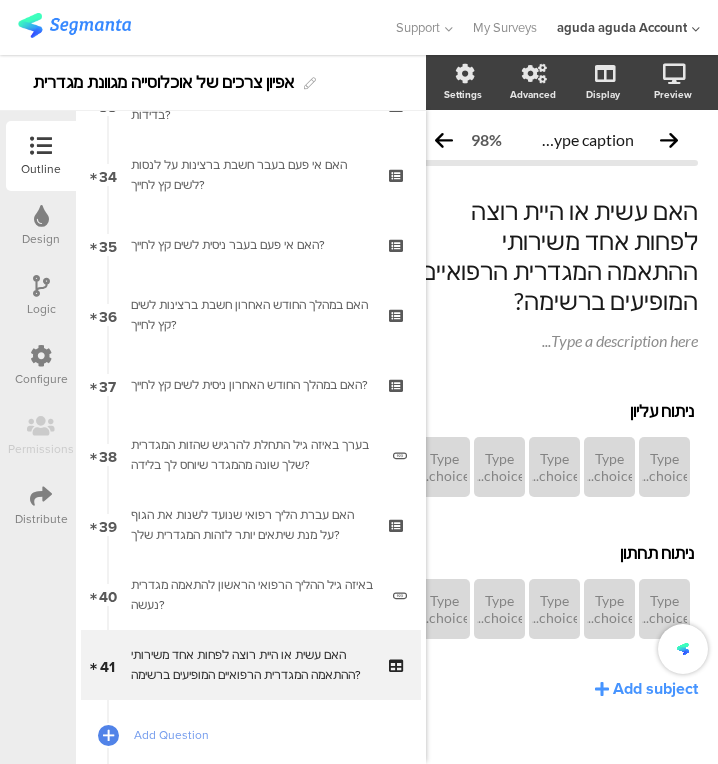 click on "Add subject" 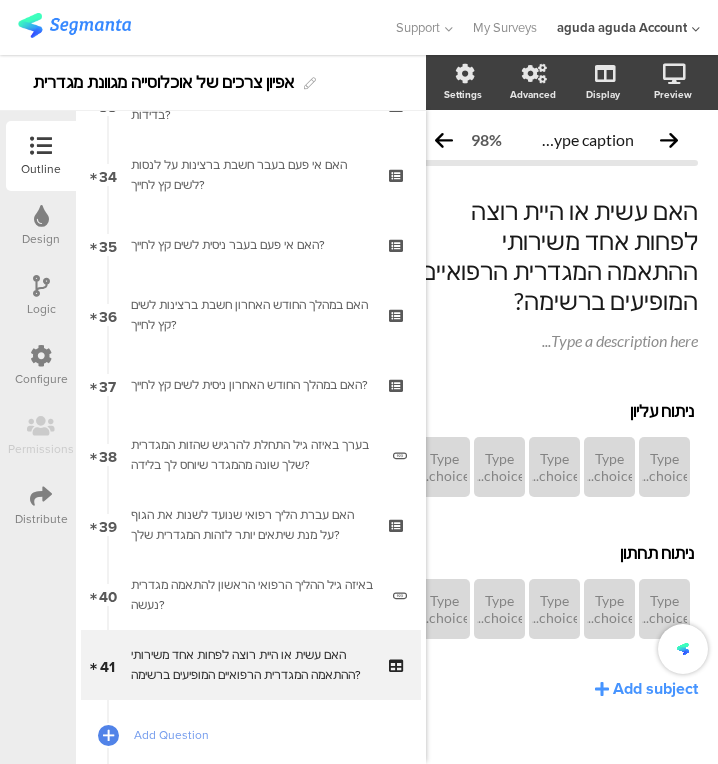 scroll, scrollTop: 0, scrollLeft: 38, axis: horizontal 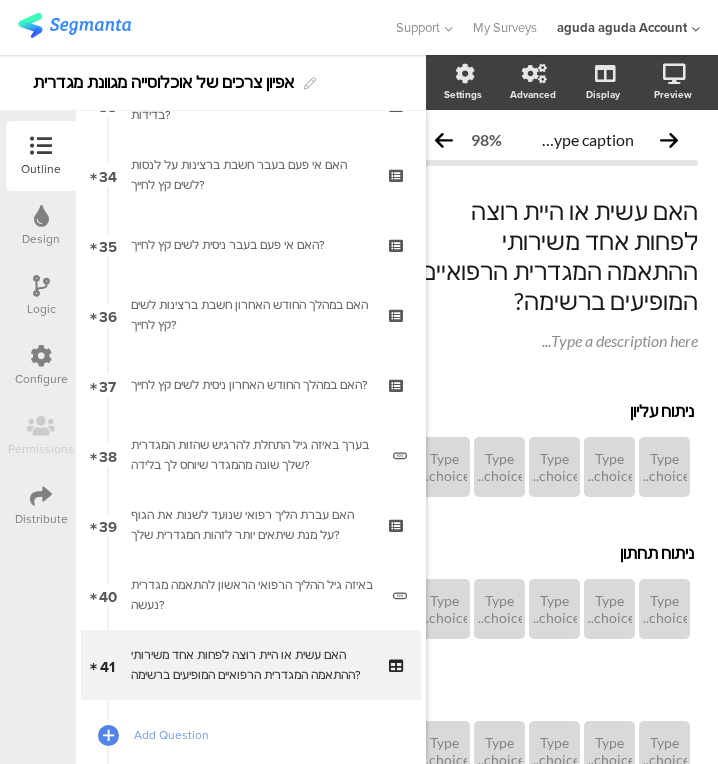 click on "Subject text..." at bounding box center [556, 696] 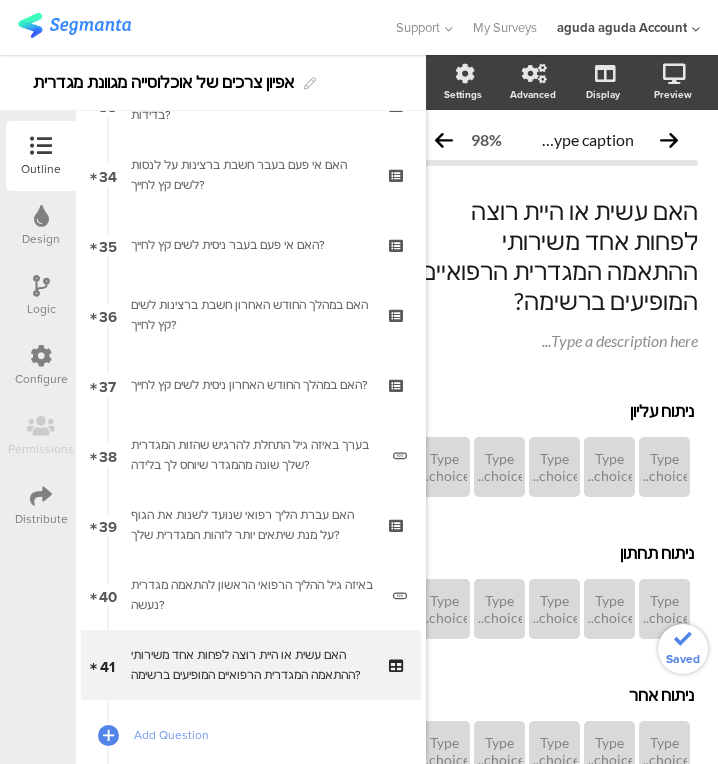 scroll, scrollTop: 143, scrollLeft: 38, axis: both 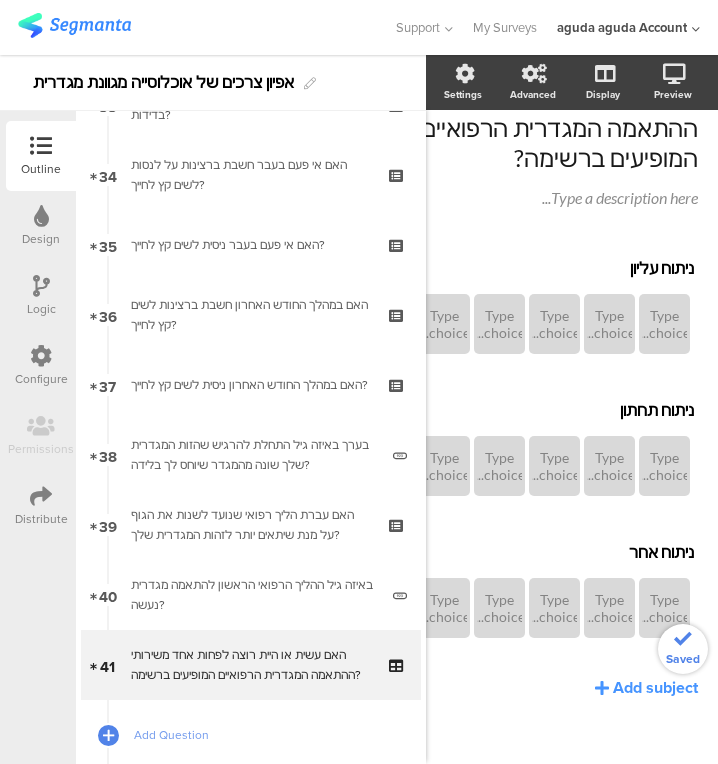 click 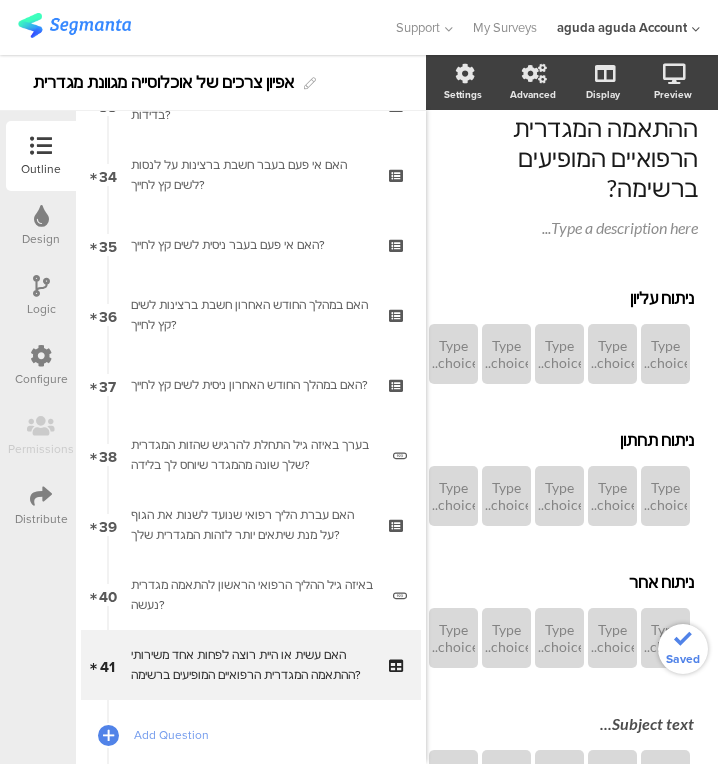 click on "Subject text..." at bounding box center [561, 723] 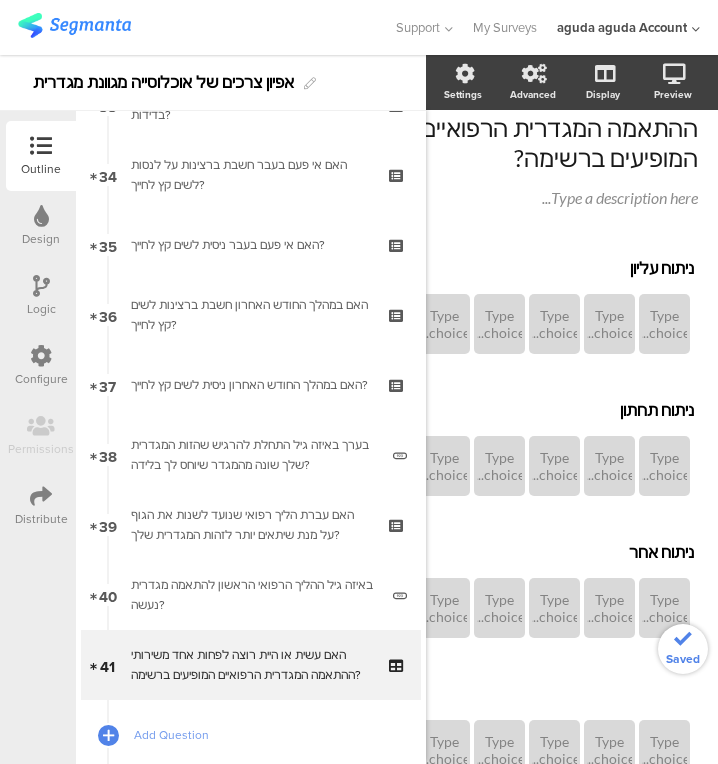 scroll, scrollTop: 128, scrollLeft: 38, axis: both 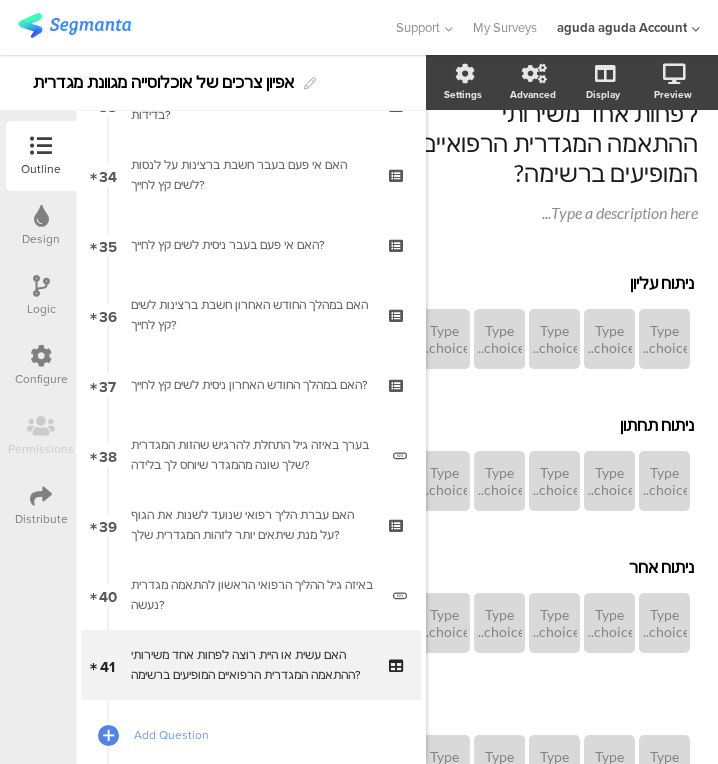 type 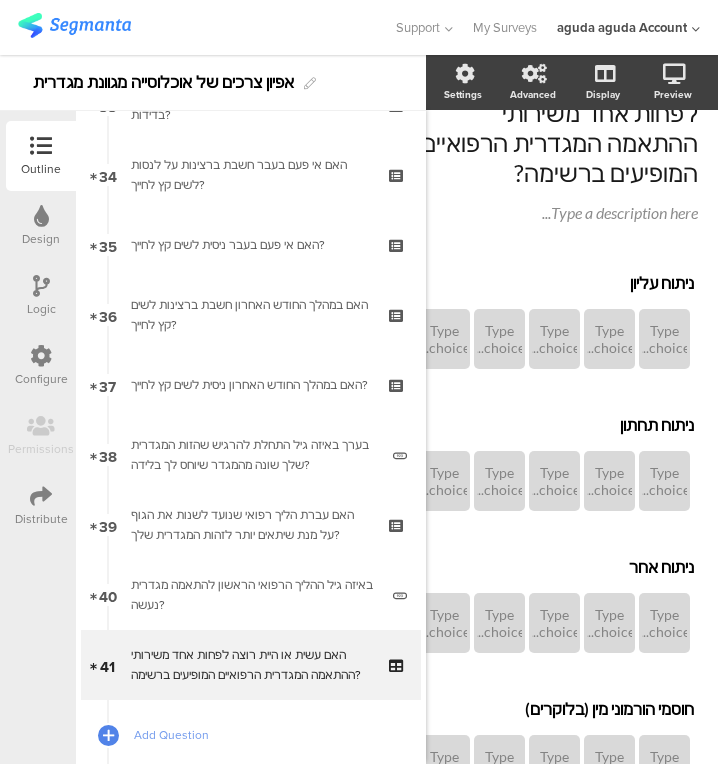 scroll, scrollTop: 282, scrollLeft: 38, axis: both 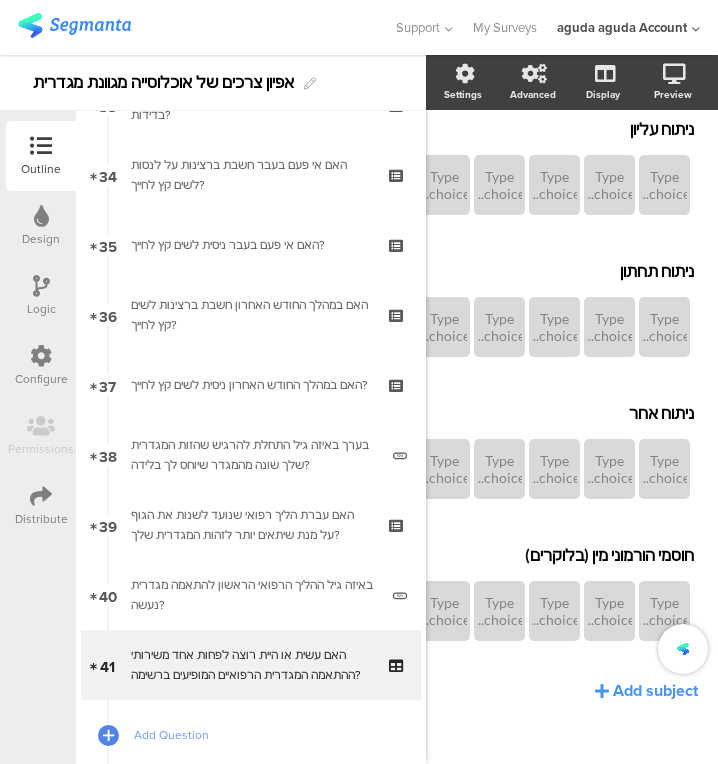 click on "Add subject" 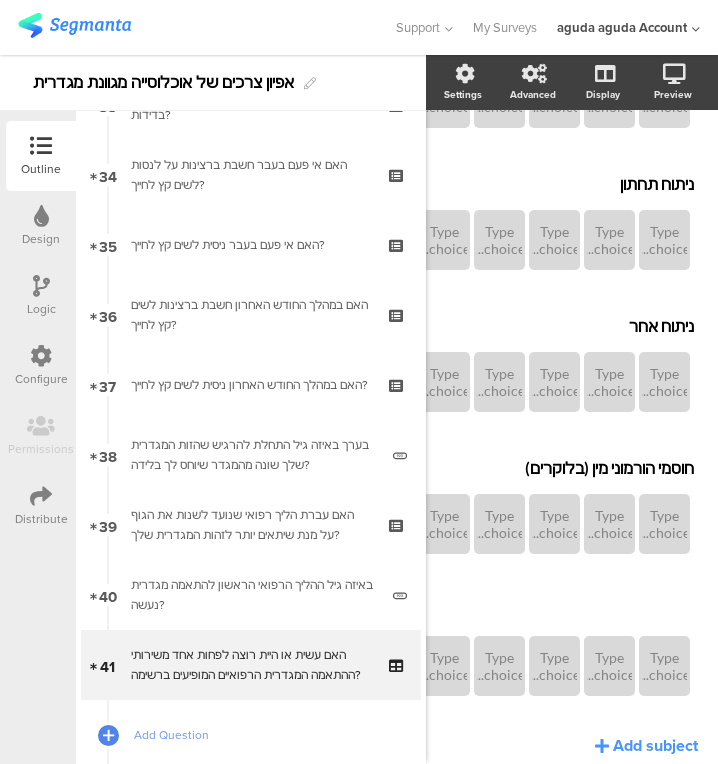 click on "Subject text...
Type choice...
Type choice...
Type choice...
Type choice...
Type choice..." at bounding box center [556, 648] 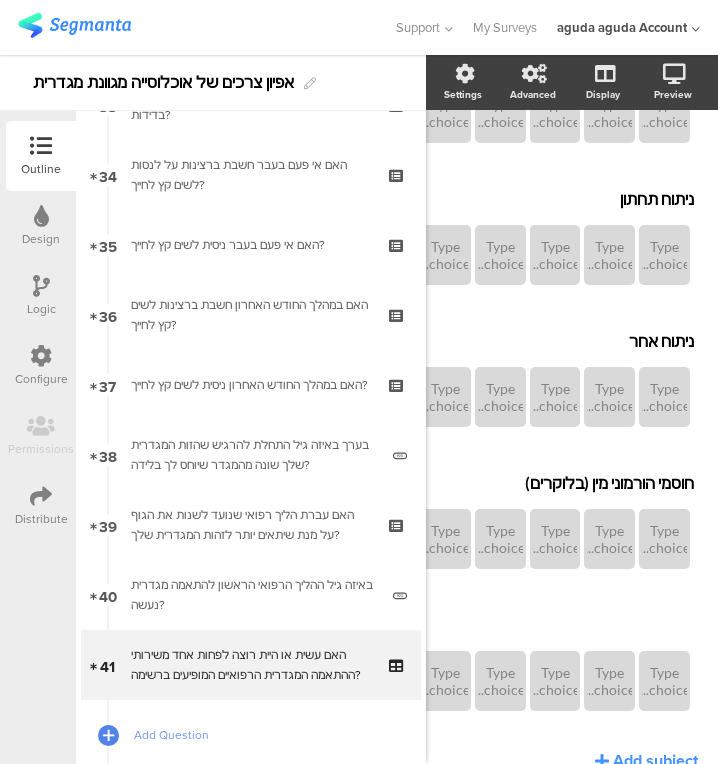 click on "Subject text..." at bounding box center (557, 626) 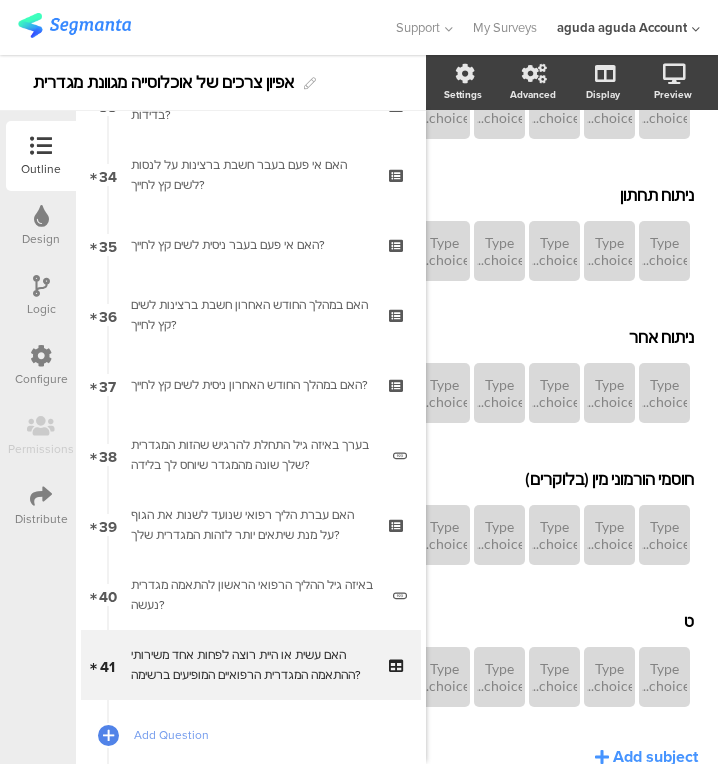 type 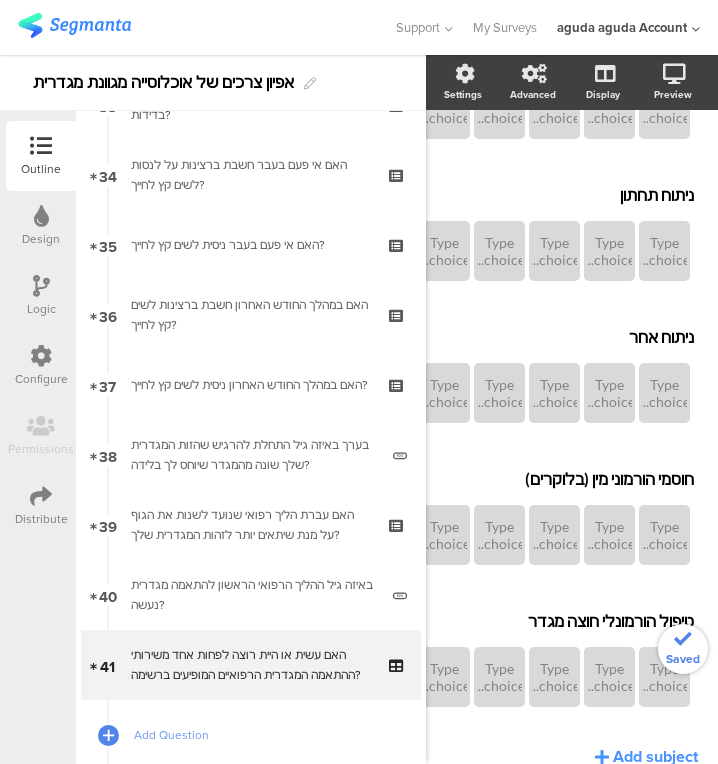 scroll, scrollTop: 427, scrollLeft: 38, axis: both 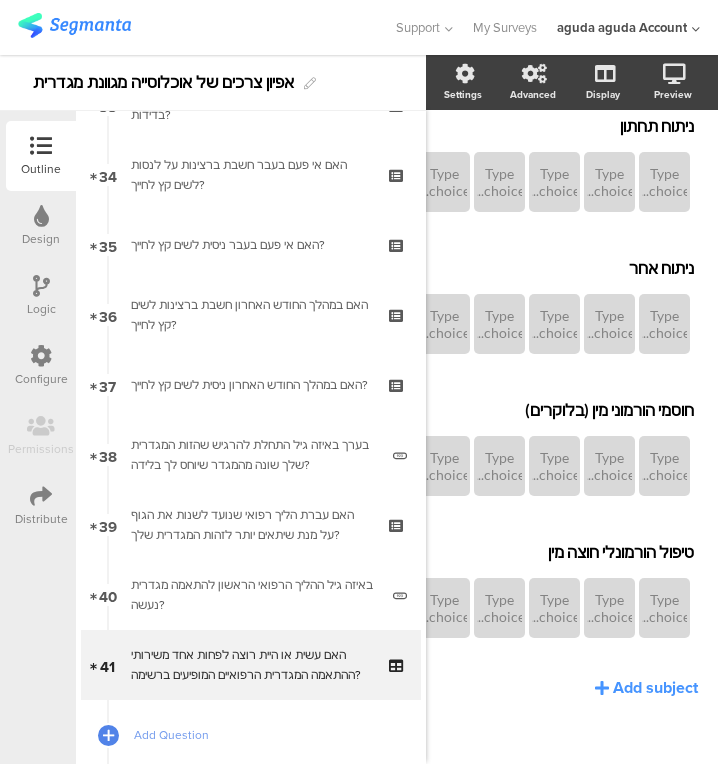 click on "טיפול הורמונלי חוצה מין" at bounding box center (556, 552) 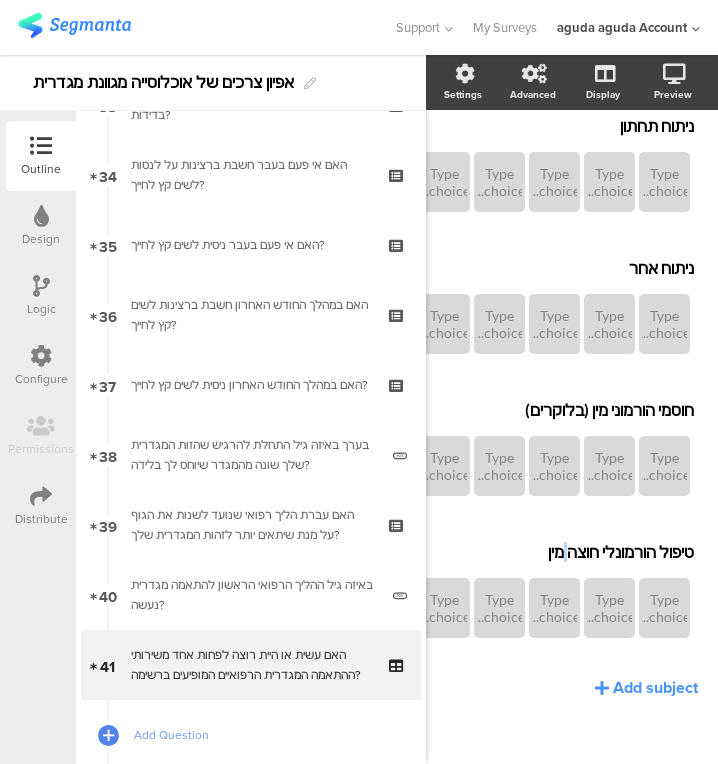 click on "טיפול הורמונלי חוצה מין" at bounding box center (556, 552) 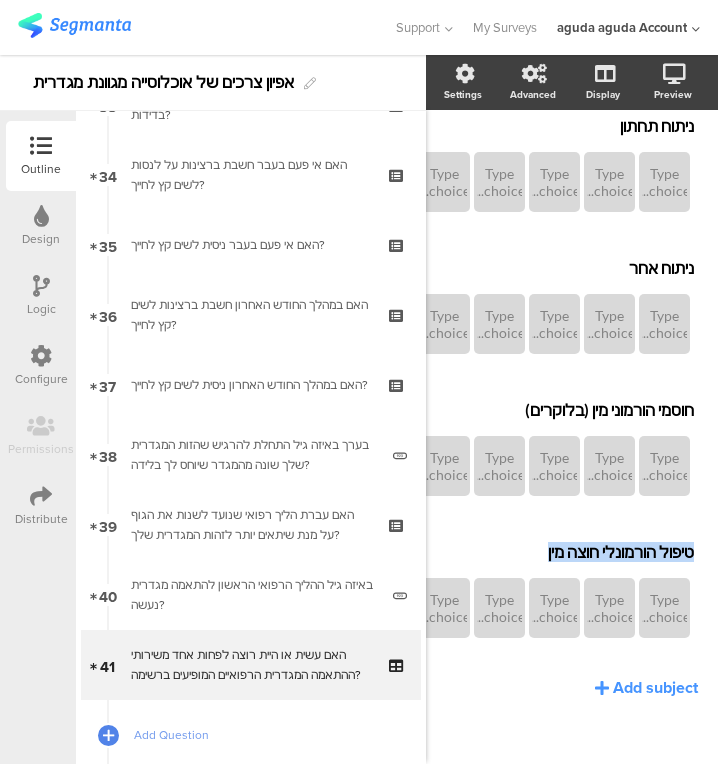 click on "טיפול הורמונלי חוצה מין" at bounding box center [556, 552] 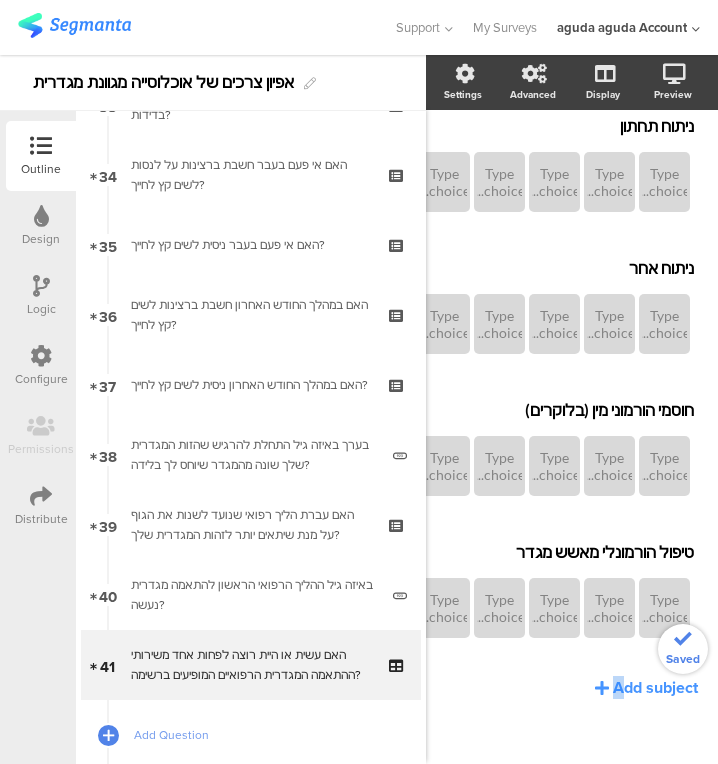 click on "ניתוח עליון
ניתוח עליון
Type choice...
Type choice...
Type choice...
Type choice...
Type choice...
ניתוח תחתון
ניתוח תחתון
Type choice...
Type choice..." 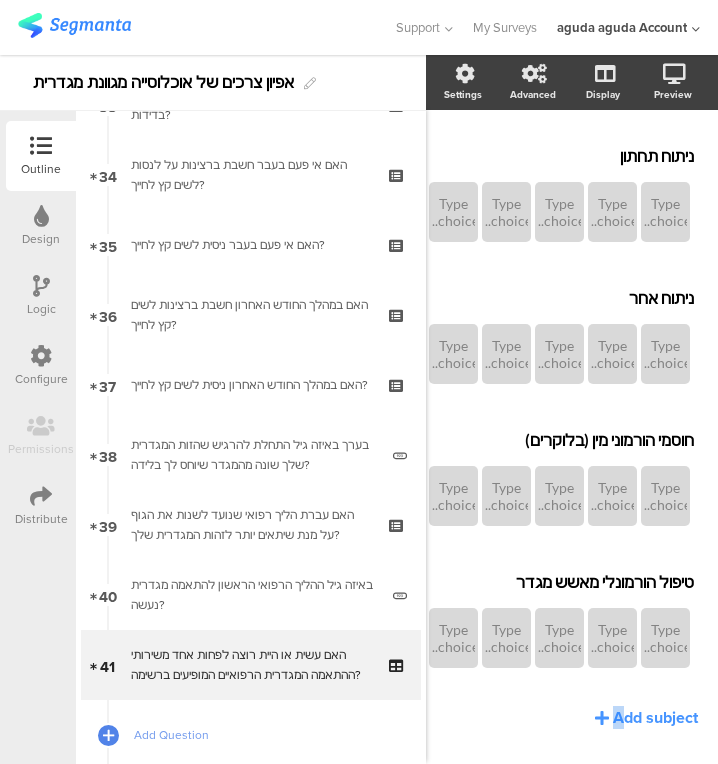 click on "Add subject" 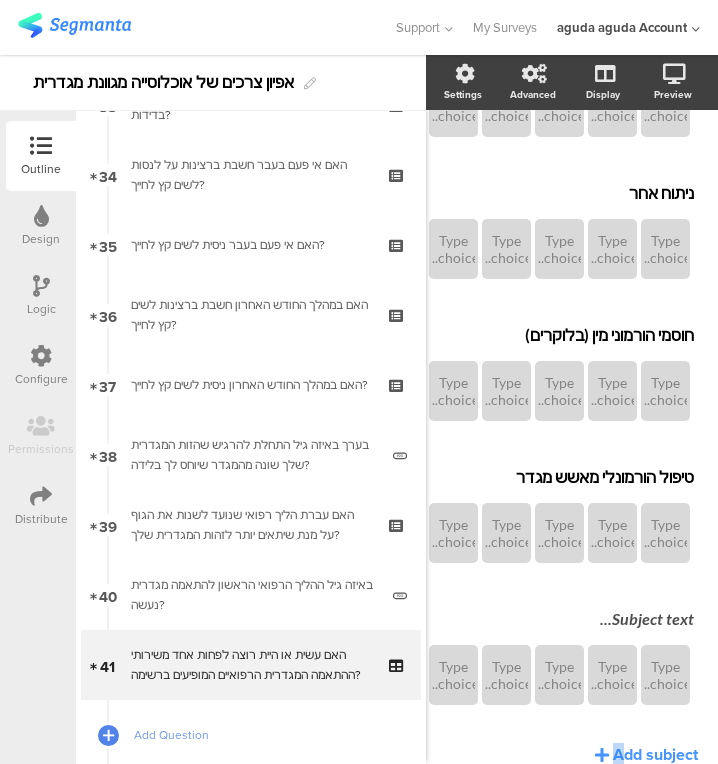 scroll, scrollTop: 557, scrollLeft: 38, axis: both 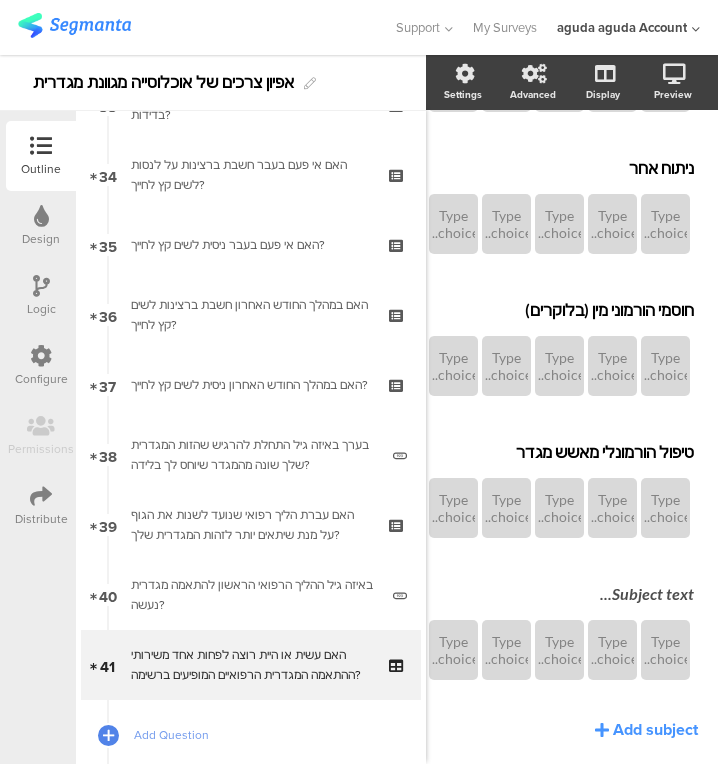 click on "Subject text...
Type choice...
Type choice...
Type choice...
Type choice...
Type choice..." at bounding box center (561, 632) 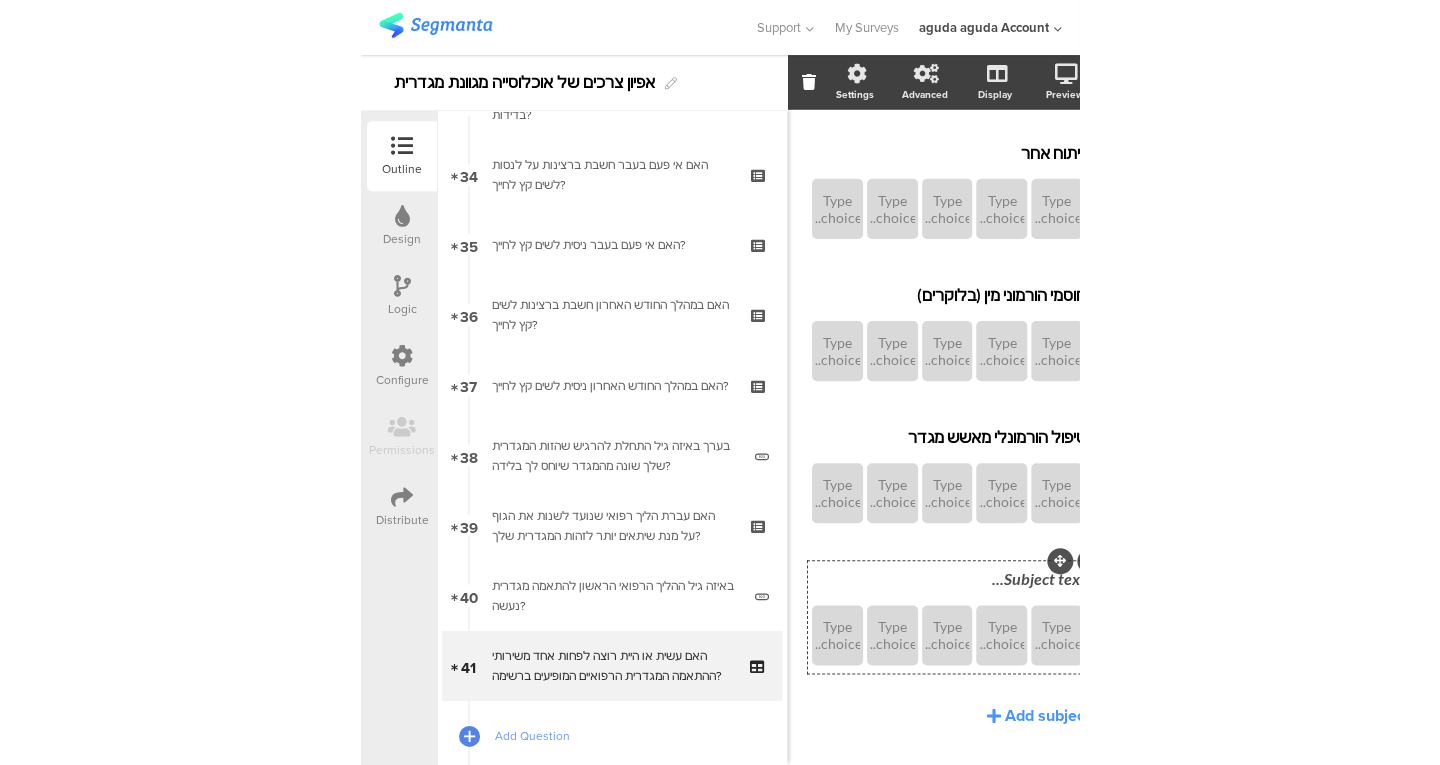scroll, scrollTop: 482, scrollLeft: 0, axis: vertical 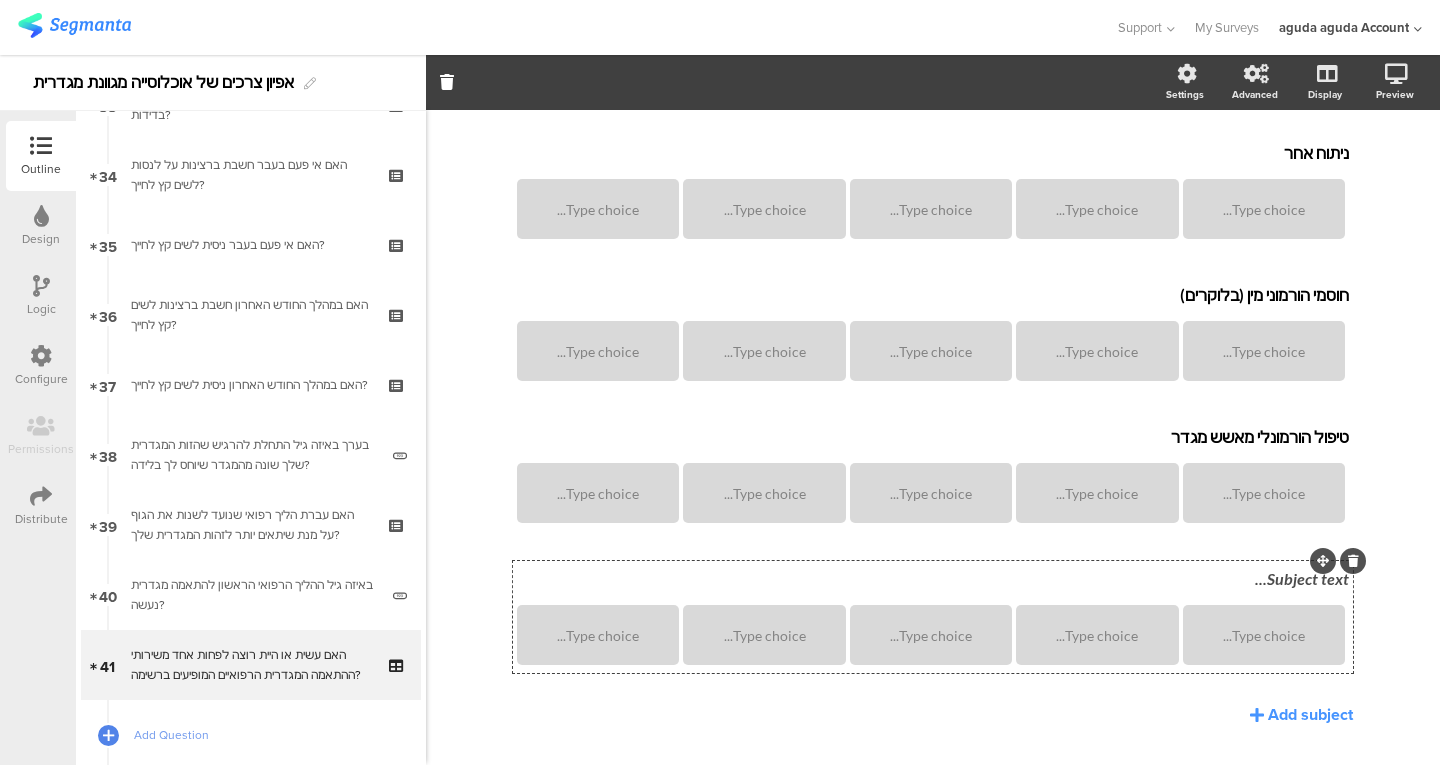 click on "Subject text..." at bounding box center (933, 580) 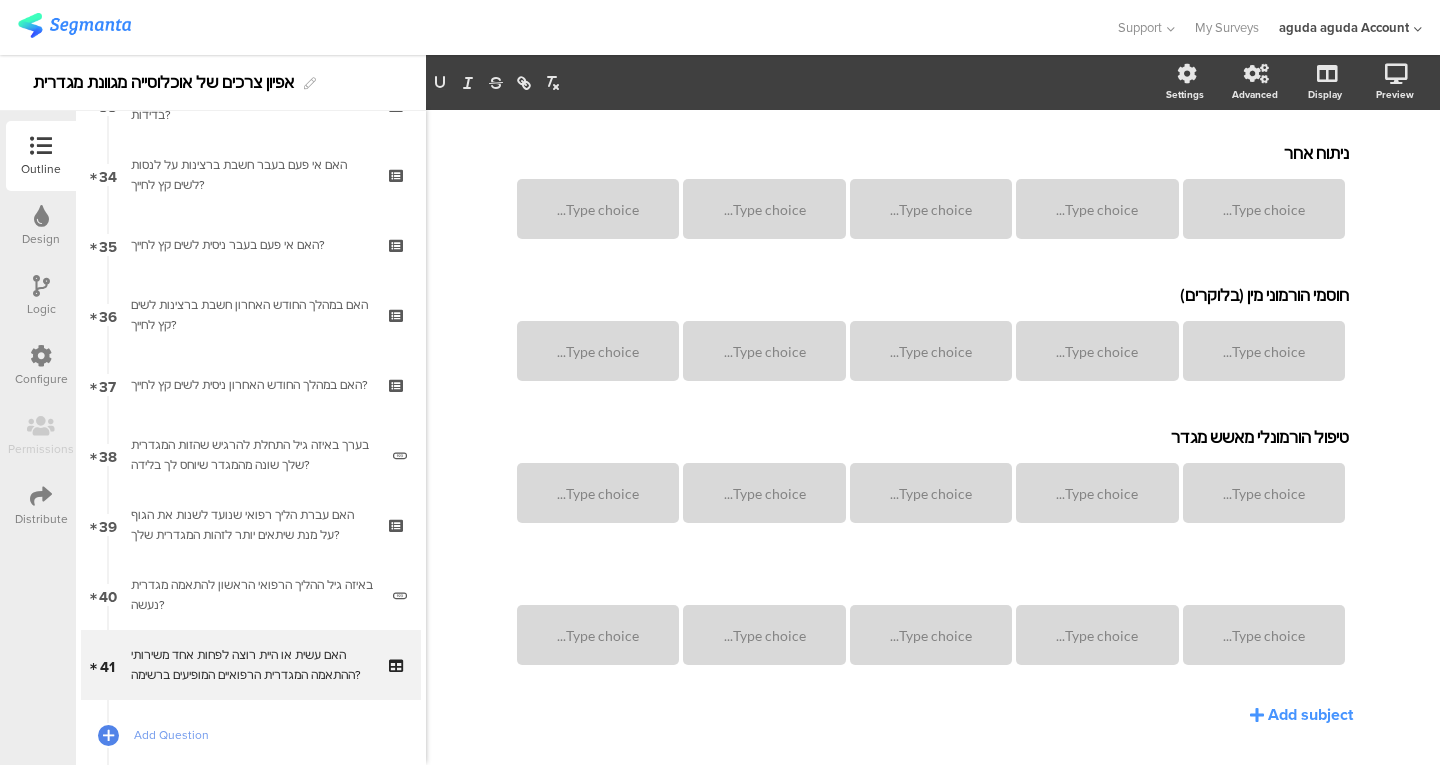 click at bounding box center [933, 578] 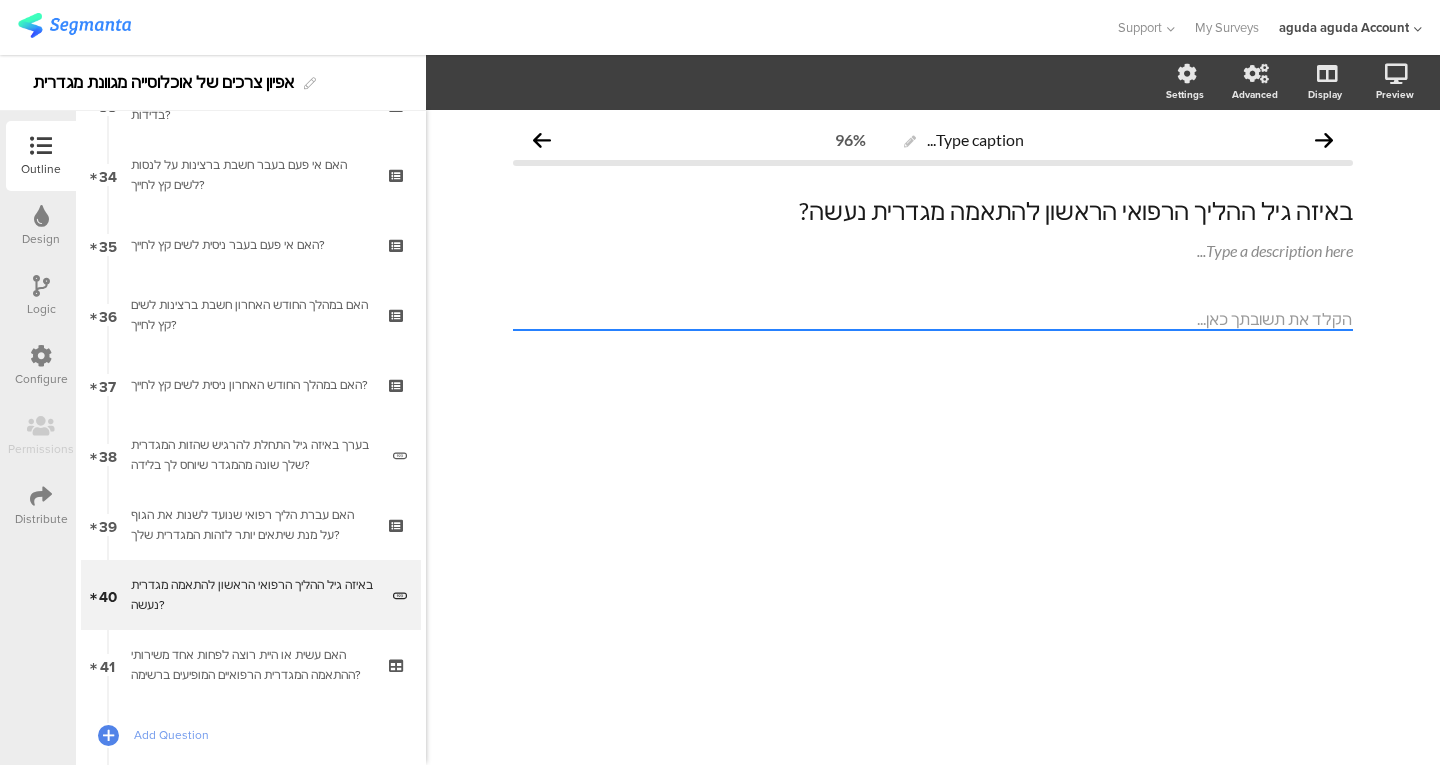 scroll, scrollTop: 0, scrollLeft: 0, axis: both 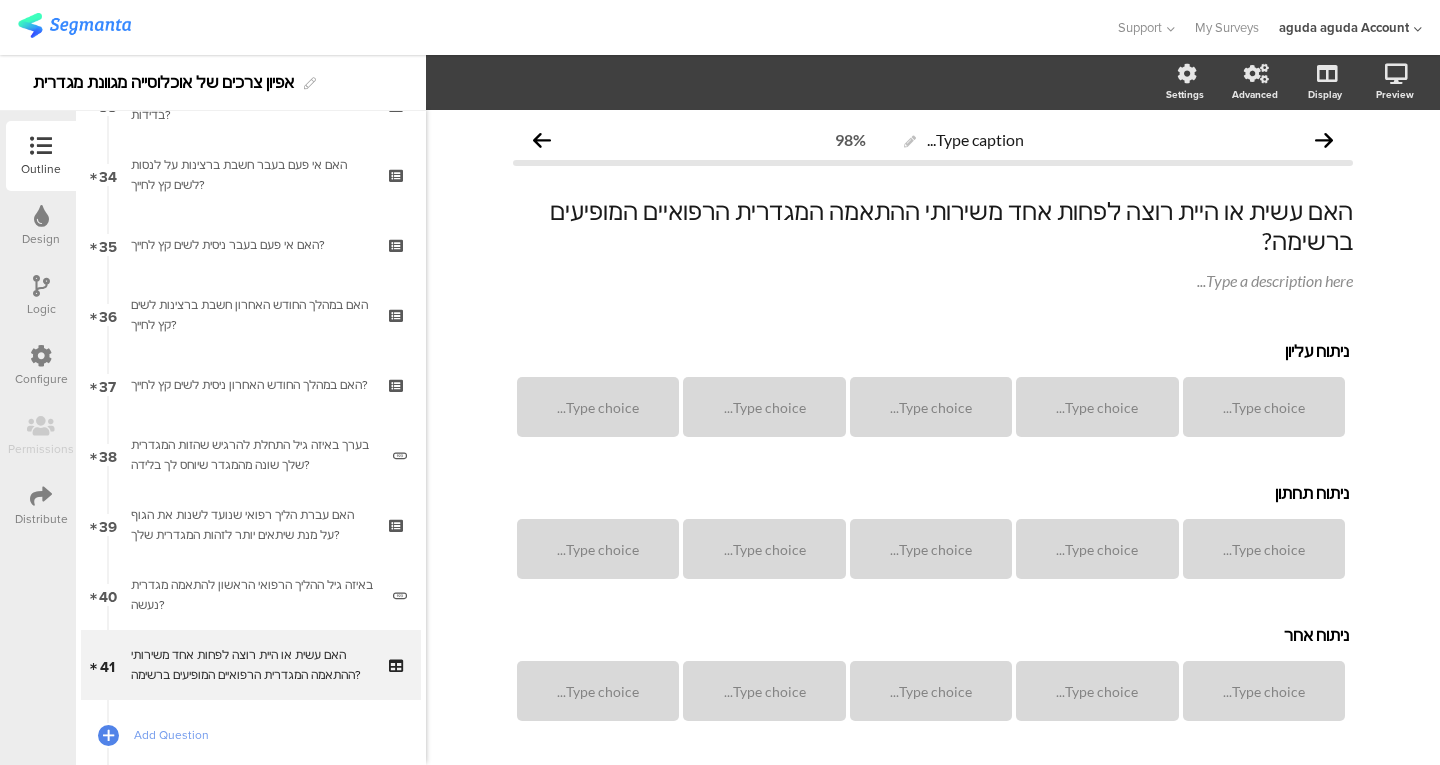 click on "האם עשית או היית רוצה לפחות אחד משירותי ההתאמה המגדרית הרפואיים המופיעים ברשימה?" at bounding box center [250, 665] 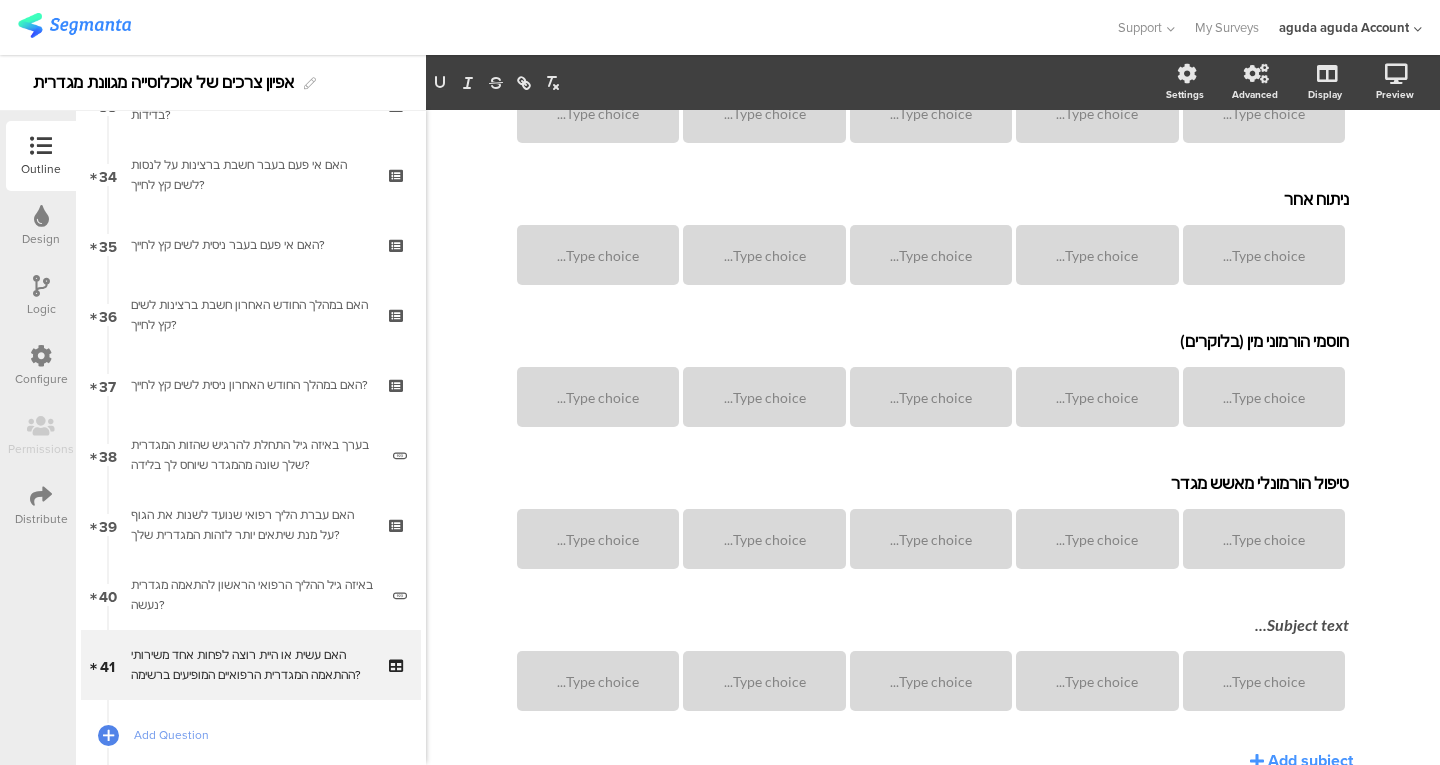 scroll, scrollTop: 441, scrollLeft: 0, axis: vertical 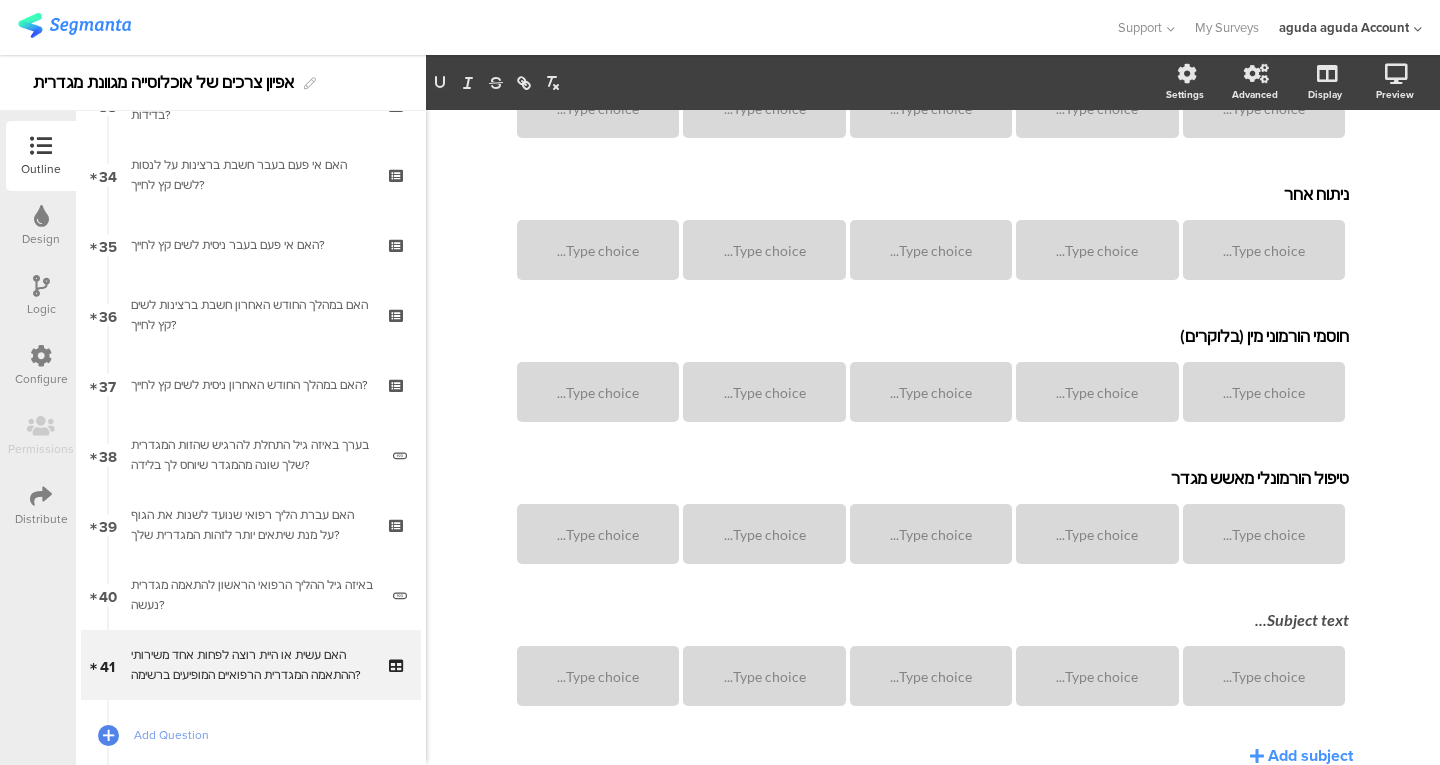 click on "Subject text..." at bounding box center (933, 621) 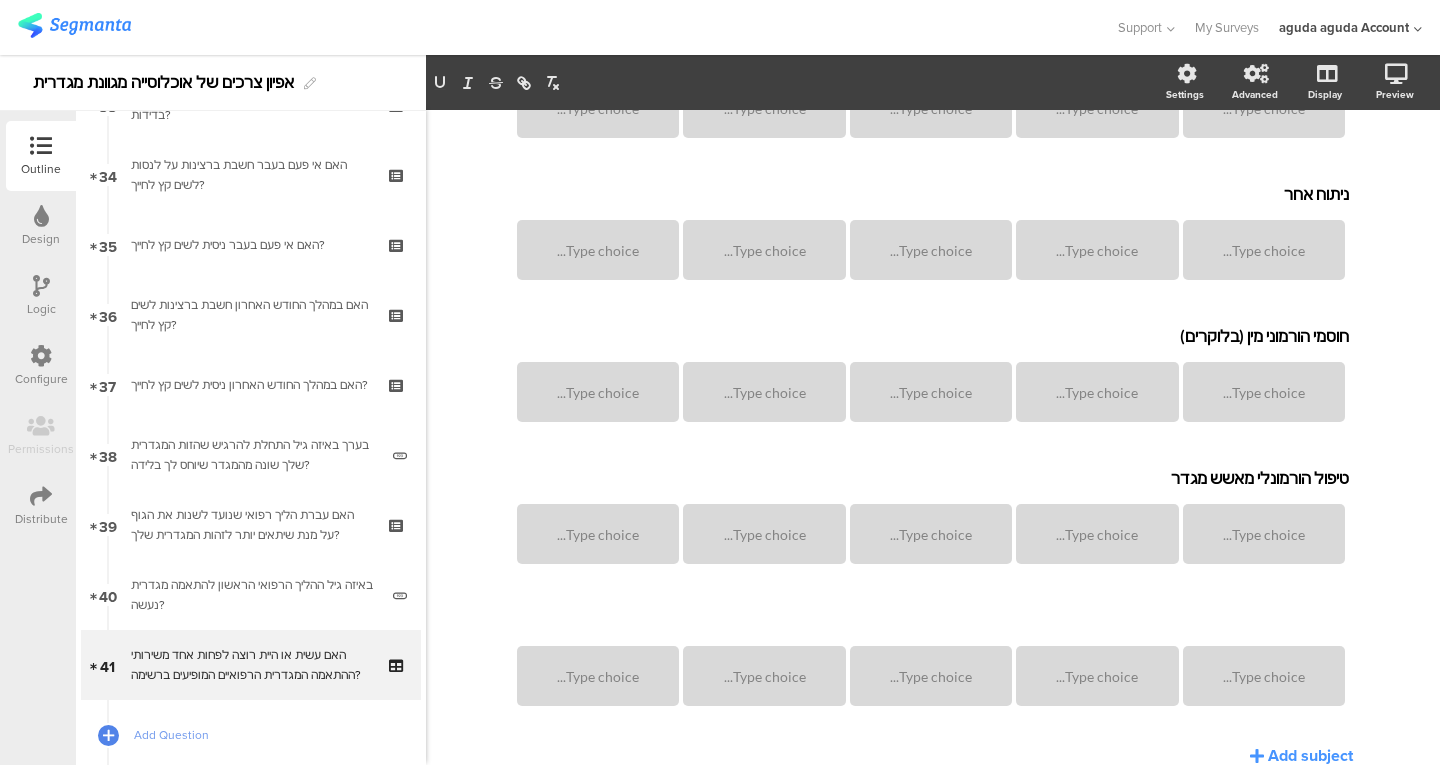 click at bounding box center [933, 619] 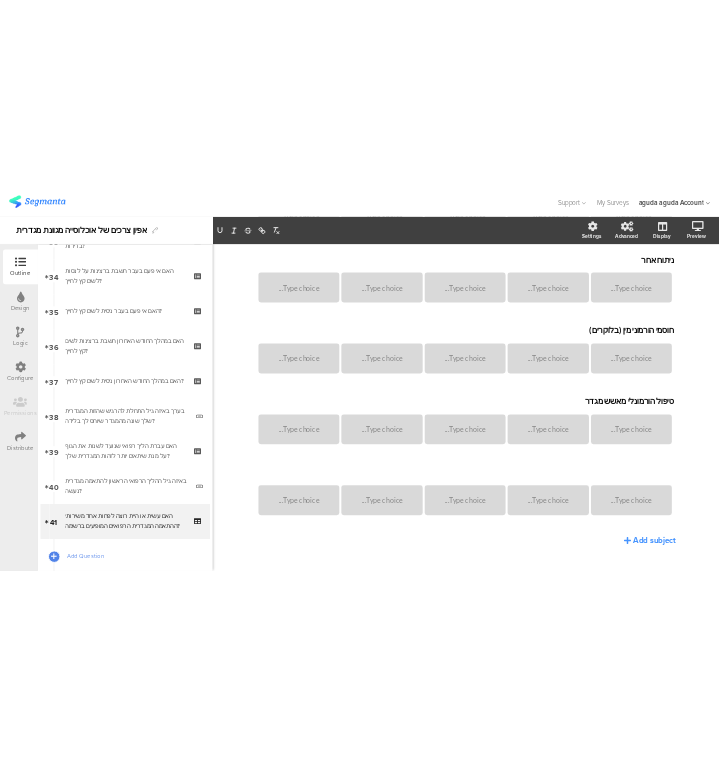 scroll, scrollTop: 493, scrollLeft: 0, axis: vertical 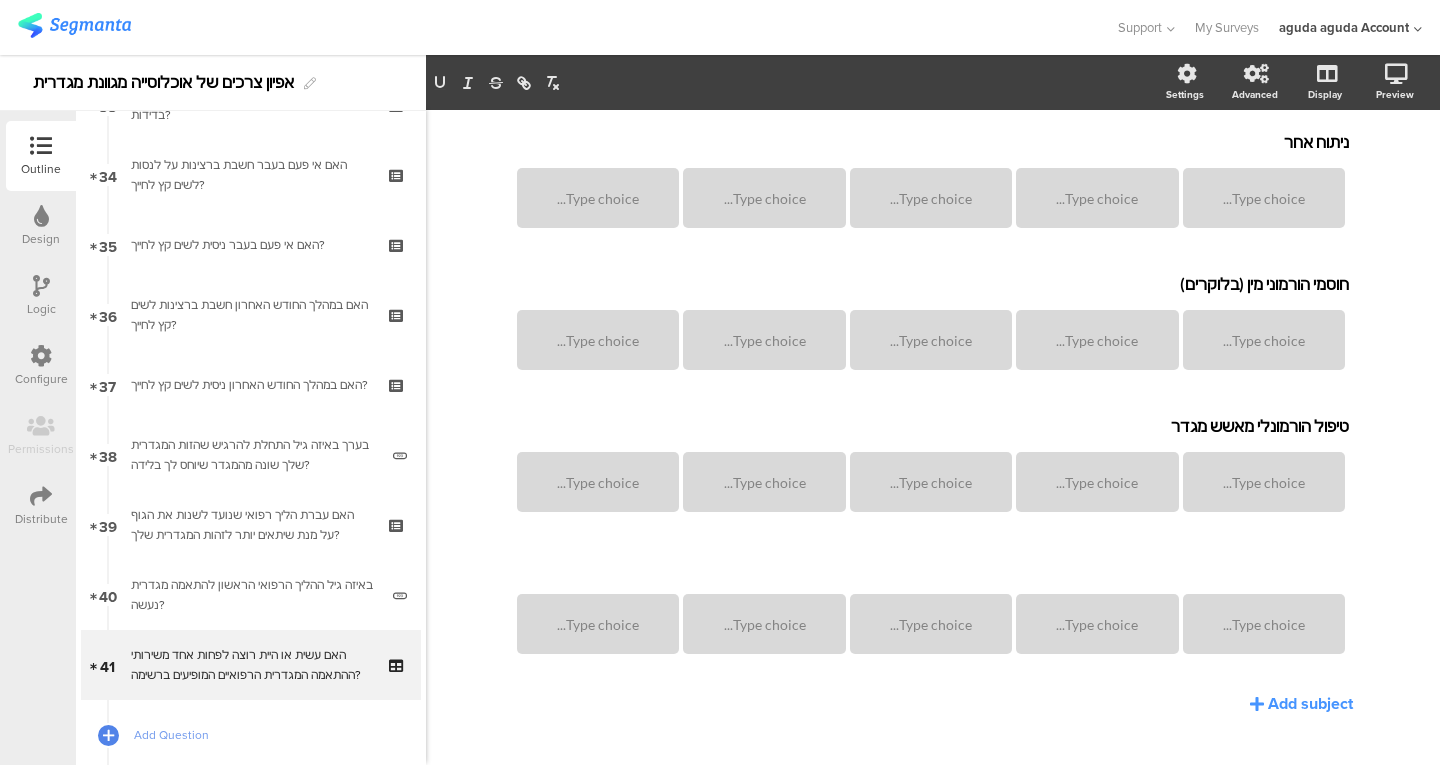 type 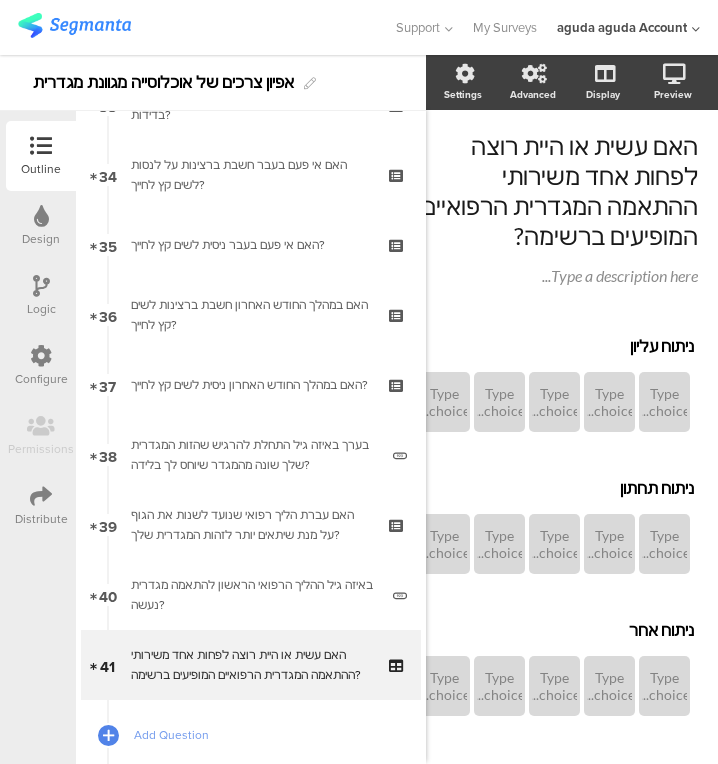 scroll, scrollTop: 65, scrollLeft: 46, axis: both 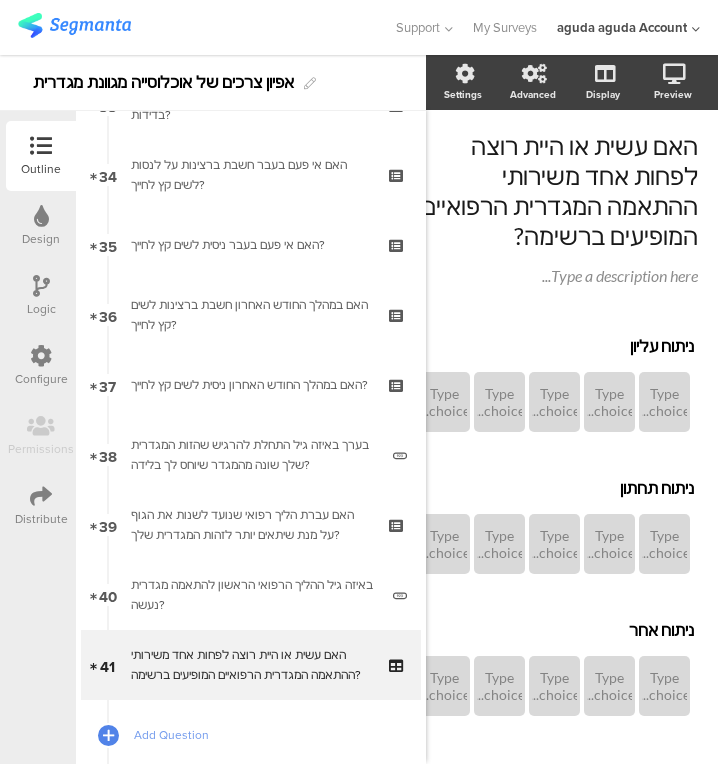 type 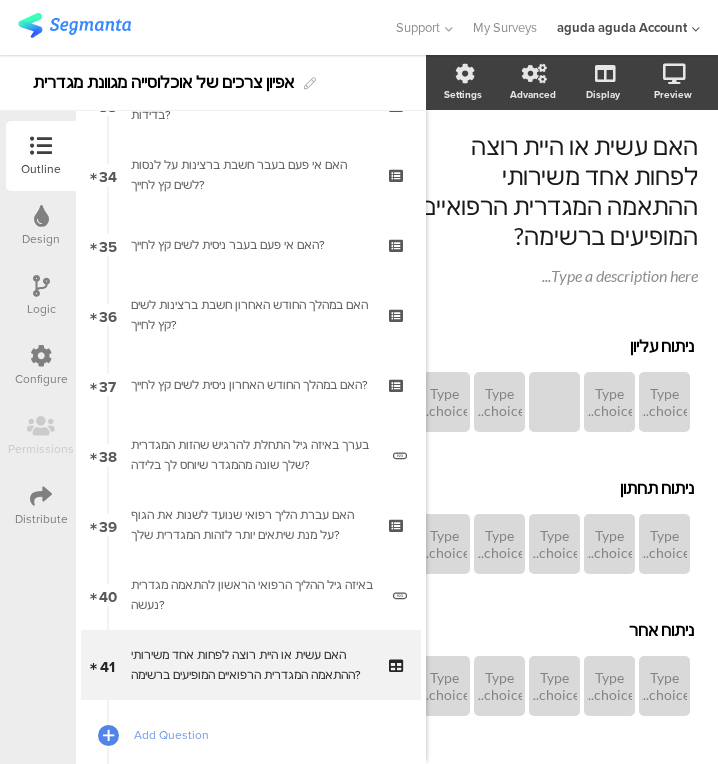 type 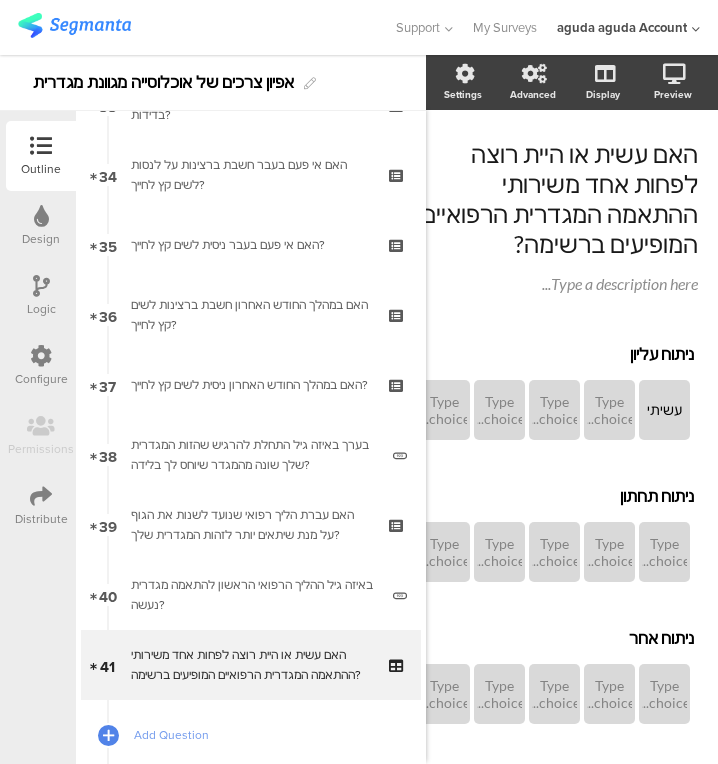 type 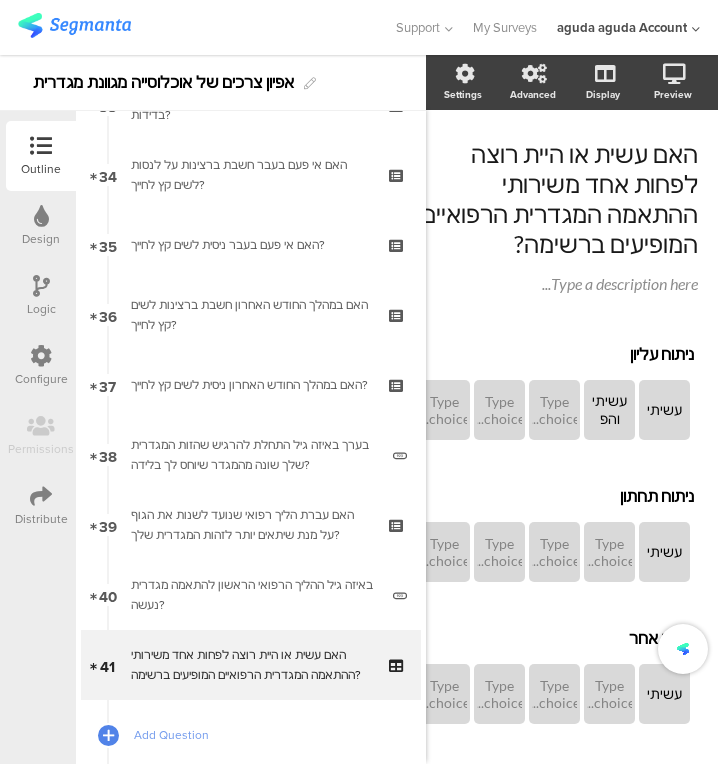 scroll, scrollTop: 48, scrollLeft: 46, axis: both 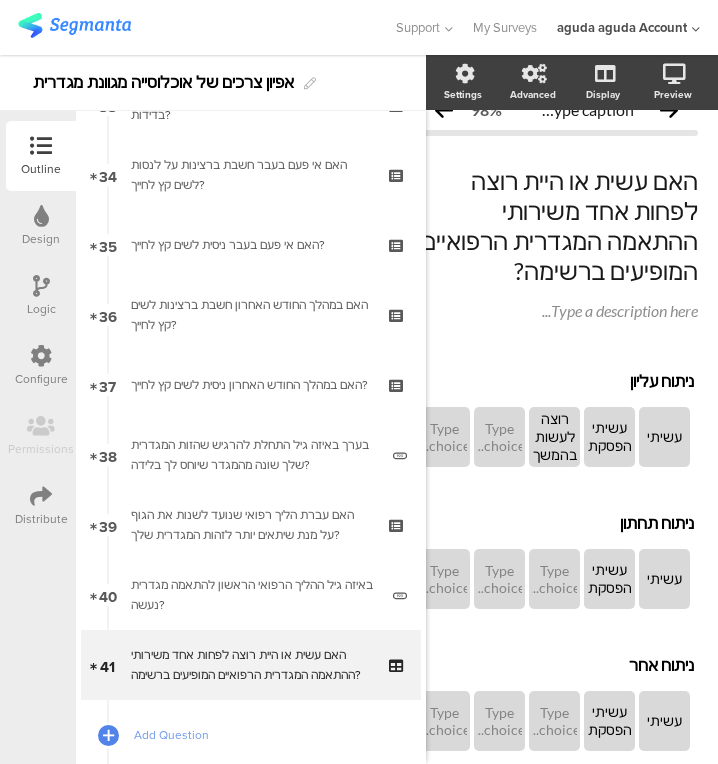 type 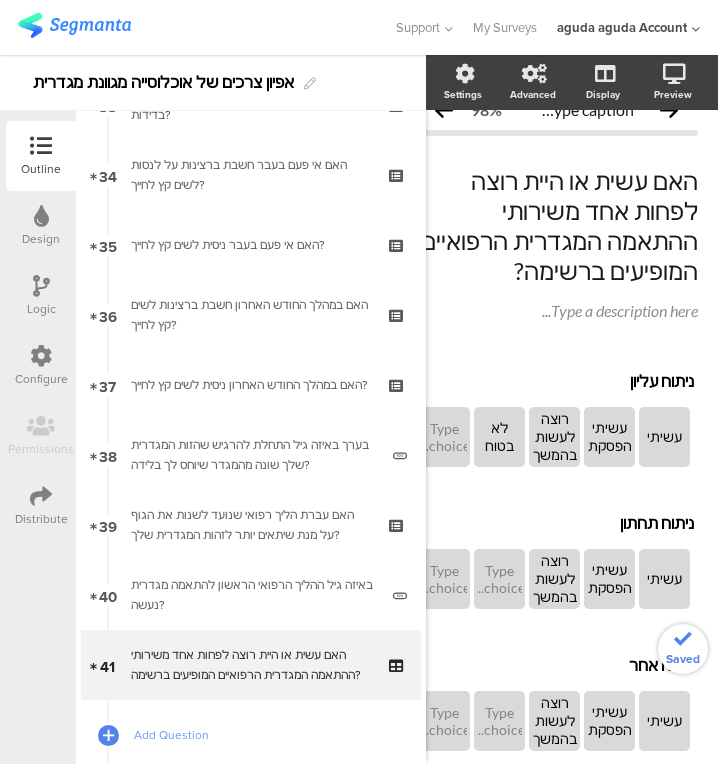 type 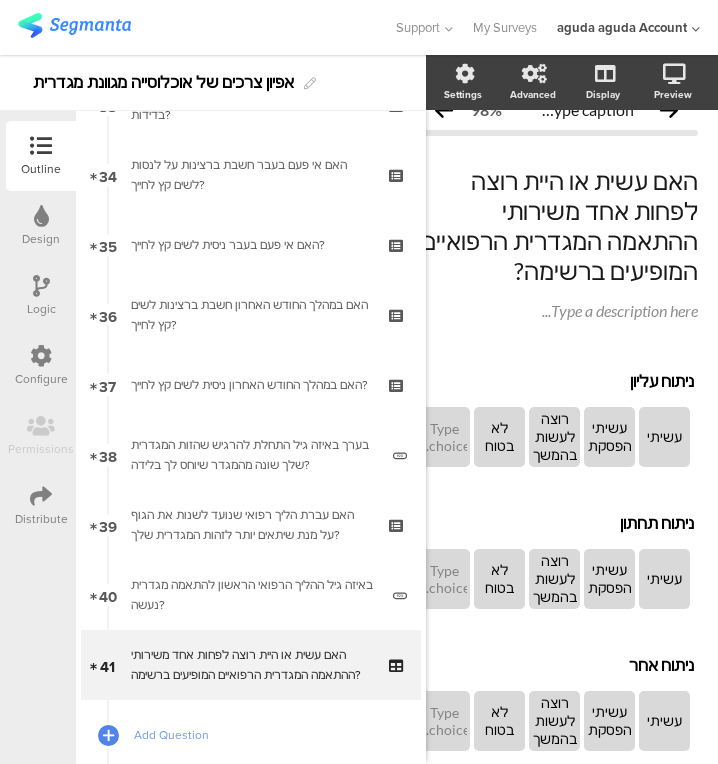 click on "לא בטוח" 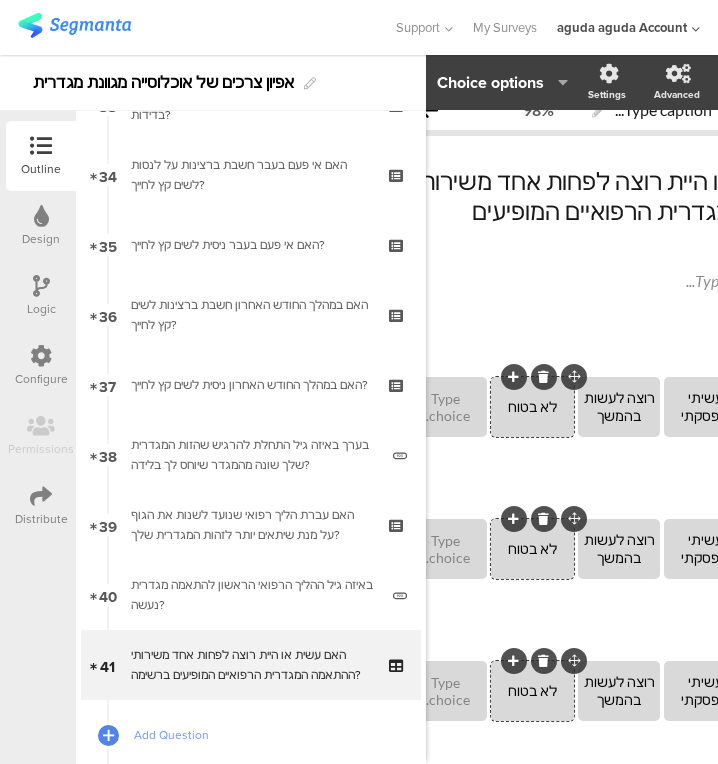 click on "לא בטוח" 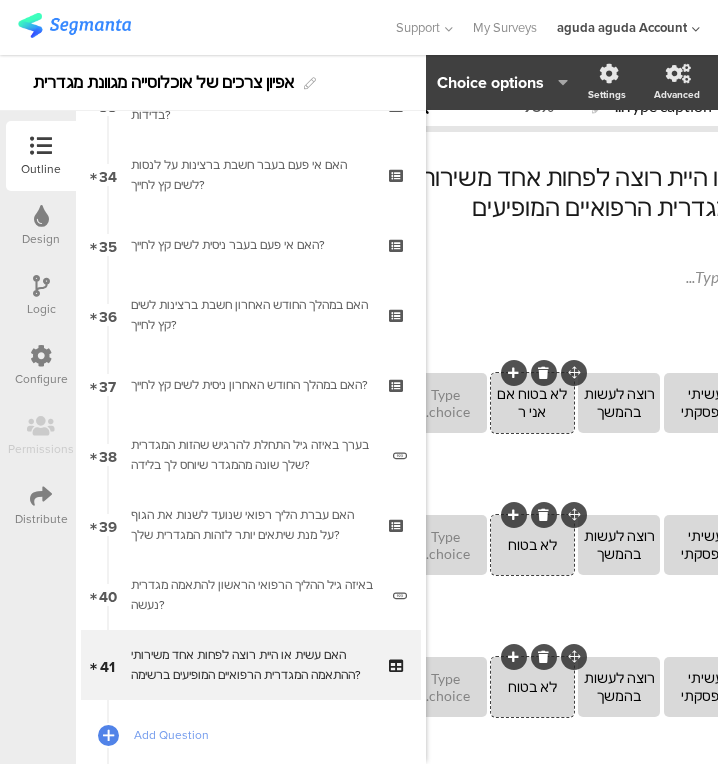 scroll, scrollTop: 25, scrollLeft: 46, axis: both 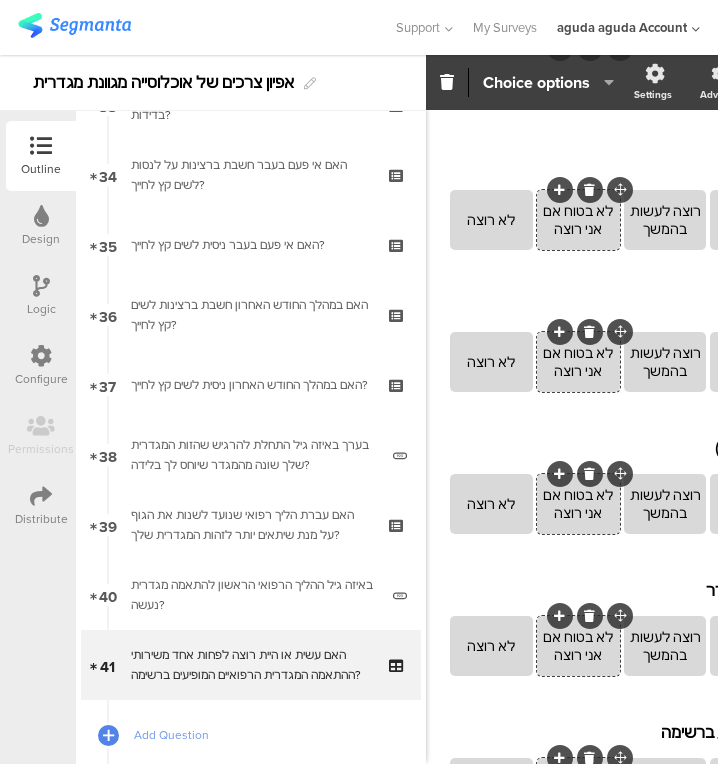 click on "Add Question" at bounding box center (251, 735) 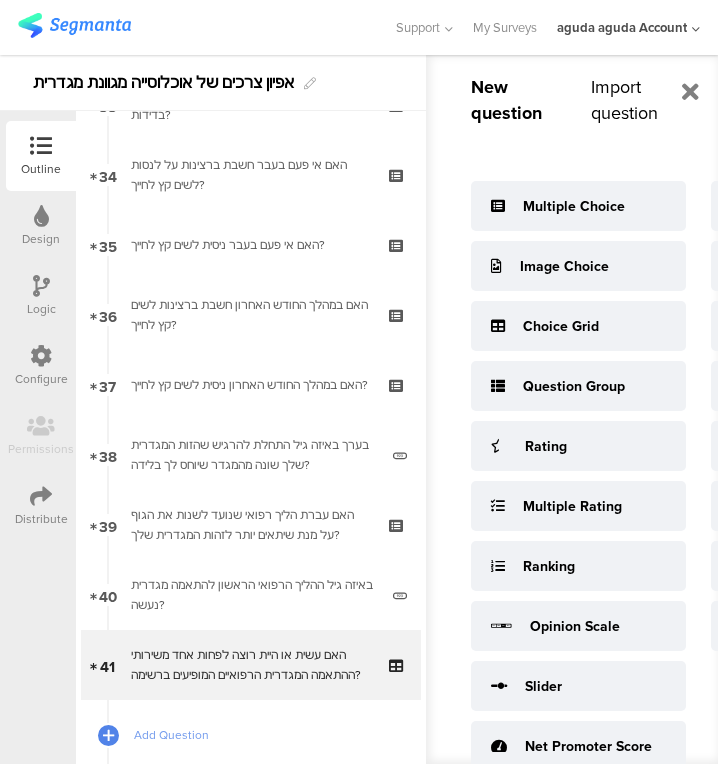 scroll, scrollTop: 381, scrollLeft: 0, axis: vertical 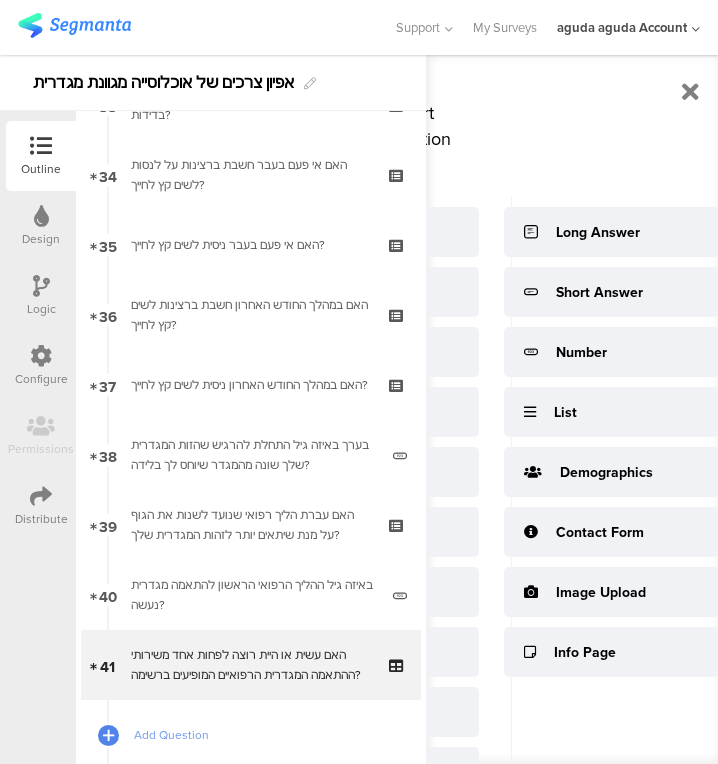click on "Short Answer" at bounding box center [599, 292] 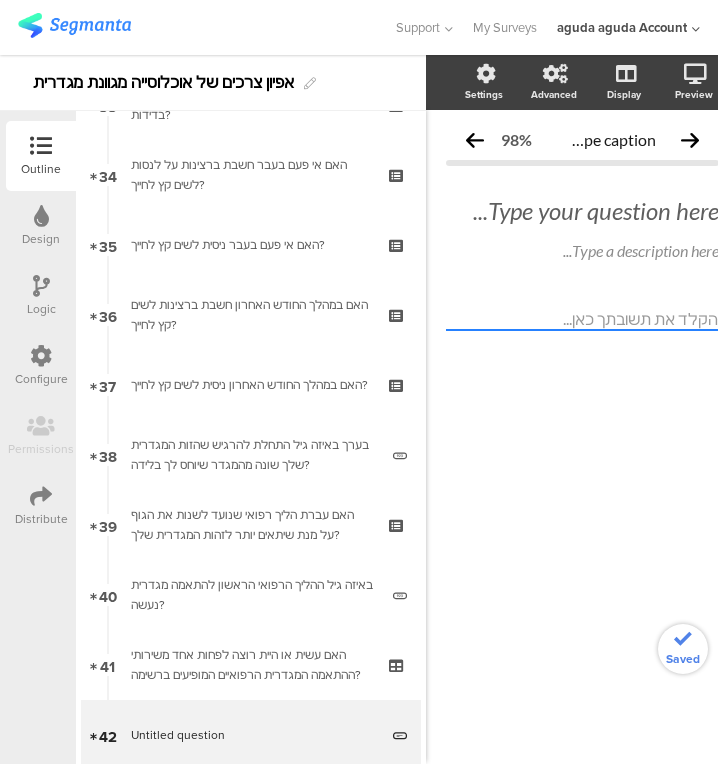 scroll, scrollTop: 0, scrollLeft: 18, axis: horizontal 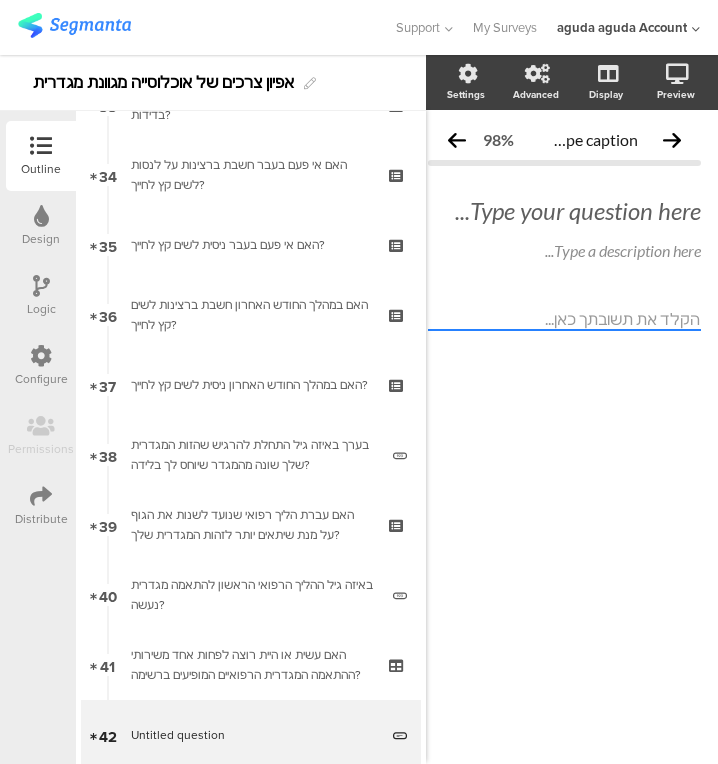 click on "Type your question here..." 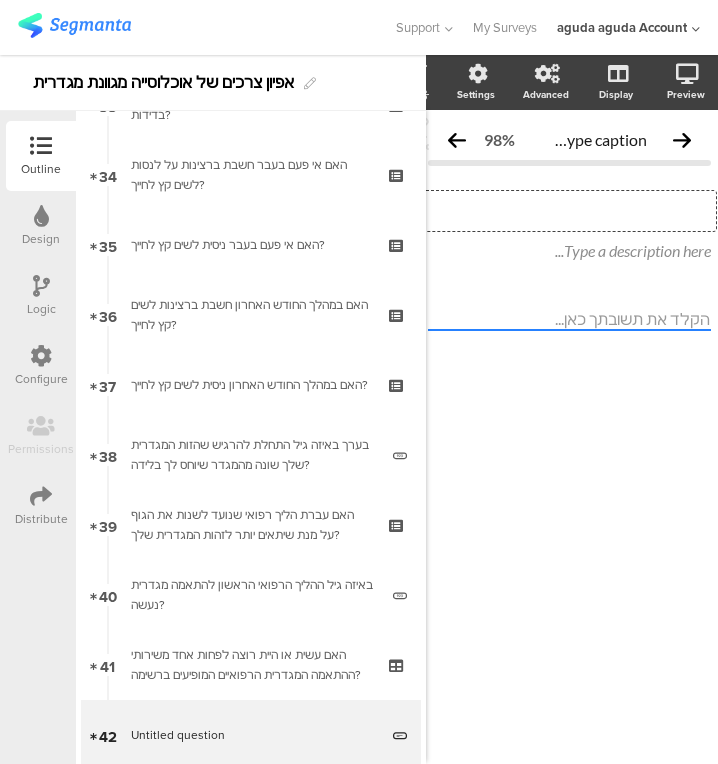 type 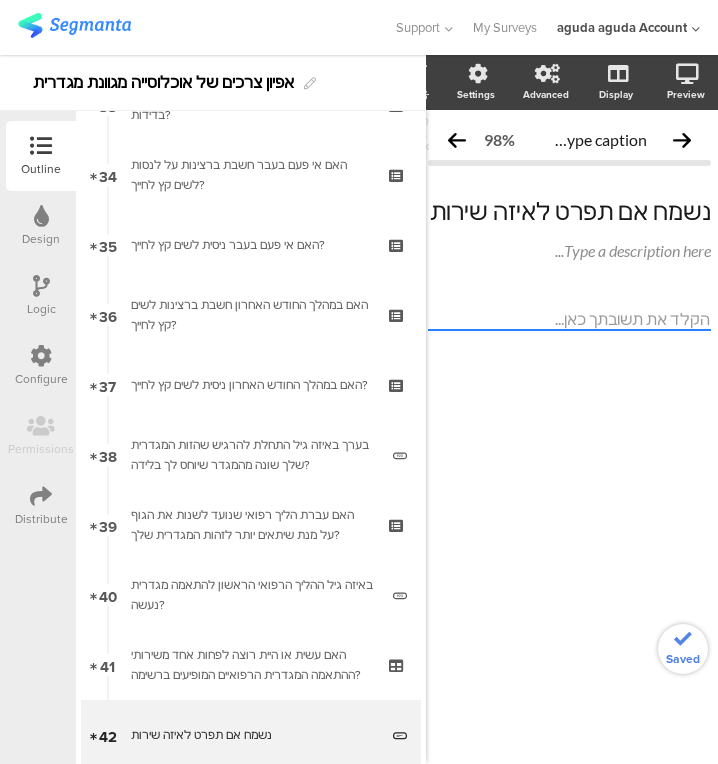 click on "האם עשית או היית רוצה לפחות אחד משירותי ההתאמה המגדרית הרפואיים המופיעים ברשימה?" at bounding box center [250, 665] 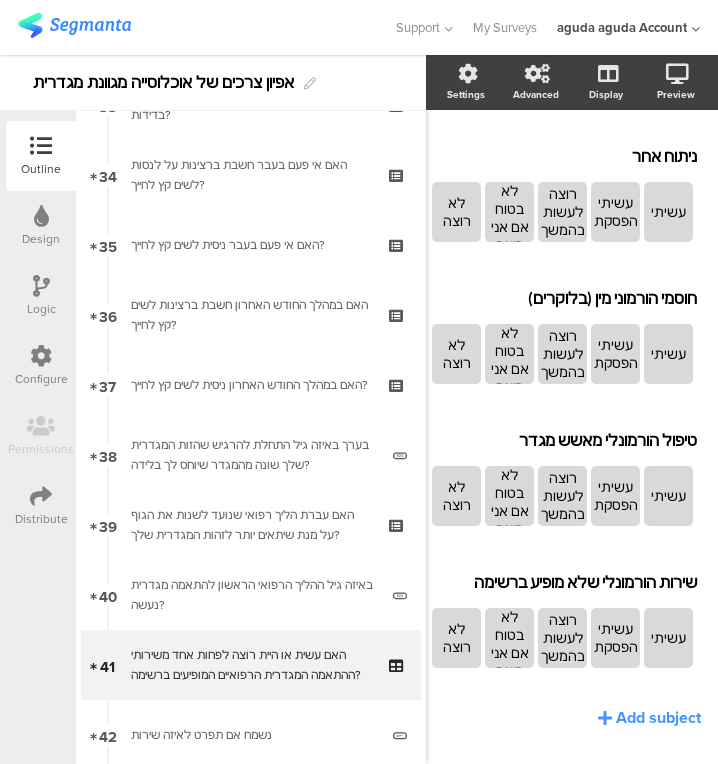 scroll, scrollTop: 569, scrollLeft: 38, axis: both 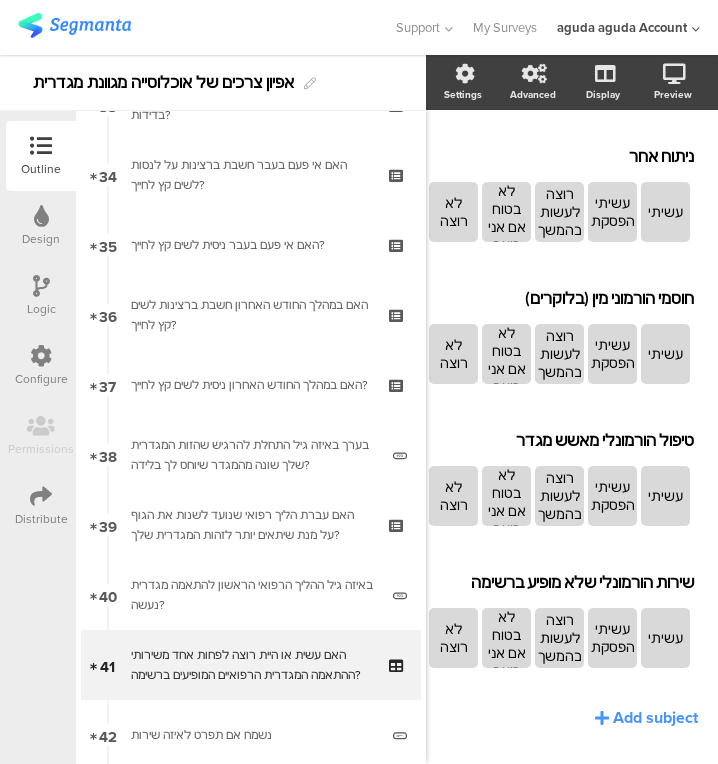 click on "שירות הורמונלי שלא מופיע ברשימה" at bounding box center (561, 582) 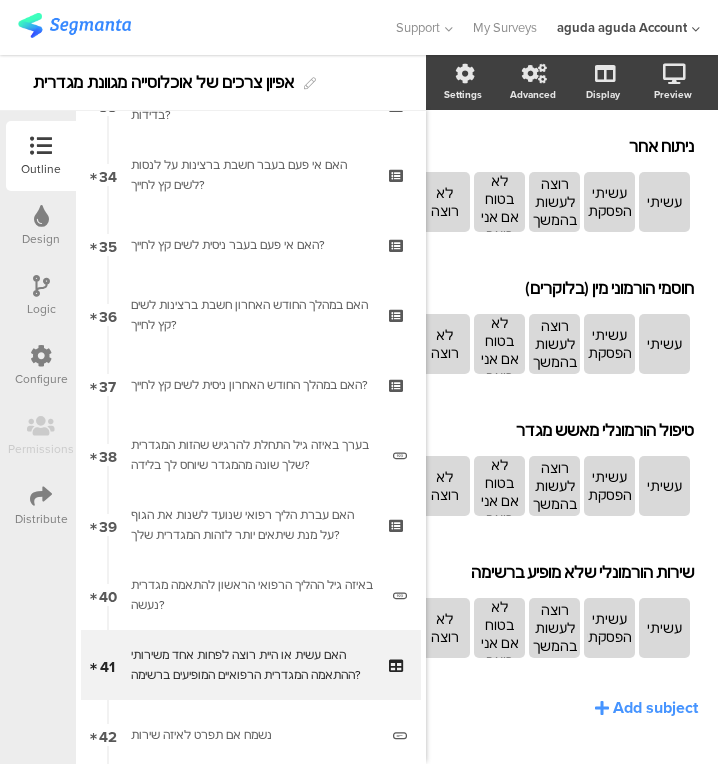 click on "ניתוח עליון
ניתוח עליון
עשיתי
עשיתי והפסקתי
רוצה לעשות בהמשך
לא בטוח אם אני רוצה
לא רוצה
ניתוח תחתון
ניתוח תחתון
עשיתי
עשיתי והפסקתי
רוצה לעשות בהמשך" 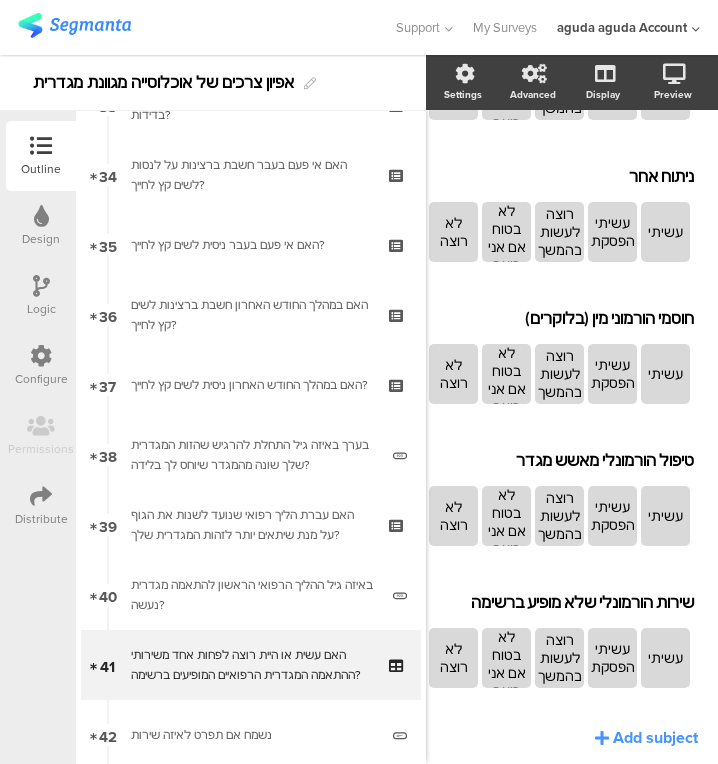 click on "ניתוח עליון
ניתוח עליון
עשיתי
עשיתי והפסקתי
רוצה לעשות בהמשך
לא בטוח אם אני רוצה
לא רוצה
ניתוח תחתון
ניתוח תחתון
עשיתי
עשיתי והפסקתי
רוצה לעשות בהמשך" 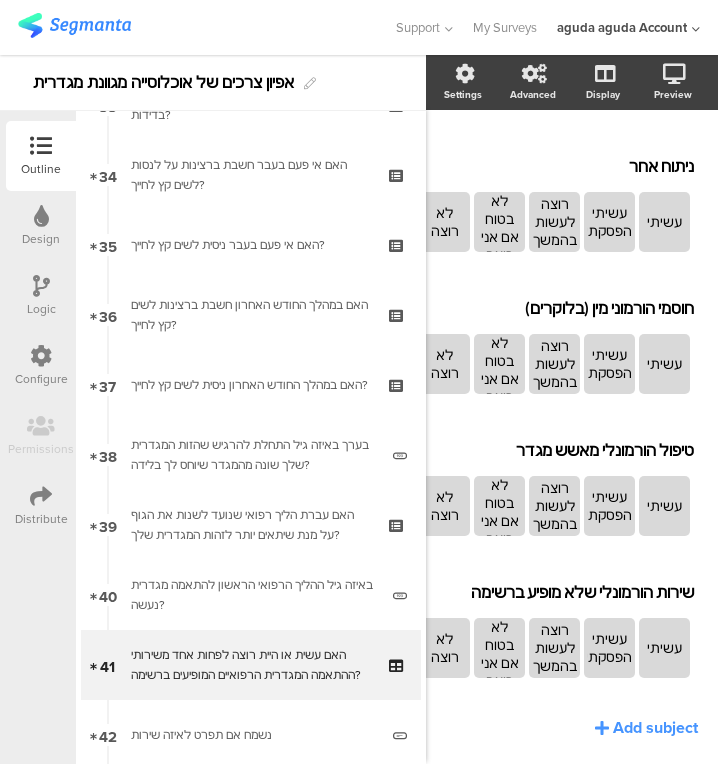 click on "ניתוח עליון
ניתוח עליון
עשיתי
עשיתי והפסקתי
רוצה לעשות בהמשך
לא בטוח אם אני רוצה
לא רוצה
ניתוח תחתון
ניתוח תחתון
עשיתי
עשיתי והפסקתי
רוצה לעשות בהמשך" 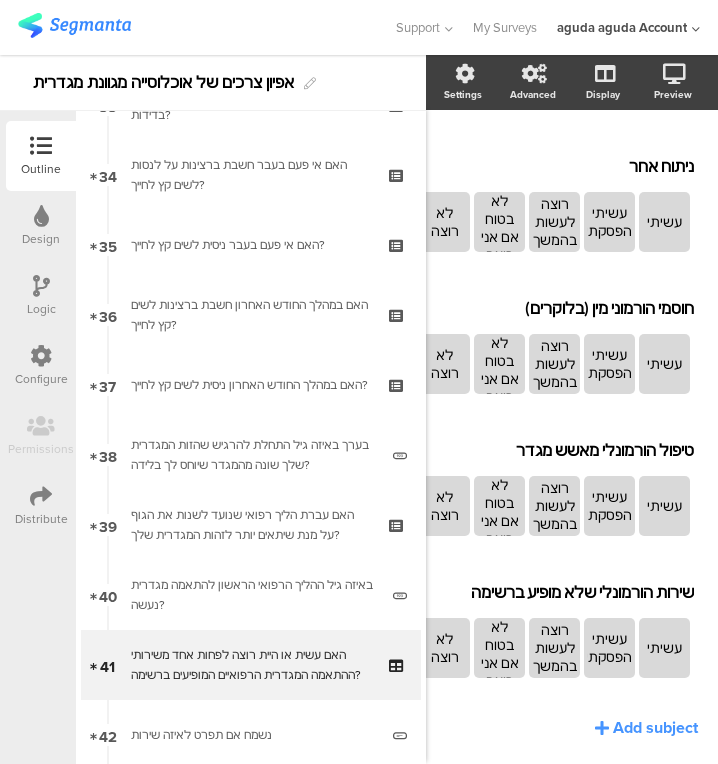 click on "ניתוח עליון
ניתוח עליון
עשיתי
עשיתי והפסקתי
רוצה לעשות בהמשך
לא בטוח אם אני רוצה
לא רוצה
ניתוח תחתון
ניתוח תחתון
עשיתי
עשיתי והפסקתי
רוצה לעשות בהמשך" 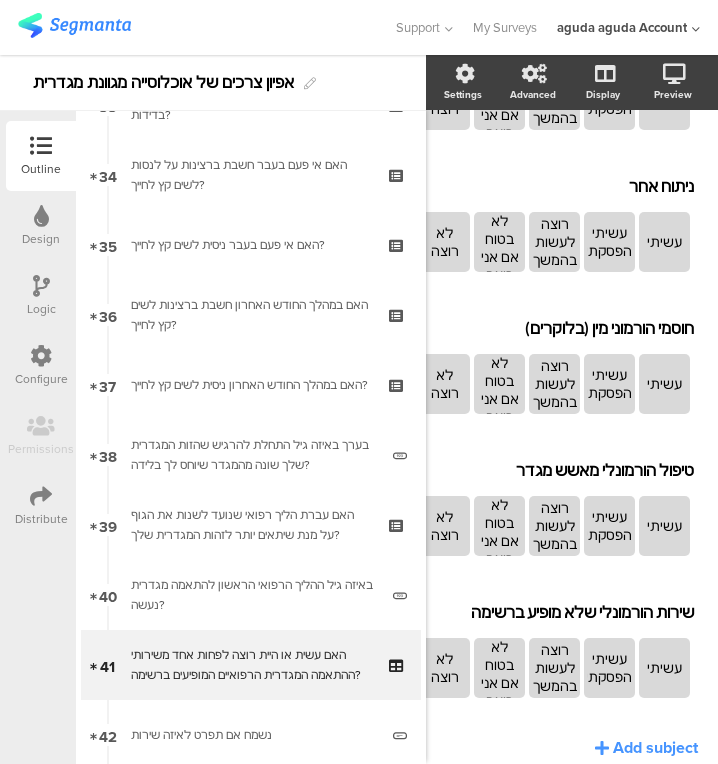 click on "ניתוח עליון
ניתוח עליון
עשיתי
עשיתי והפסקתי
רוצה לעשות בהמשך
לא בטוח אם אני רוצה
לא רוצה
ניתוח תחתון
ניתוח תחתון
עשיתי
עשיתי והפסקתי
רוצה לעשות בהמשך" 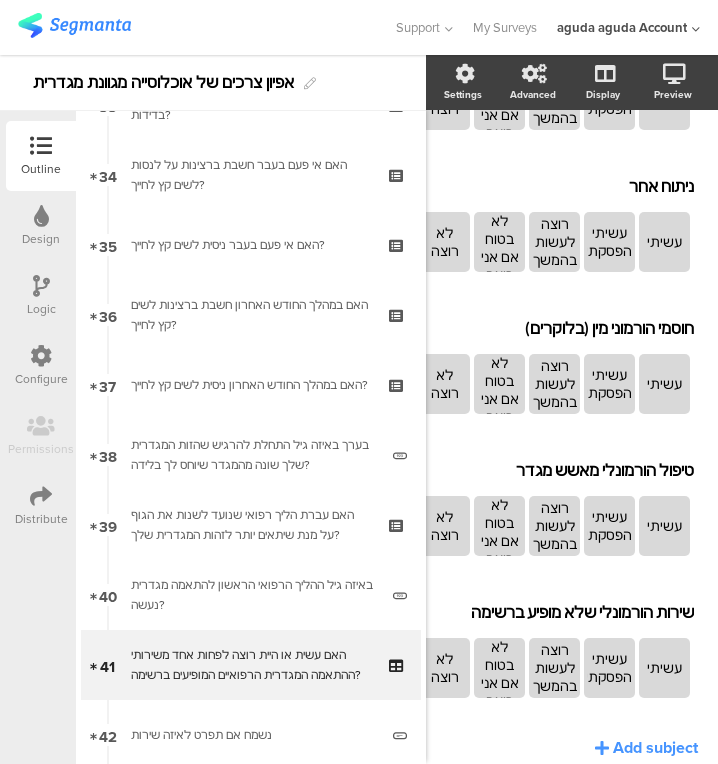 click on "ניתוח עליון
ניתוח עליון
עשיתי
עשיתי והפסקתי
רוצה לעשות בהמשך
לא בטוח אם אני רוצה
לא רוצה
ניתוח תחתון
ניתוח תחתון
עשיתי
עשיתי והפסקתי
רוצה לעשות בהמשך" 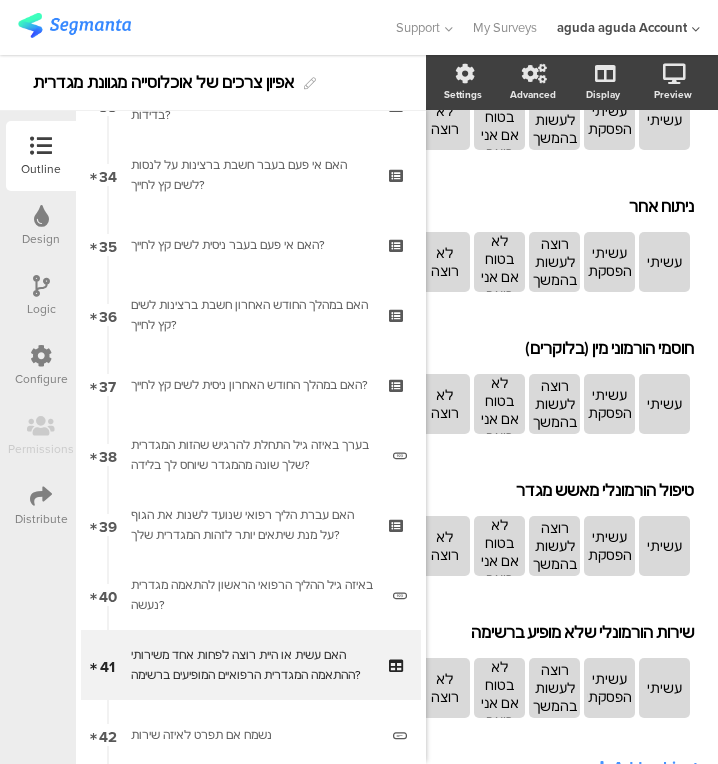 click on "ניתוח עליון
ניתוח עליון
עשיתי
עשיתי והפסקתי
רוצה לעשות בהמשך
לא בטוח אם אני רוצה
לא רוצה
ניתוח תחתון
ניתוח תחתון
עשיתי
עשיתי והפסקתי
רוצה לעשות בהמשך" 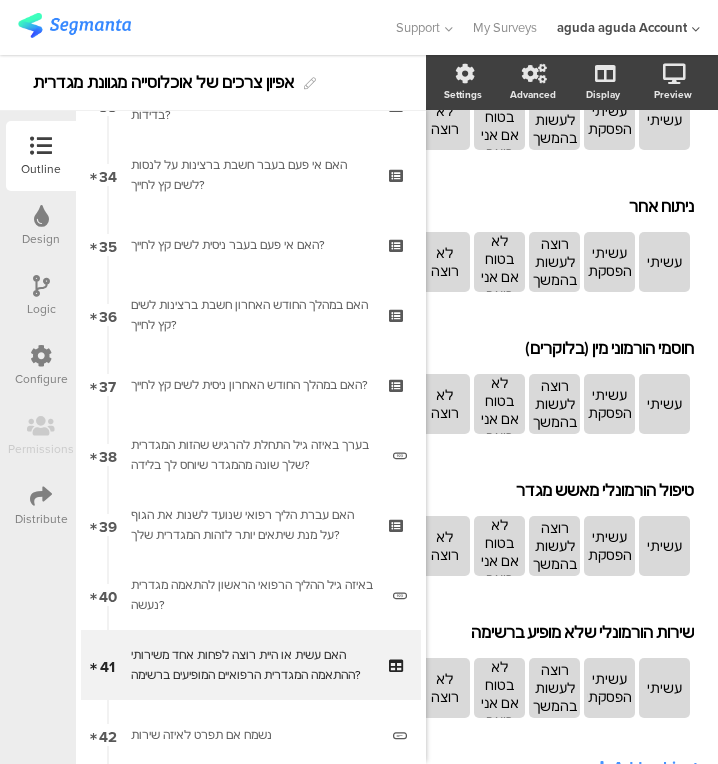 scroll, scrollTop: 469, scrollLeft: 38, axis: both 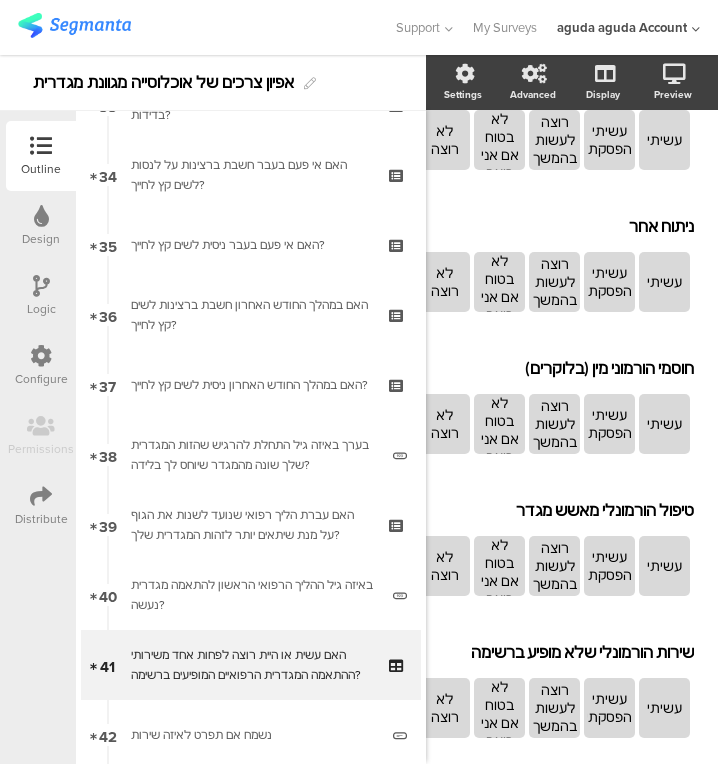 click on "ניתוח עליון
ניתוח עליון
עשיתי
עשיתי והפסקתי
רוצה לעשות בהמשך
לא בטוח אם אני רוצה
לא רוצה
ניתוח תחתון
ניתוח תחתון
עשיתי
עשיתי והפסקתי
רוצה לעשות בהמשך" 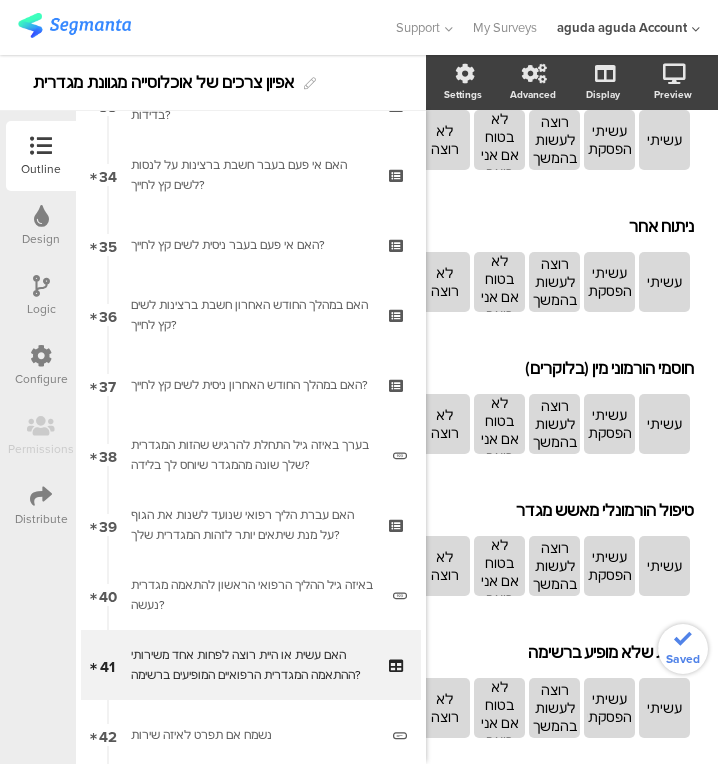 click on "42
נשמח אם תפרט לאיזה שירות" at bounding box center [251, 735] 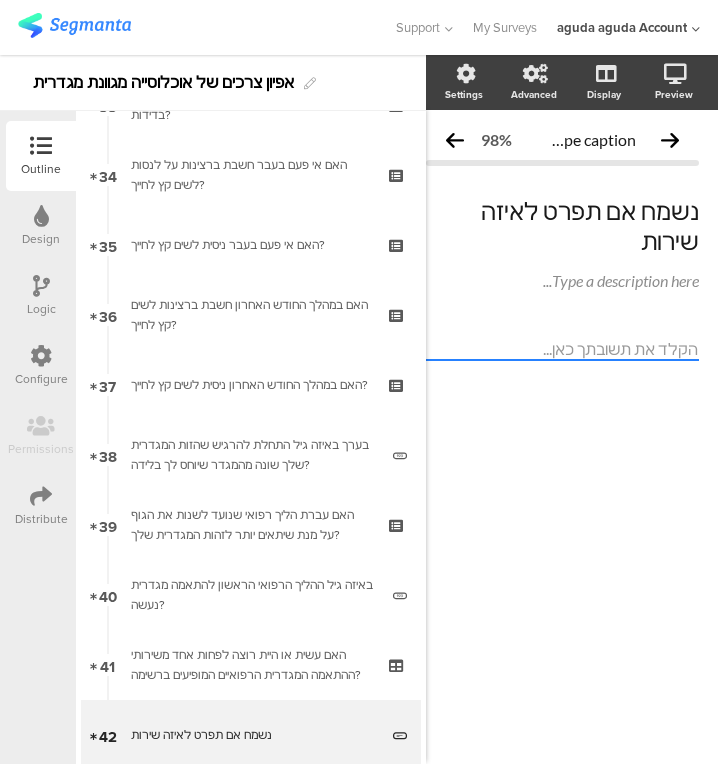 click on "נשמח אם תפרט לאיזה שירות
נשמח אם תפרט לאיזה שירות" 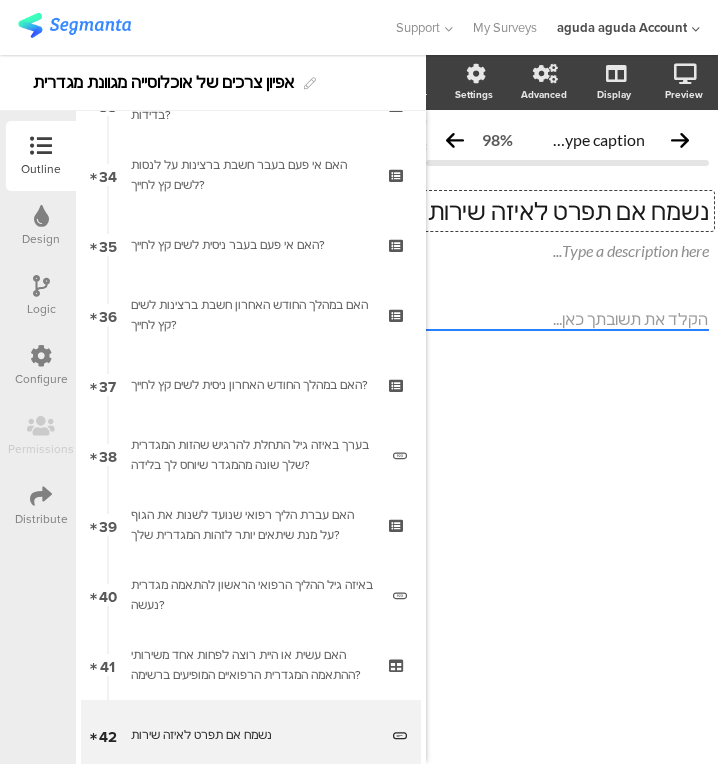 type 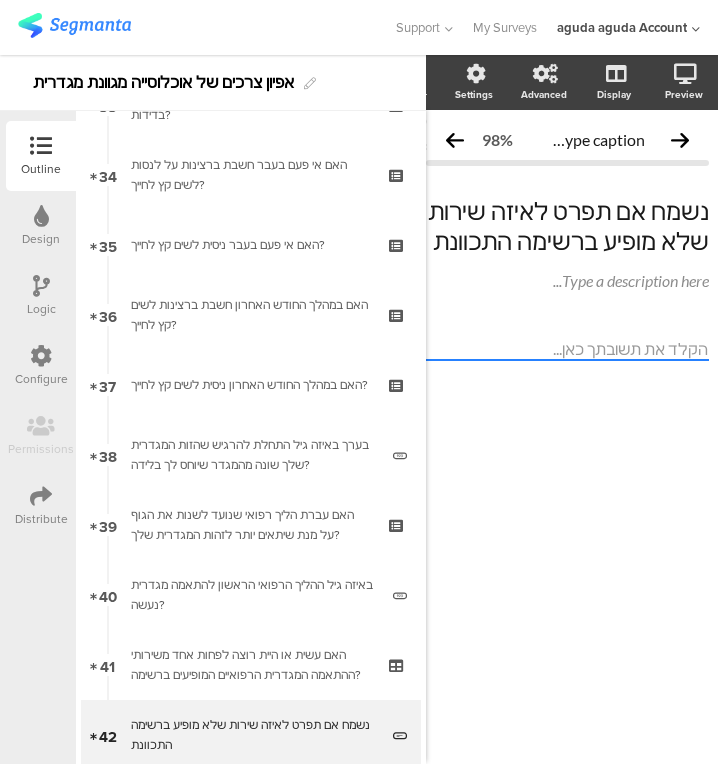 click on "Logic" at bounding box center [41, 296] 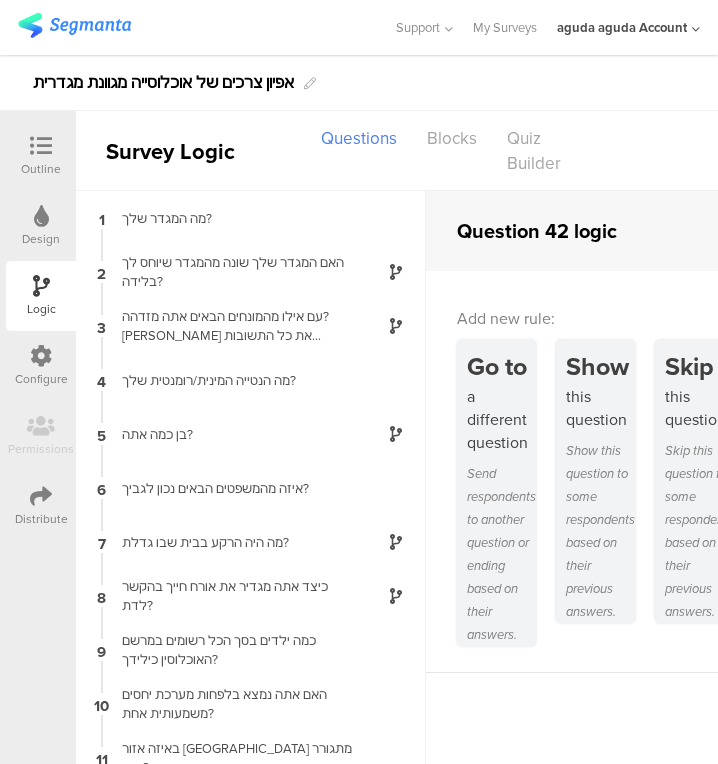 scroll, scrollTop: 29, scrollLeft: 0, axis: vertical 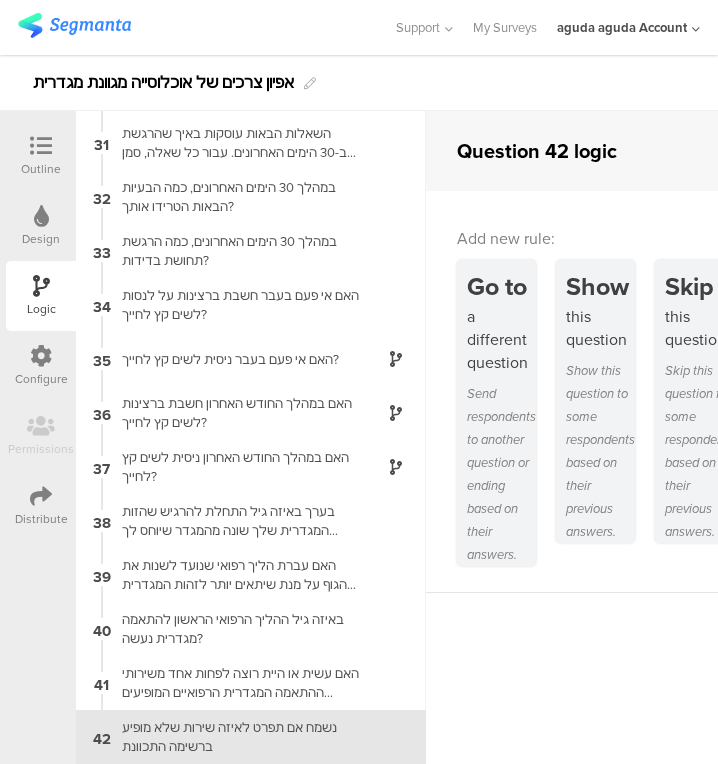 click on "37
האם במהלך החודש האחרון ניסית לשים קץ לחייך?" at bounding box center (251, 467) 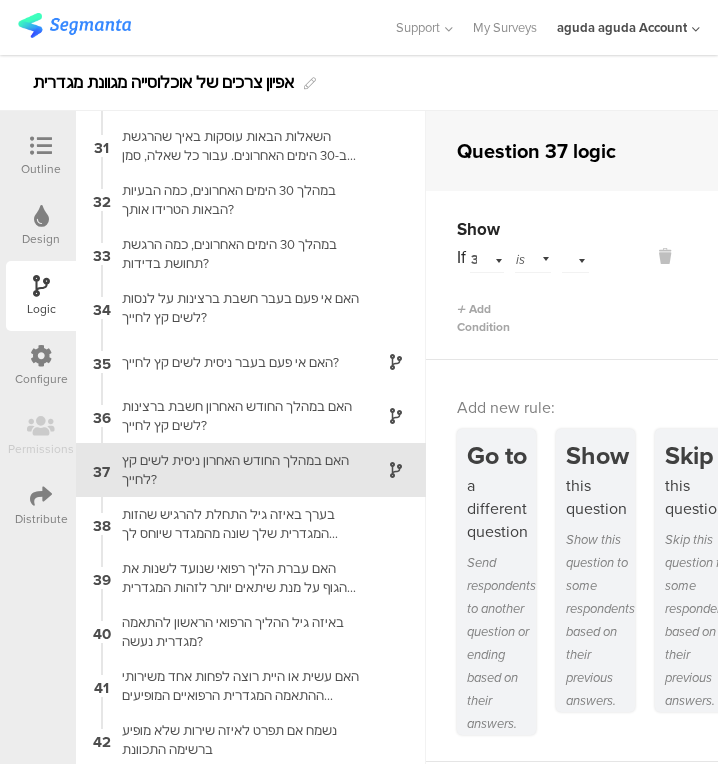 scroll, scrollTop: 1615, scrollLeft: 0, axis: vertical 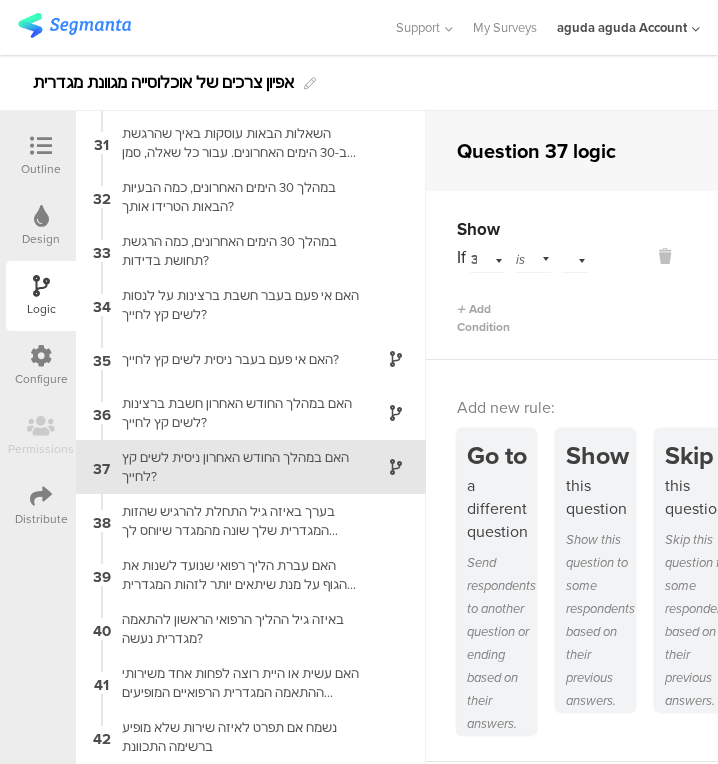 click on "38
בערך באיזה גיל התחלת להרגיש שהזות המגדרית שלך שונה מהמגדר שיוחס לך בלידה?" at bounding box center [251, 521] 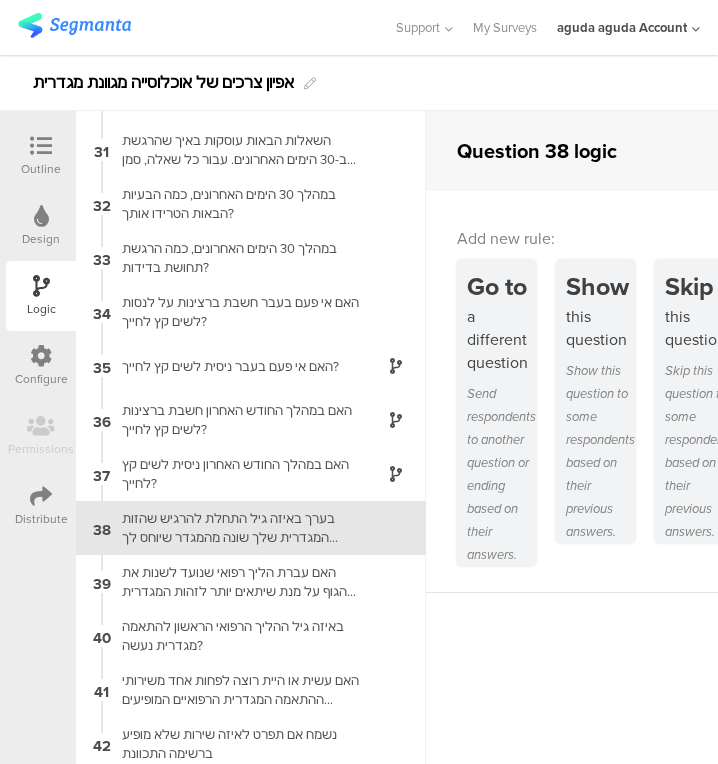 scroll, scrollTop: 1615, scrollLeft: 0, axis: vertical 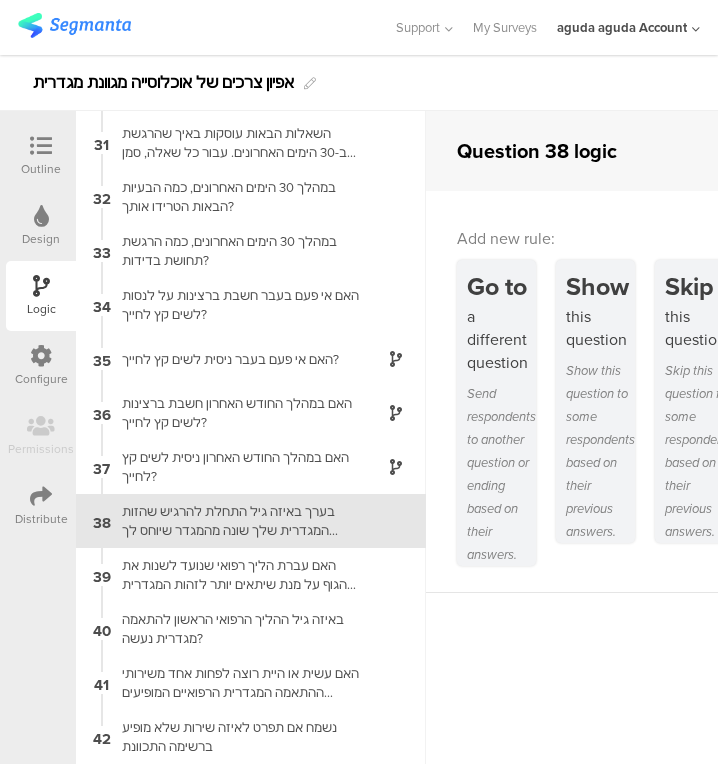 click on "40
באיזה גיל ההליך הרפואי הראשון להתאמה מגדרית נעשה?" at bounding box center [251, 629] 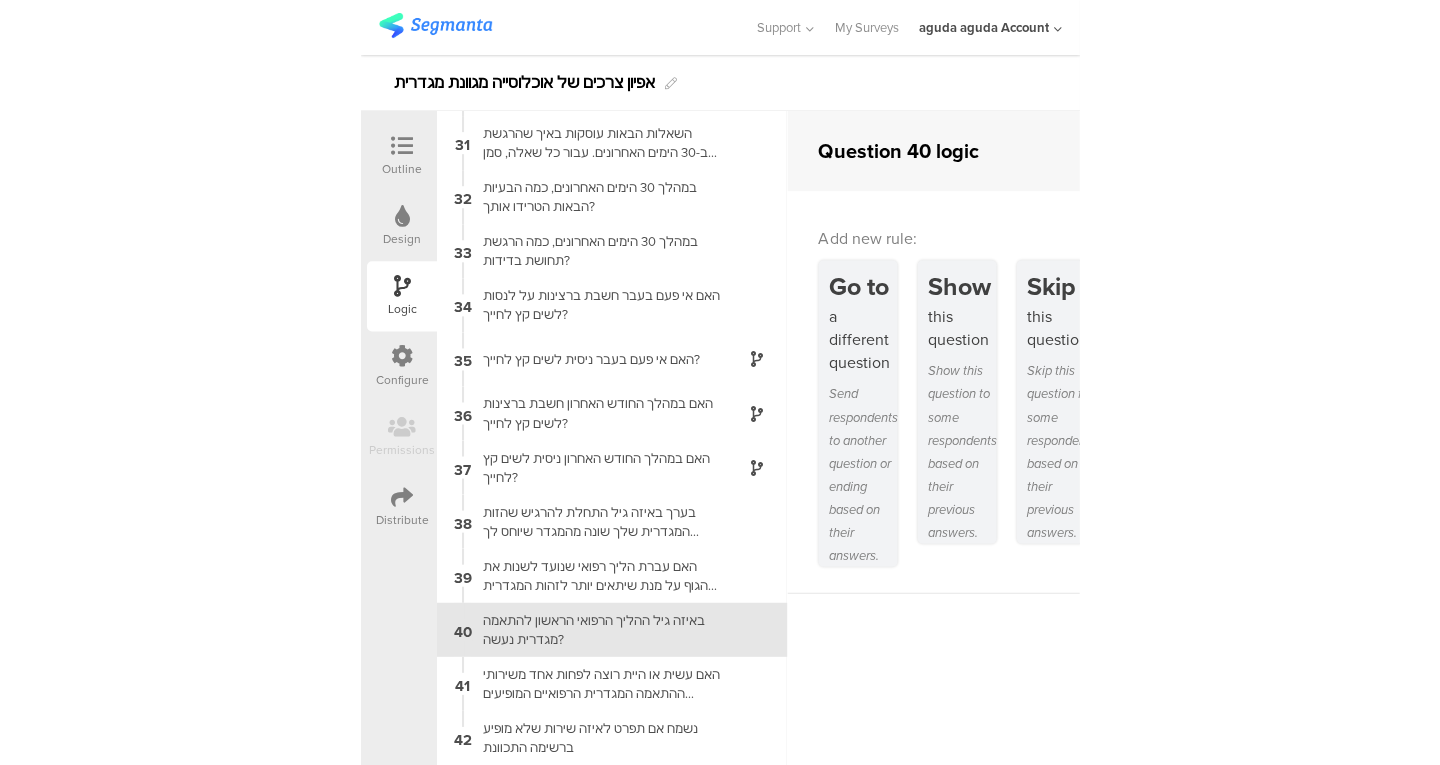 scroll, scrollTop: 1614, scrollLeft: 0, axis: vertical 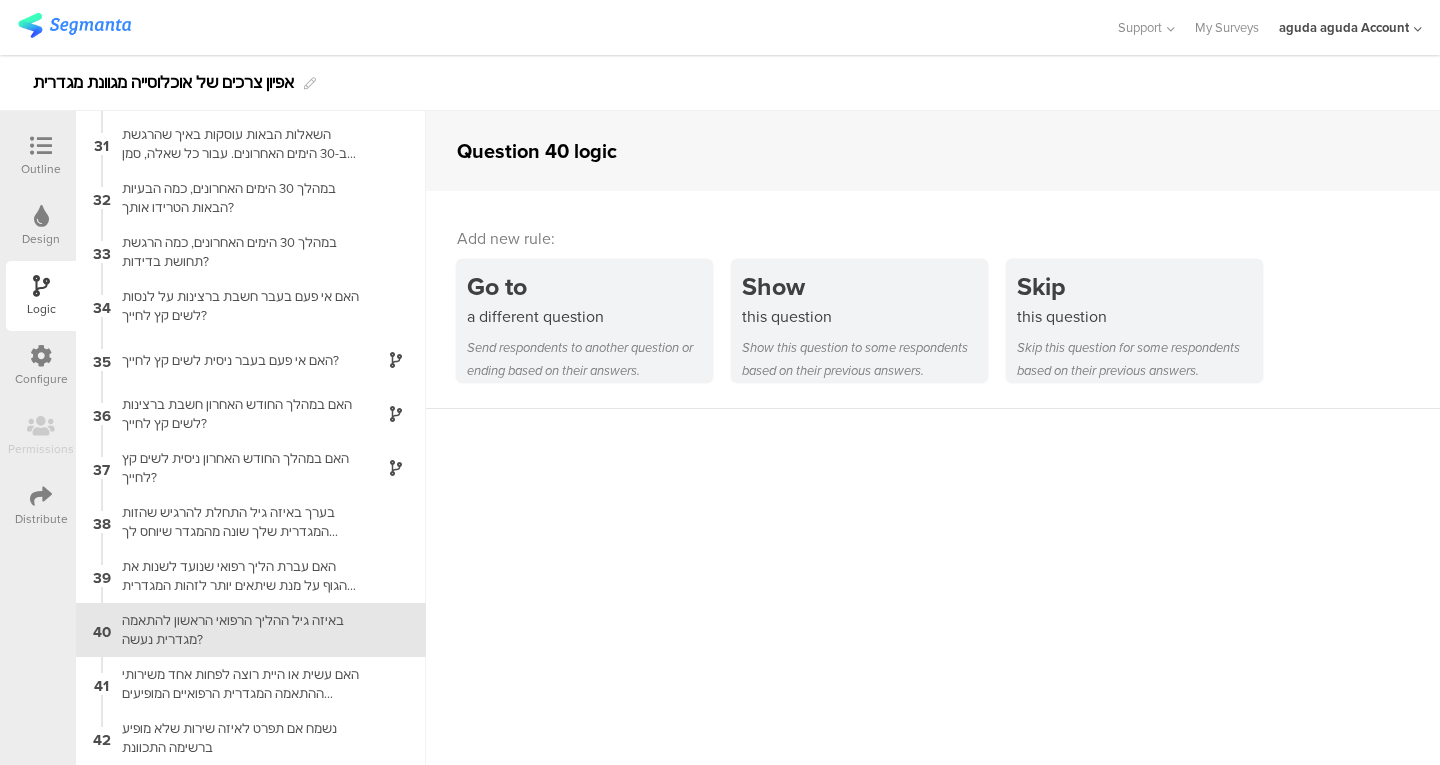 click on "Show
this question
Show this question to some respondents based on their previous answers." at bounding box center (859, 321) 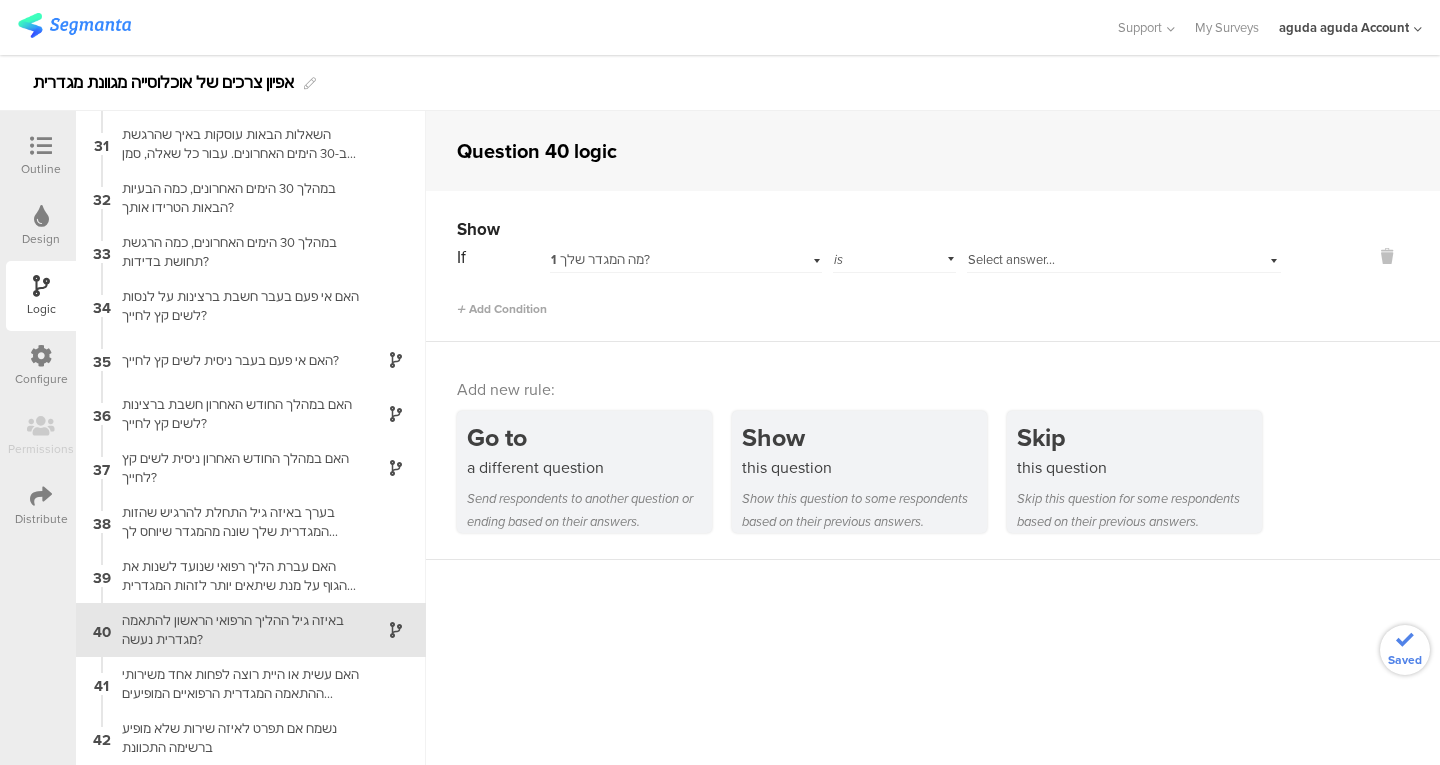 click on "1  מה המגדר שלך?" at bounding box center (661, 260) 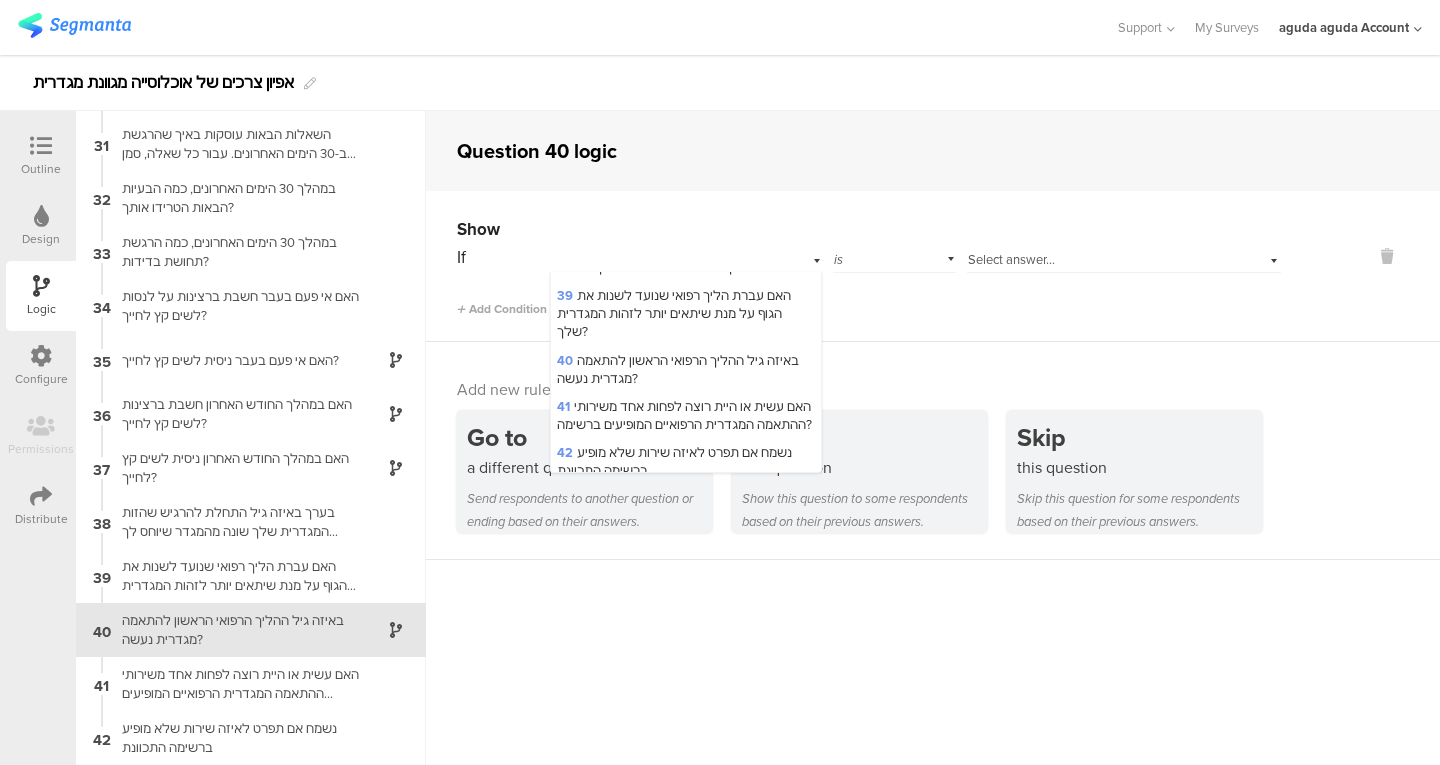scroll, scrollTop: 2025, scrollLeft: 0, axis: vertical 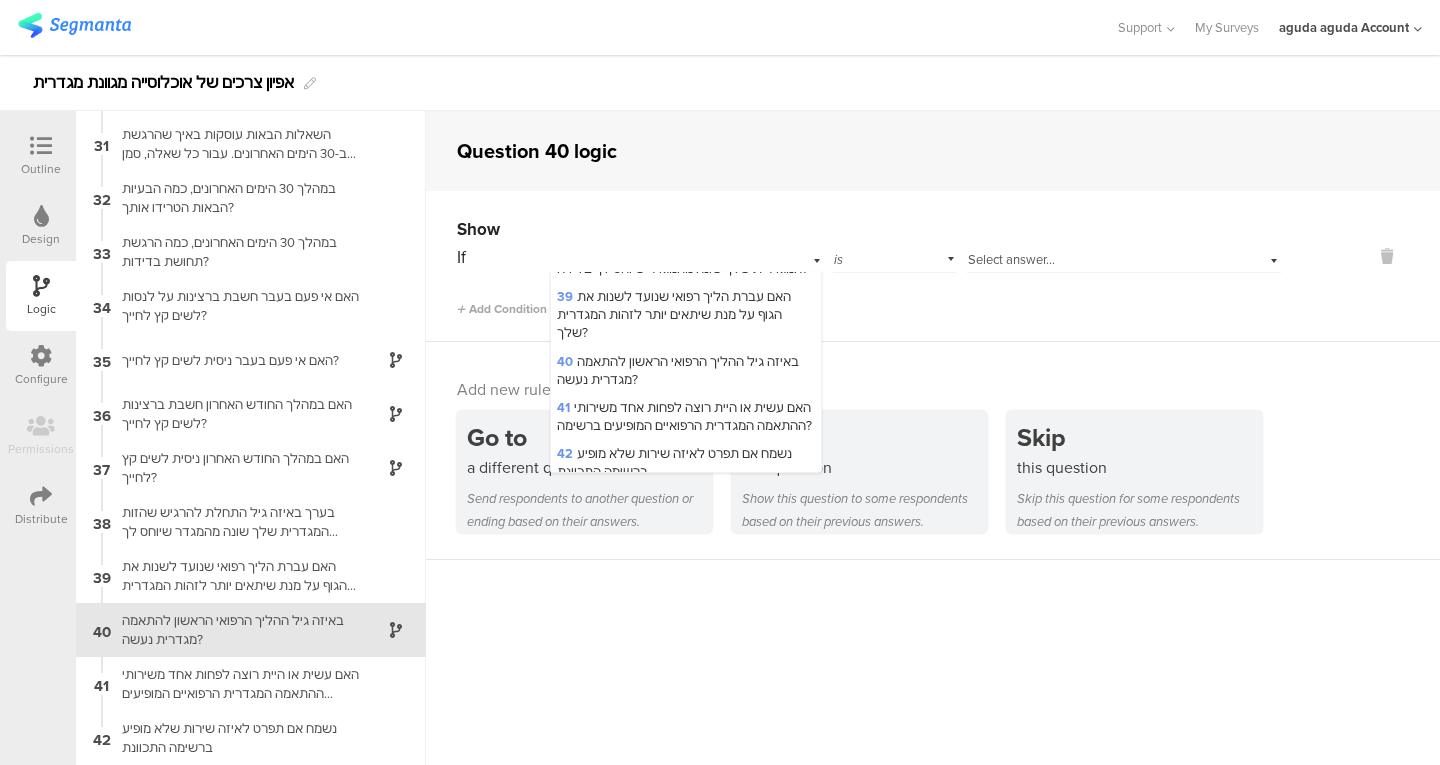 drag, startPoint x: 673, startPoint y: 322, endPoint x: 659, endPoint y: 315, distance: 15.652476 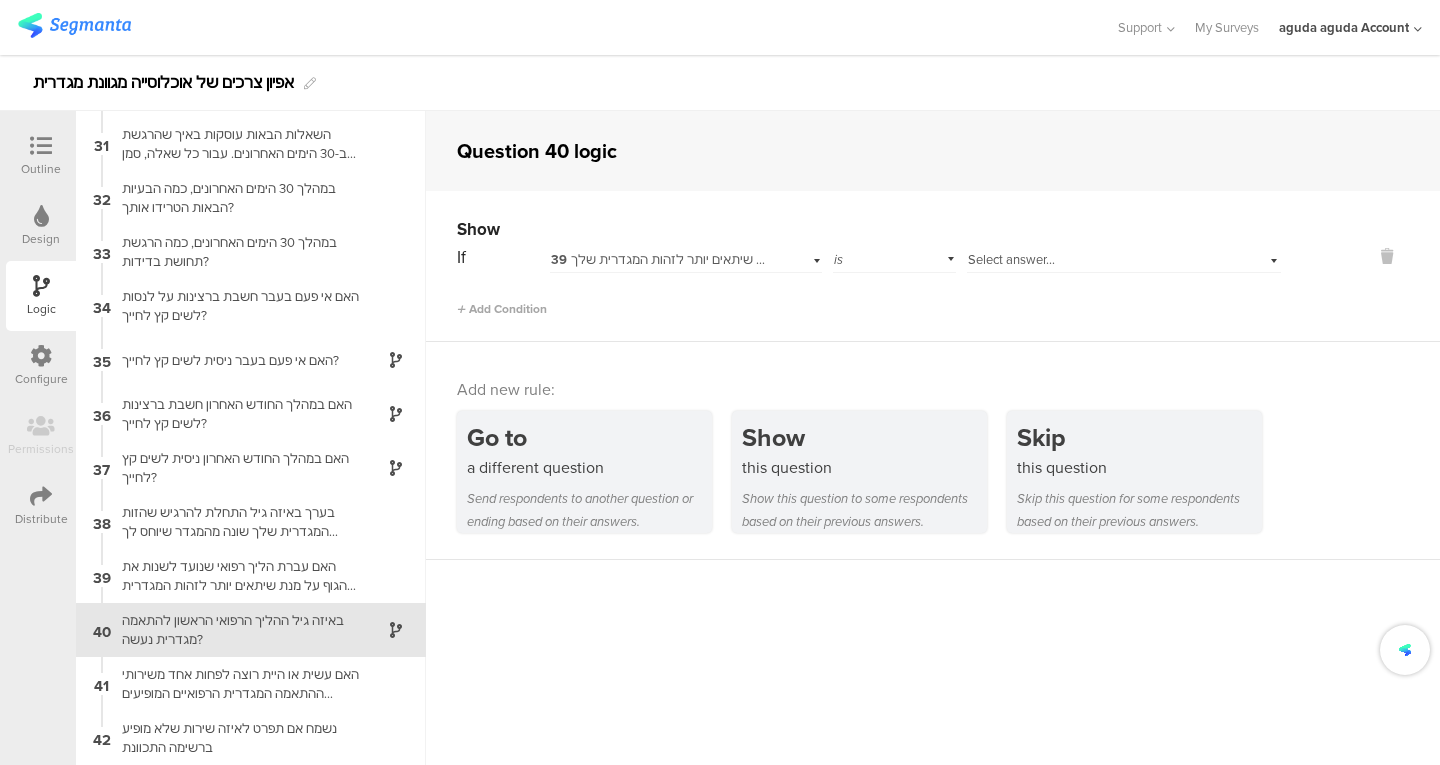 click on "Select answer..." at bounding box center [1124, 257] 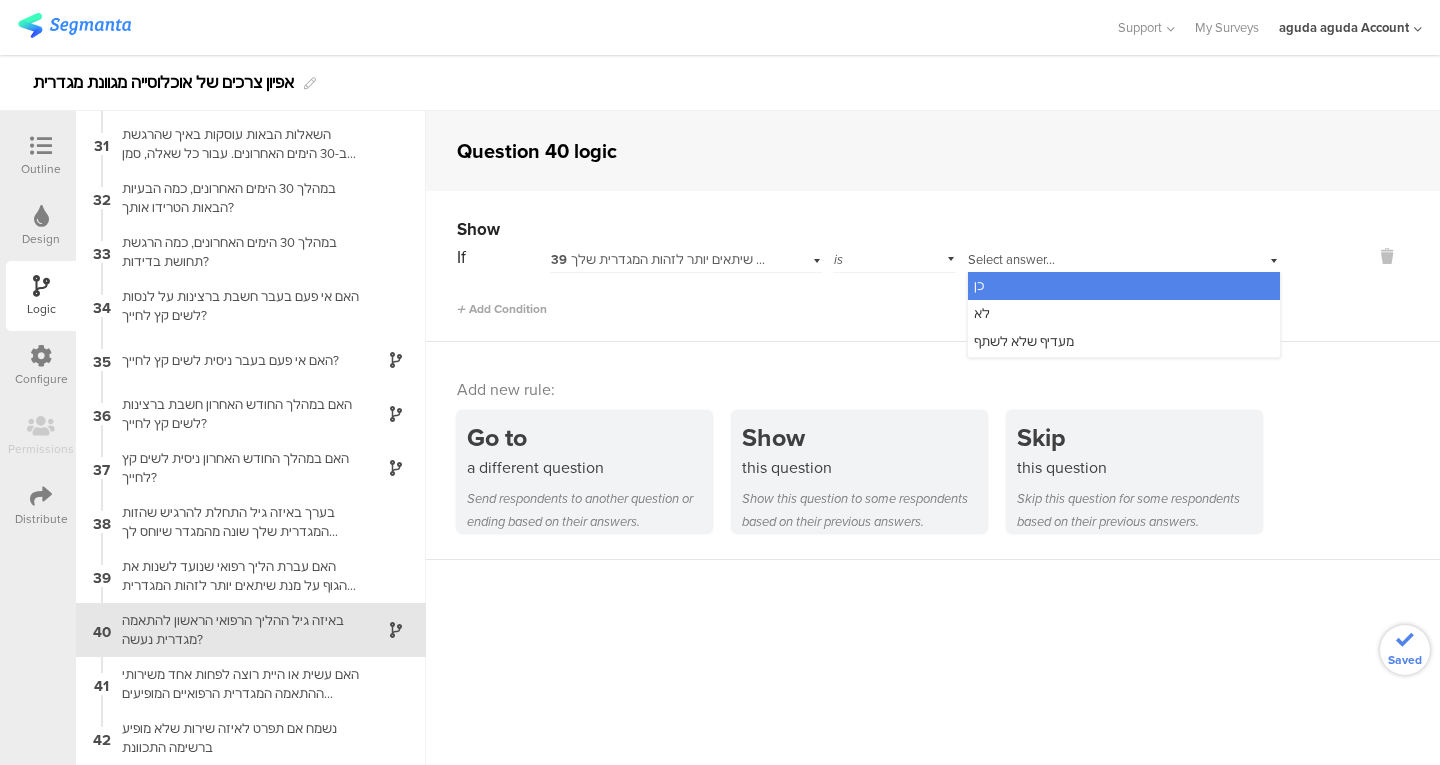 click on "כן" at bounding box center (1124, 286) 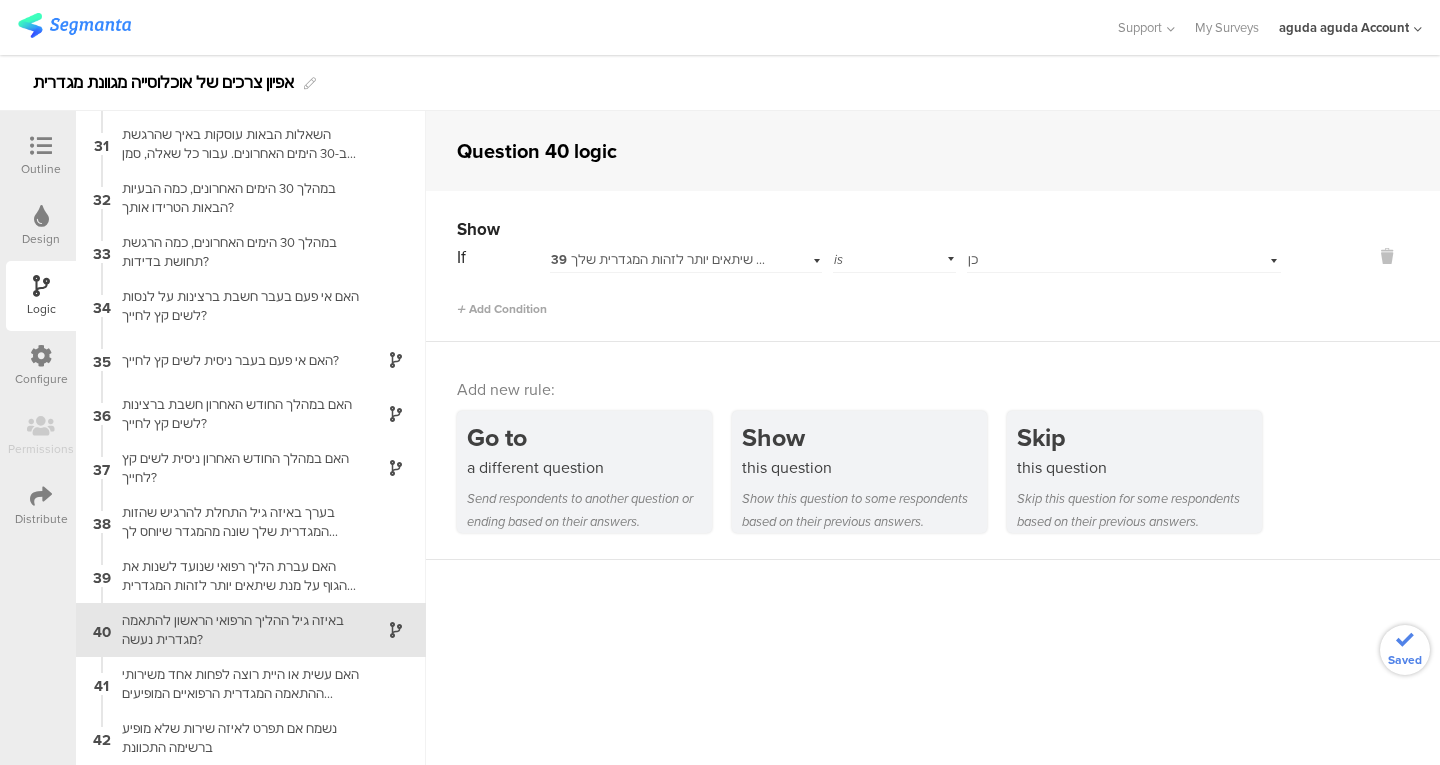 click on "האם עשית או היית רוצה לפחות אחד משירותי ההתאמה המגדרית הרפואיים המופיעים ברשימה?" at bounding box center (235, 684) 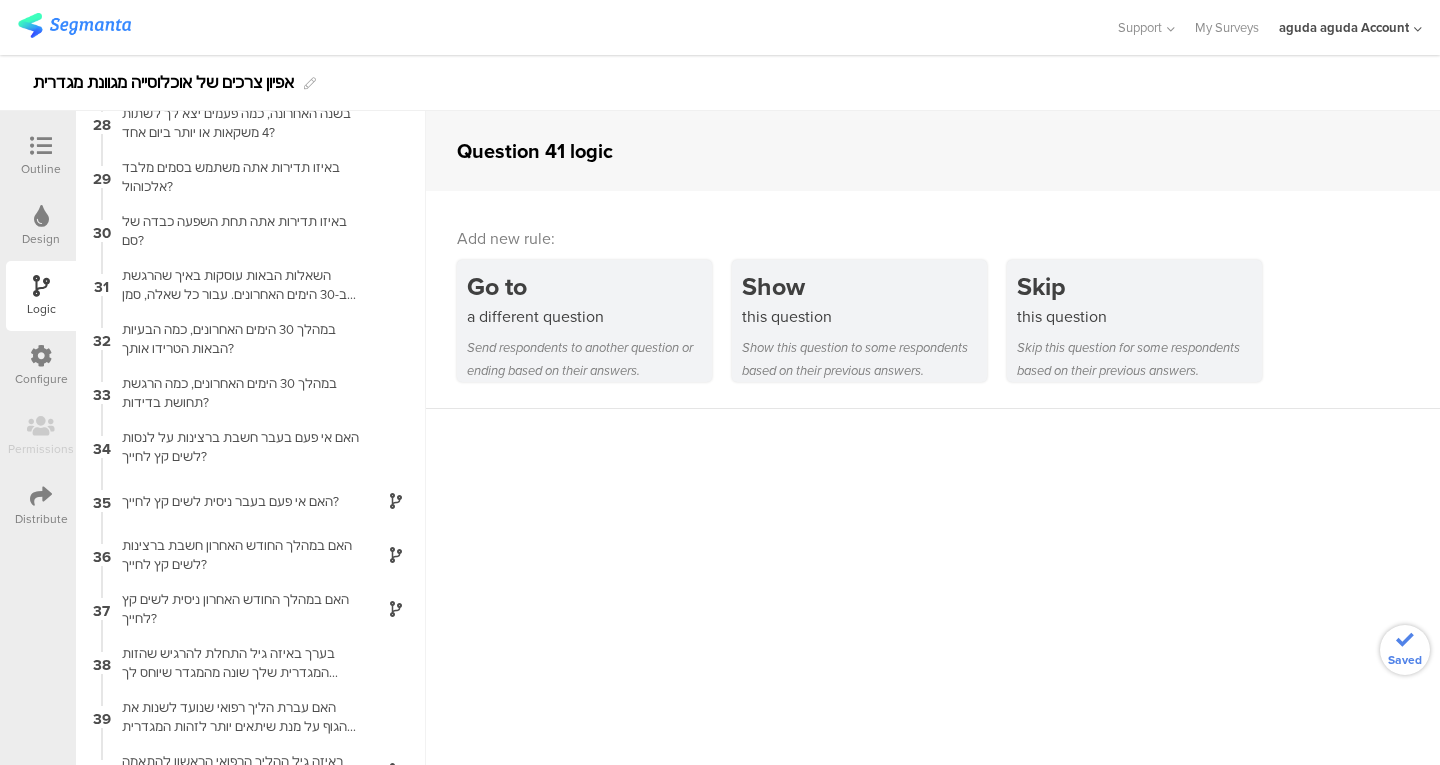 scroll, scrollTop: 1614, scrollLeft: 0, axis: vertical 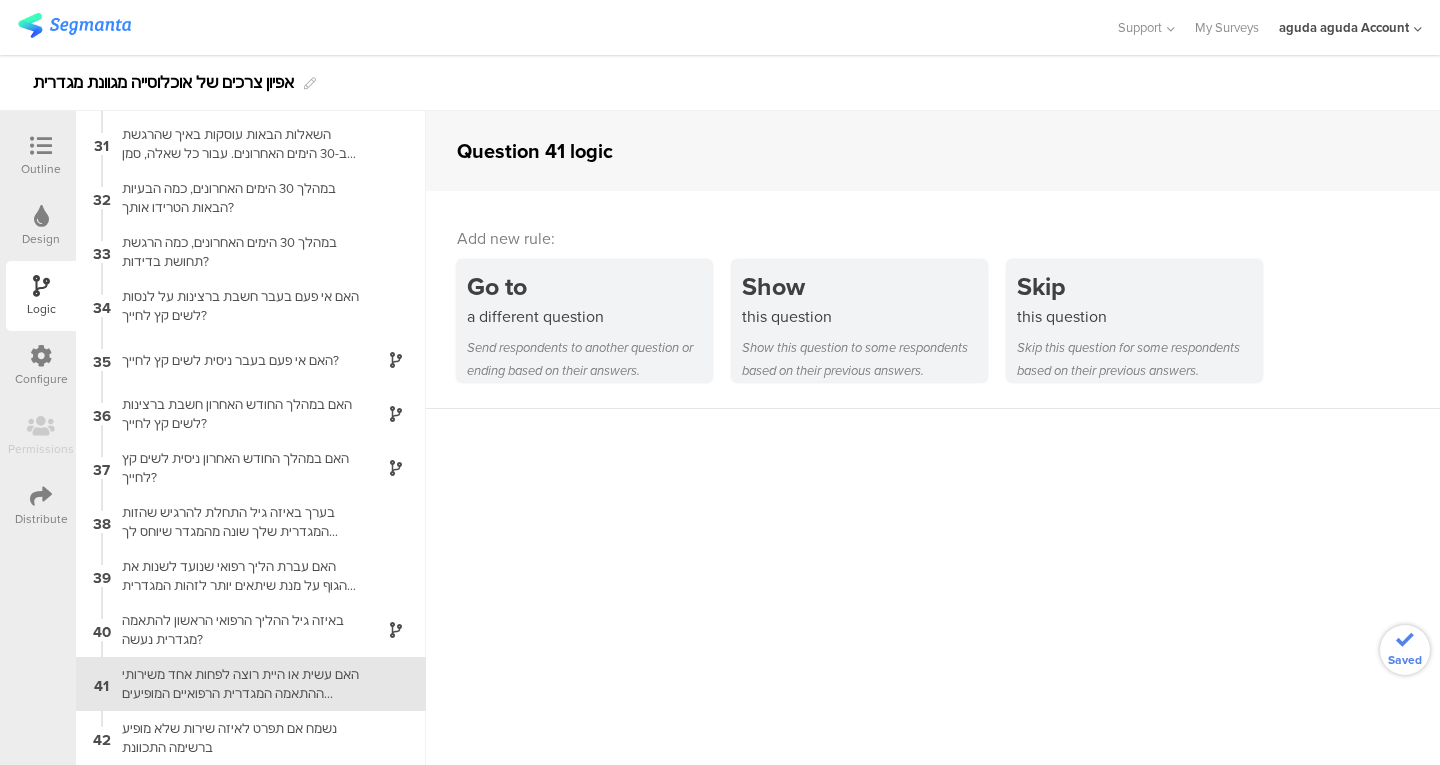 click on "Show this question to some respondents based on their previous answers." at bounding box center [864, 359] 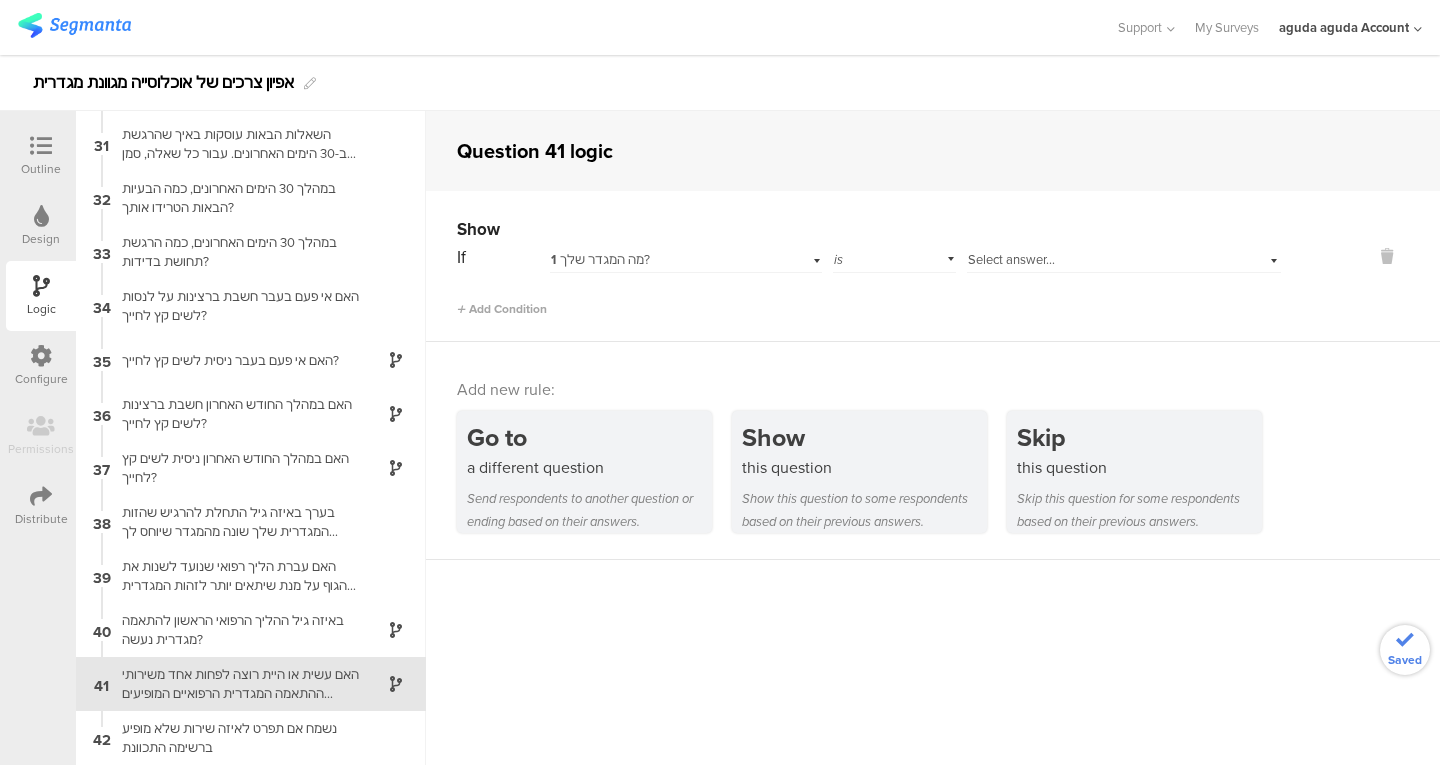 click on "1  מה המגדר שלך?" at bounding box center [661, 260] 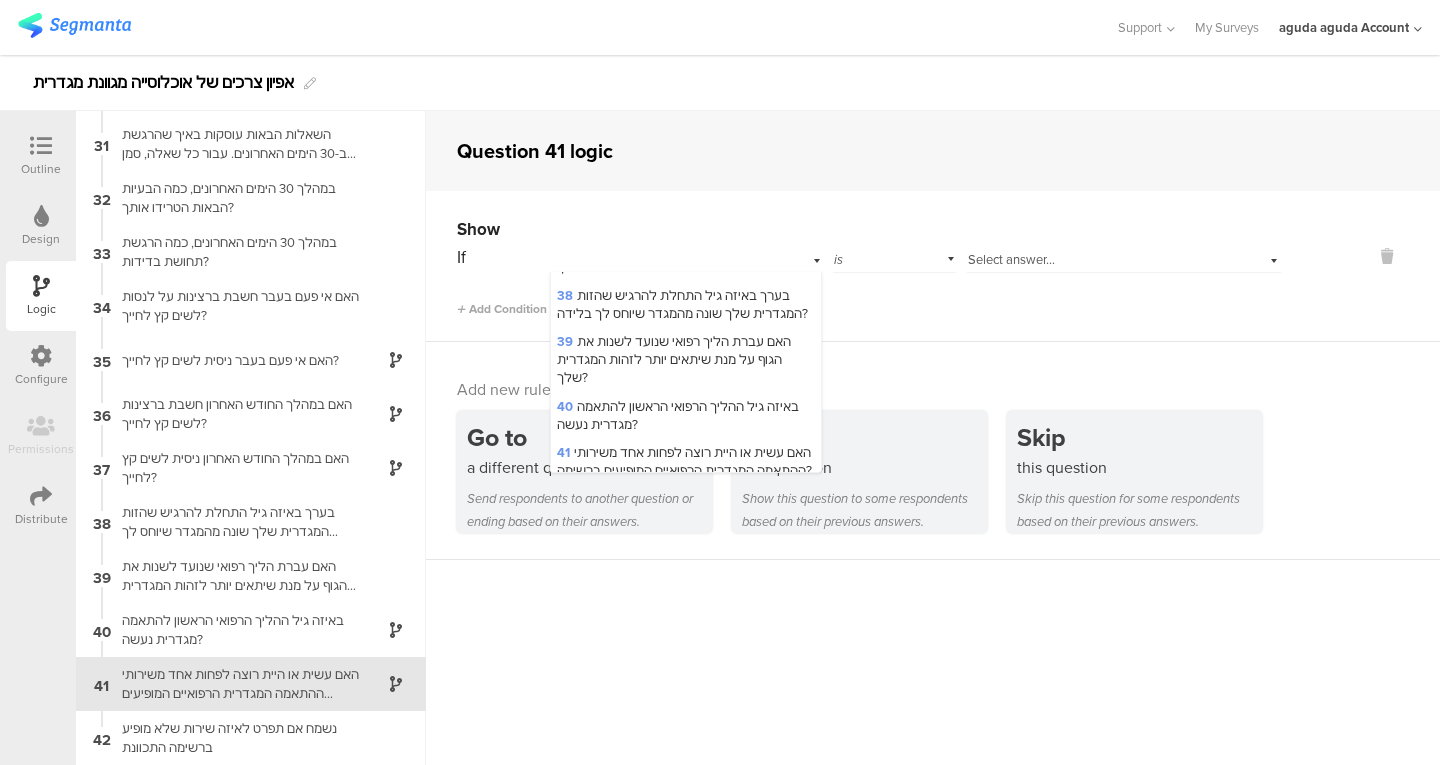 scroll, scrollTop: 1979, scrollLeft: 0, axis: vertical 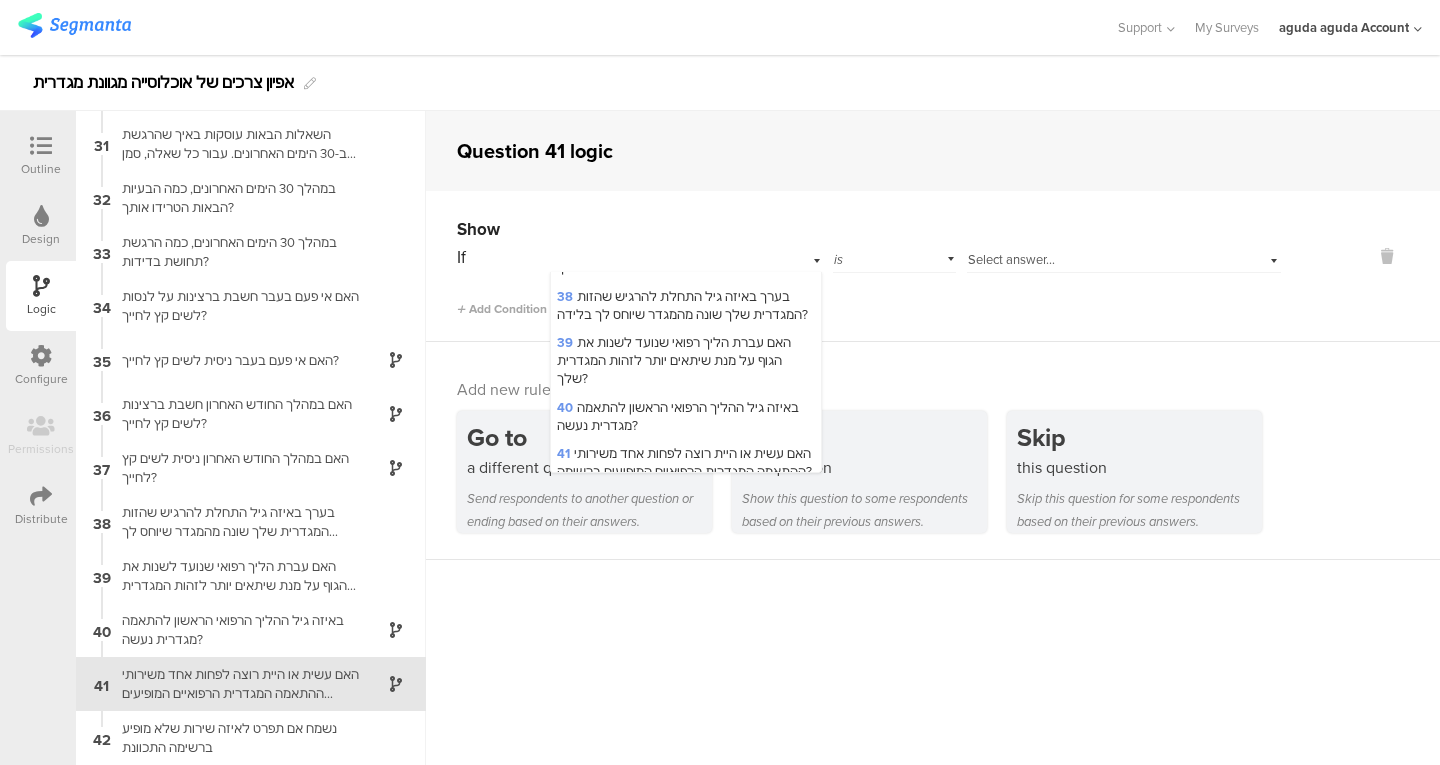 click on "39  האם עברת הליך רפואי שנועד לשנות את הגוף על מנת שיתאים יותר לזהות המגדרית שלך?" at bounding box center (686, 361) 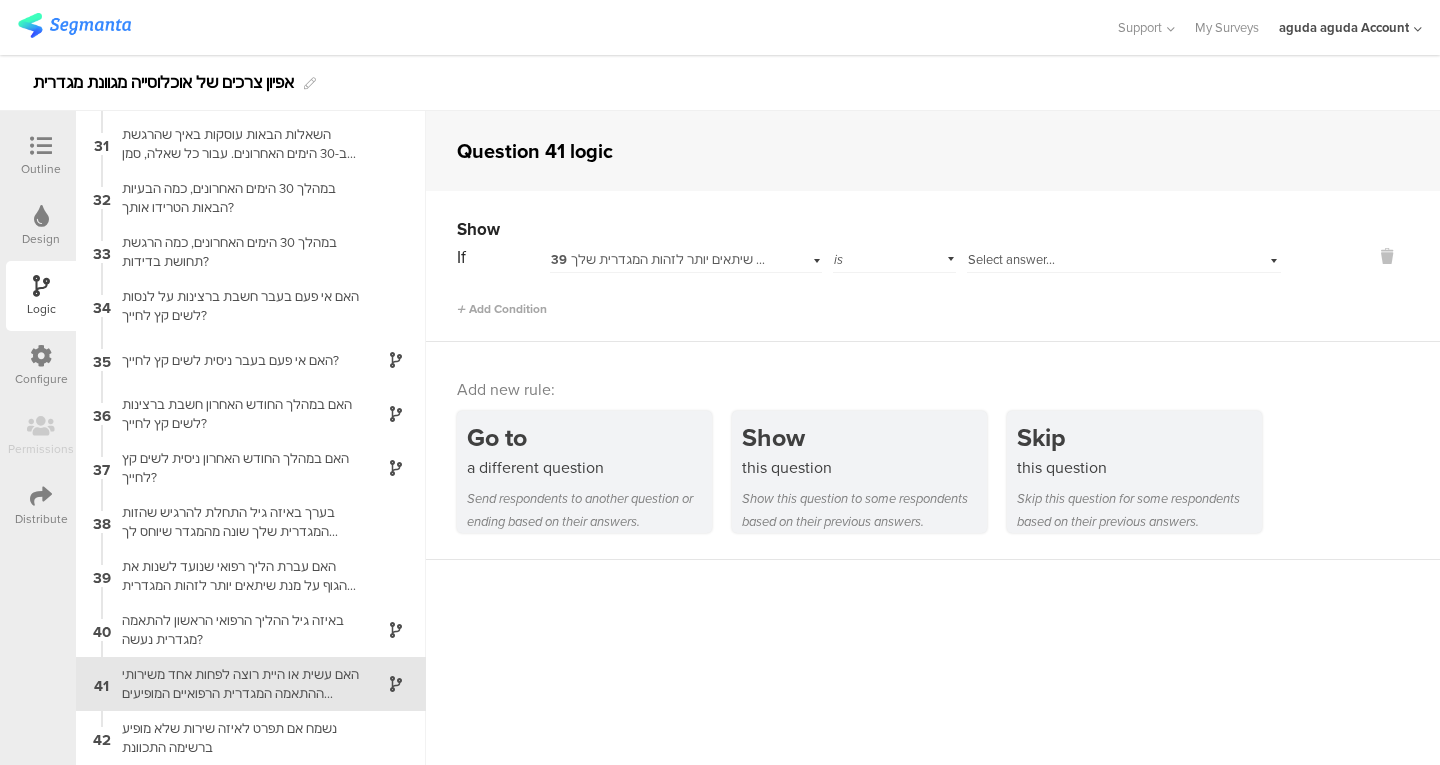 click on "Select answer..." at bounding box center [1124, 257] 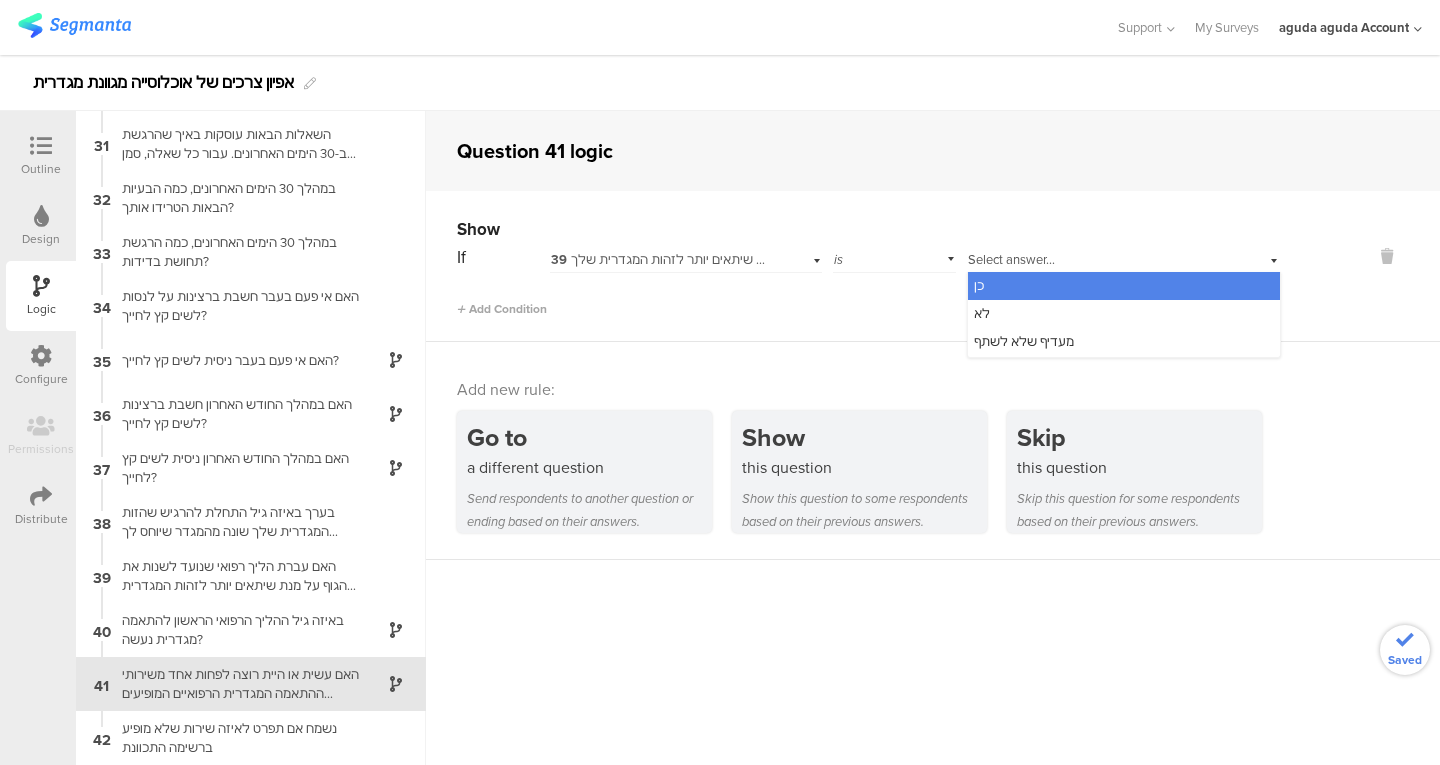 click on "כן" at bounding box center [1124, 286] 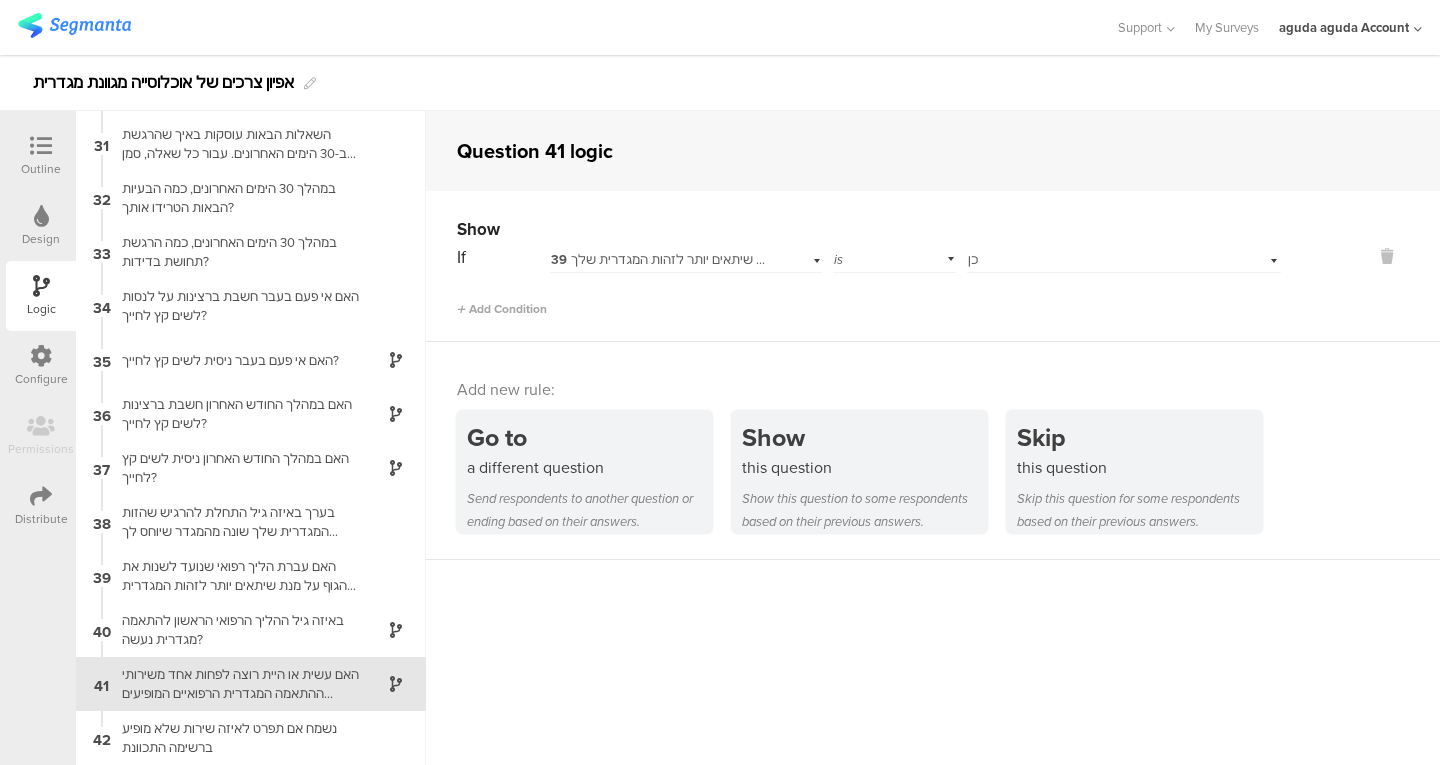 click on "נשמח אם תפרט לאיזה שירות שלא מופיע ברשימה התכוונת" at bounding box center (235, 738) 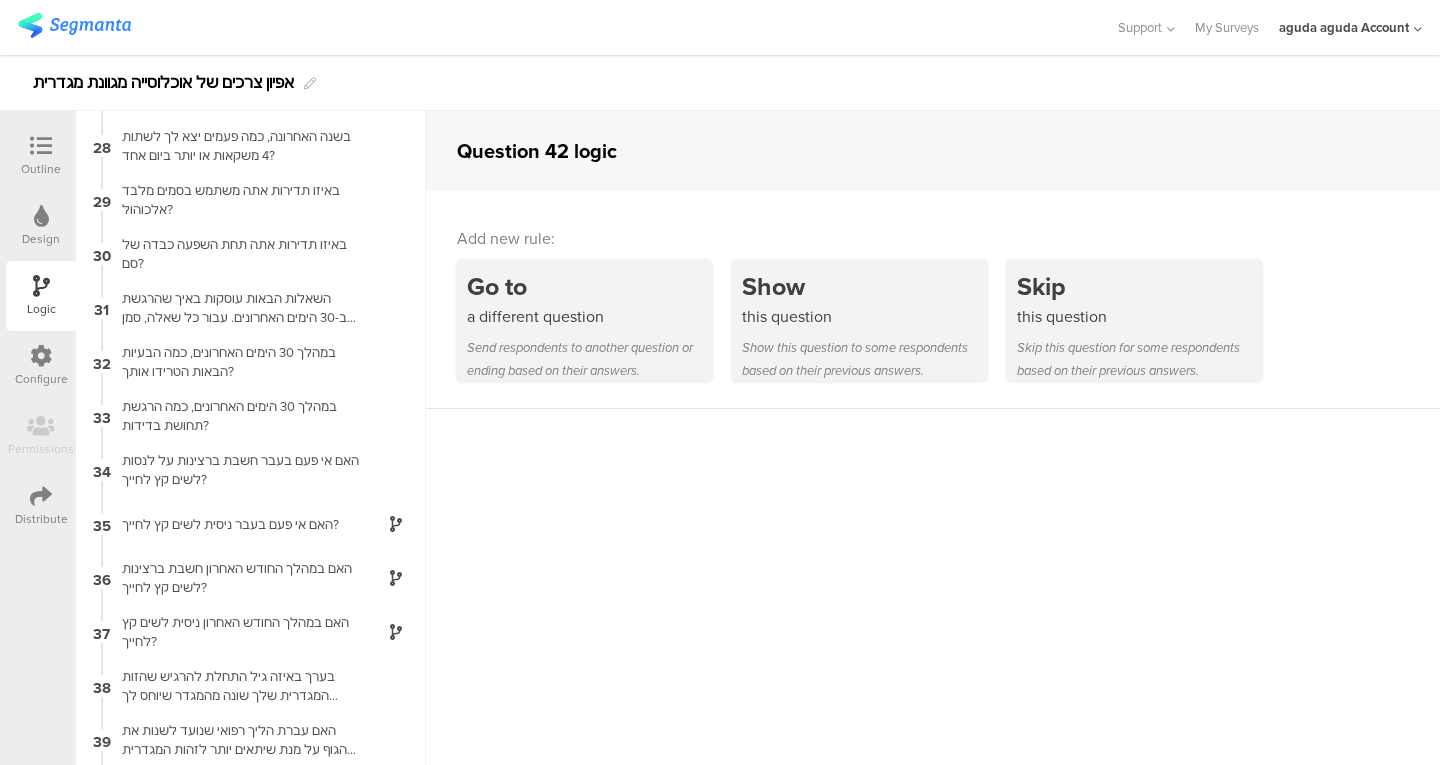 scroll, scrollTop: 1614, scrollLeft: 0, axis: vertical 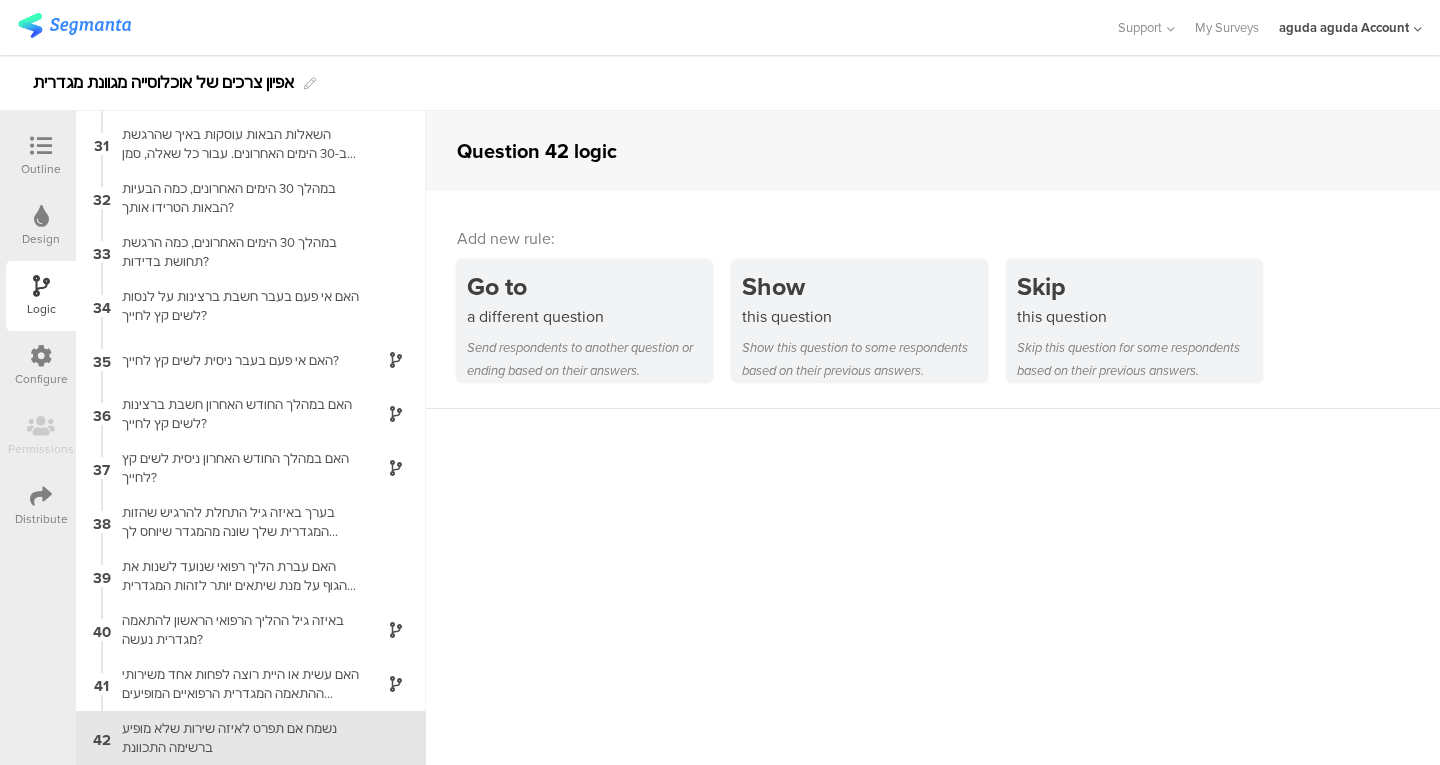 click on "Show this question to some respondents based on their previous answers." at bounding box center (864, 359) 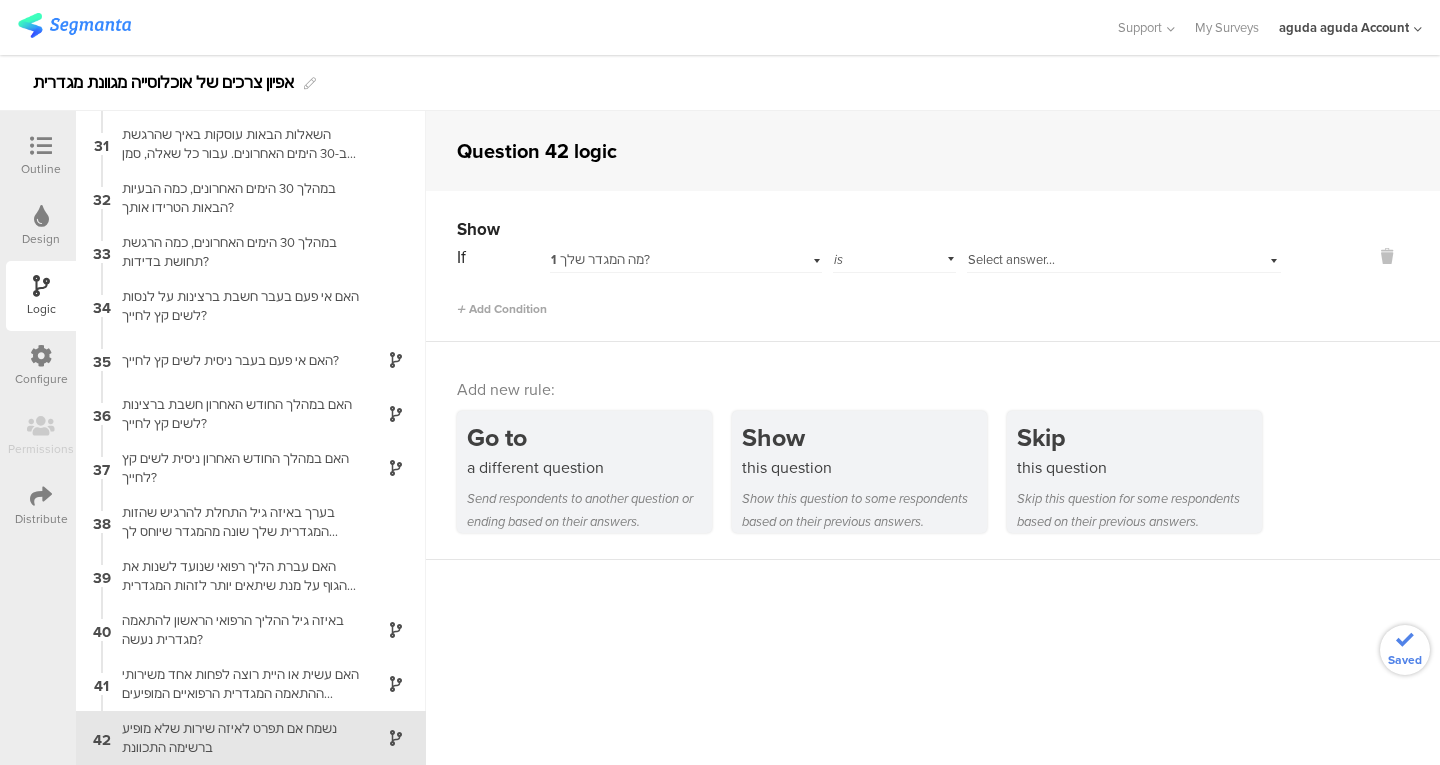 click on "1  מה המגדר שלך?" at bounding box center (661, 260) 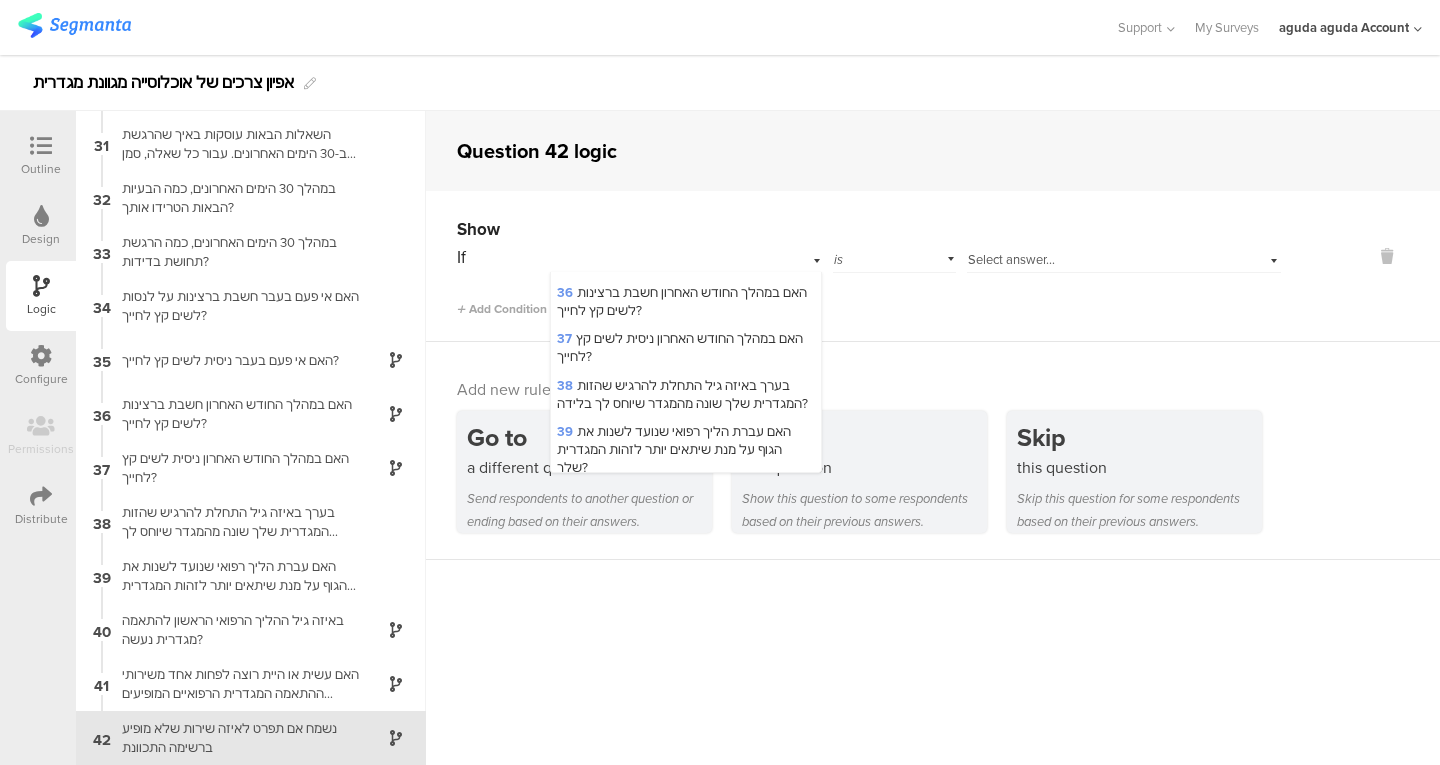 scroll, scrollTop: 2124, scrollLeft: 0, axis: vertical 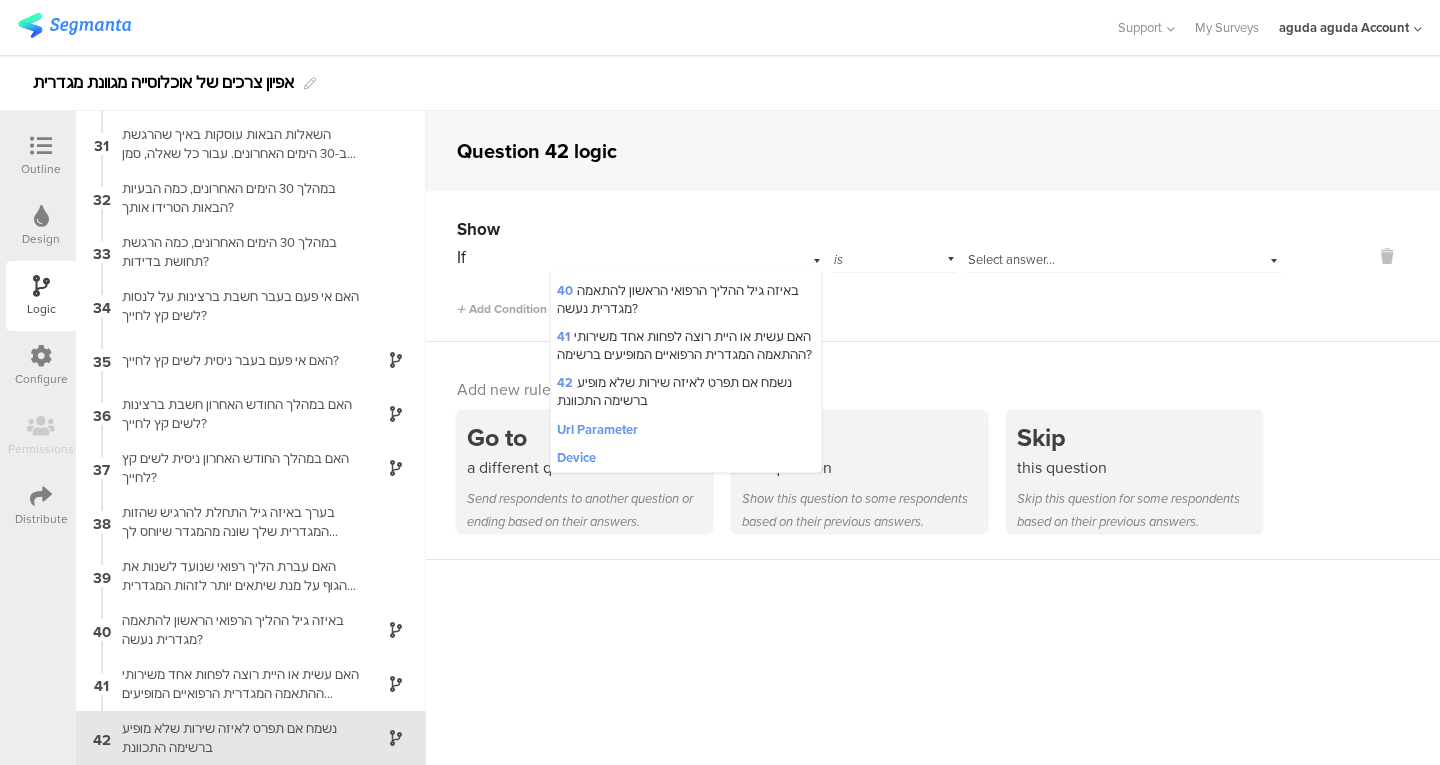 click on "41  האם עשית או היית רוצה לפחות אחד משירותי ההתאמה המגדרית הרפואיים המופיעים ברשימה?" at bounding box center (684, 345) 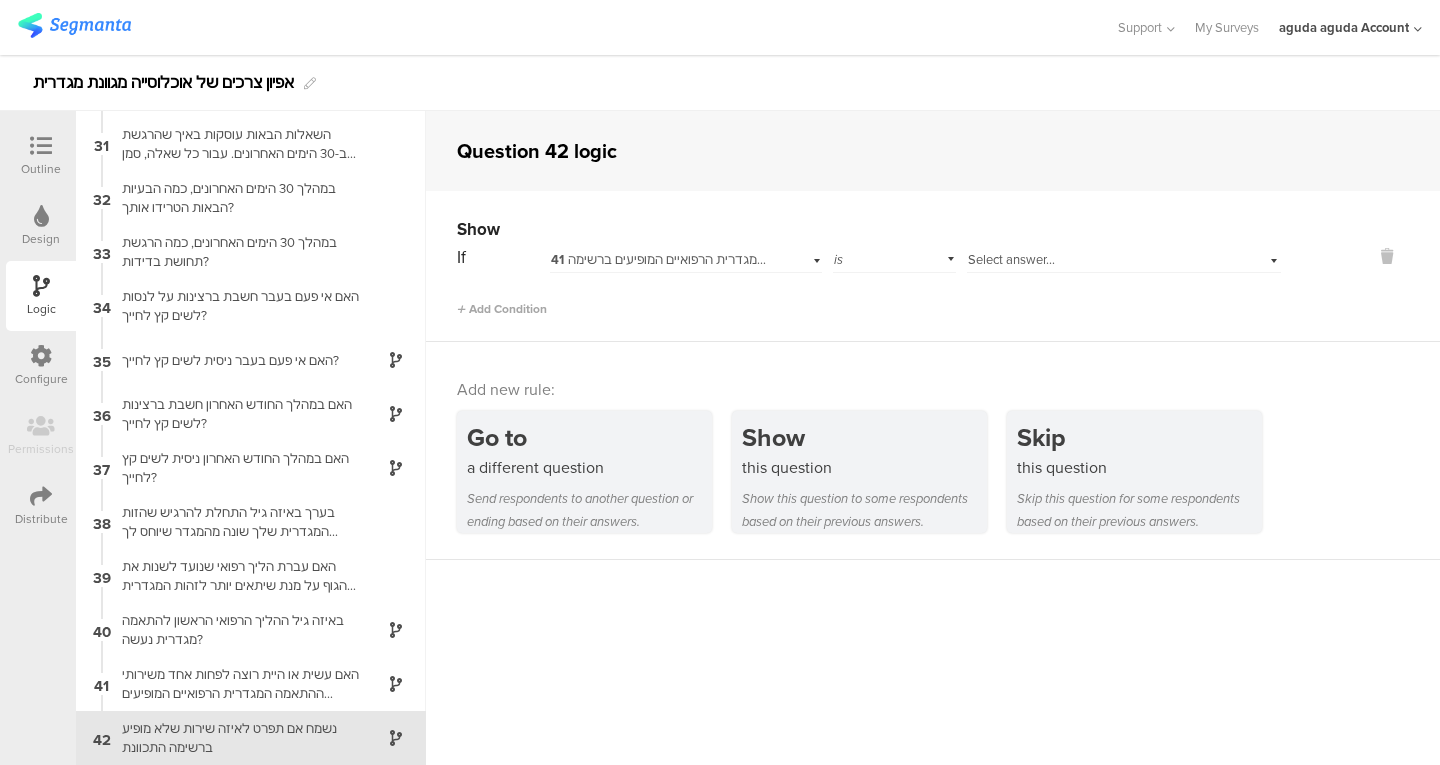 click on "Select answer..." at bounding box center (1124, 257) 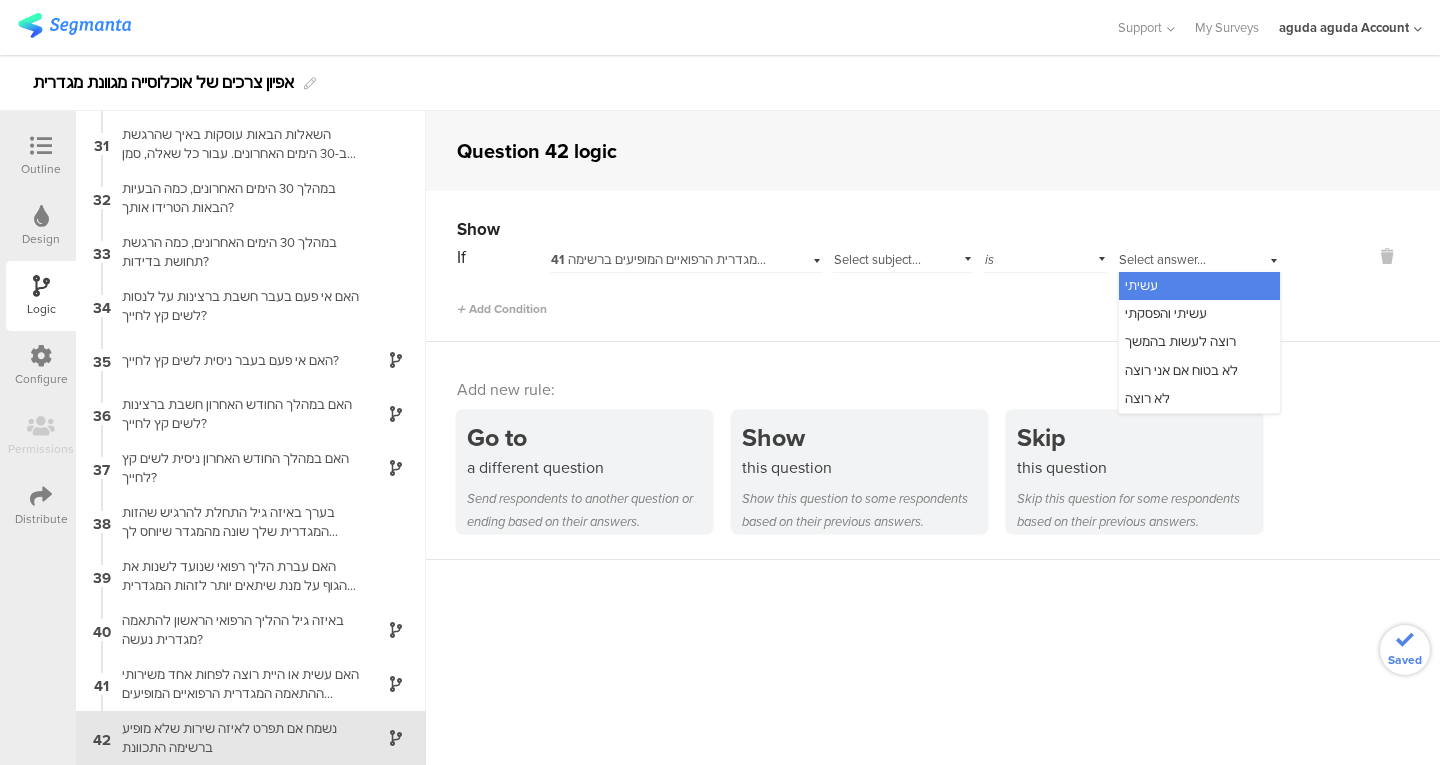 click on "Select subject..." at bounding box center [903, 257] 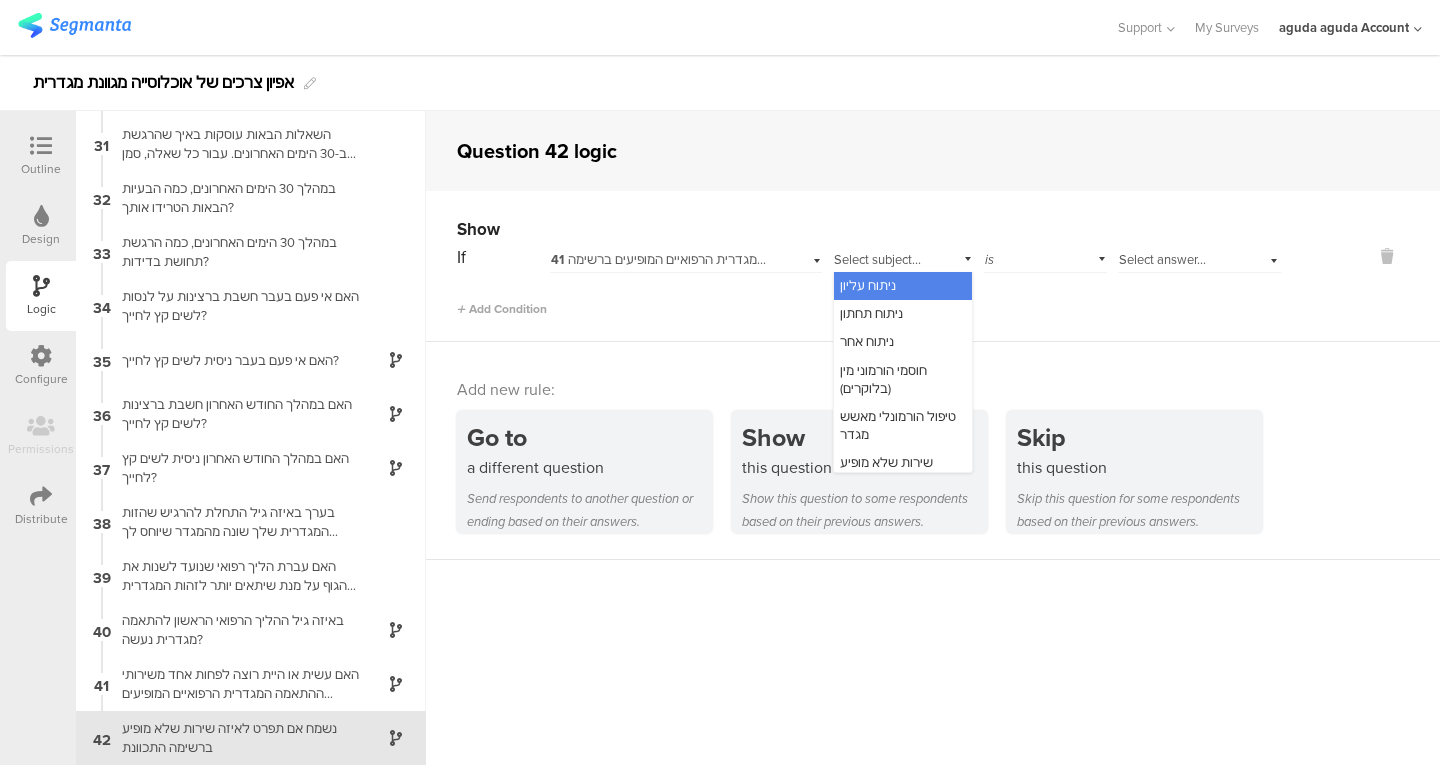 scroll, scrollTop: 24, scrollLeft: 0, axis: vertical 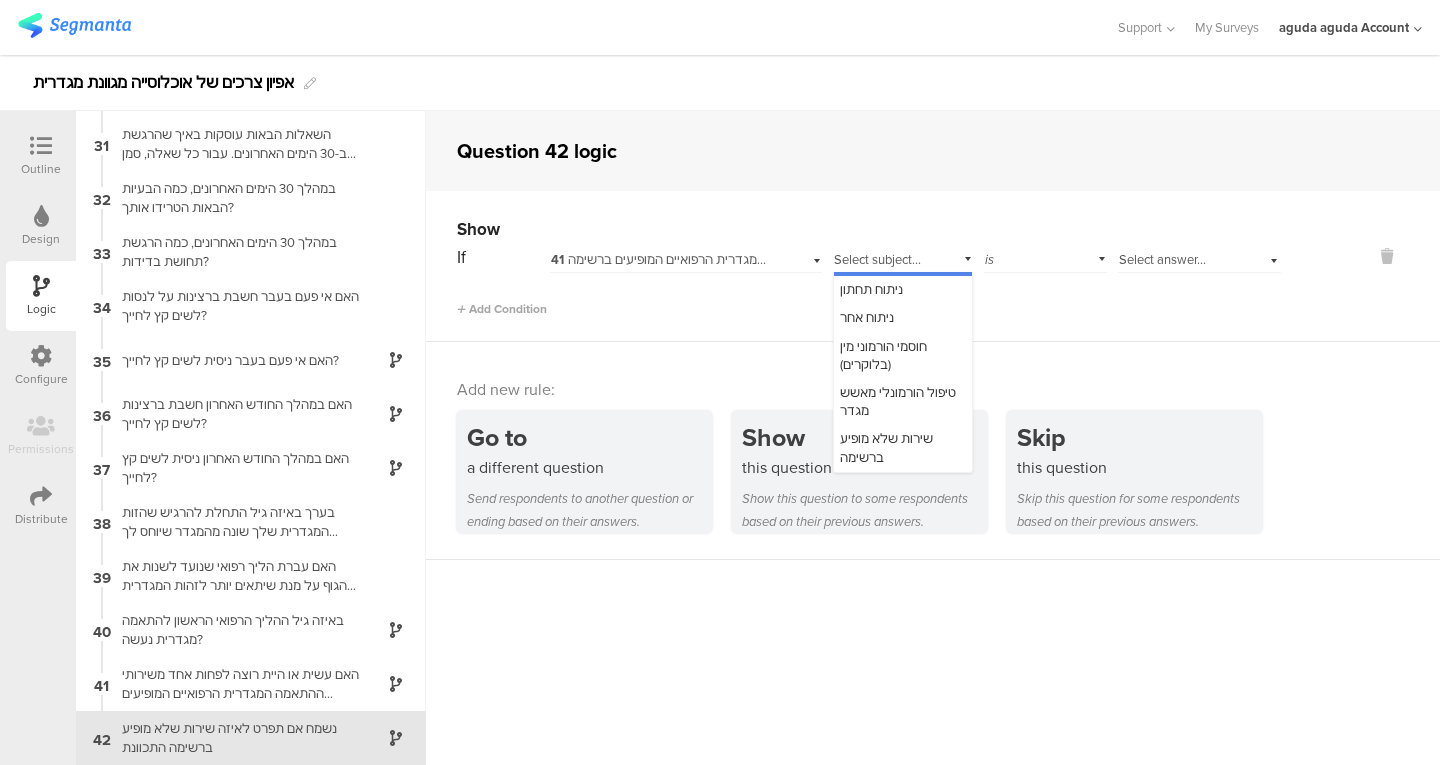 click on "שירות שלא מופיע ברשימה" at bounding box center (886, 447) 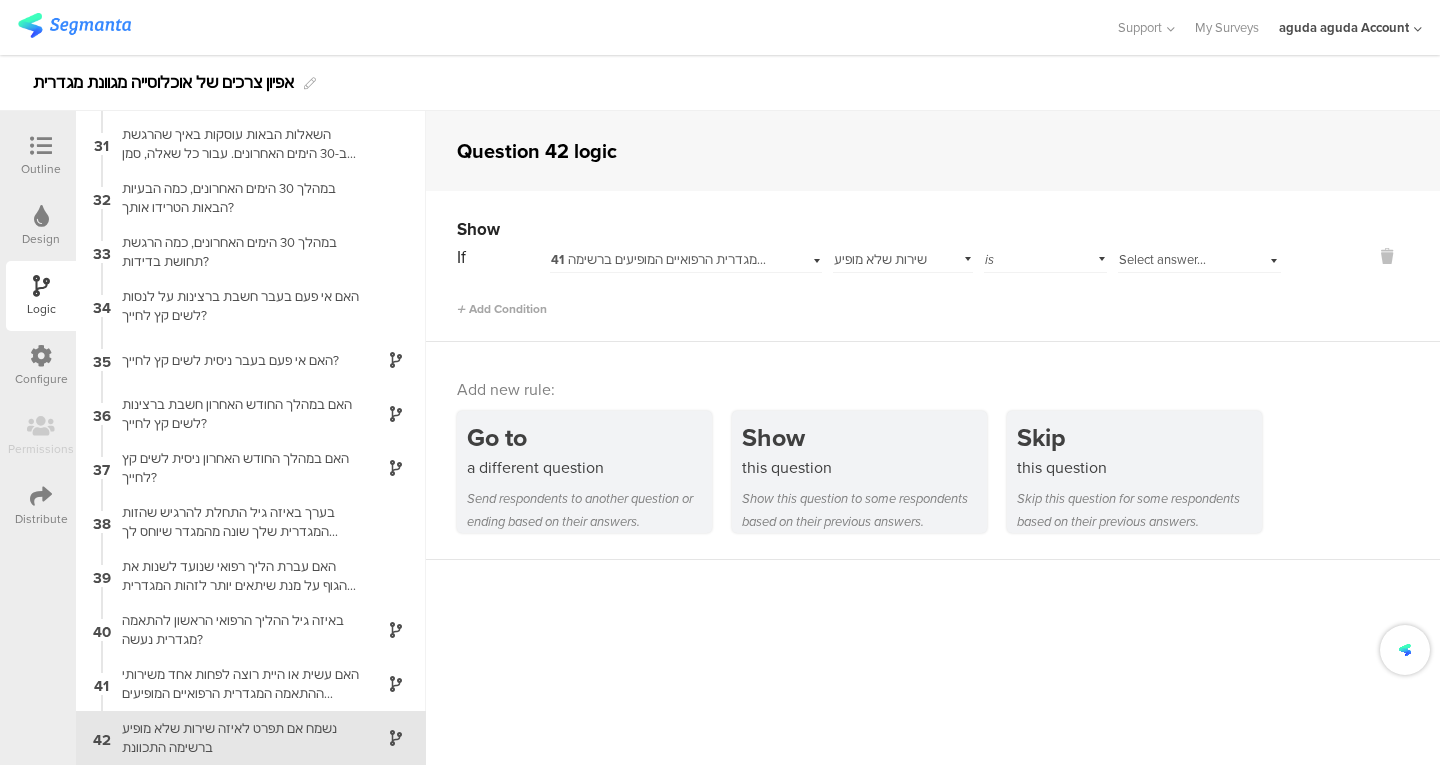 click on "Select answer..." at bounding box center [1162, 259] 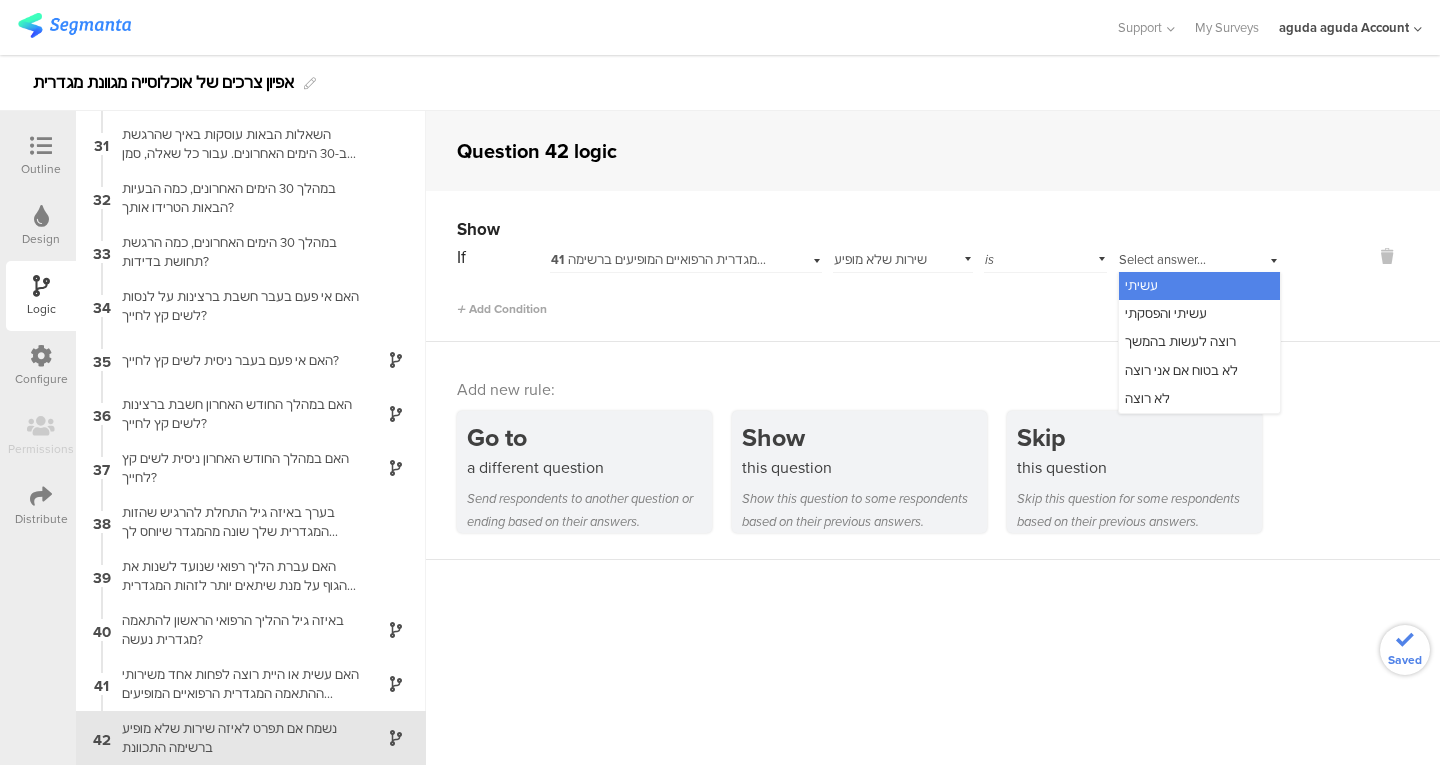 click on "is" at bounding box center (1046, 257) 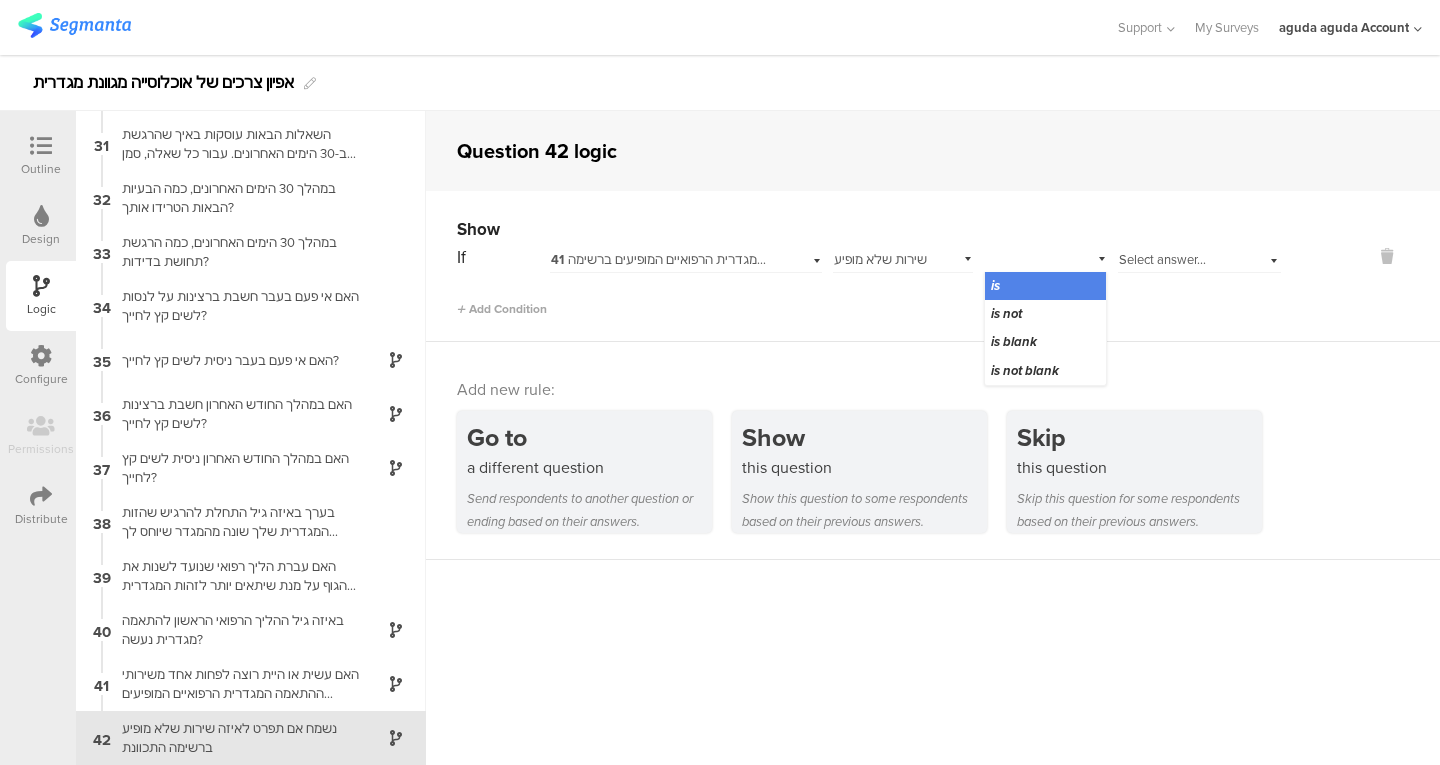 click on "is not" at bounding box center (1006, 313) 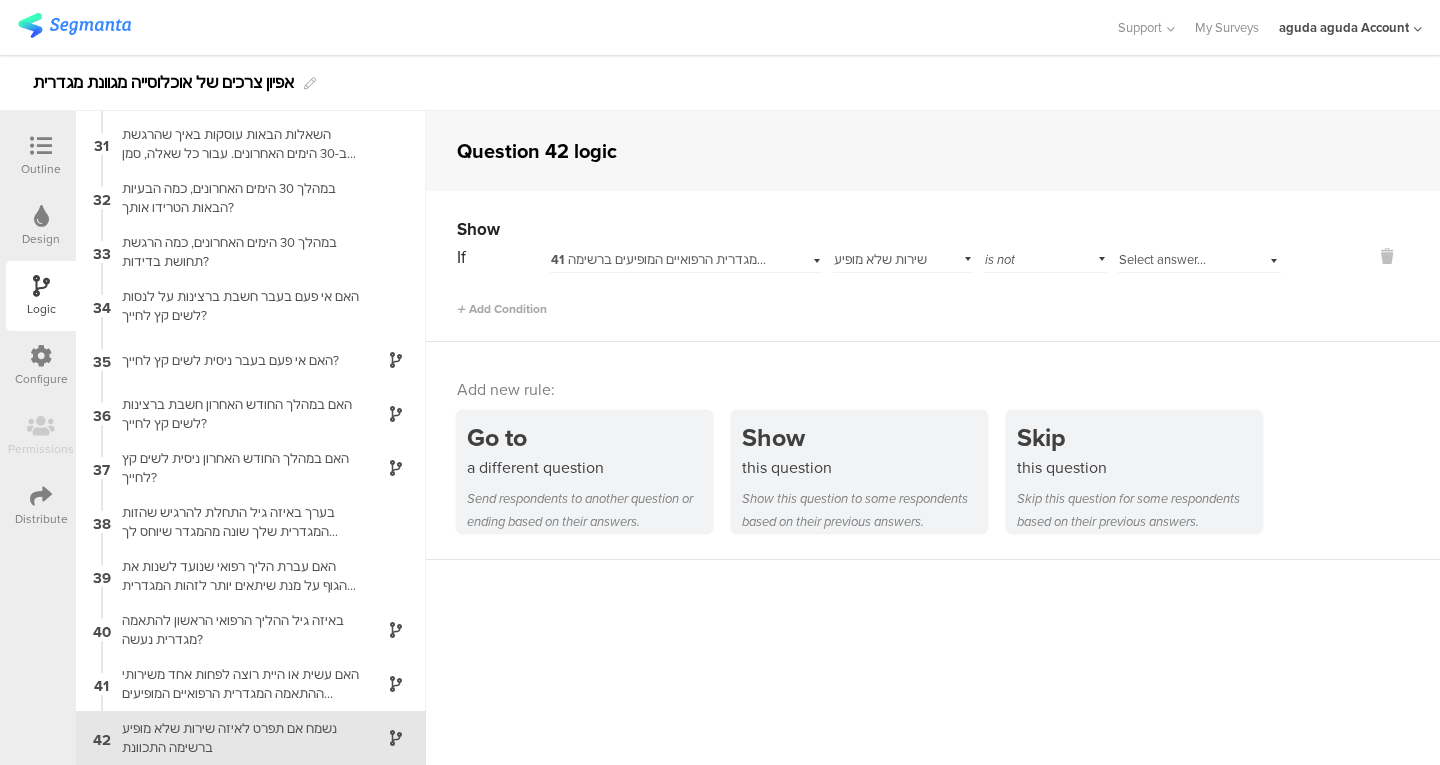 click on "Select answer..." at bounding box center [1162, 259] 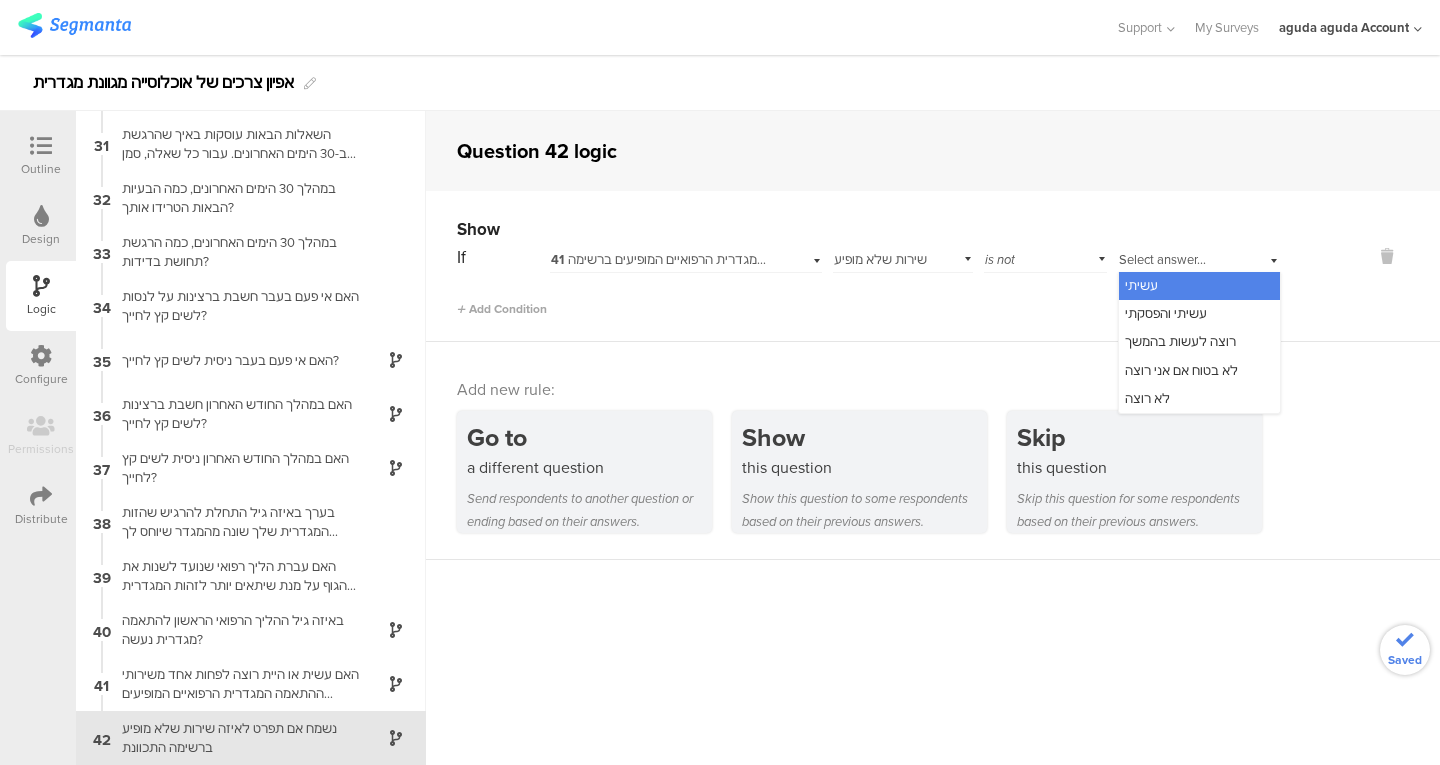 click on "is not" at bounding box center (1046, 257) 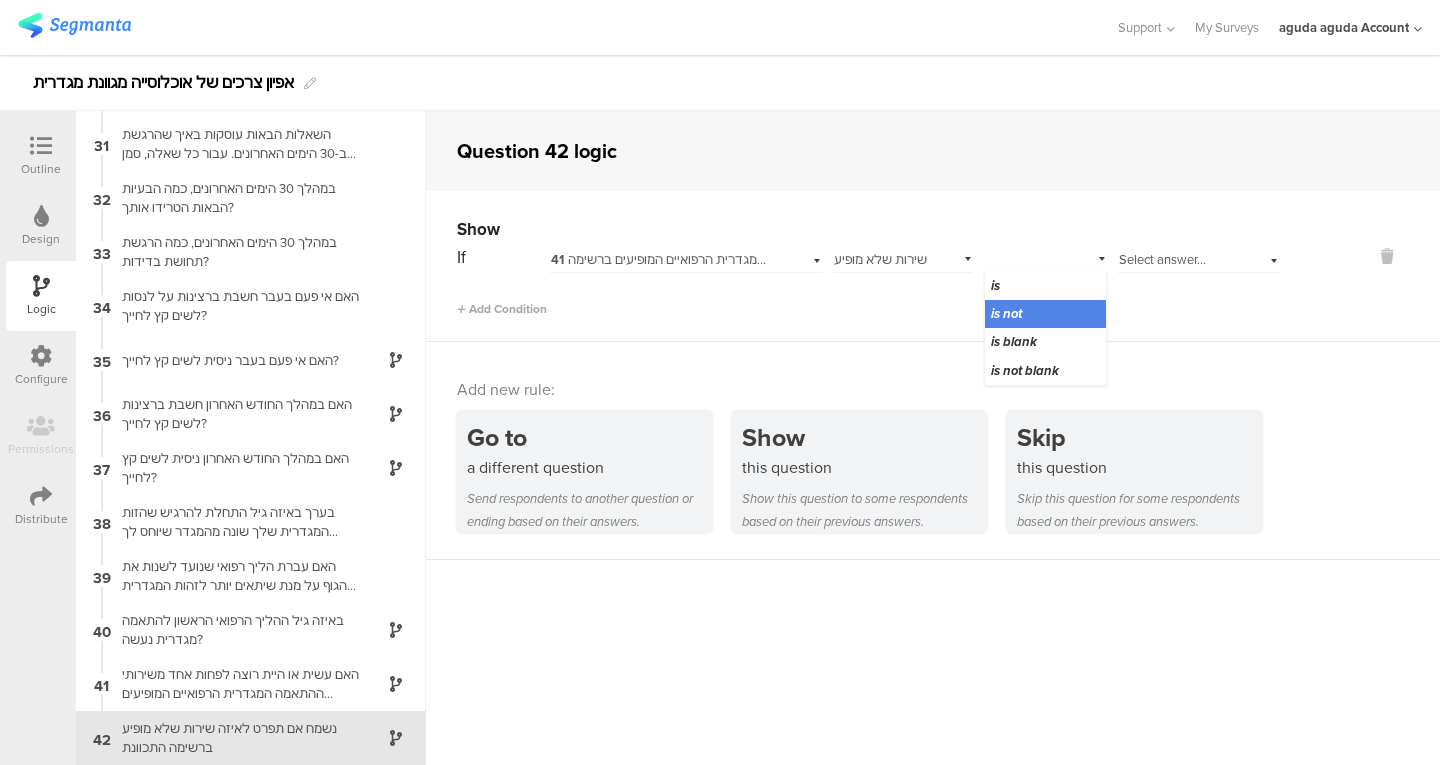 click on "is" at bounding box center (1046, 286) 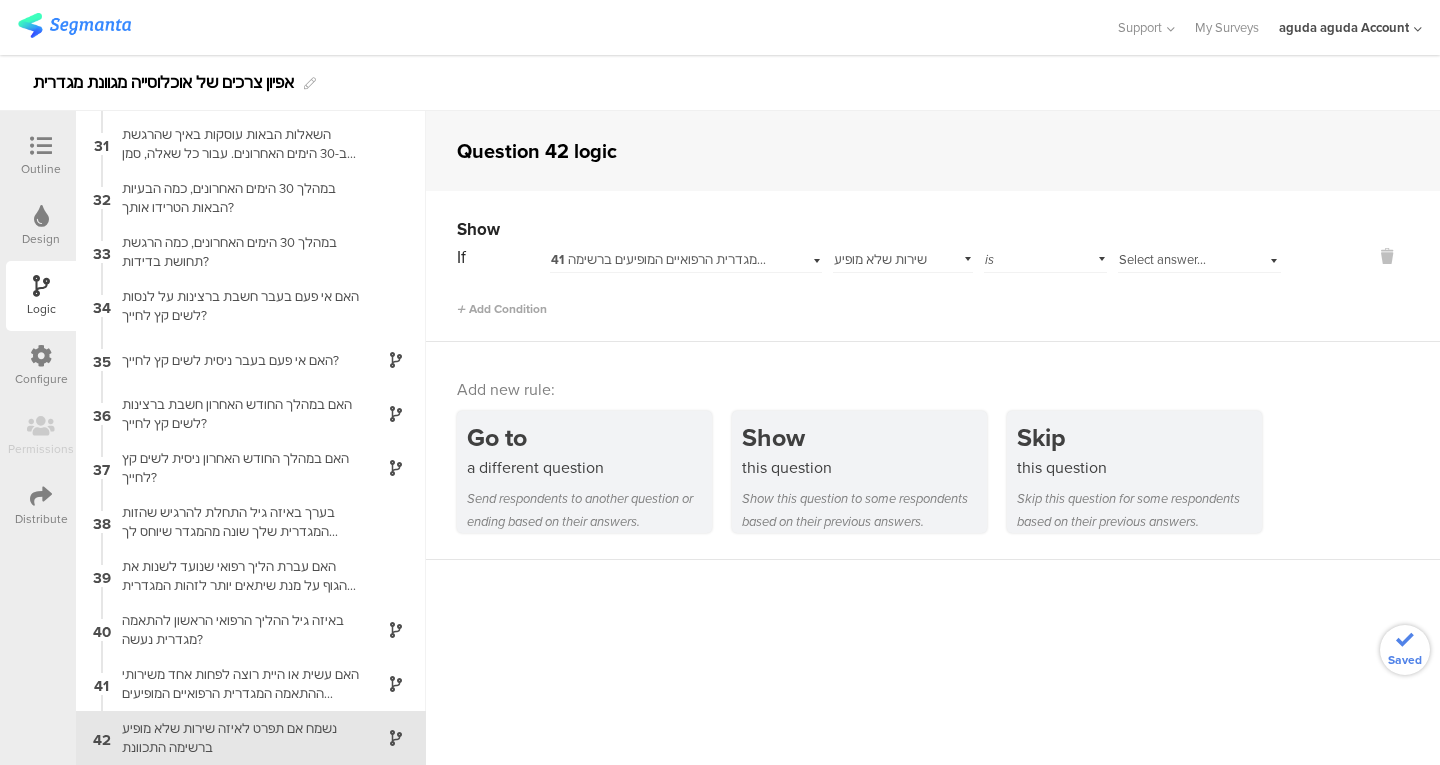click on "Select answer..." at bounding box center [1162, 259] 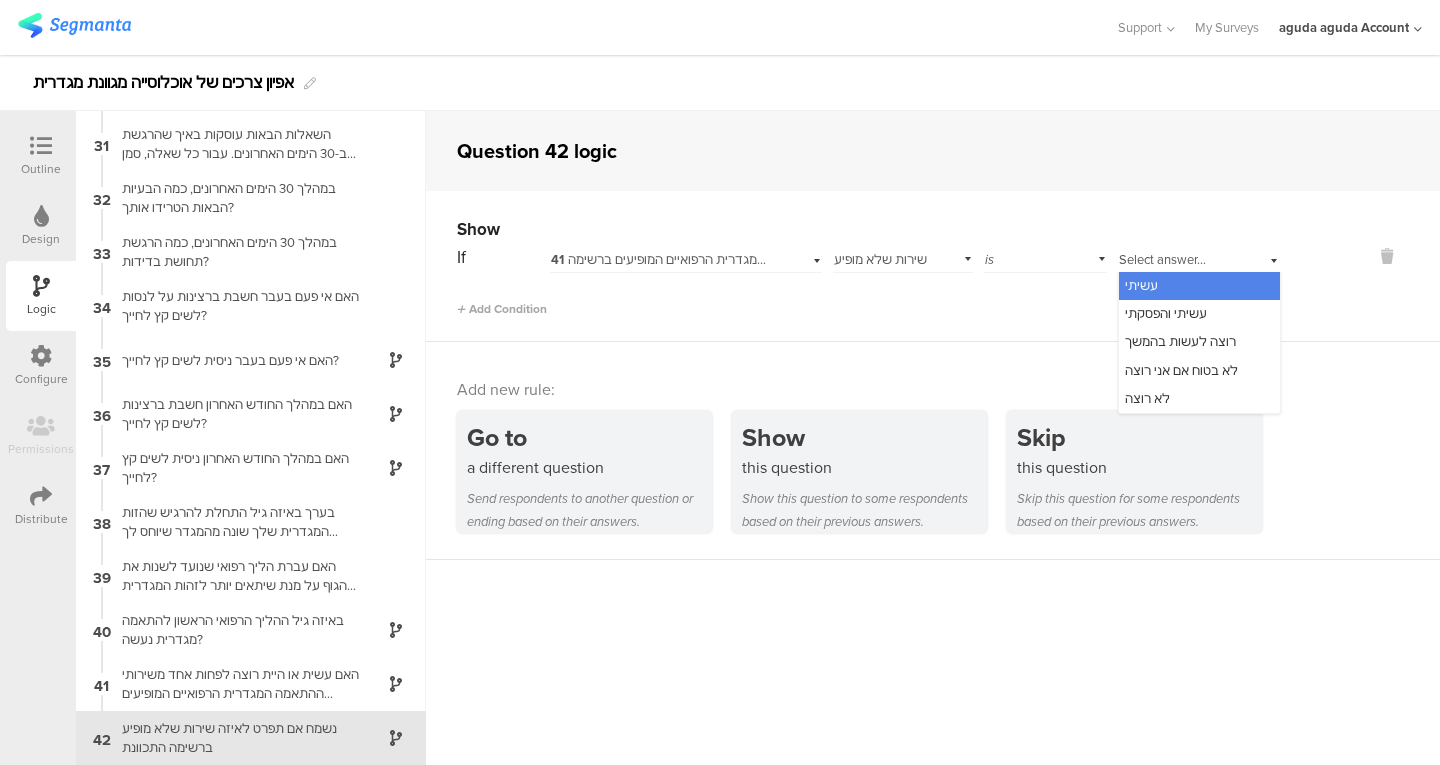 click on "is" at bounding box center [1046, 257] 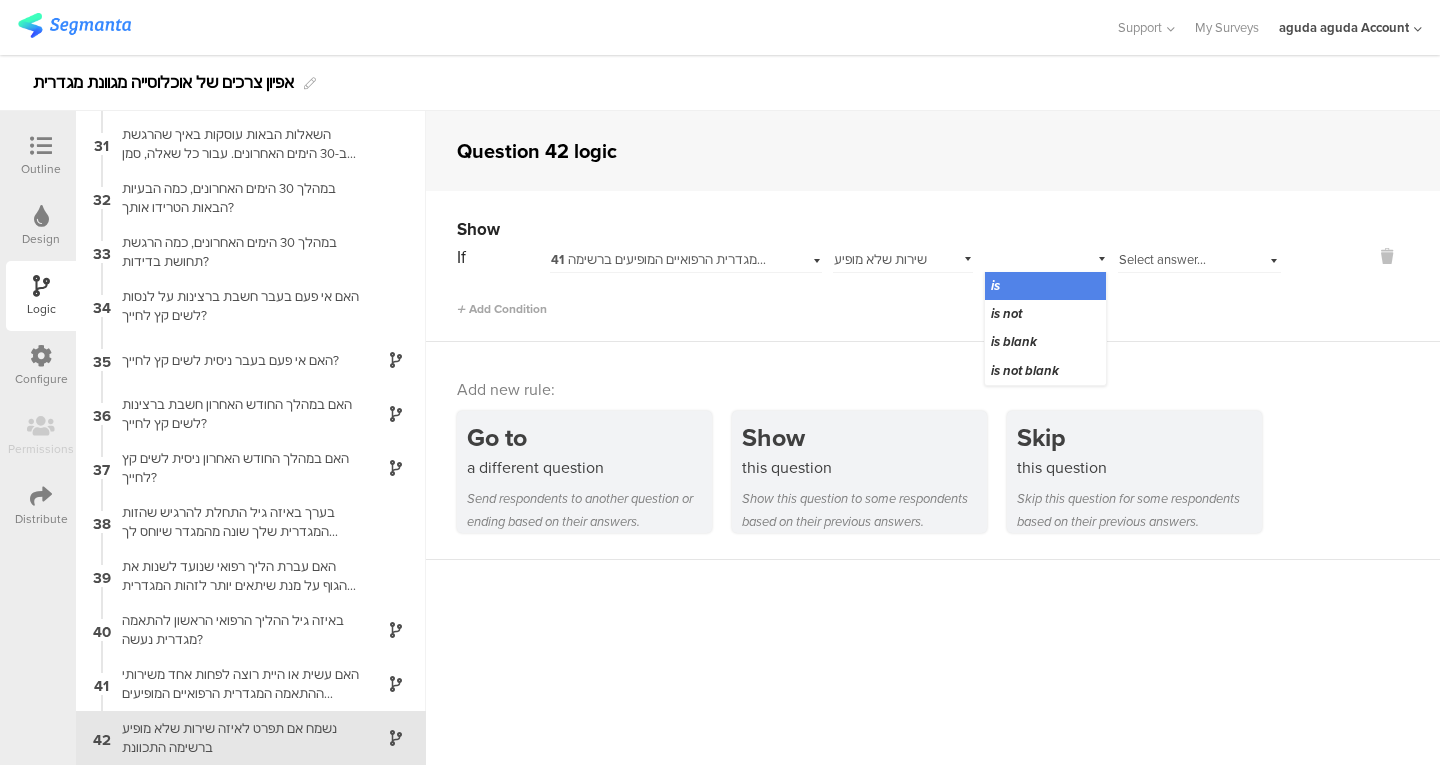click on "is not blank" at bounding box center (1025, 370) 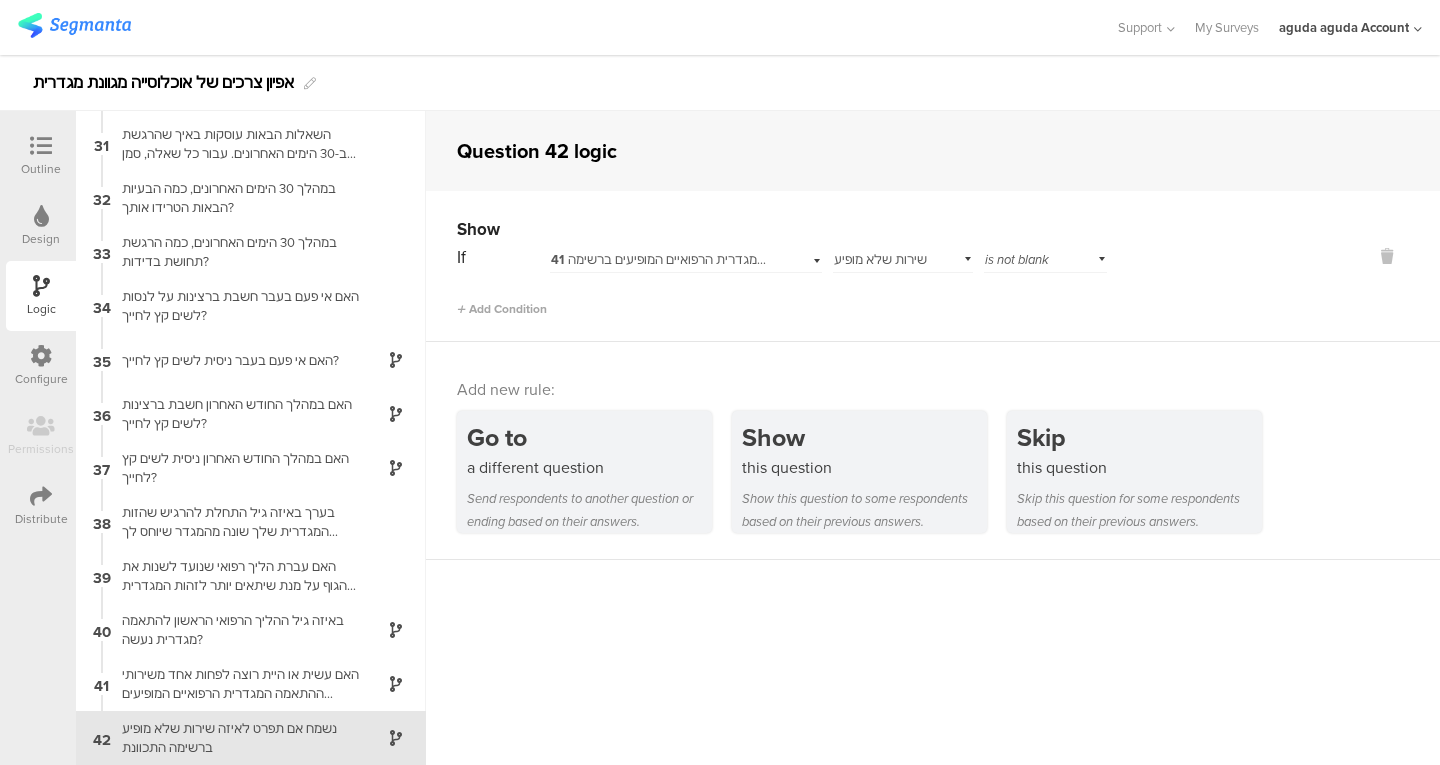 click on "41
האם עשית או היית רוצה לפחות אחד משירותי ההתאמה המגדרית הרפואיים המופיעים ברשימה?" at bounding box center [251, 684] 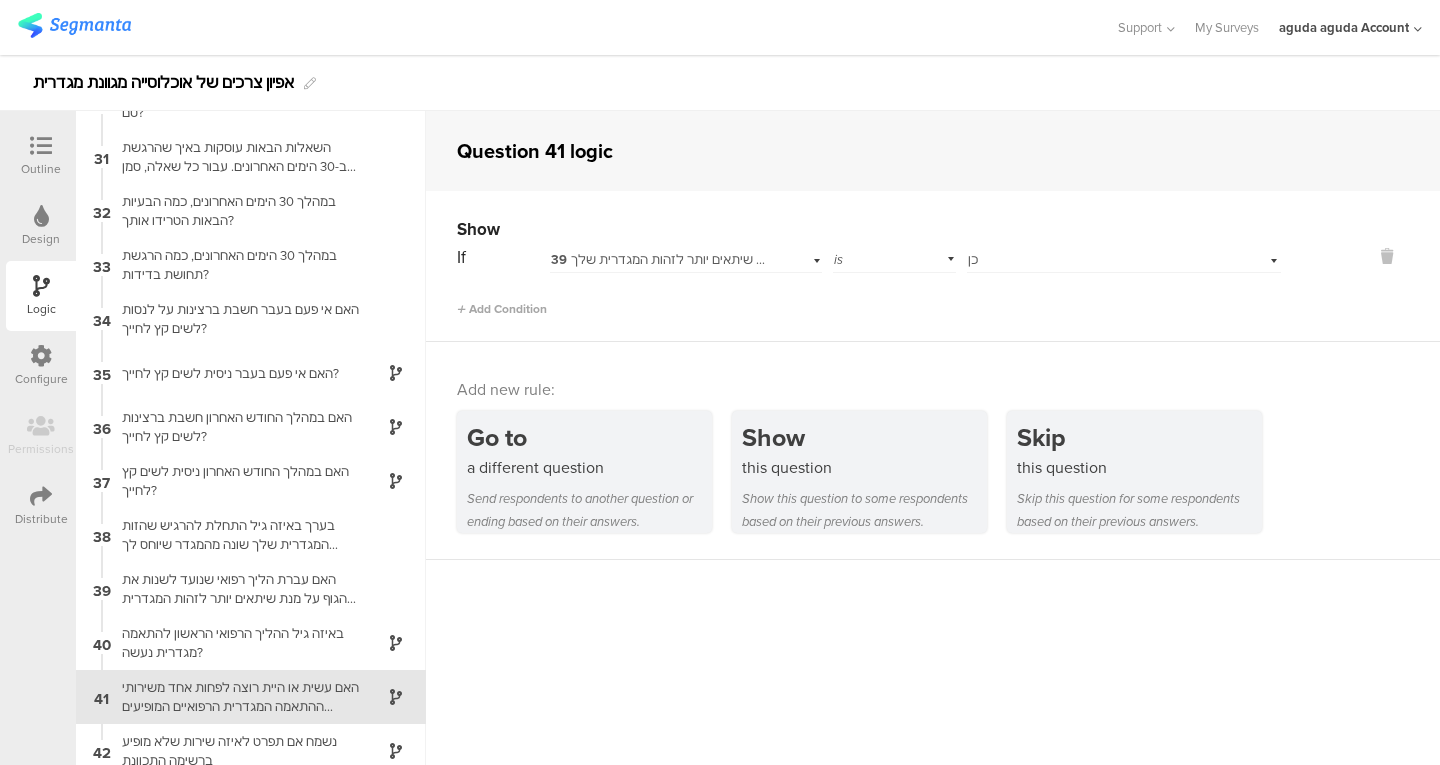 scroll, scrollTop: 1614, scrollLeft: 0, axis: vertical 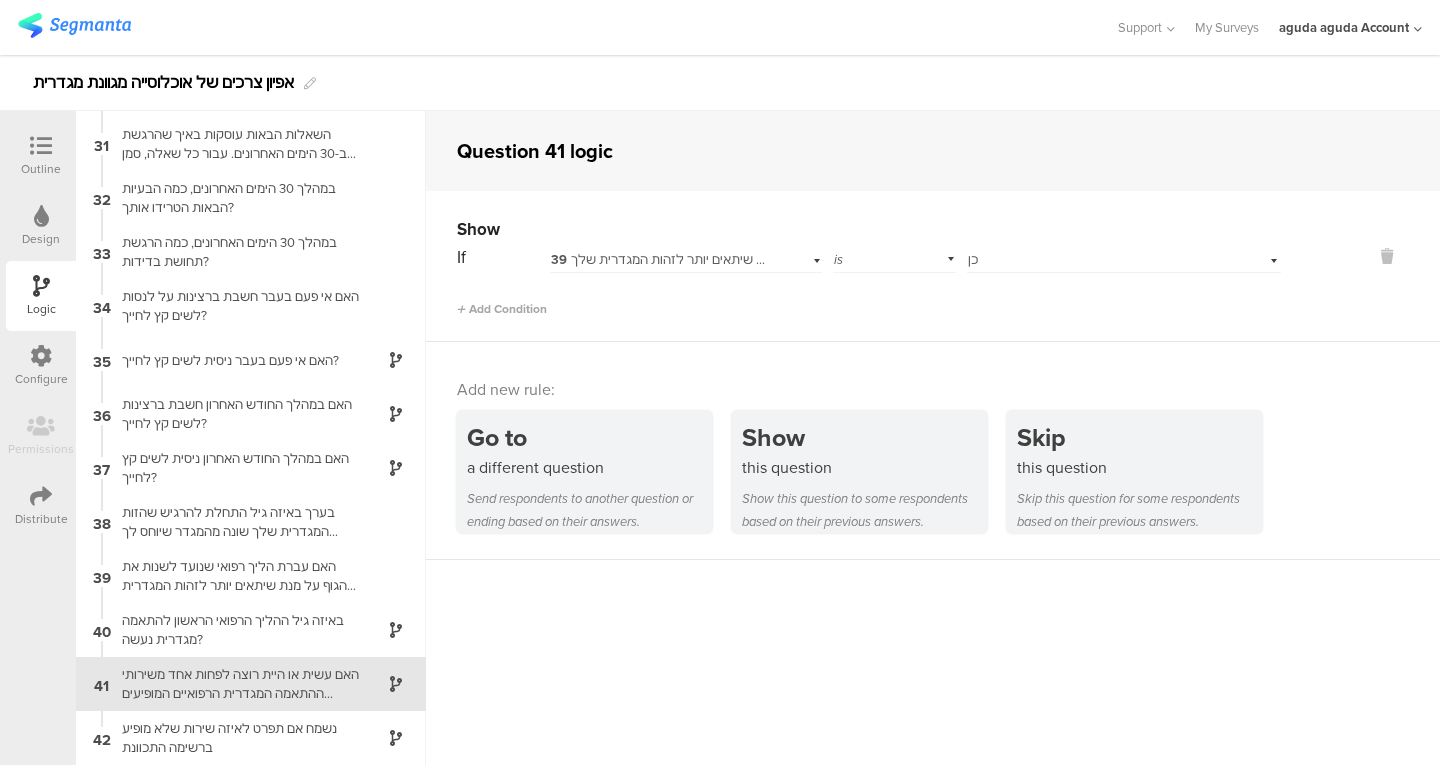 click at bounding box center (41, 147) 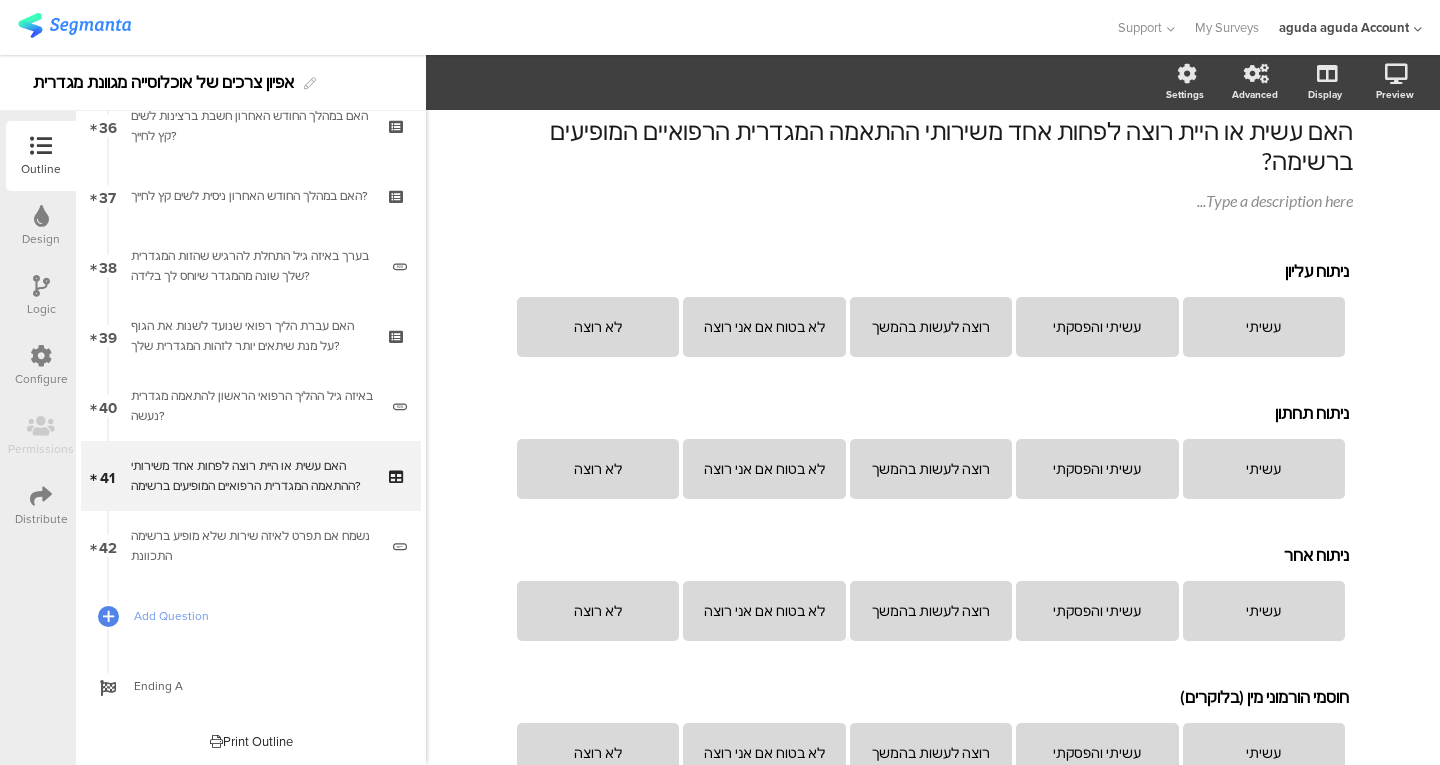 scroll, scrollTop: 2551, scrollLeft: 0, axis: vertical 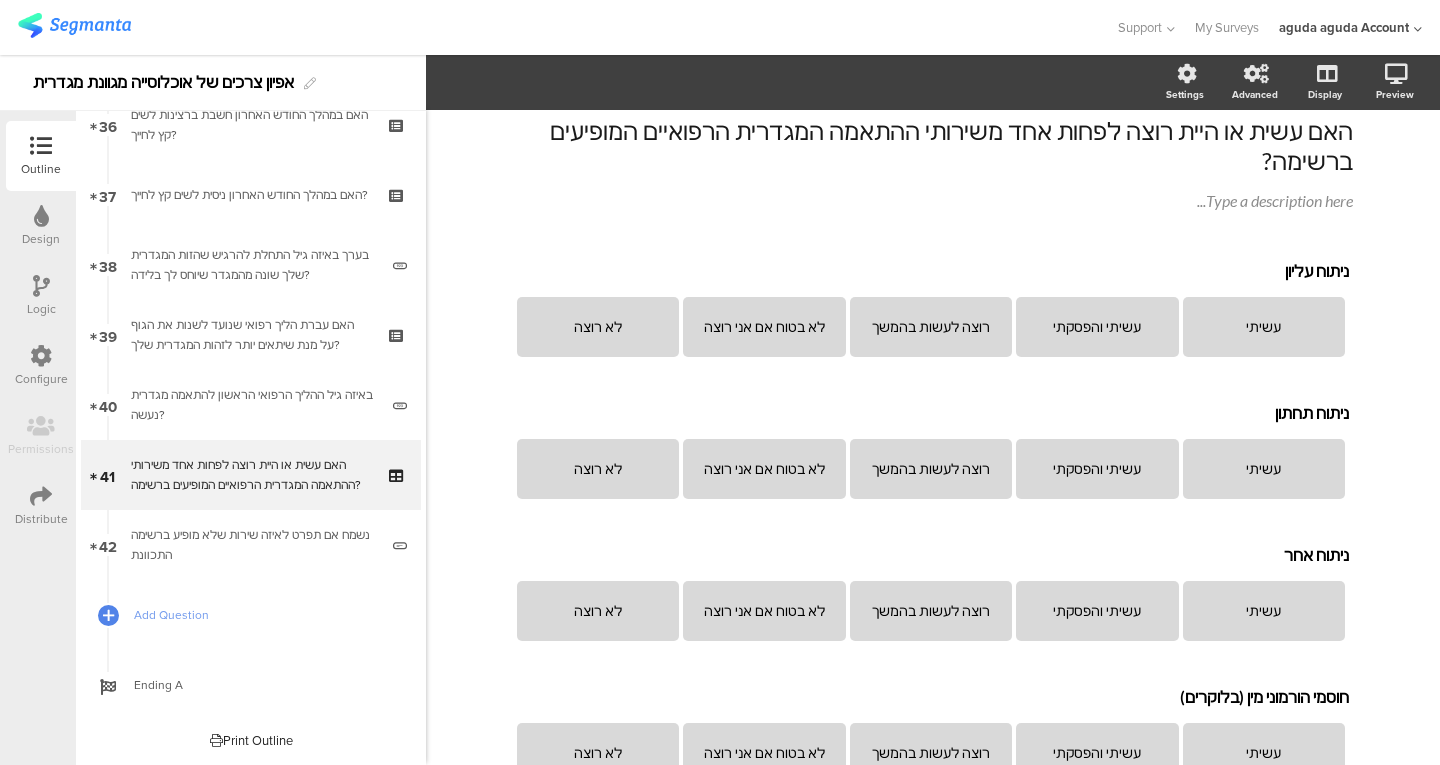 click on "האם עשית או היית רוצה לפחות אחד משירותי ההתאמה המגדרית הרפואיים המופיעים ברשימה?
האם עשית או היית רוצה לפחות אחד משירותי ההתאמה המגדרית הרפואיים המופיעים ברשימה?
Type a description here..." 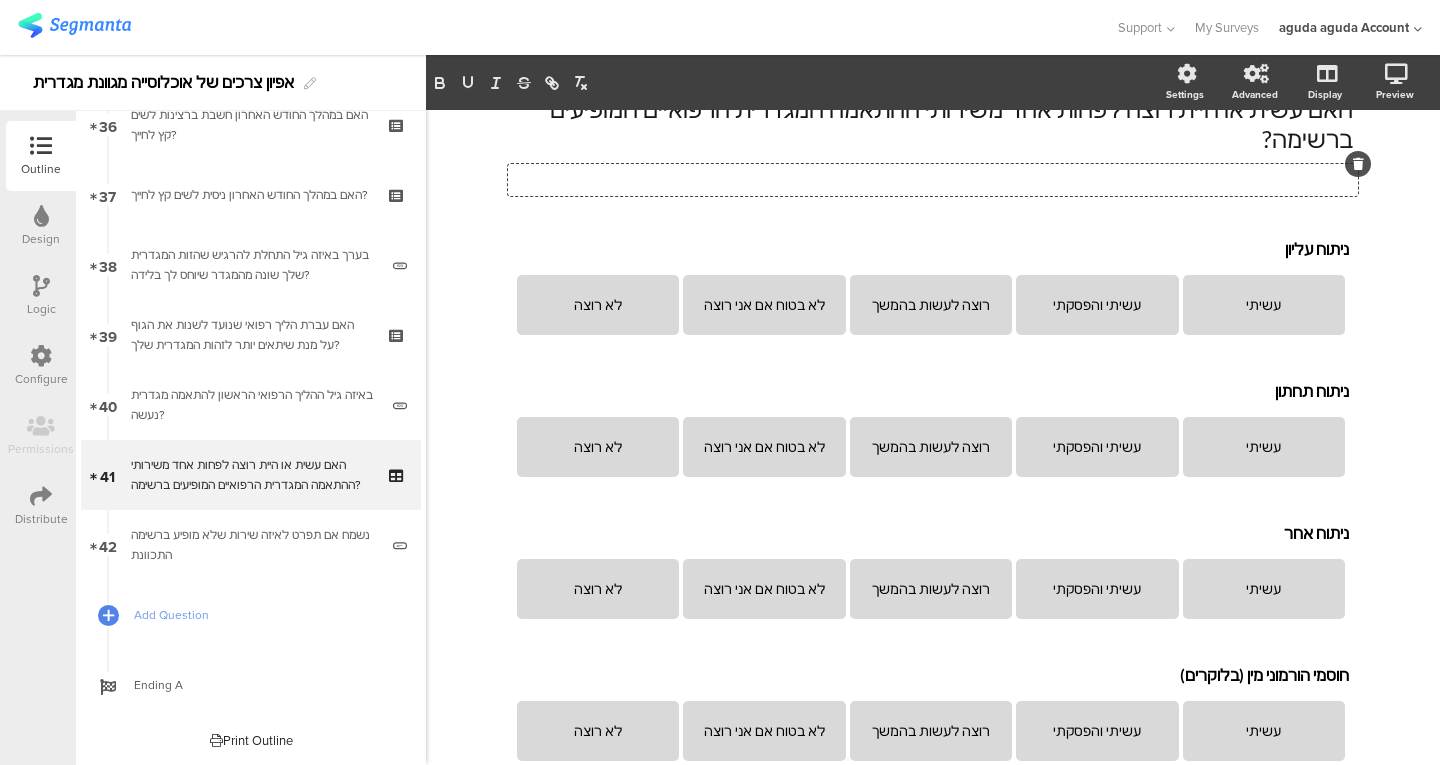 scroll, scrollTop: 103, scrollLeft: 0, axis: vertical 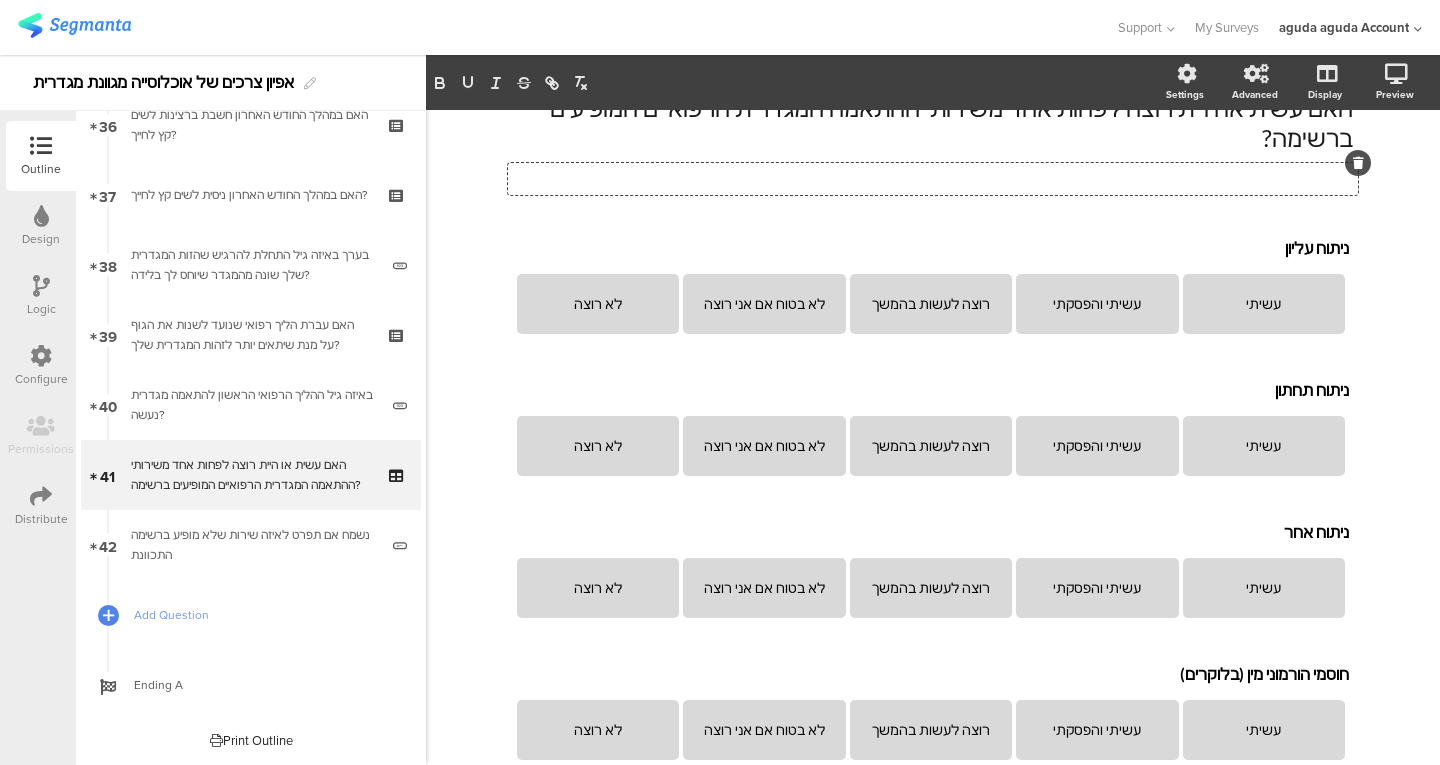 type 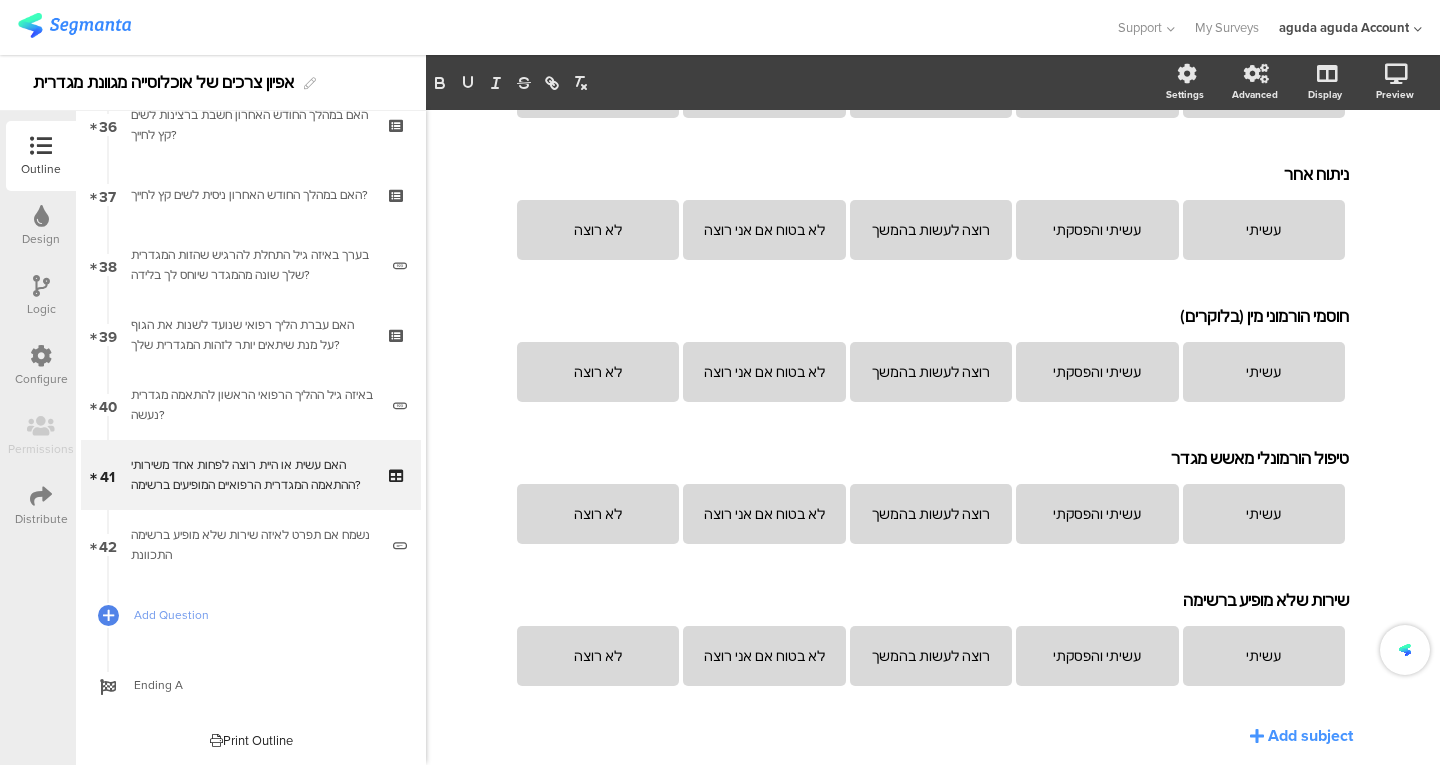 scroll, scrollTop: 493, scrollLeft: 0, axis: vertical 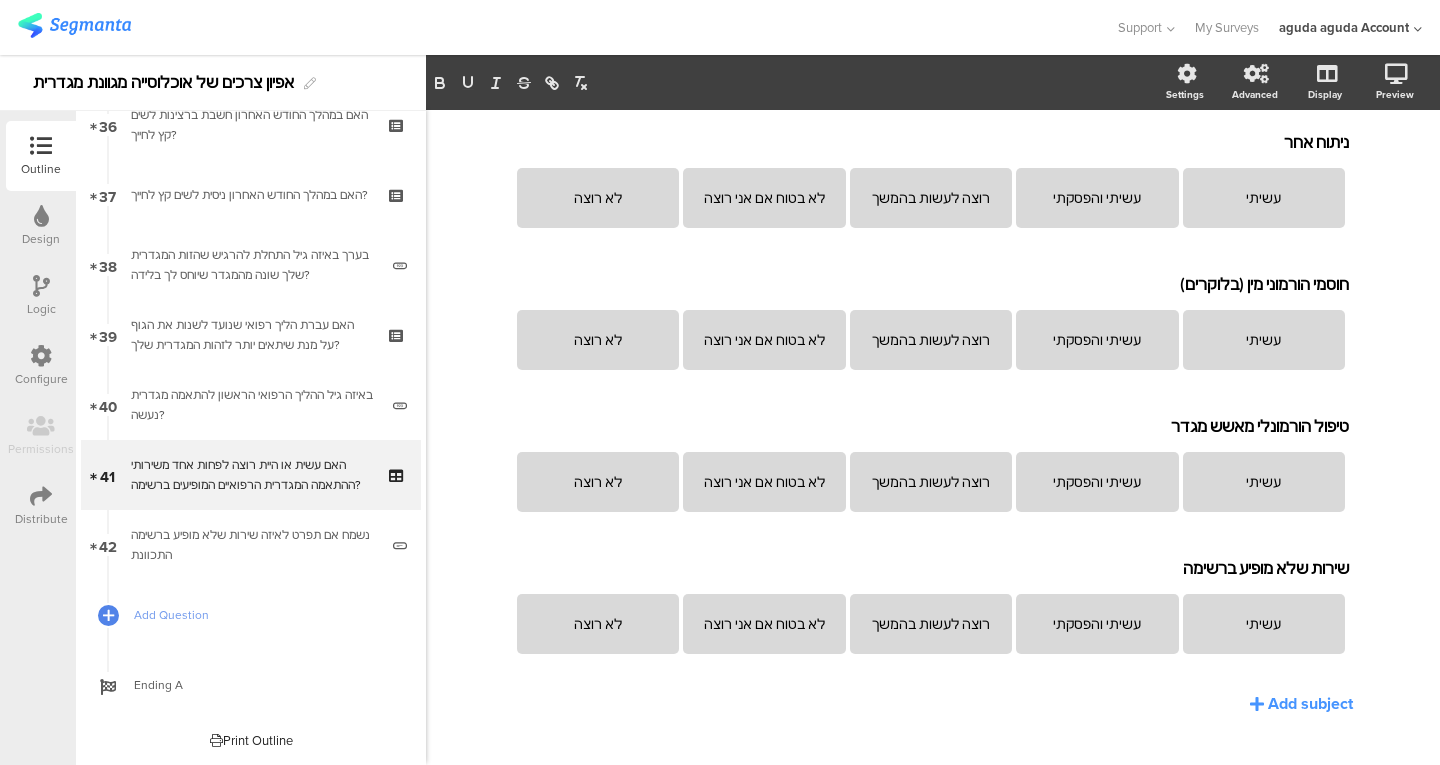 click on "נשמח אם תפרט לאיזה שירות שלא מופיע ברשימה התכוונת" at bounding box center (254, 545) 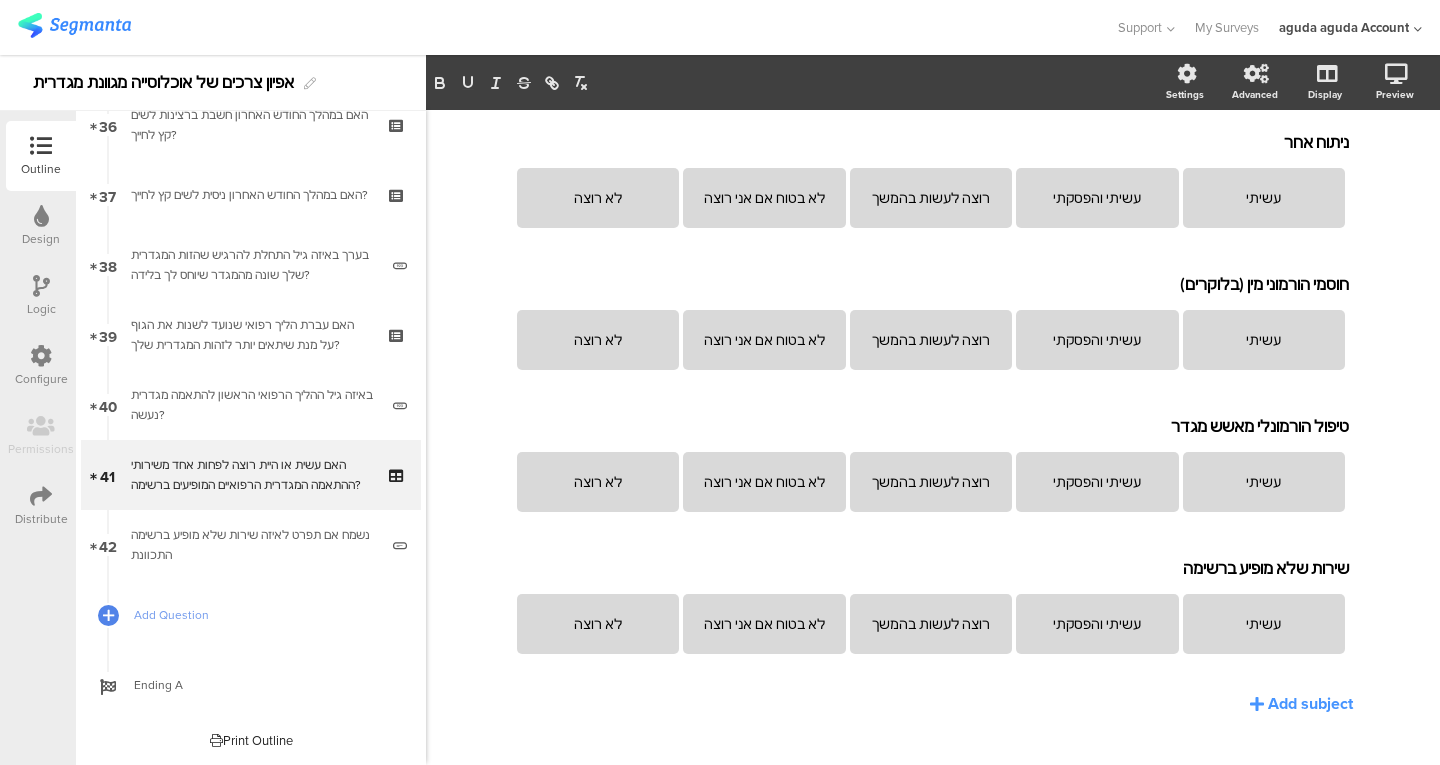 scroll, scrollTop: 0, scrollLeft: 0, axis: both 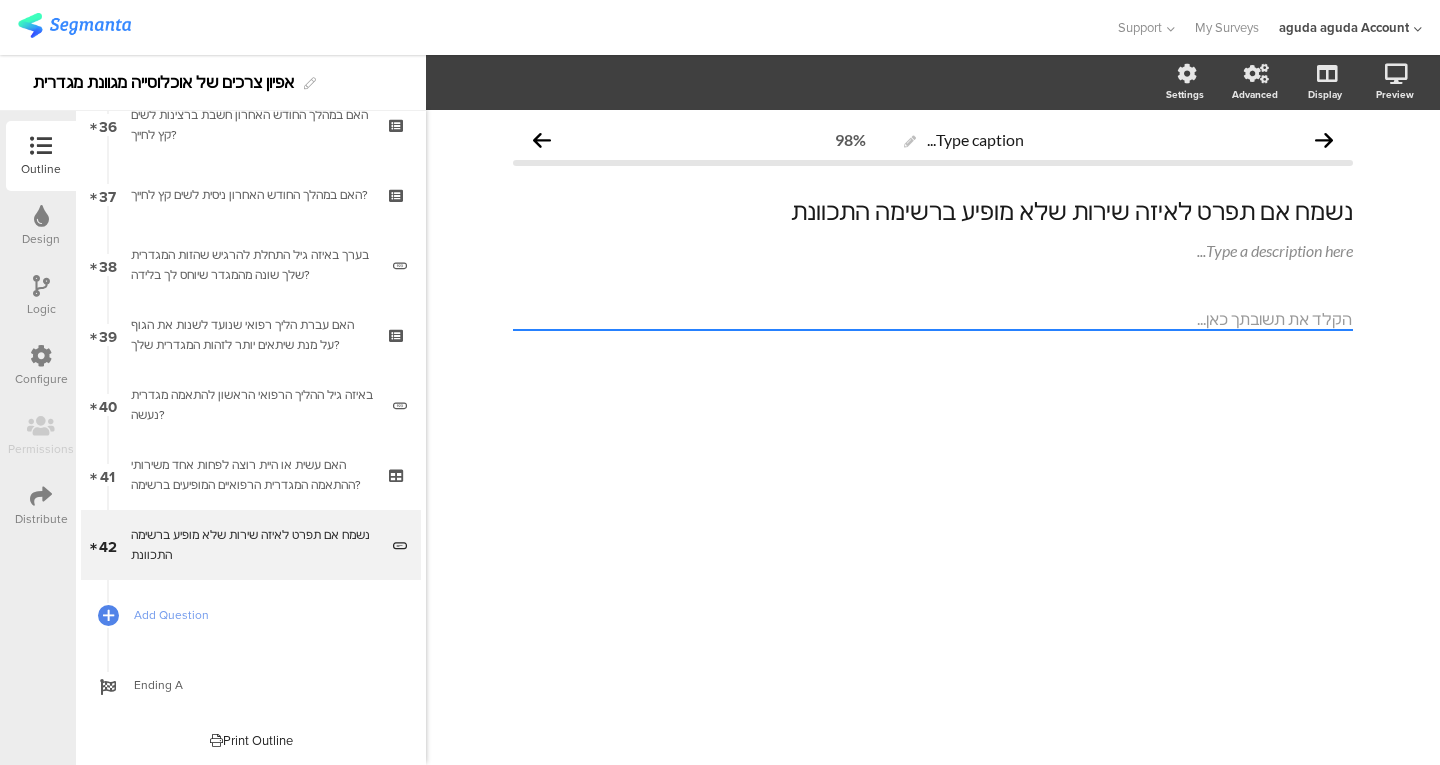 click on "האם עשית או היית רוצה לפחות אחד משירותי ההתאמה המגדרית הרפואיים המופיעים ברשימה?" at bounding box center (250, 475) 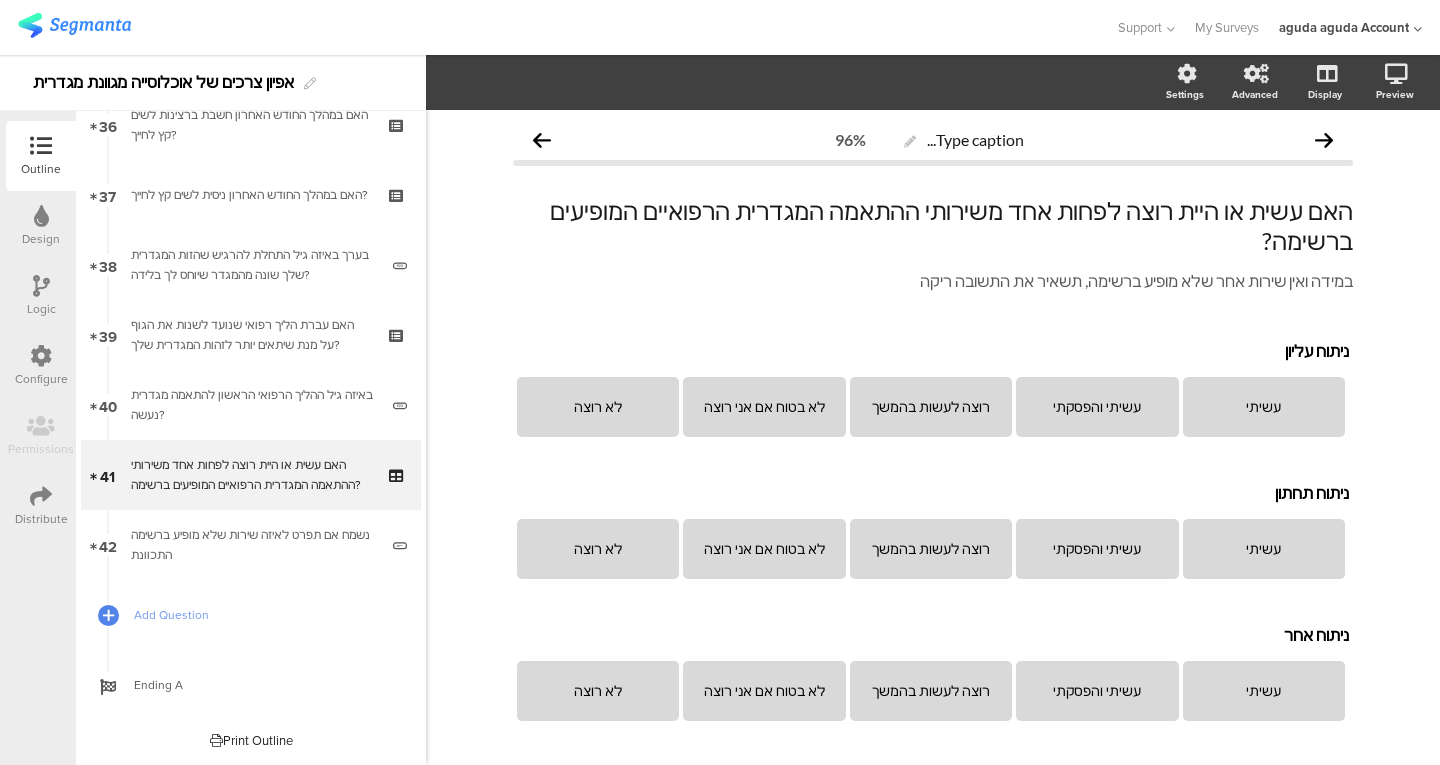 click on "נשמח אם תפרט לאיזה שירות שלא מופיע ברשימה התכוונת" at bounding box center (254, 545) 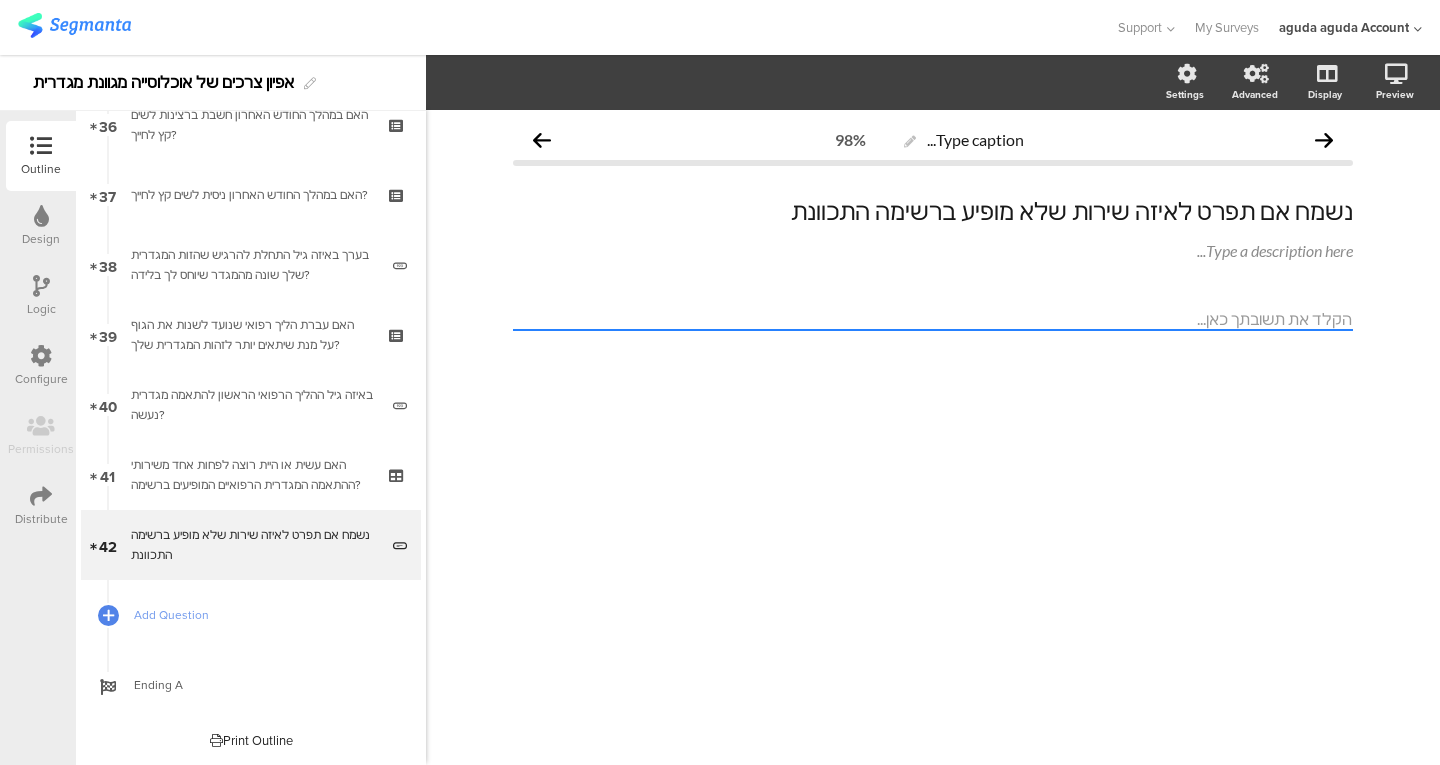 click on "האם עשית או היית רוצה לפחות אחד משירותי ההתאמה המגדרית הרפואיים המופיעים ברשימה?" at bounding box center [250, 475] 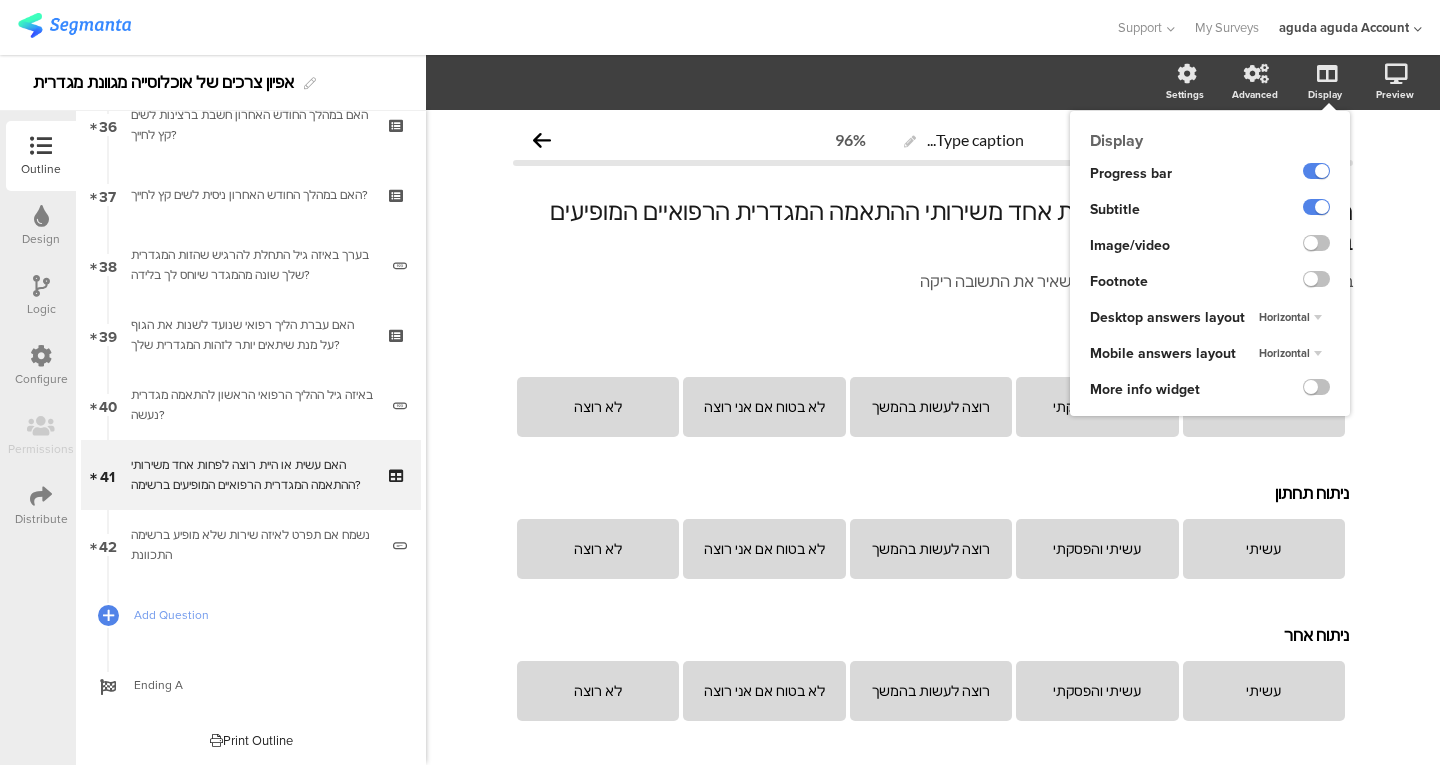 click 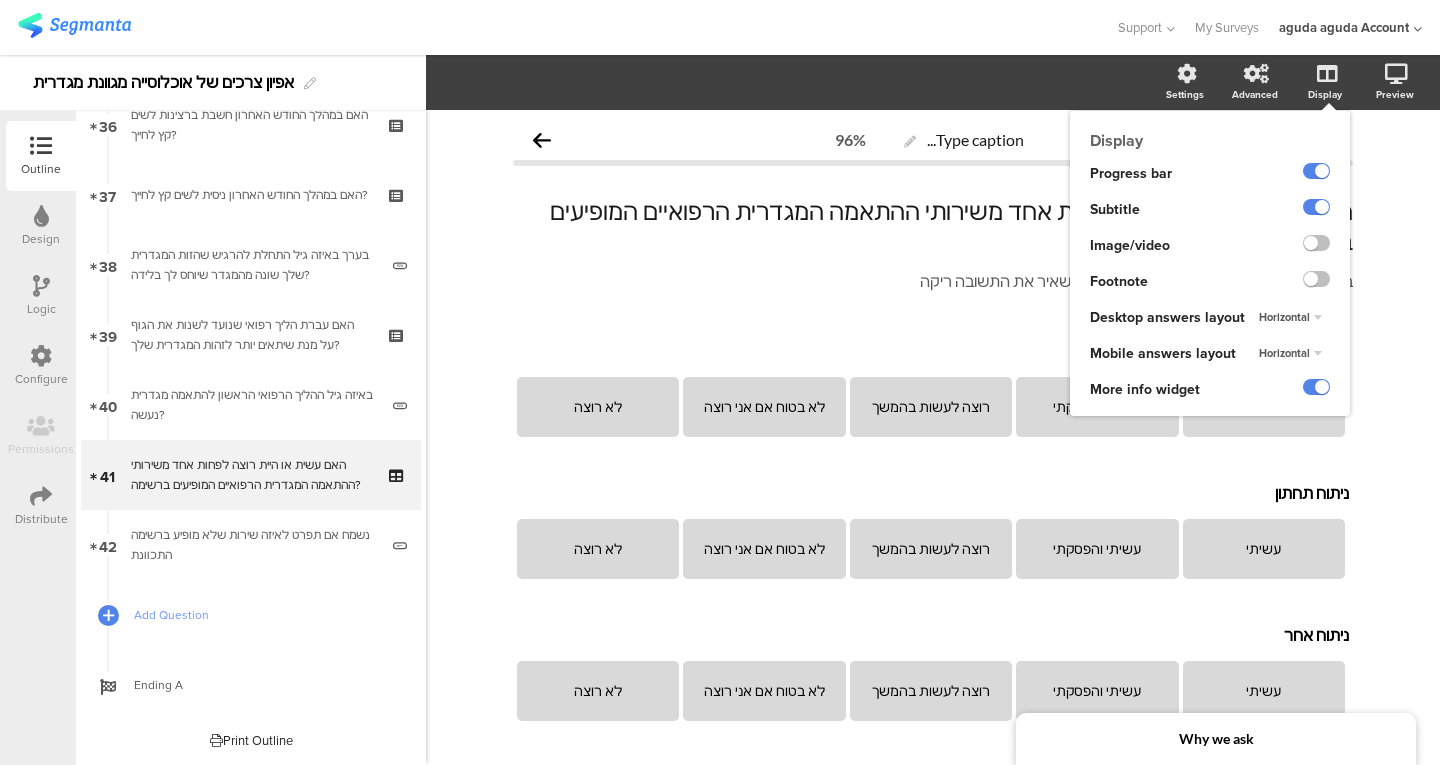 click 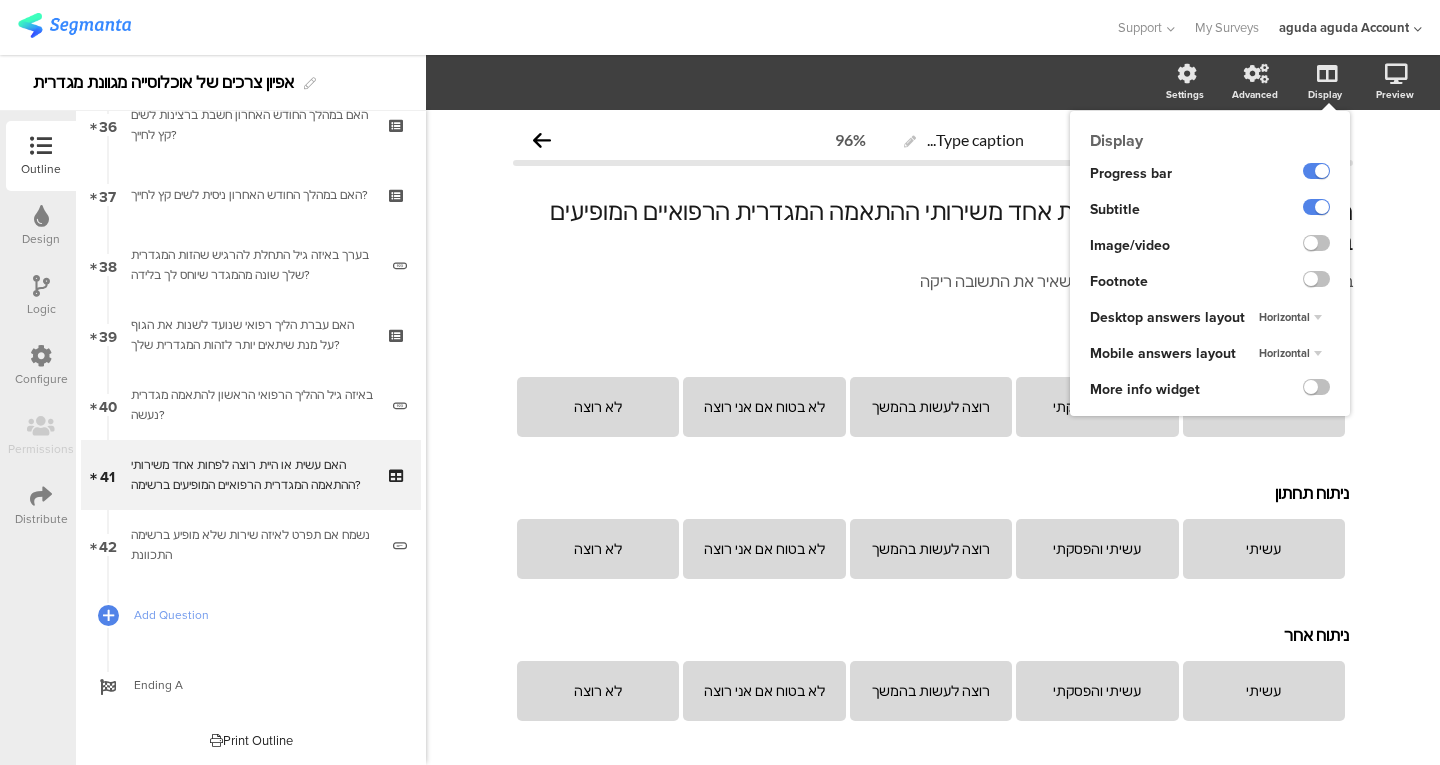 click 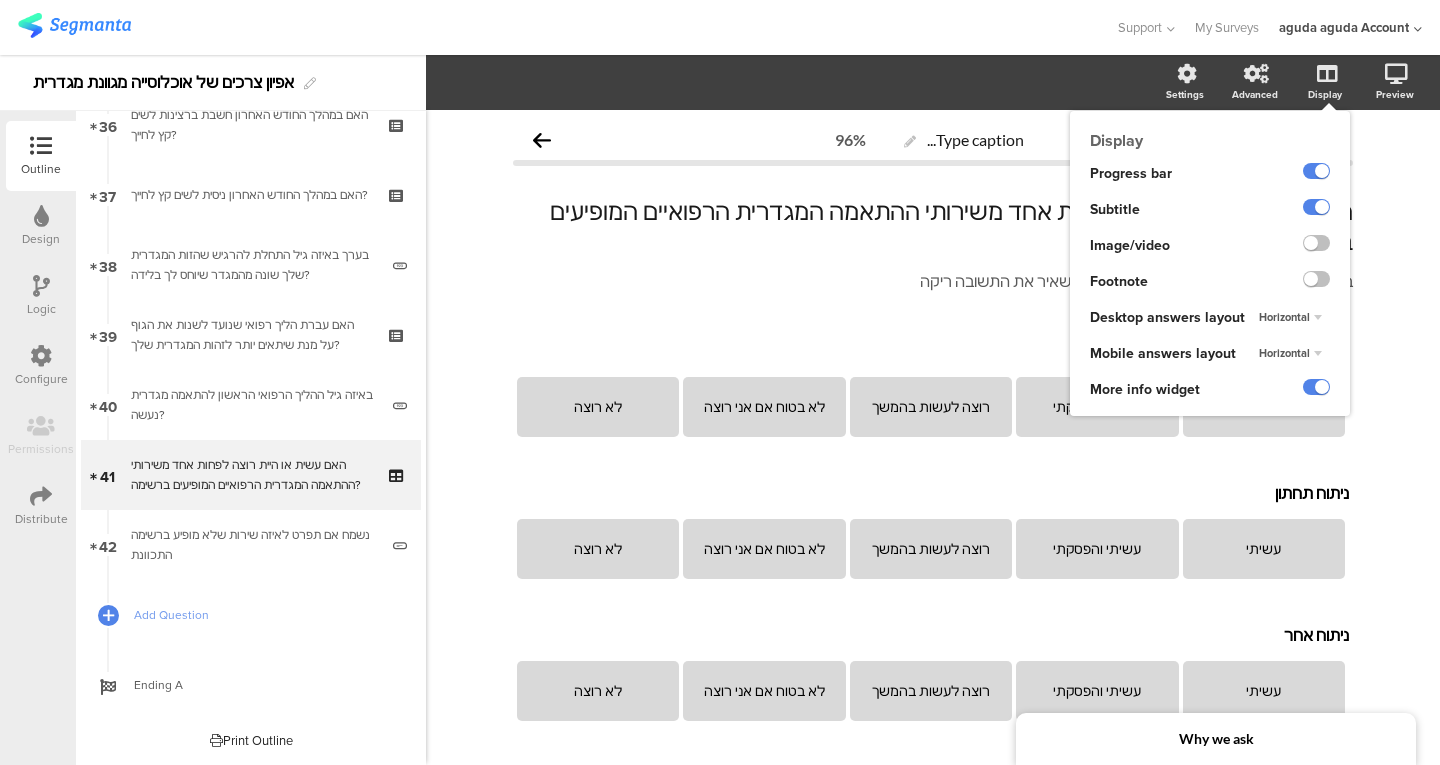 click 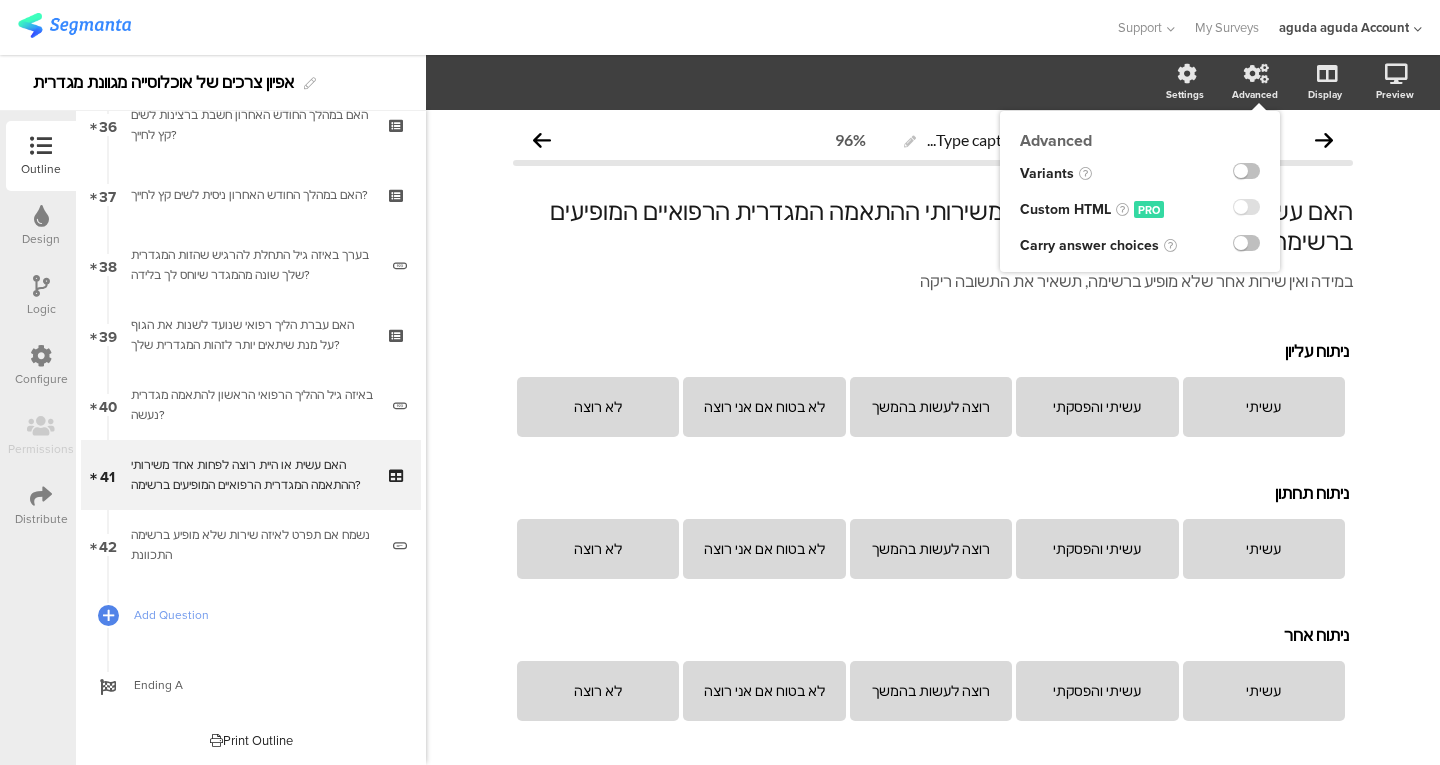 click 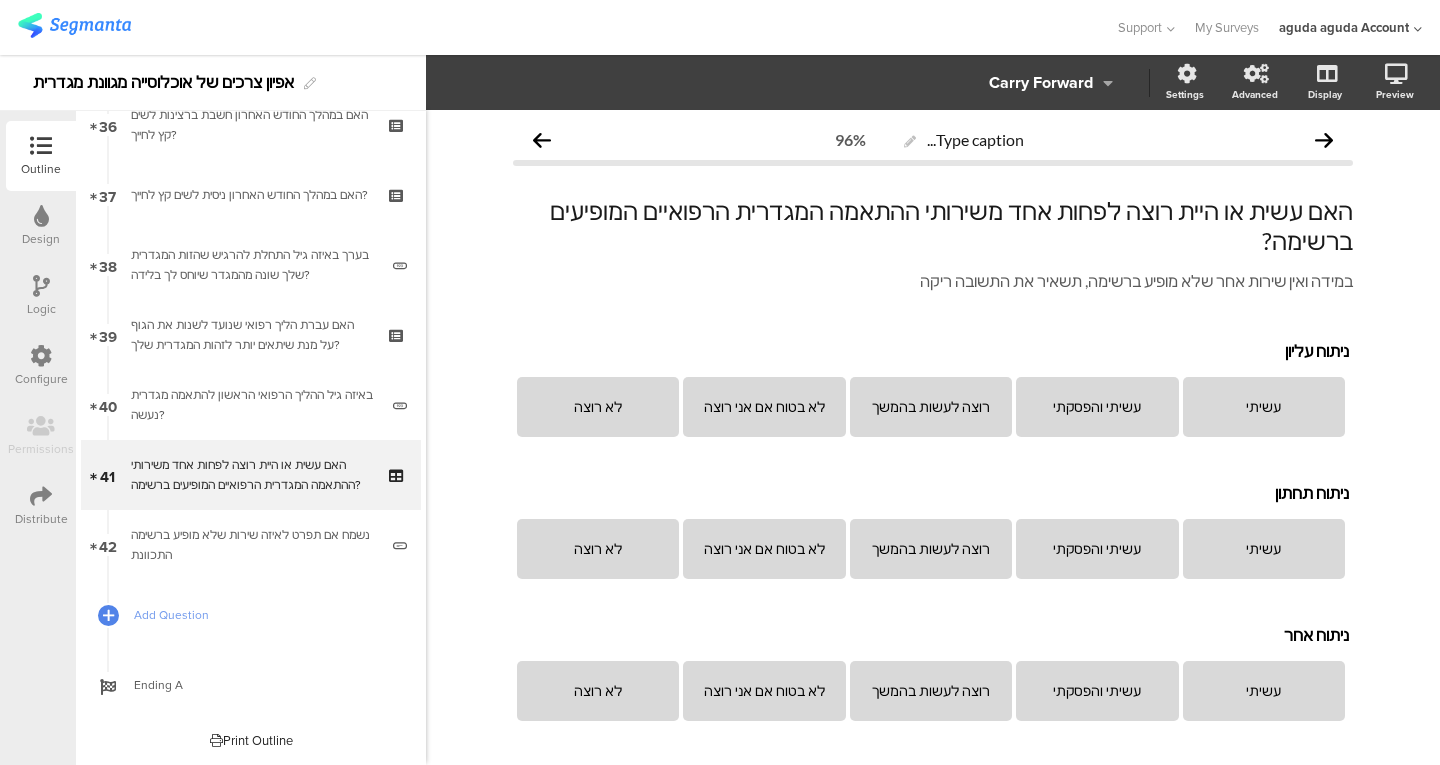 click on "Carry Forward" 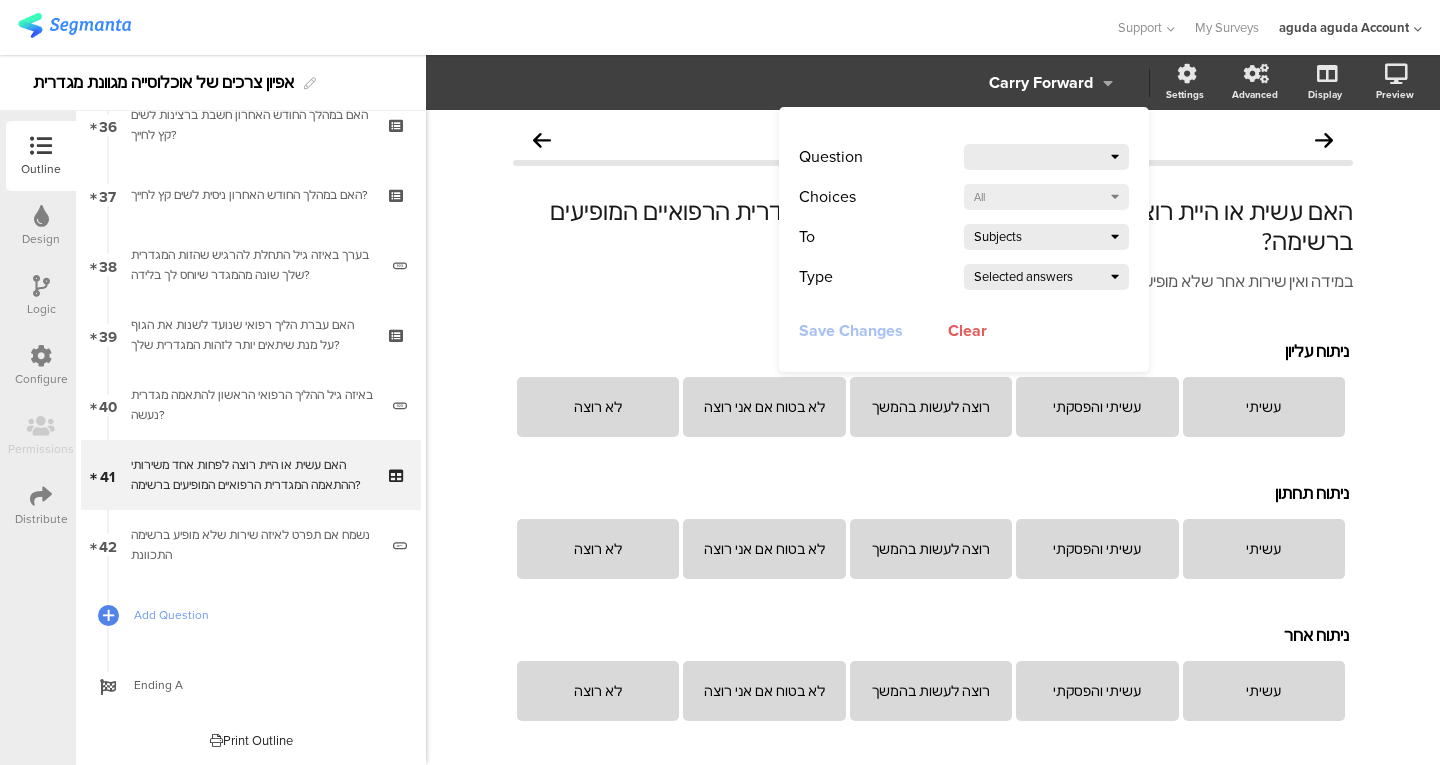 click on "Question" 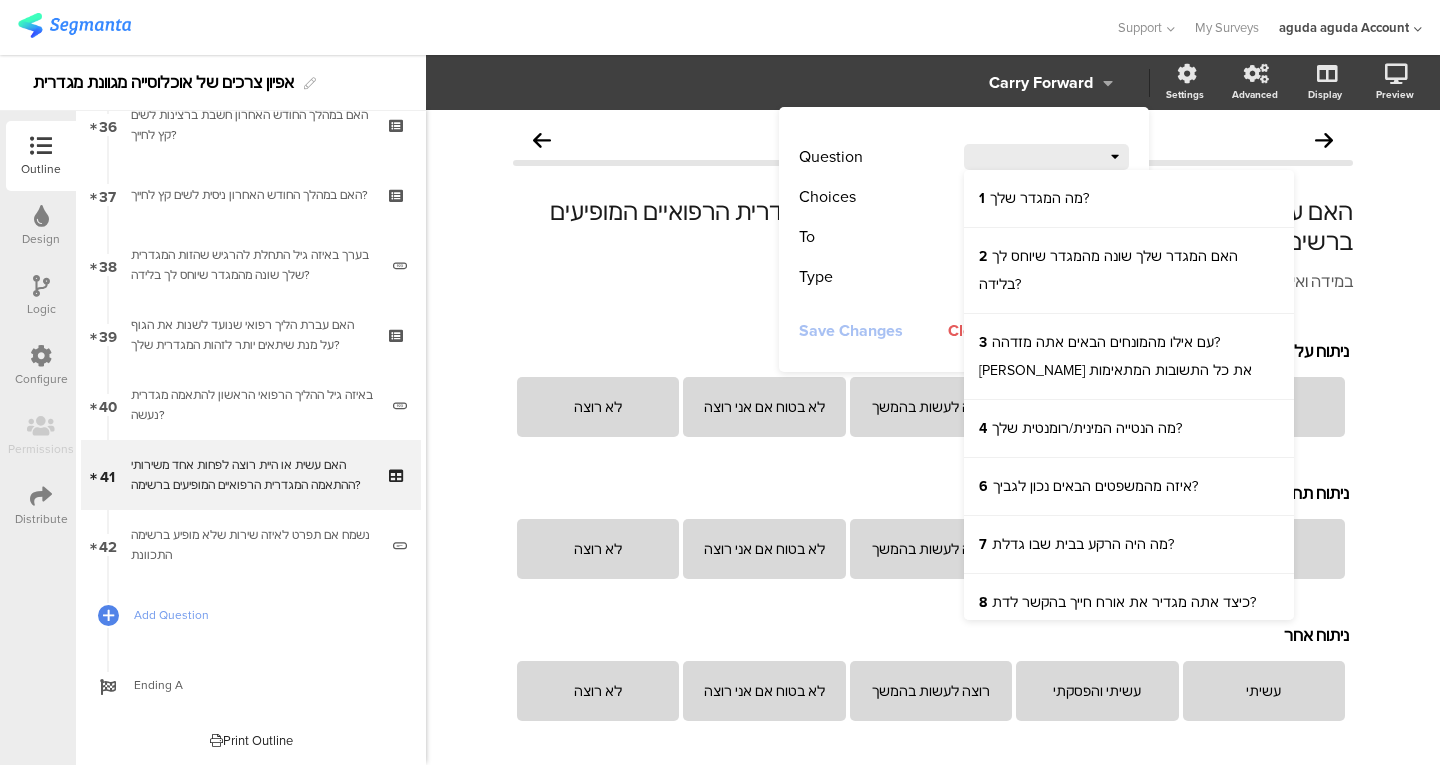 click on "To
Subjects" 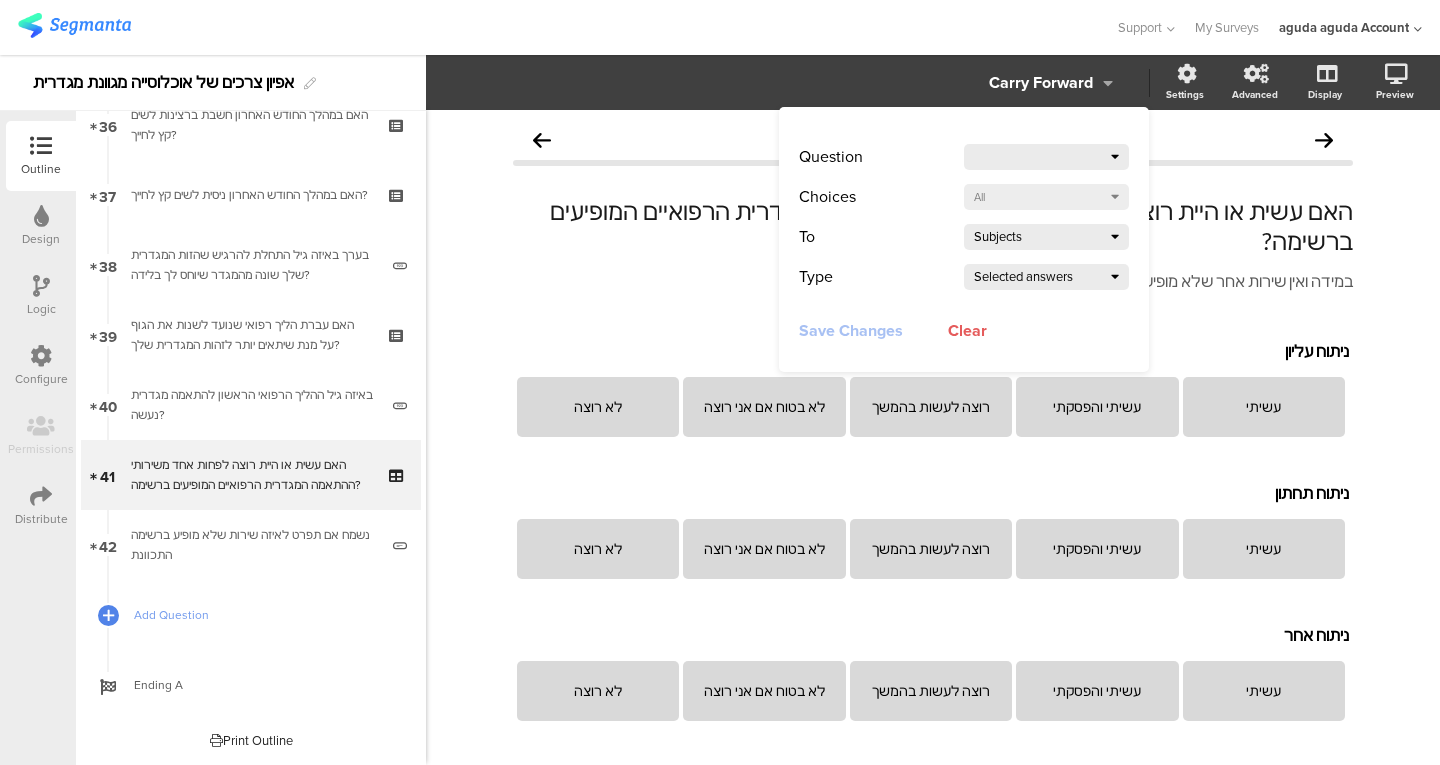 click on "Subjects" 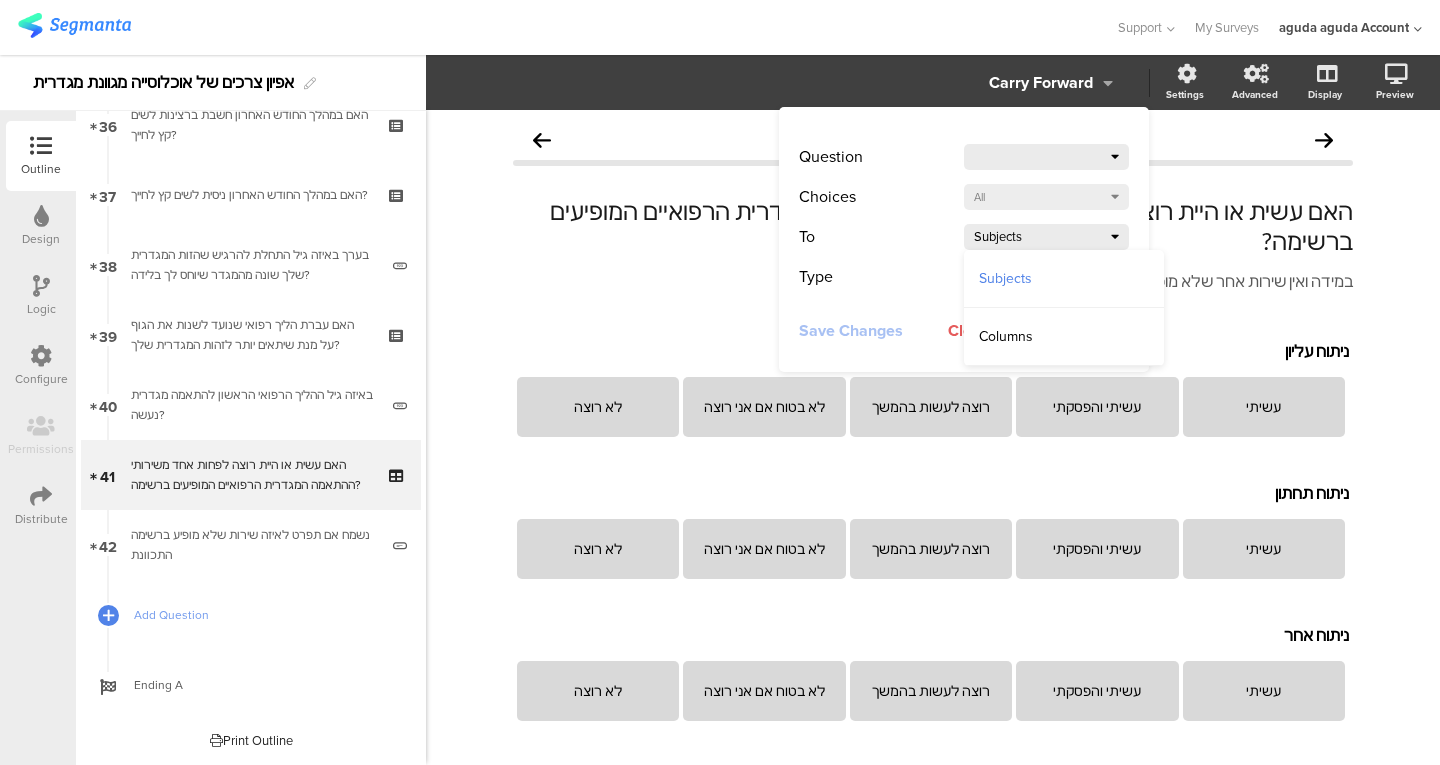 click on "Subjects" 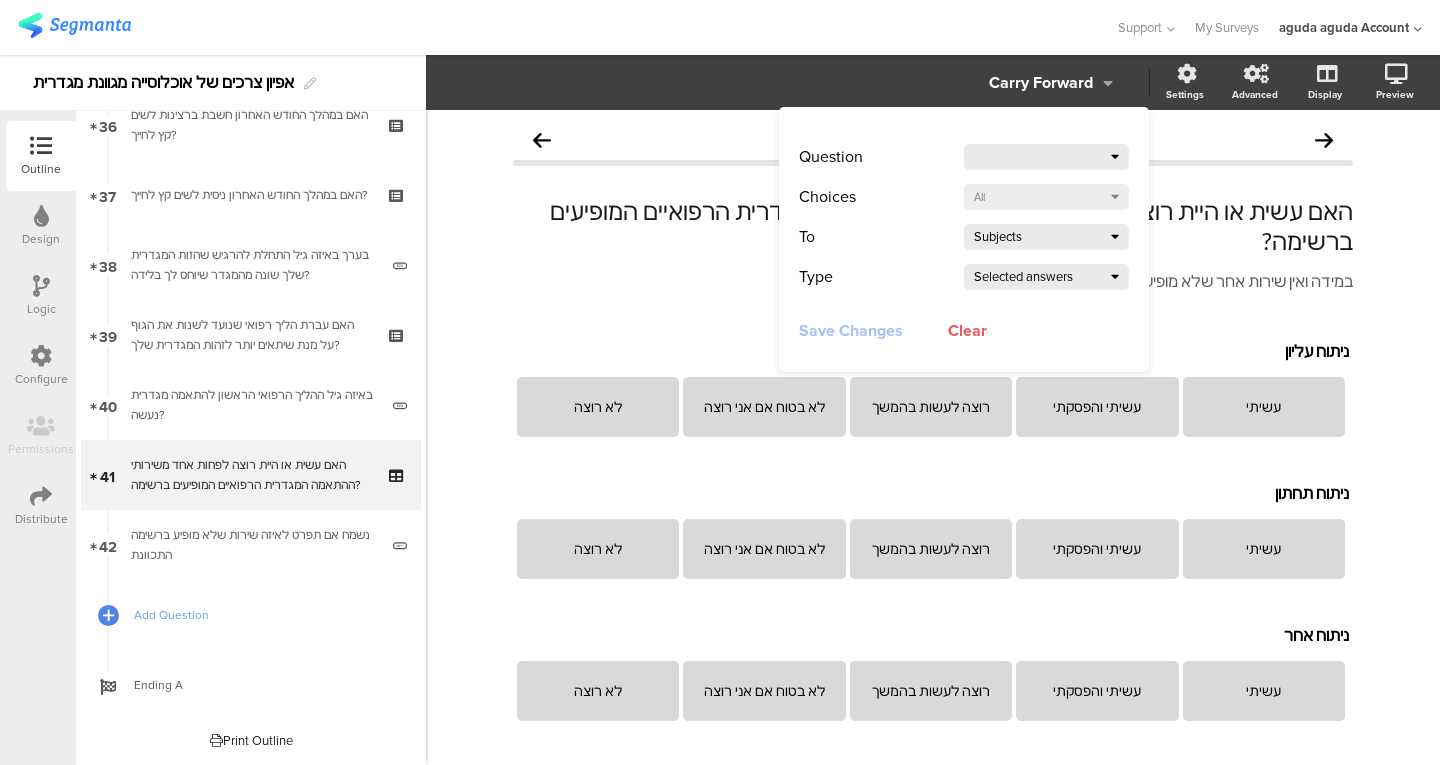 click on "Selected answers" 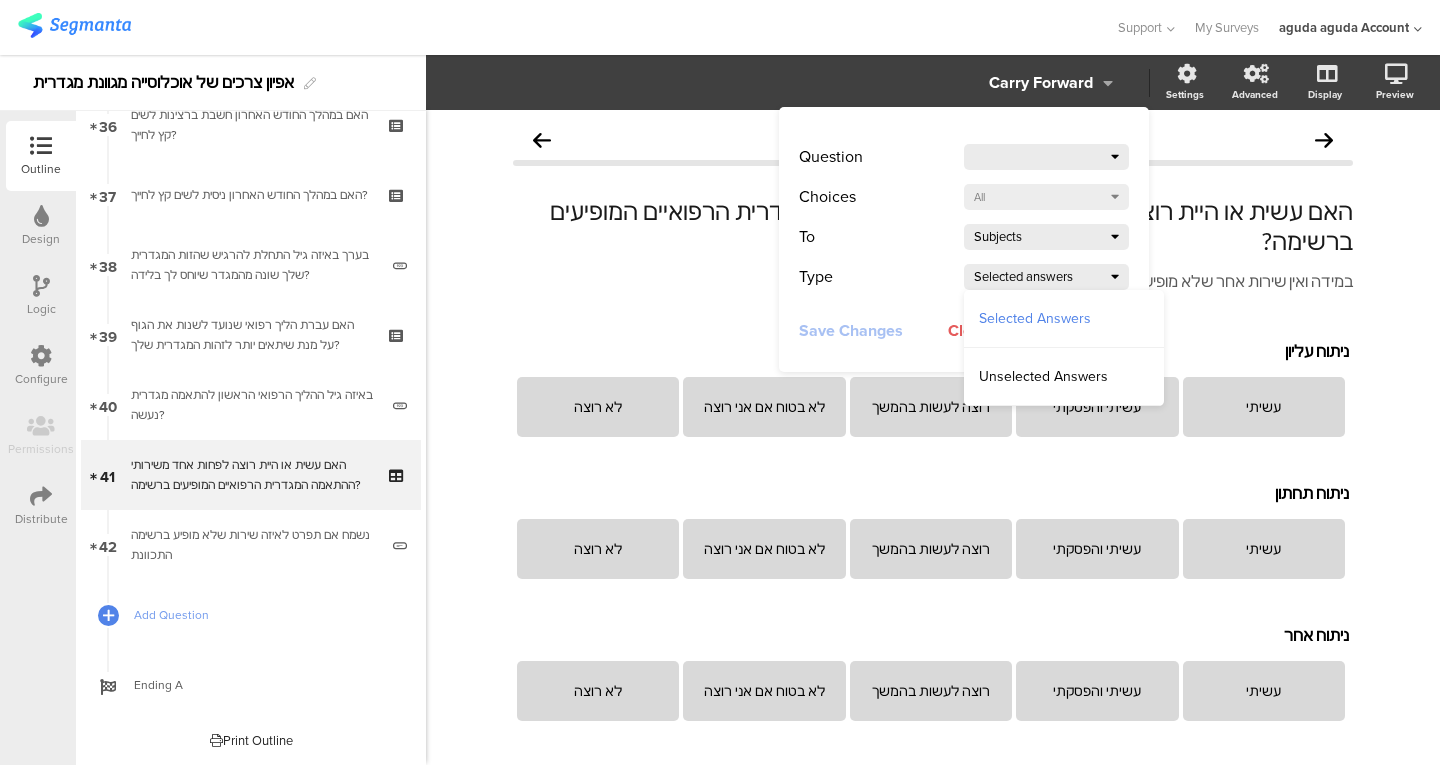 click on "Selected answers" 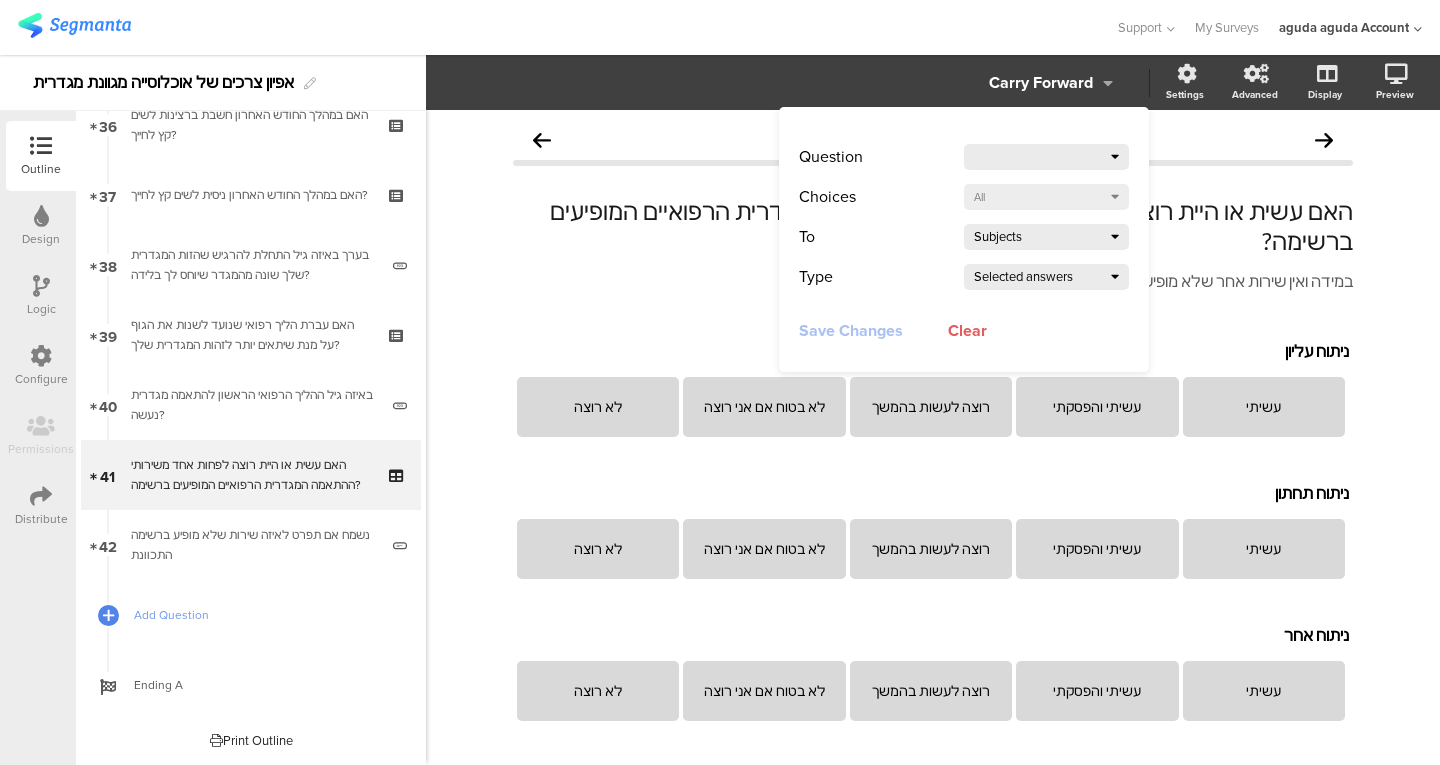 click 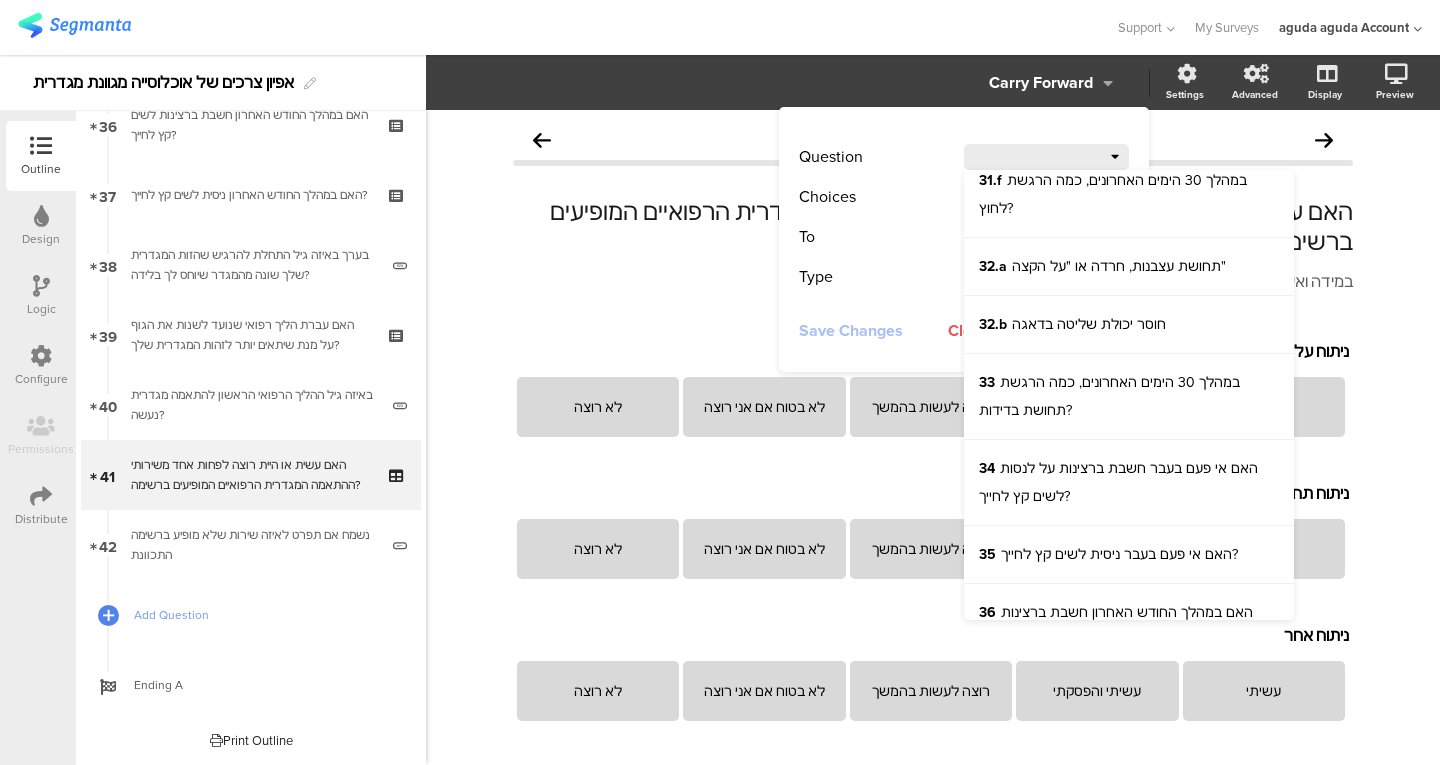 scroll, scrollTop: 3086, scrollLeft: 0, axis: vertical 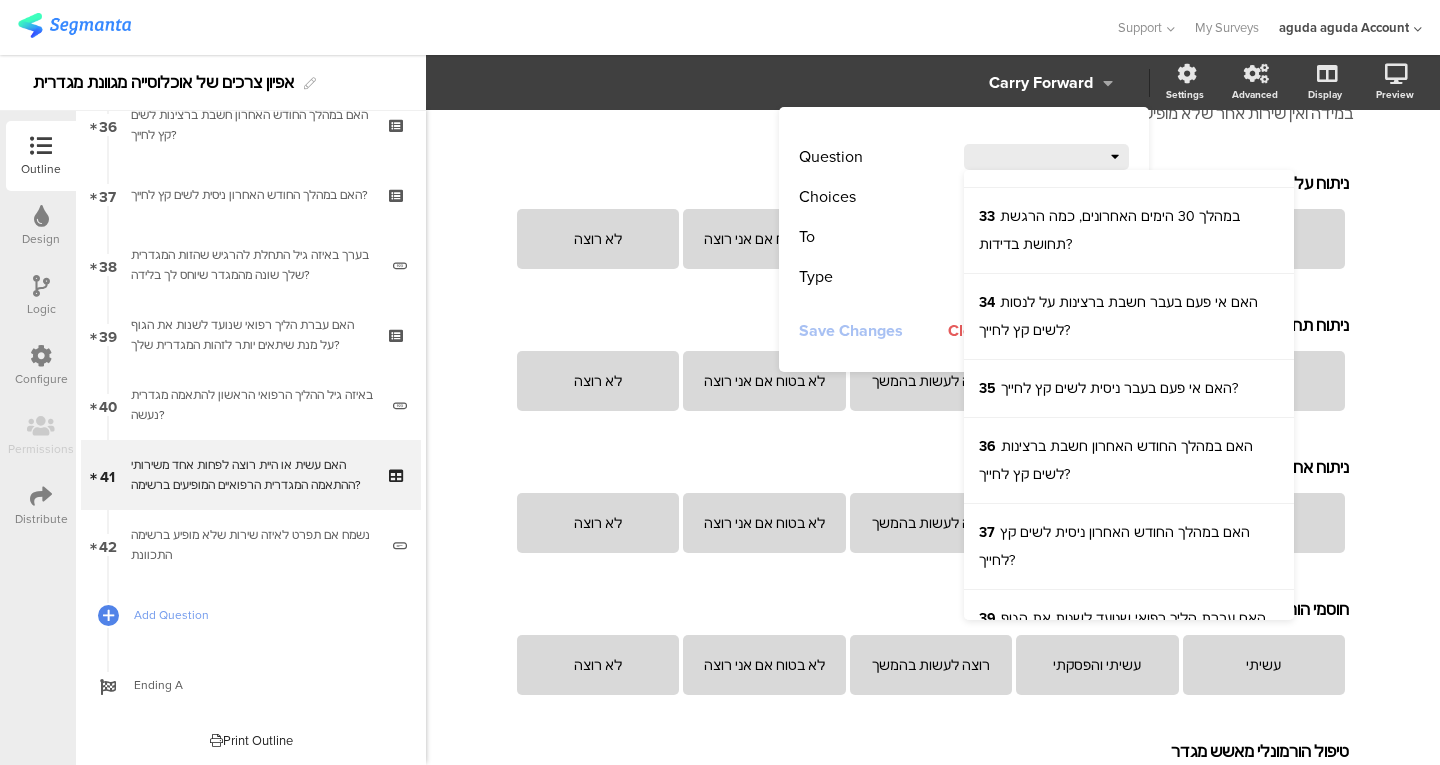 click on "Choices" 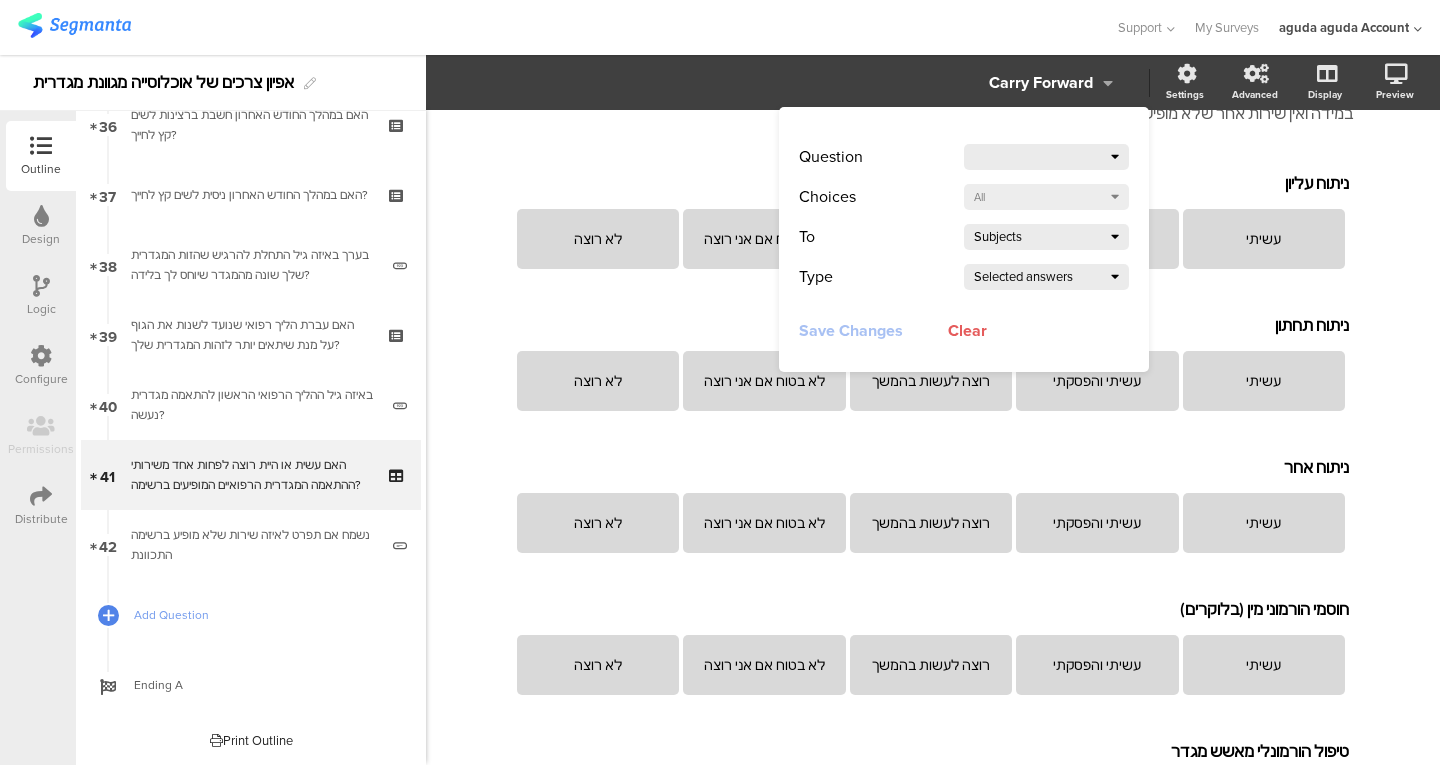 click on "Add Question" at bounding box center (251, 615) 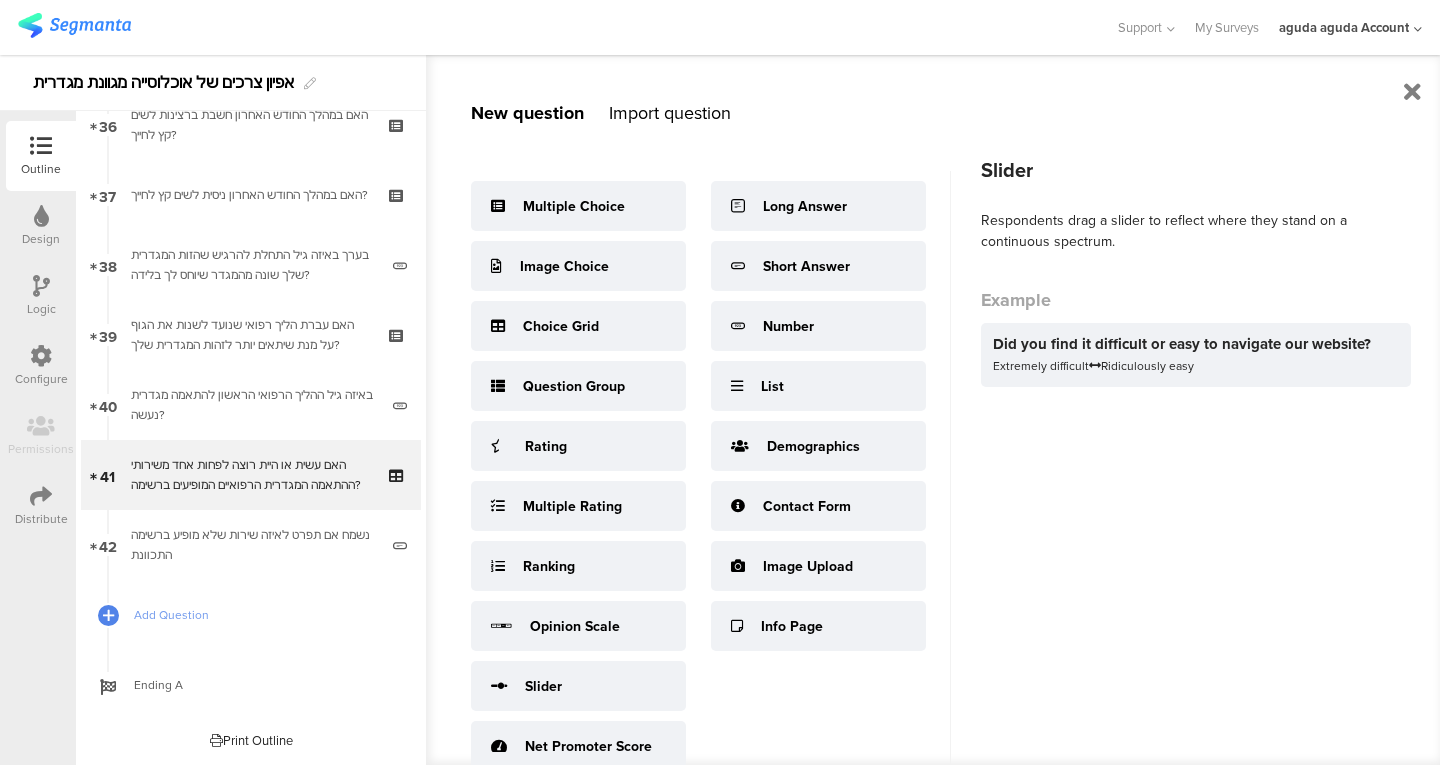 scroll, scrollTop: 26, scrollLeft: 0, axis: vertical 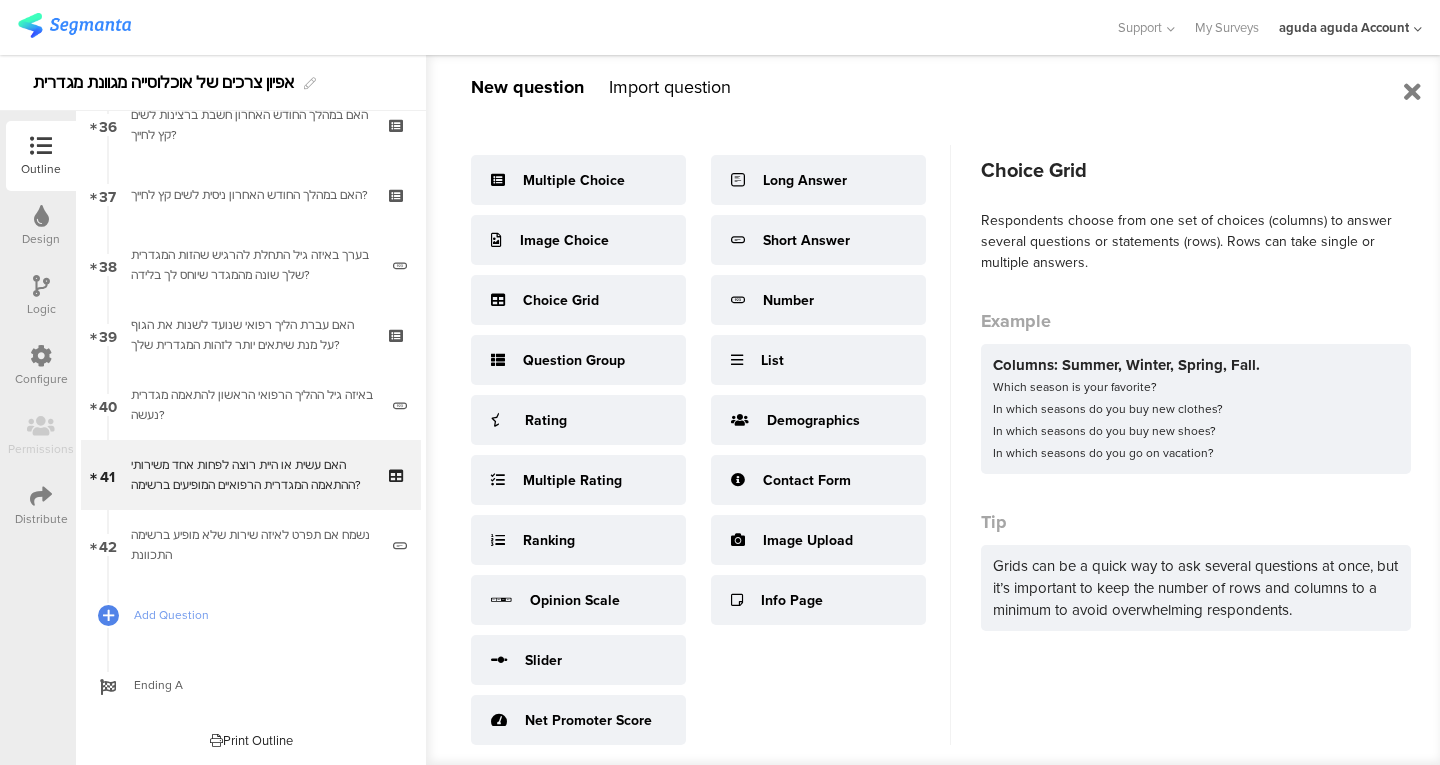 click on "Choice Grid" at bounding box center [578, 300] 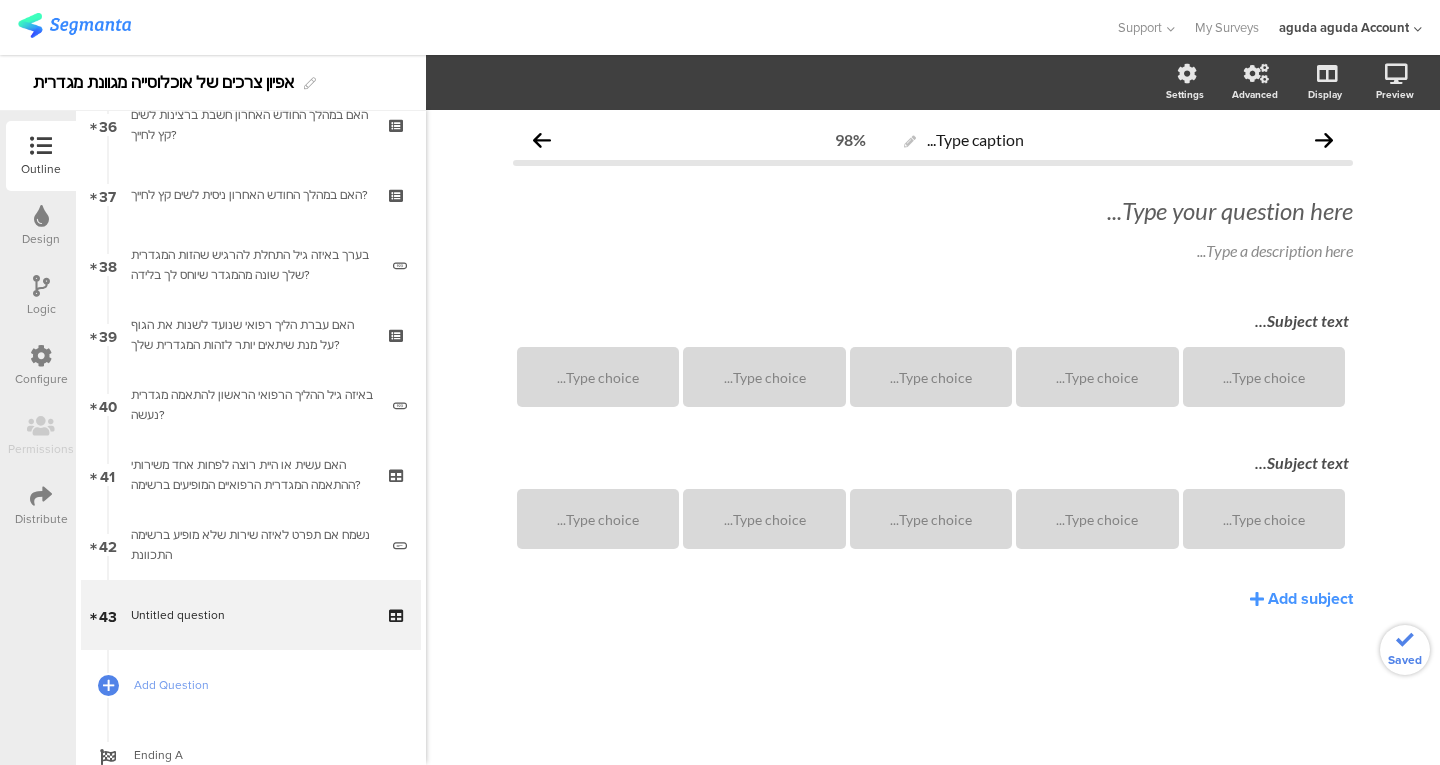 scroll, scrollTop: 0, scrollLeft: 0, axis: both 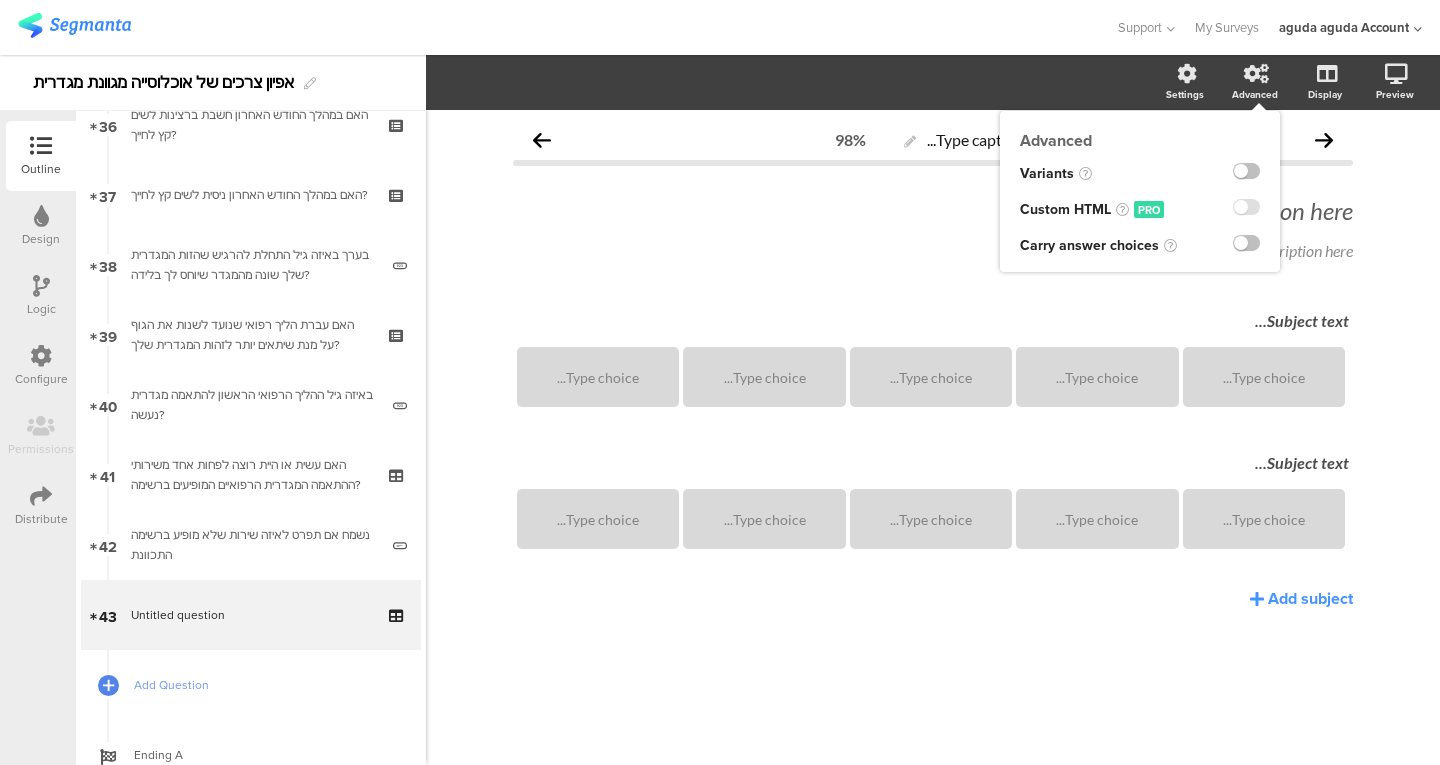 click 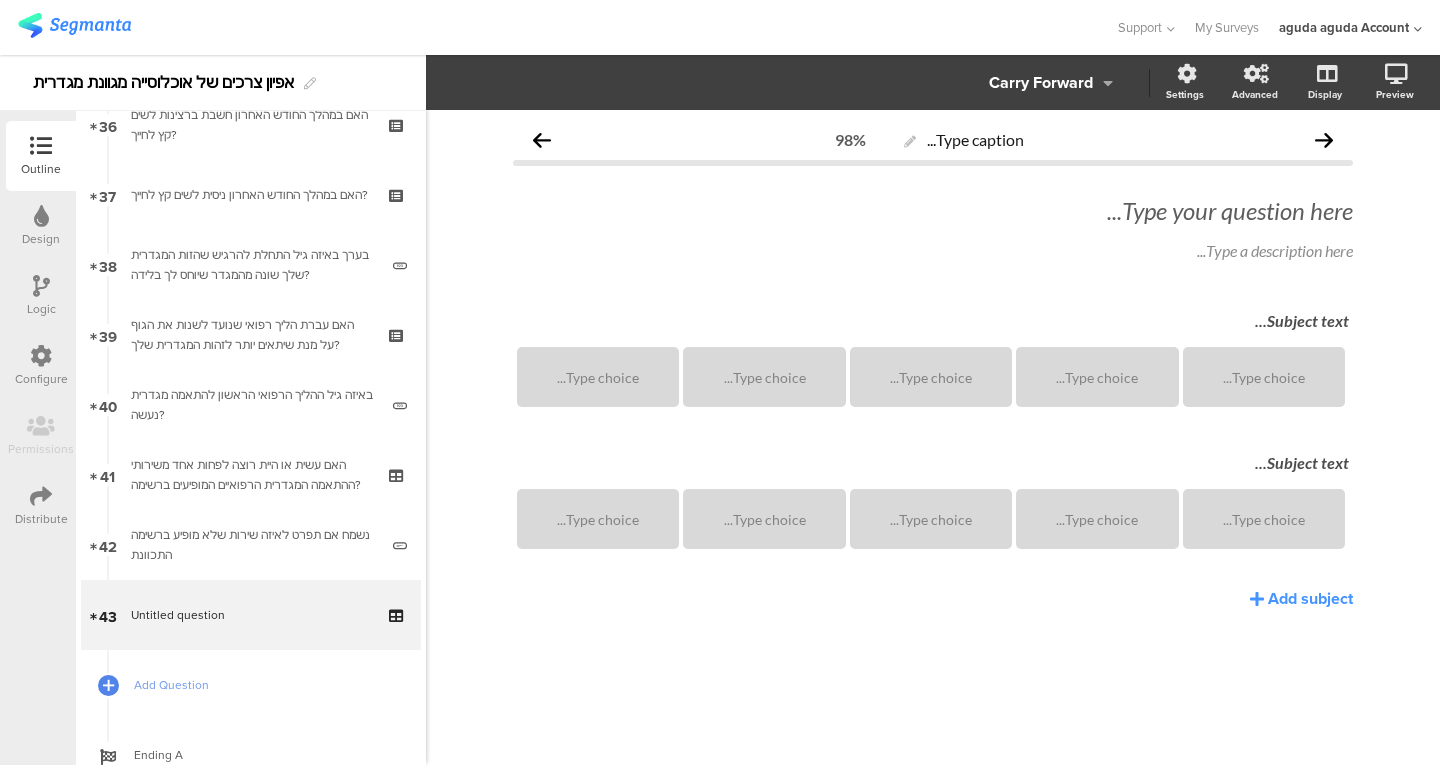 click on "Carry Forward" 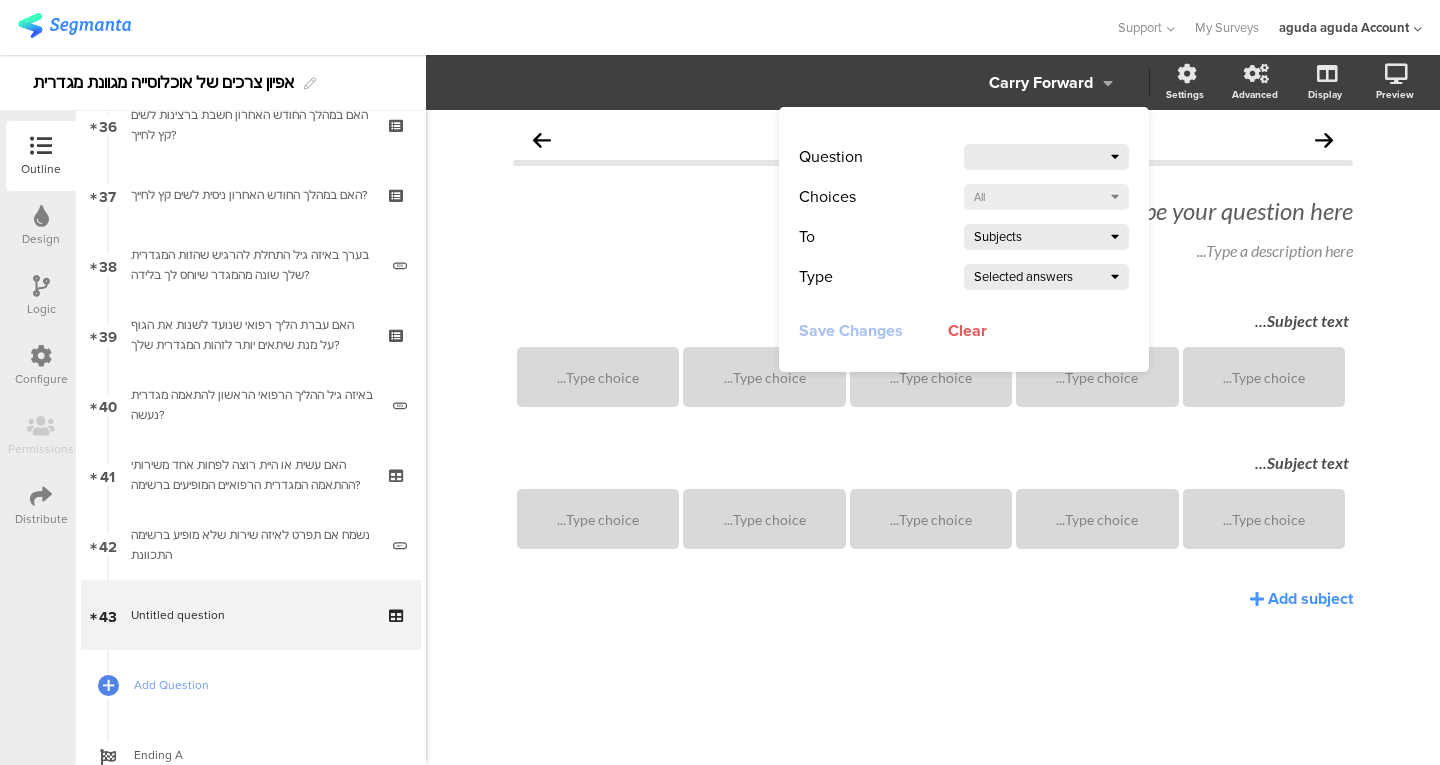 click 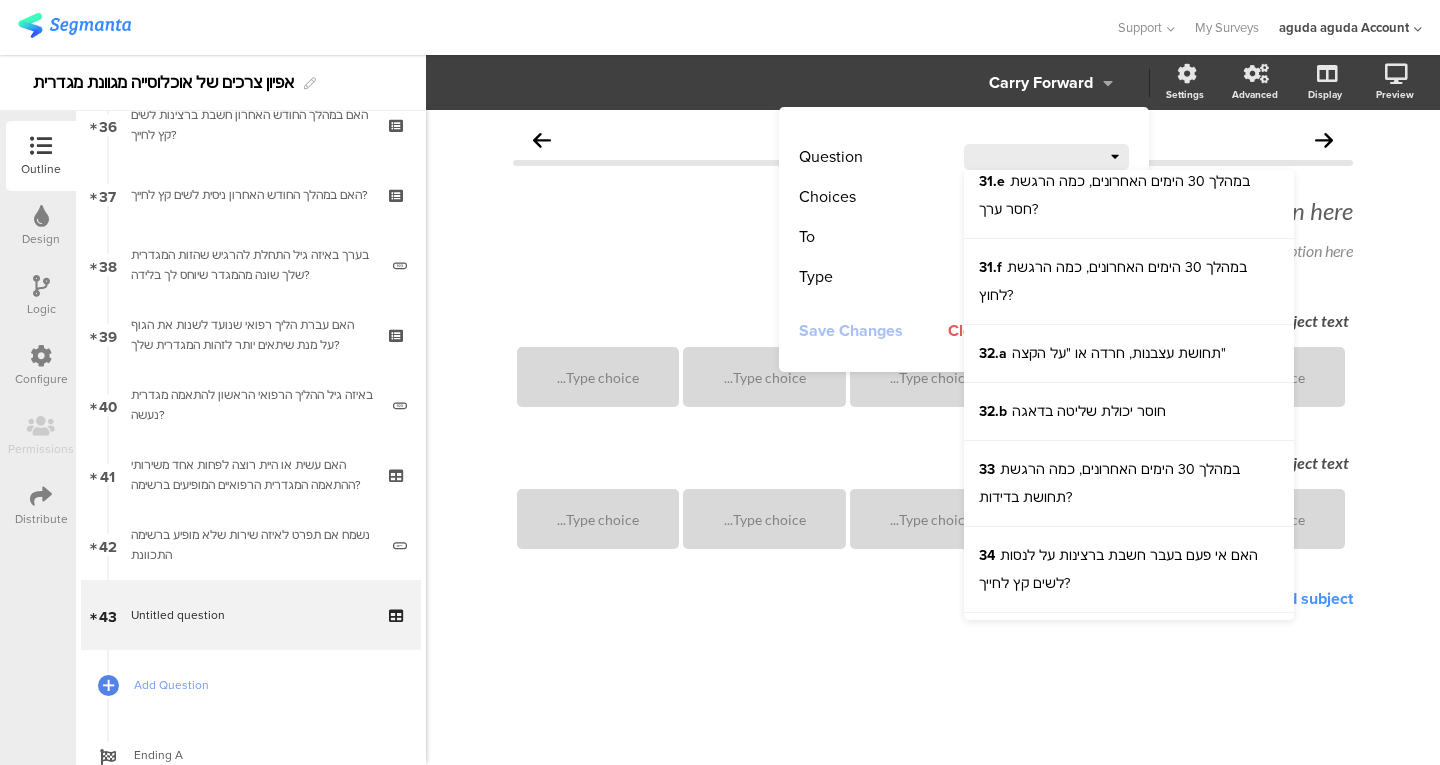 scroll, scrollTop: 3086, scrollLeft: 0, axis: vertical 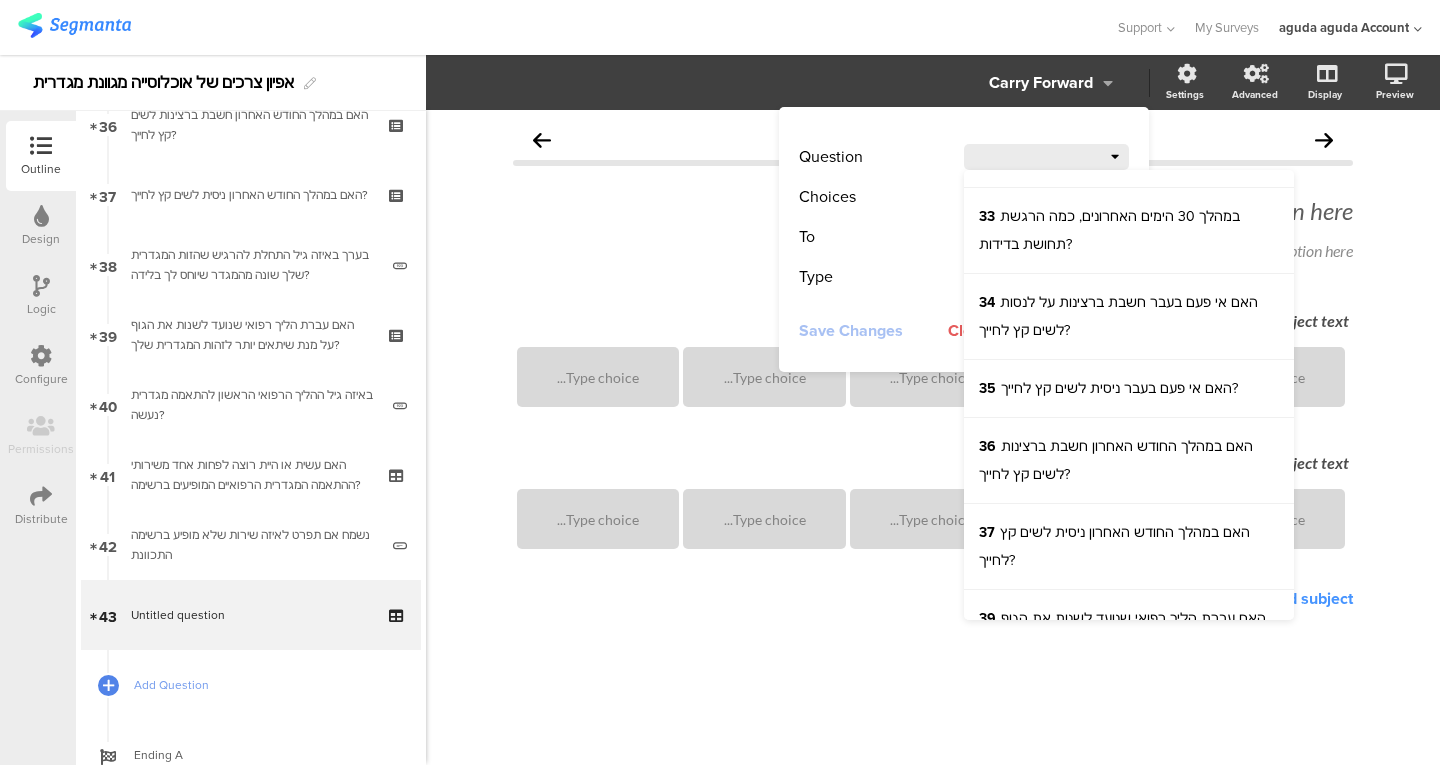 click on "41
האם עשית או היית רוצה לפחות אחד משירותי ההתאמה המגדרית הרפואיים המופיעים ברשימה?" at bounding box center [251, 475] 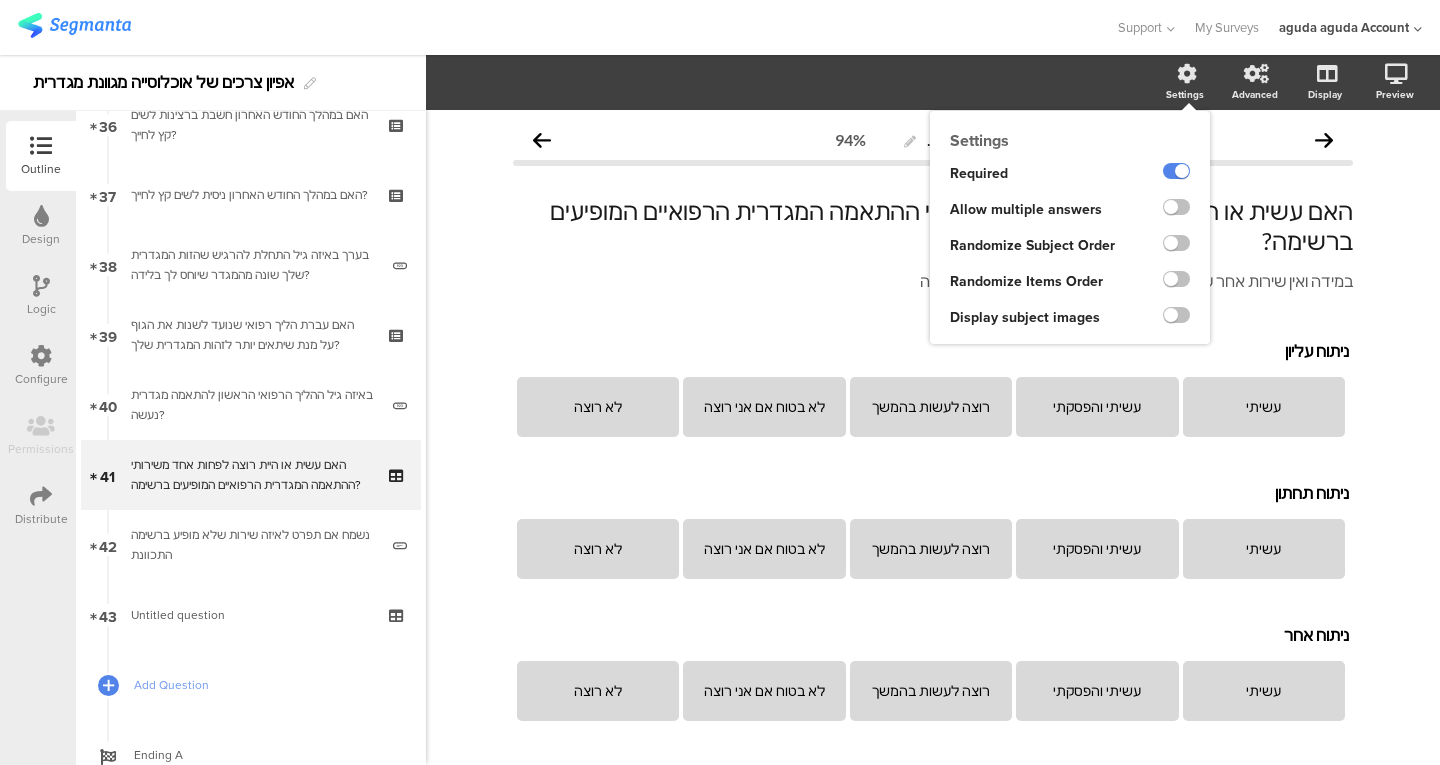 click on "Settings" 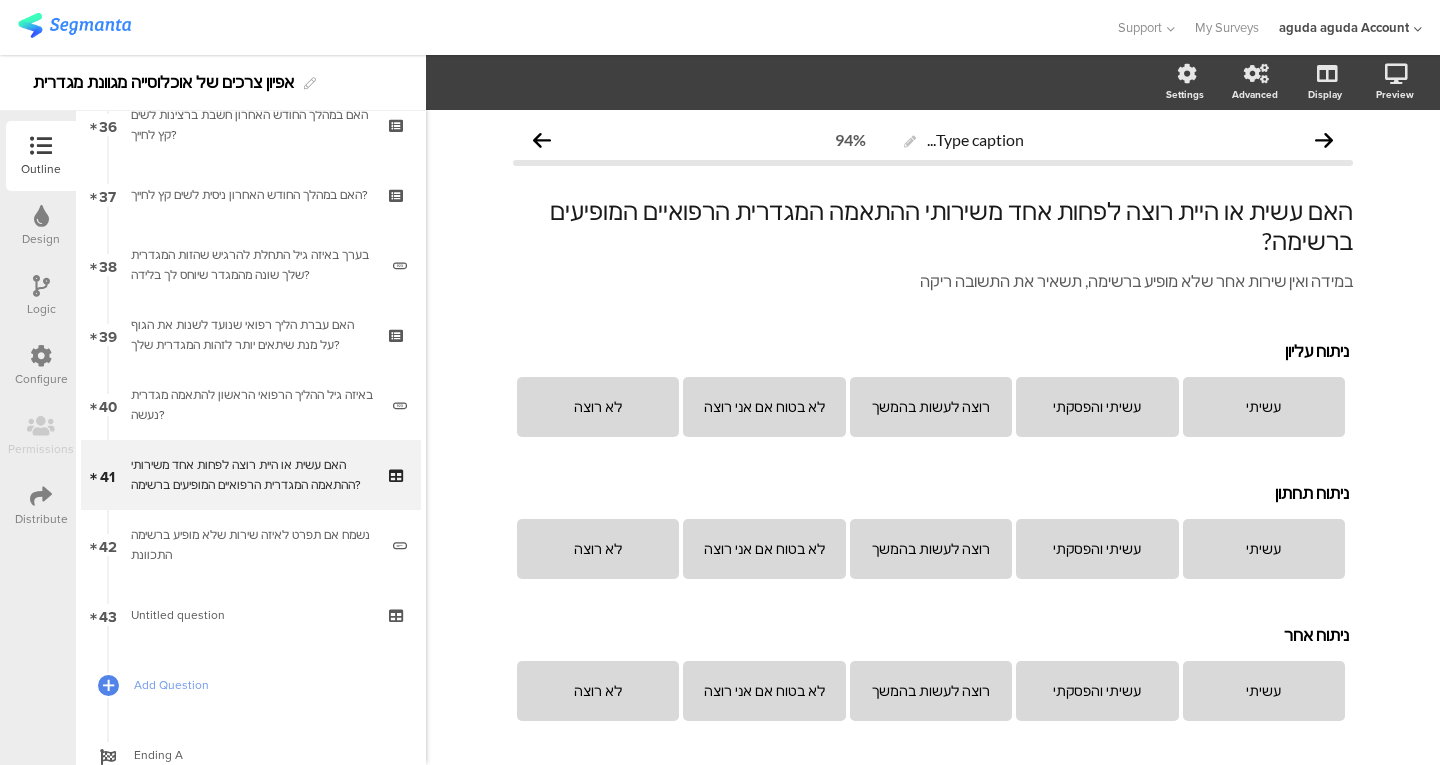 click on "Untitled question" at bounding box center (250, 615) 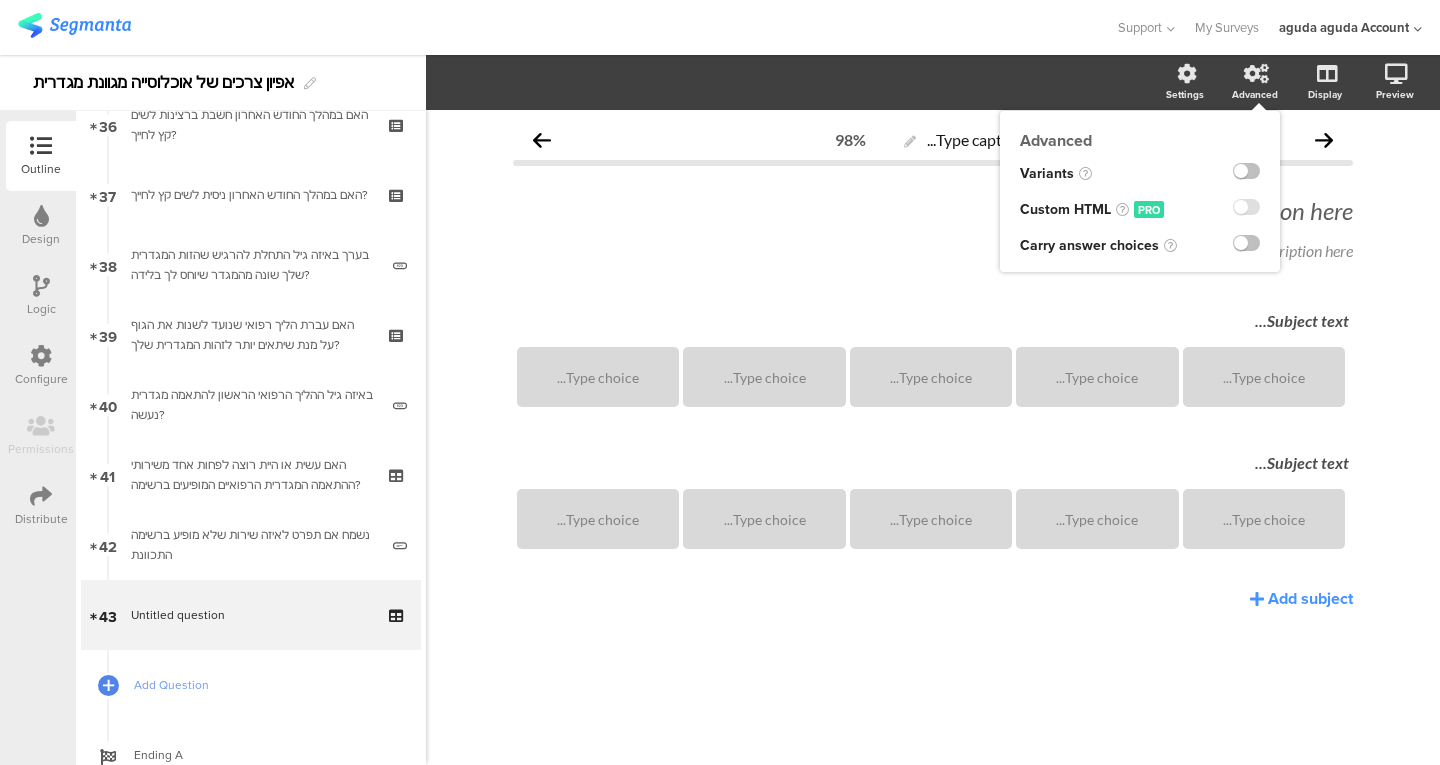 click 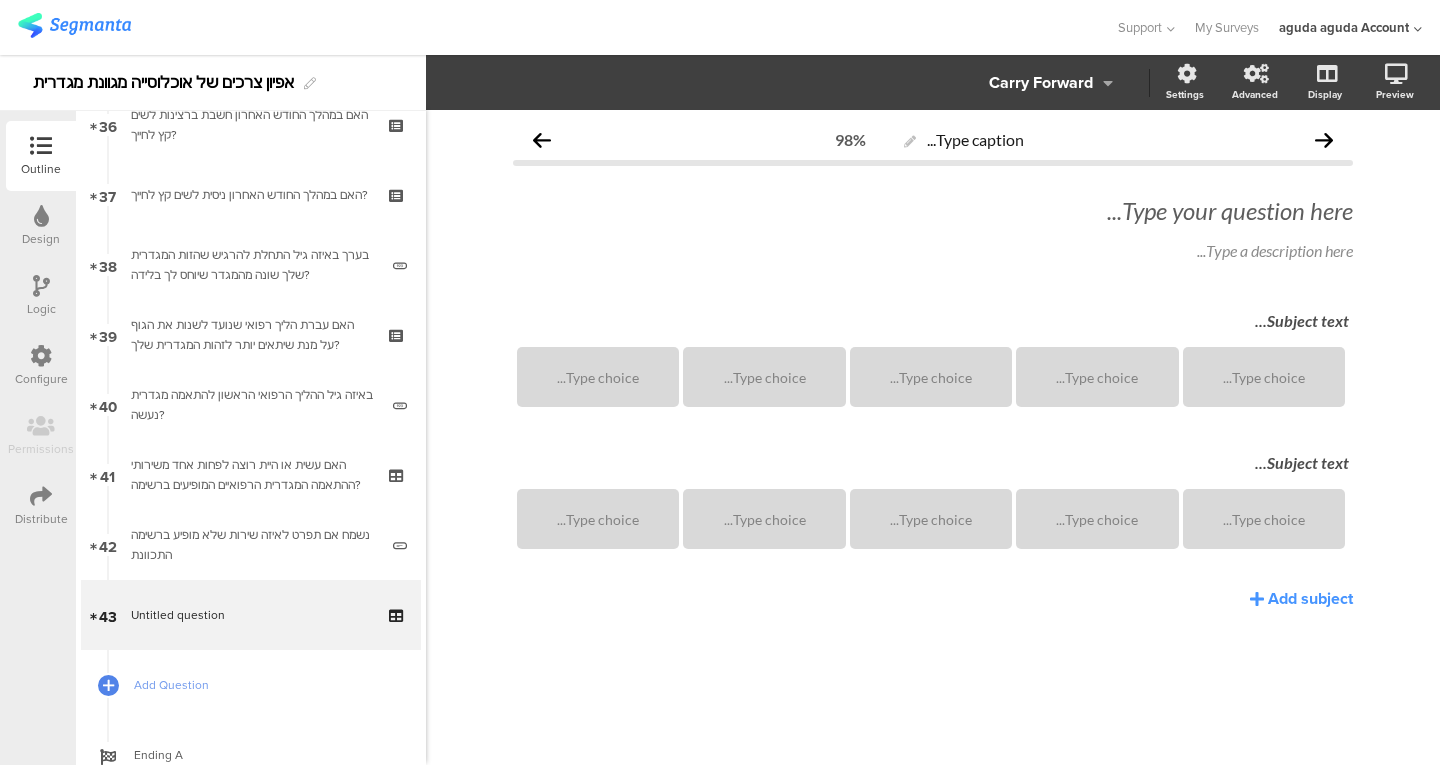 click on "Carry Forward" 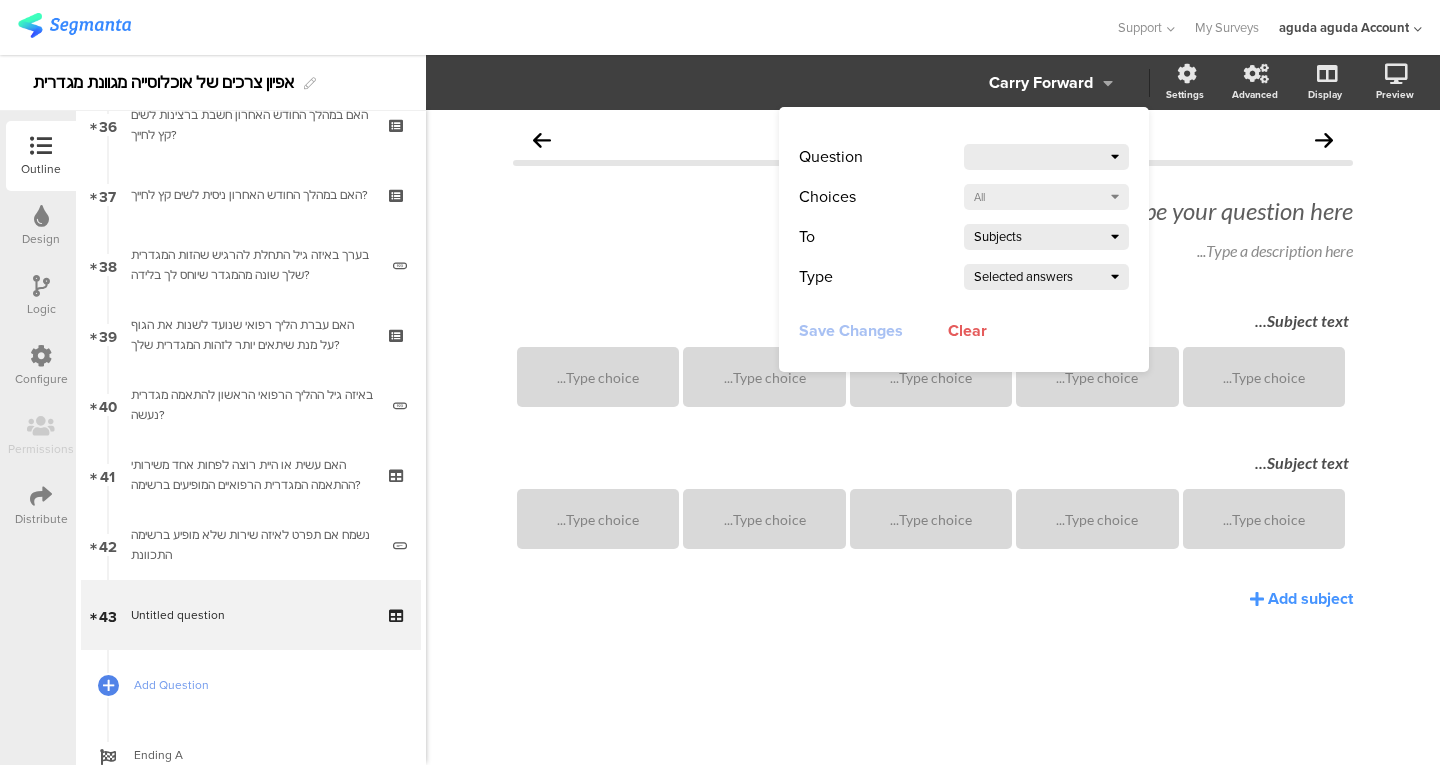 click on "All" 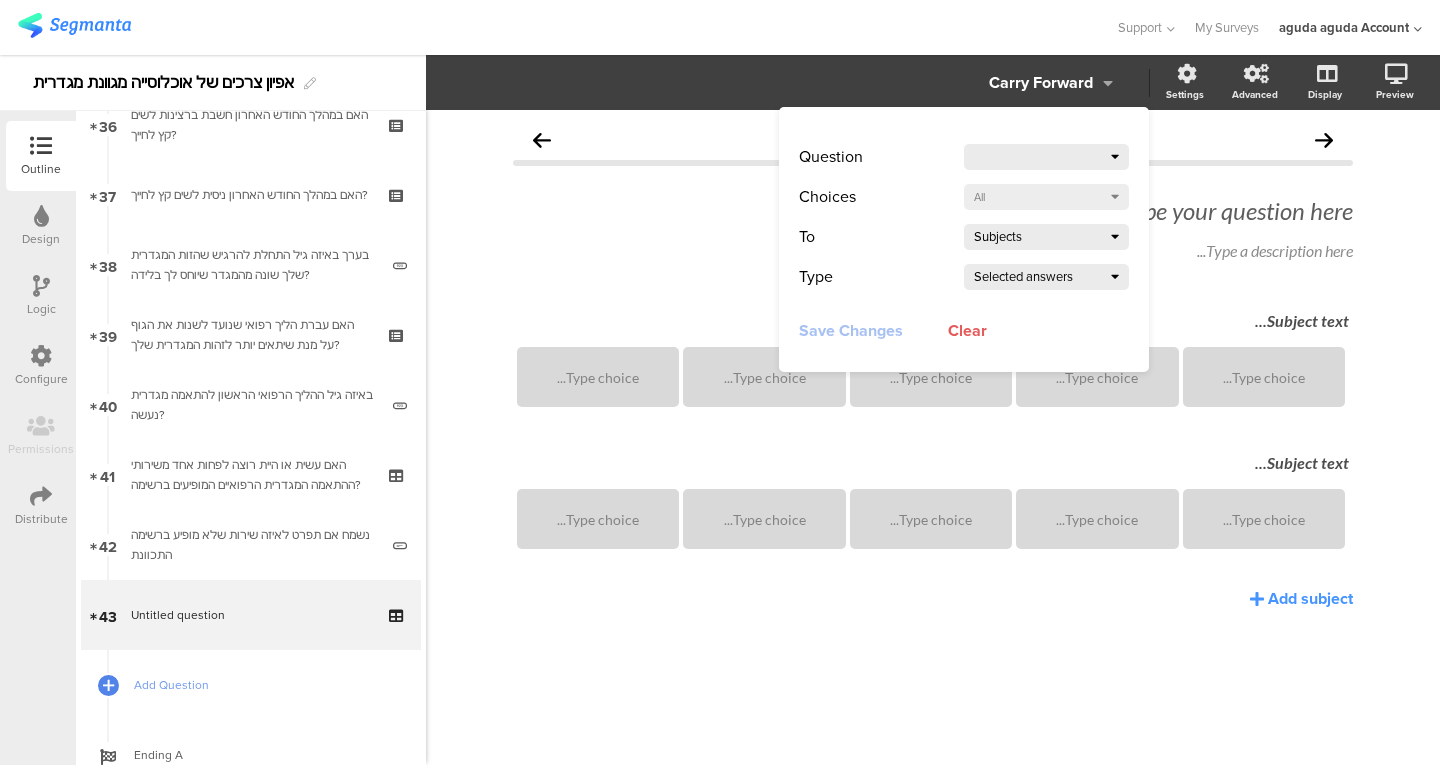 click 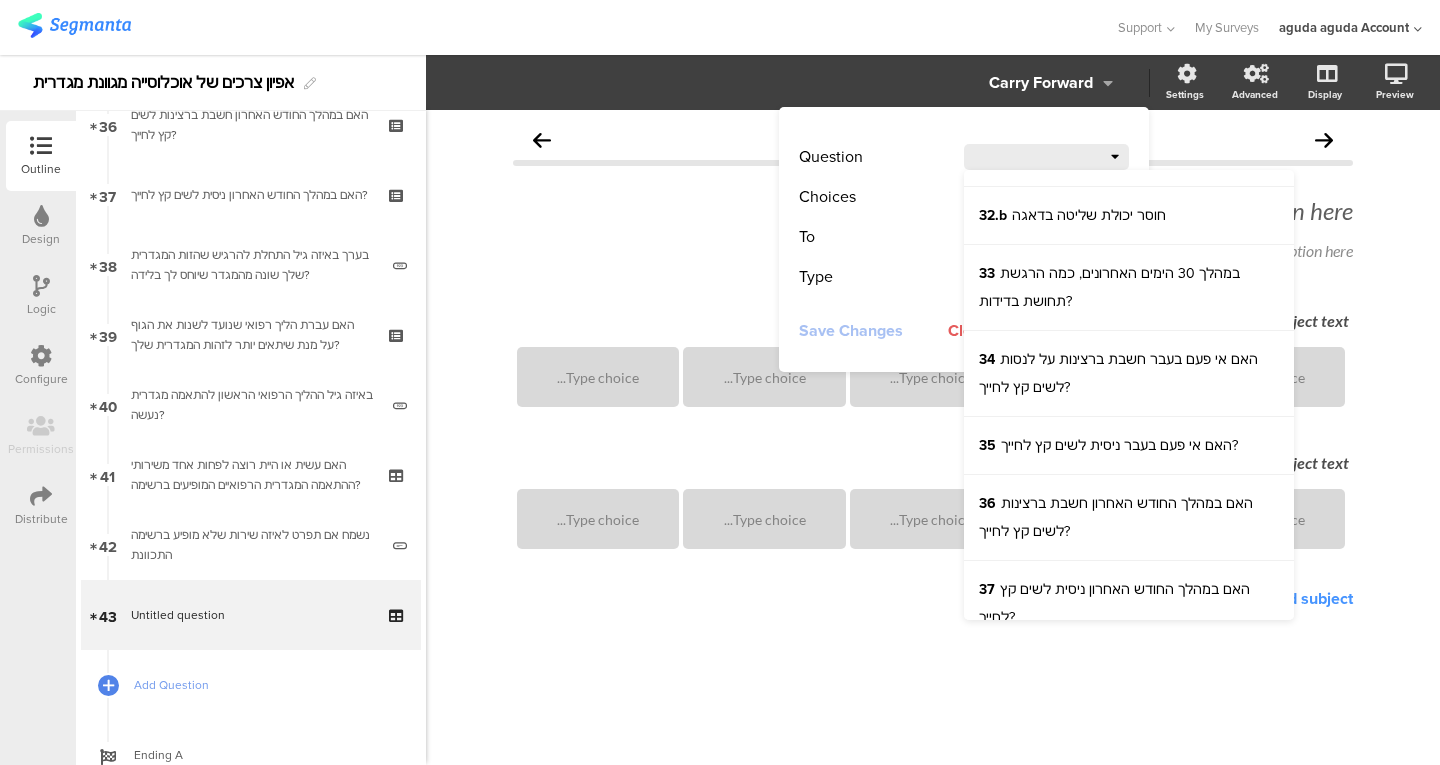 scroll, scrollTop: 3086, scrollLeft: 0, axis: vertical 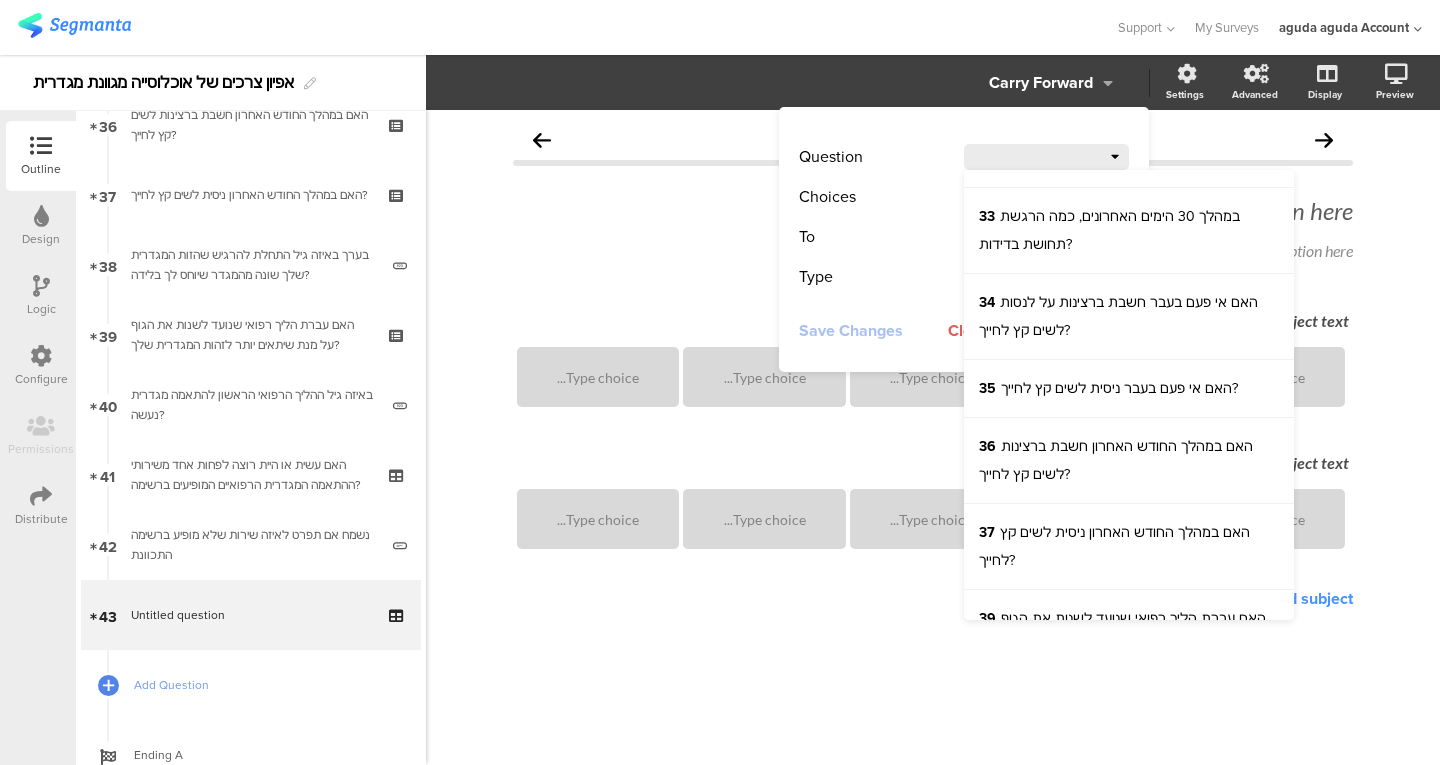 click on "39  האם עברת הליך רפואי שנועד לשנות את הגוף על מנת שיתאים יותר לזהות המגדרית שלך?" 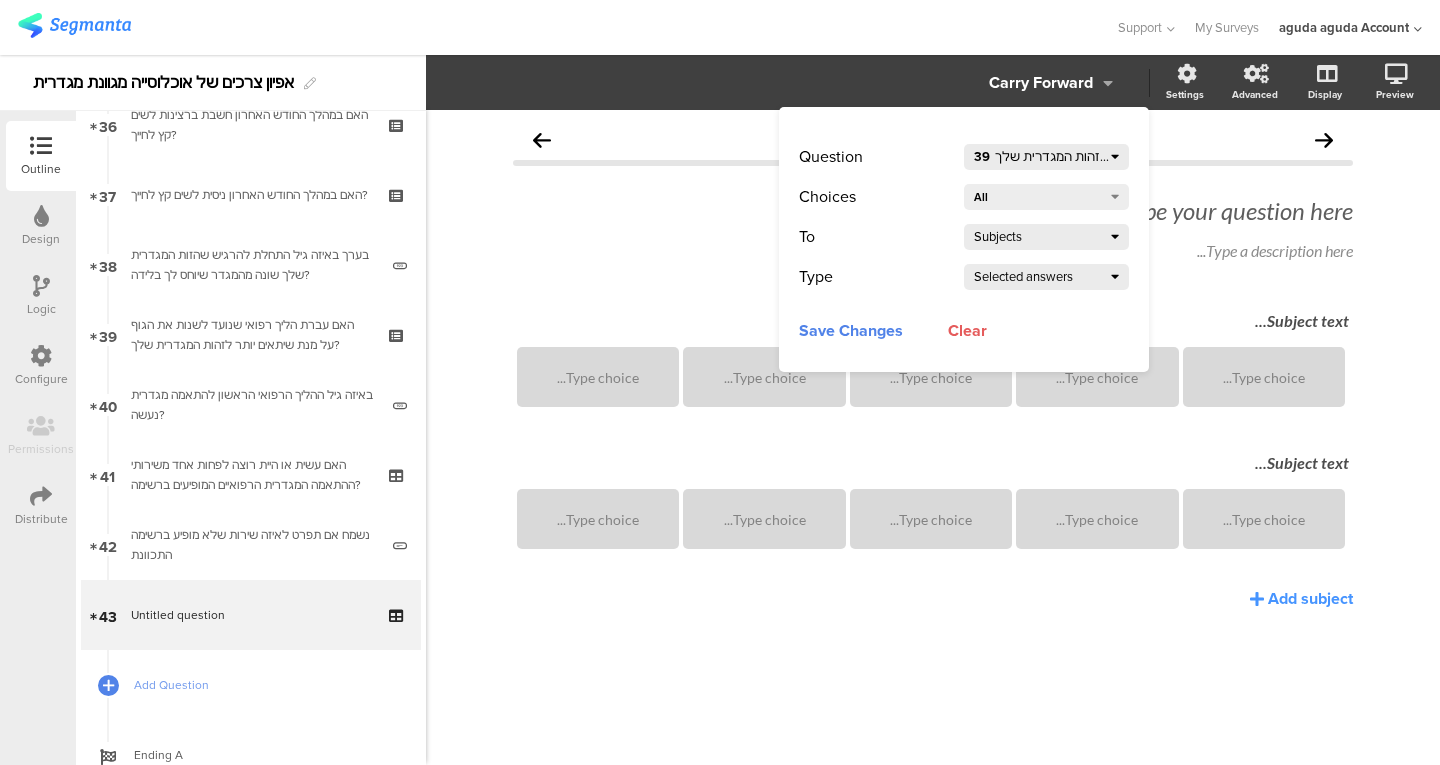 click on "All" 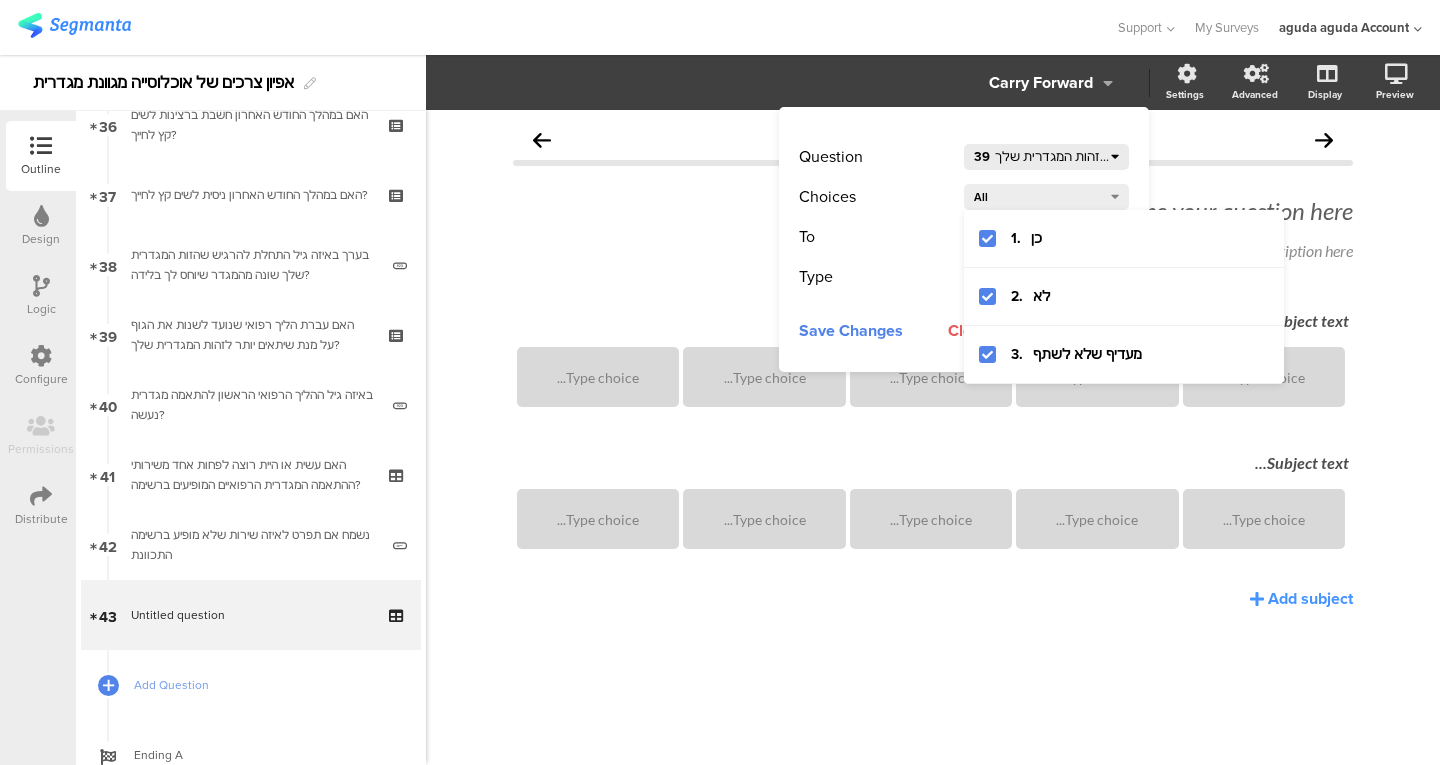 click on "To
Subjects" 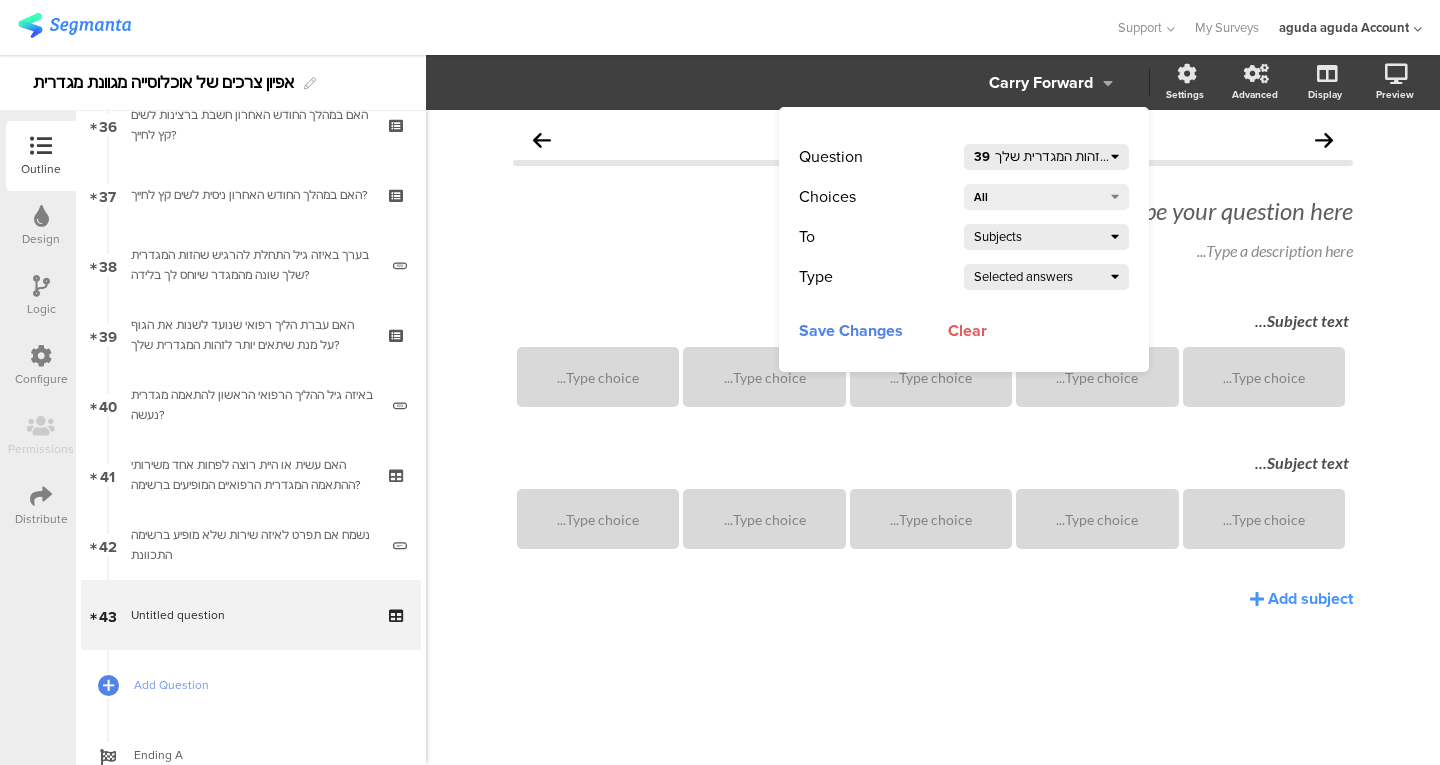 click on "Subjects" 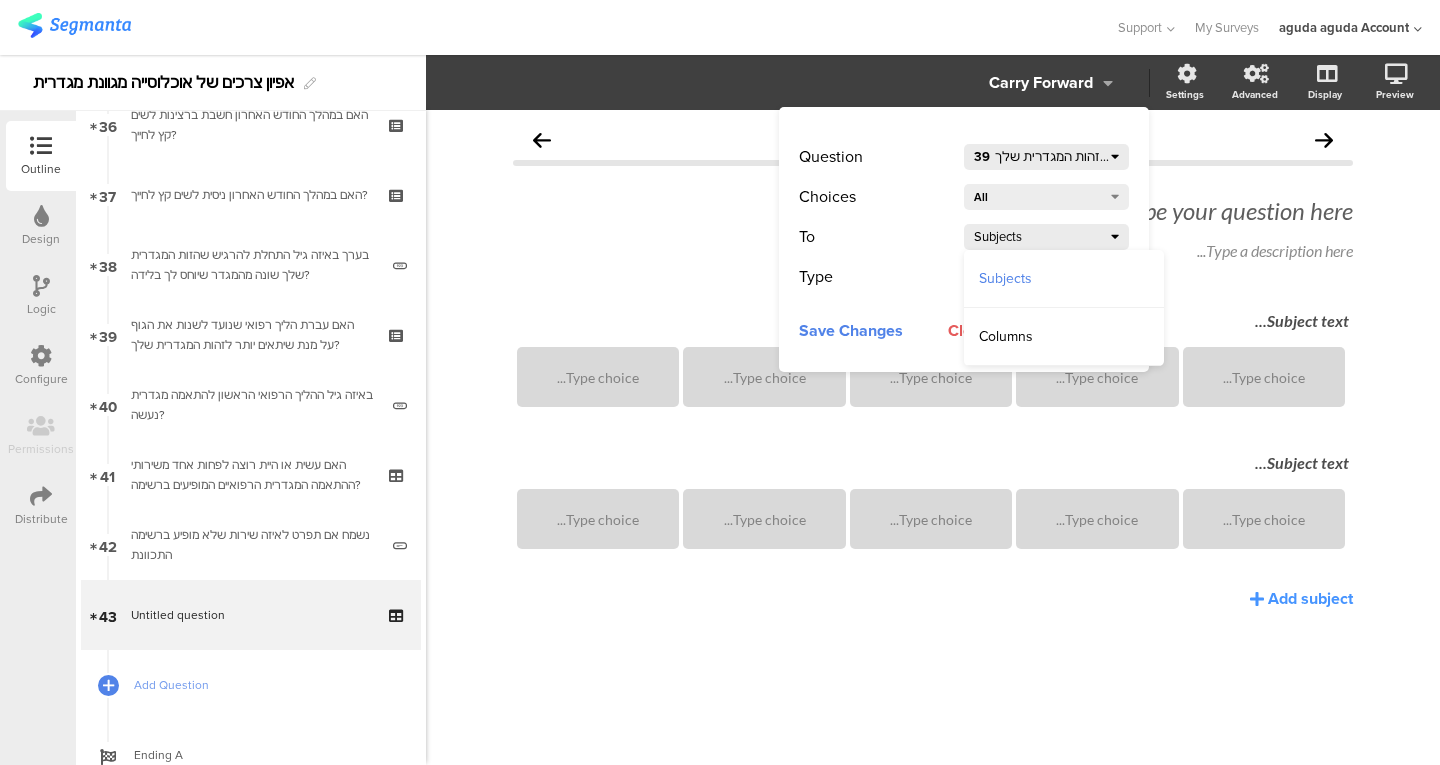 click on "To" 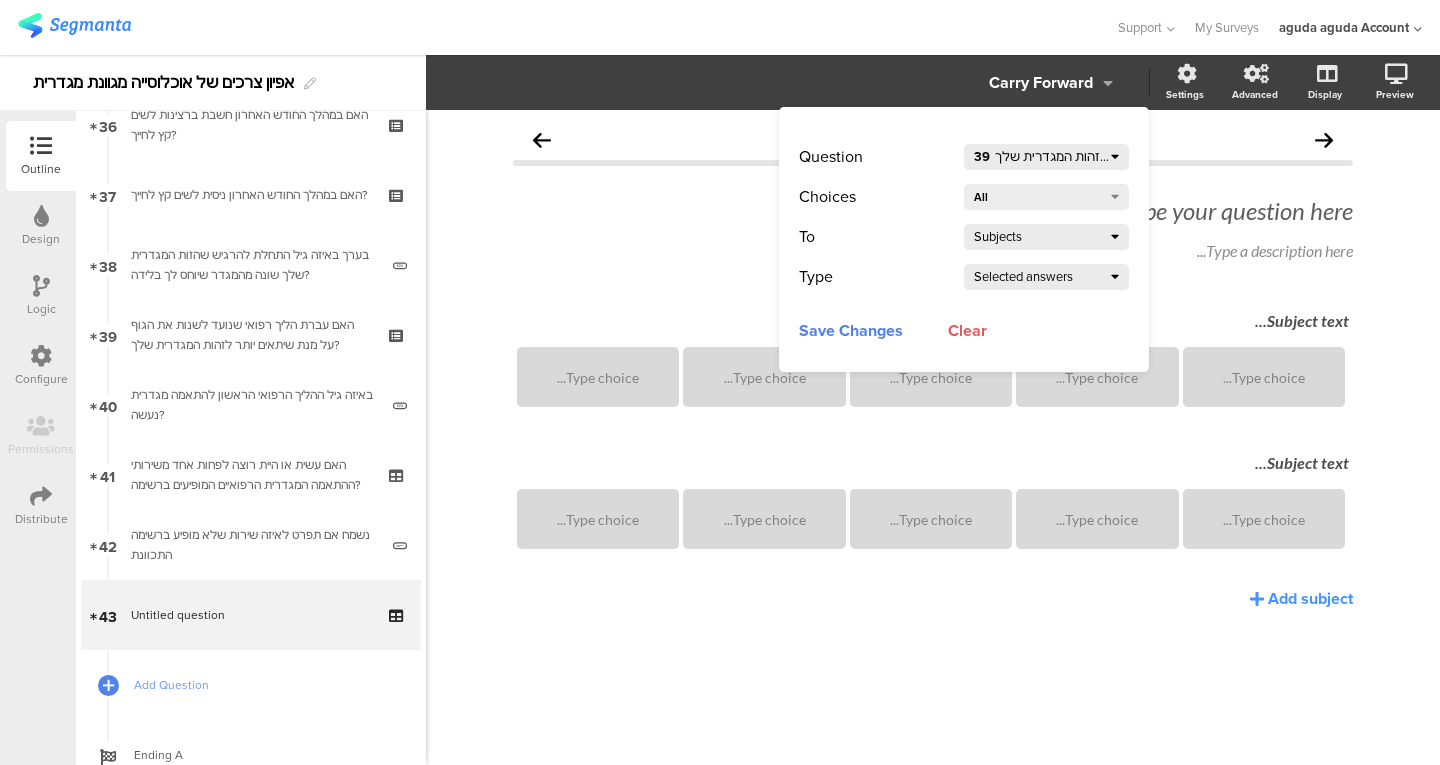 click on "Selected answers" 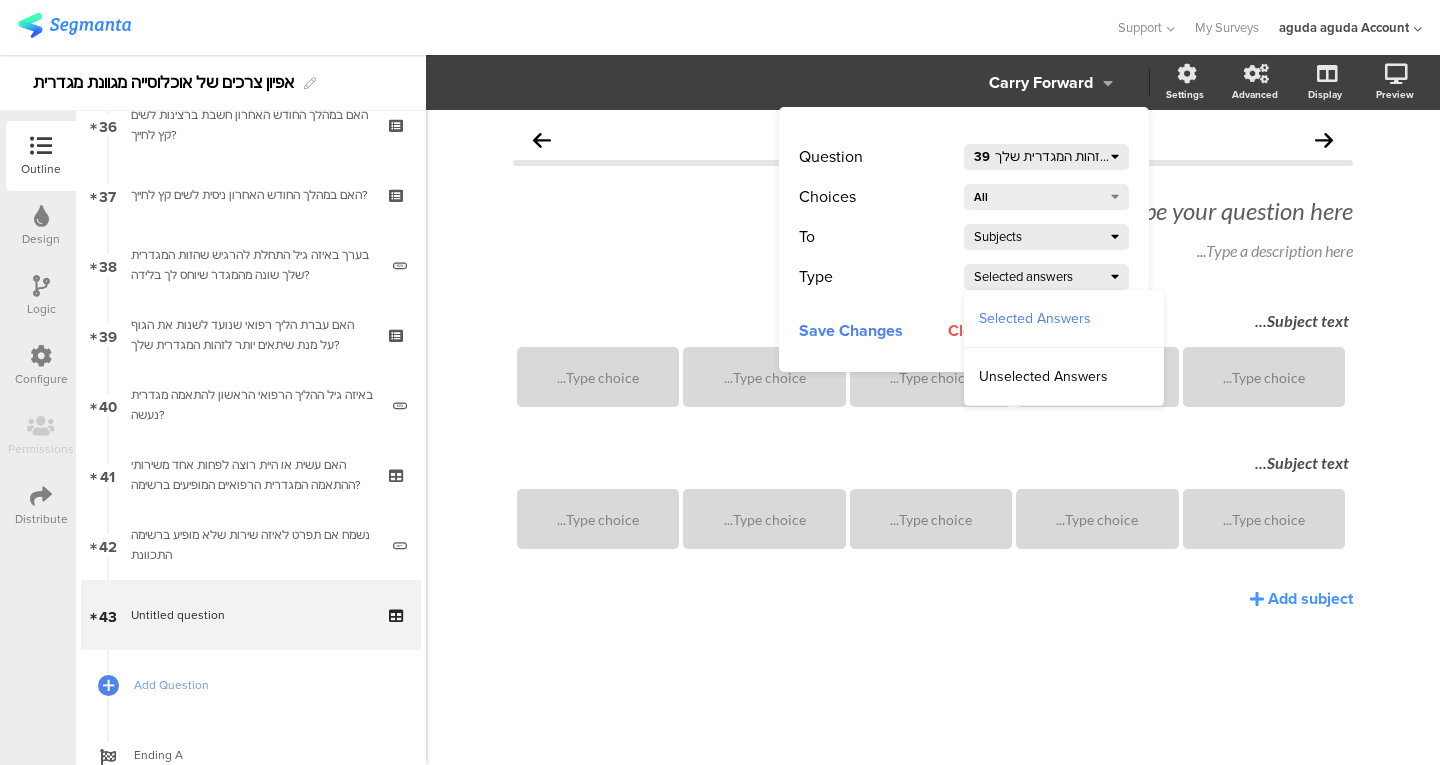 click on "Save Changes" 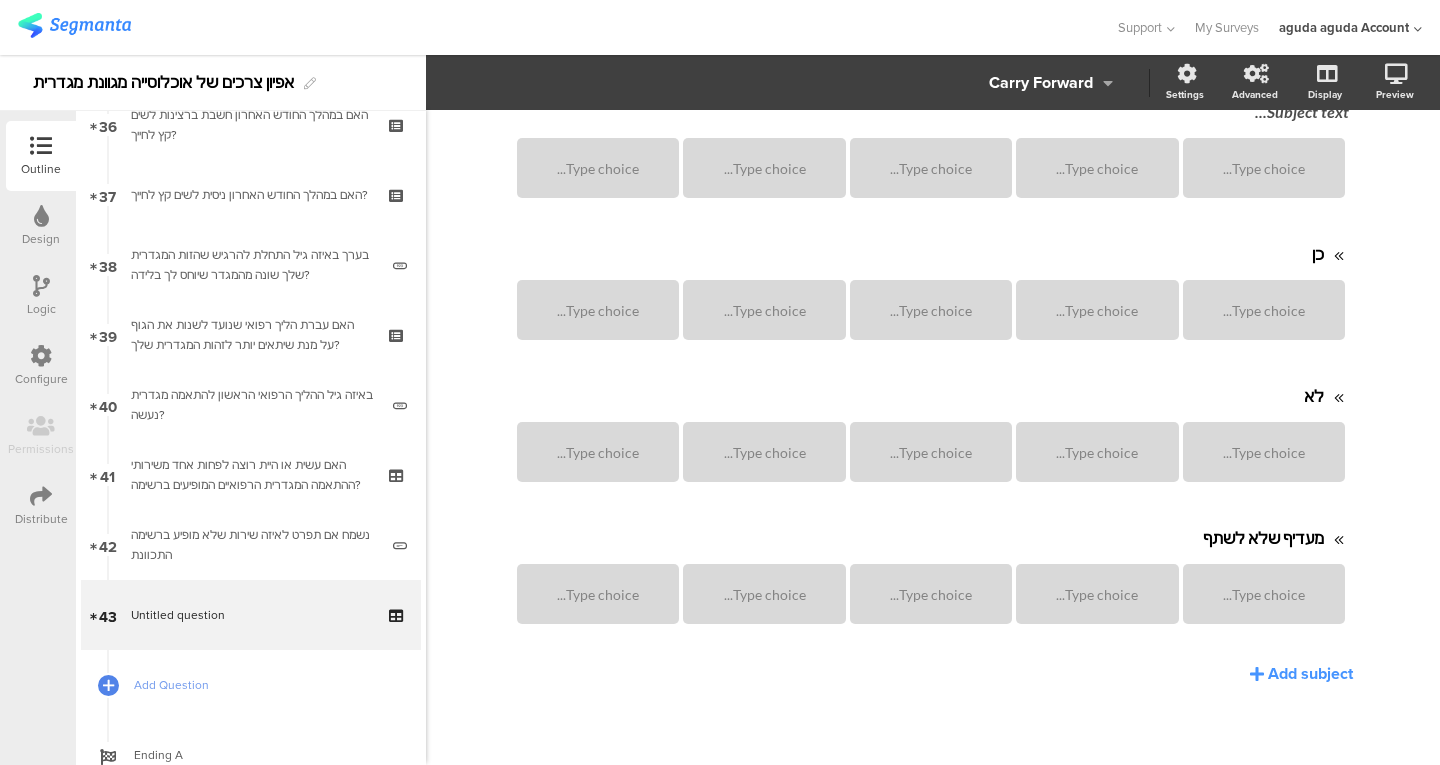 scroll, scrollTop: 351, scrollLeft: 0, axis: vertical 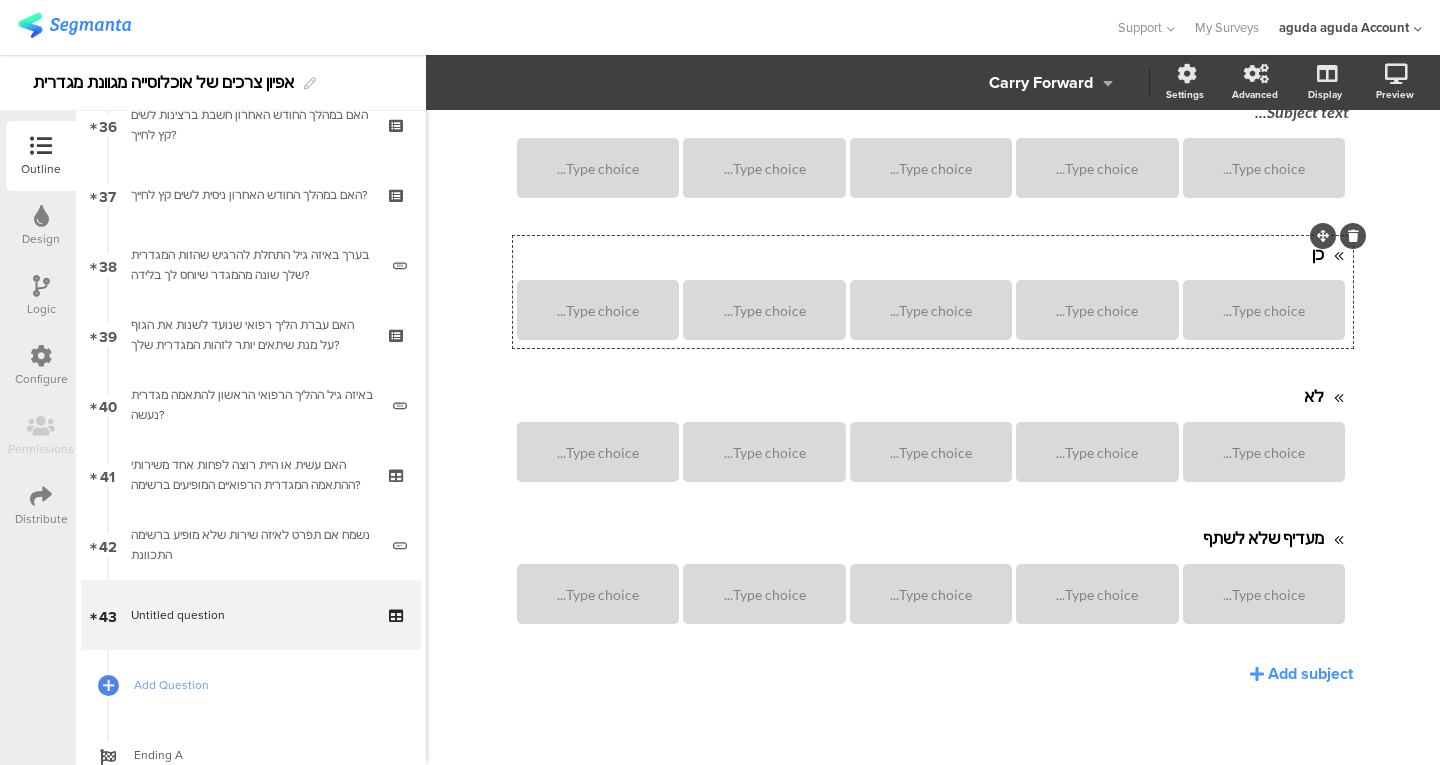 click 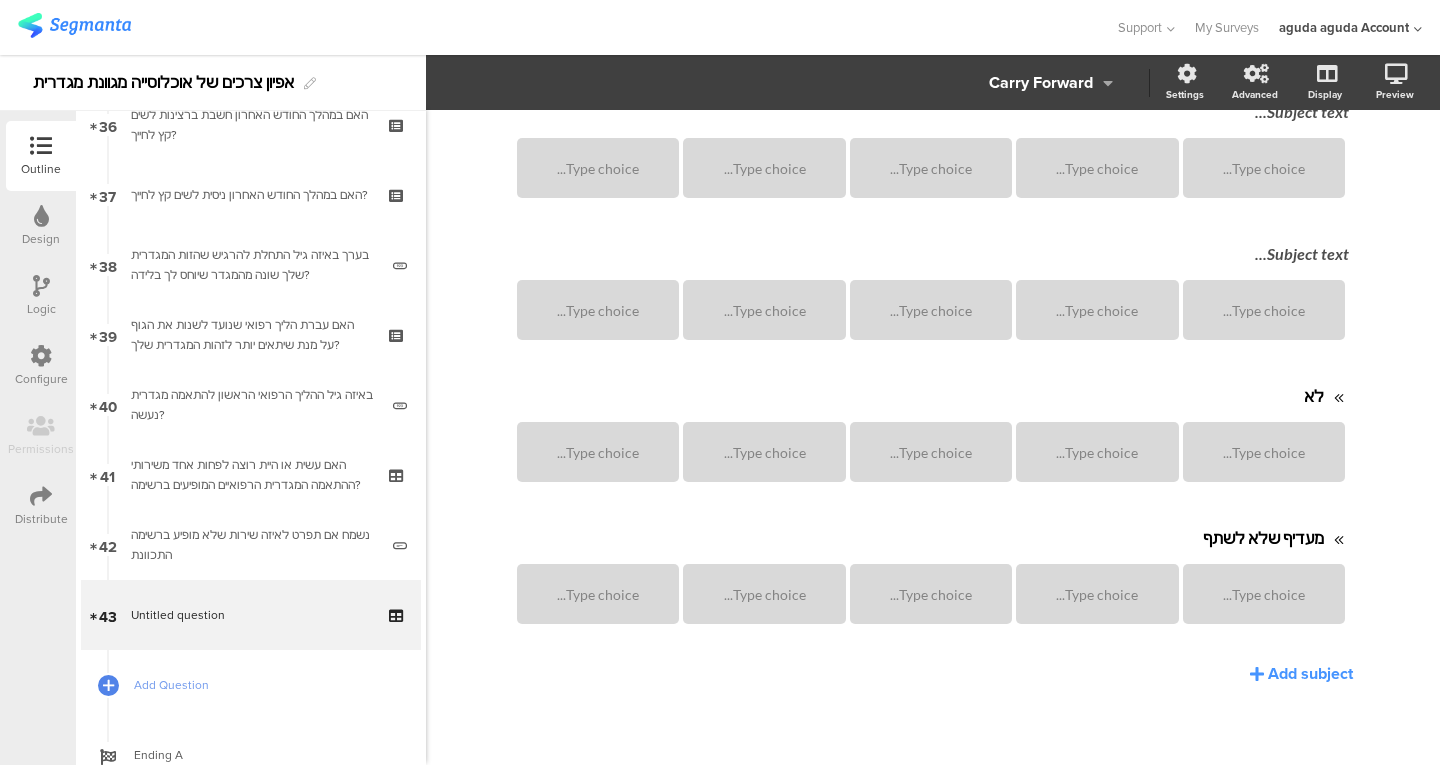 scroll, scrollTop: 209, scrollLeft: 0, axis: vertical 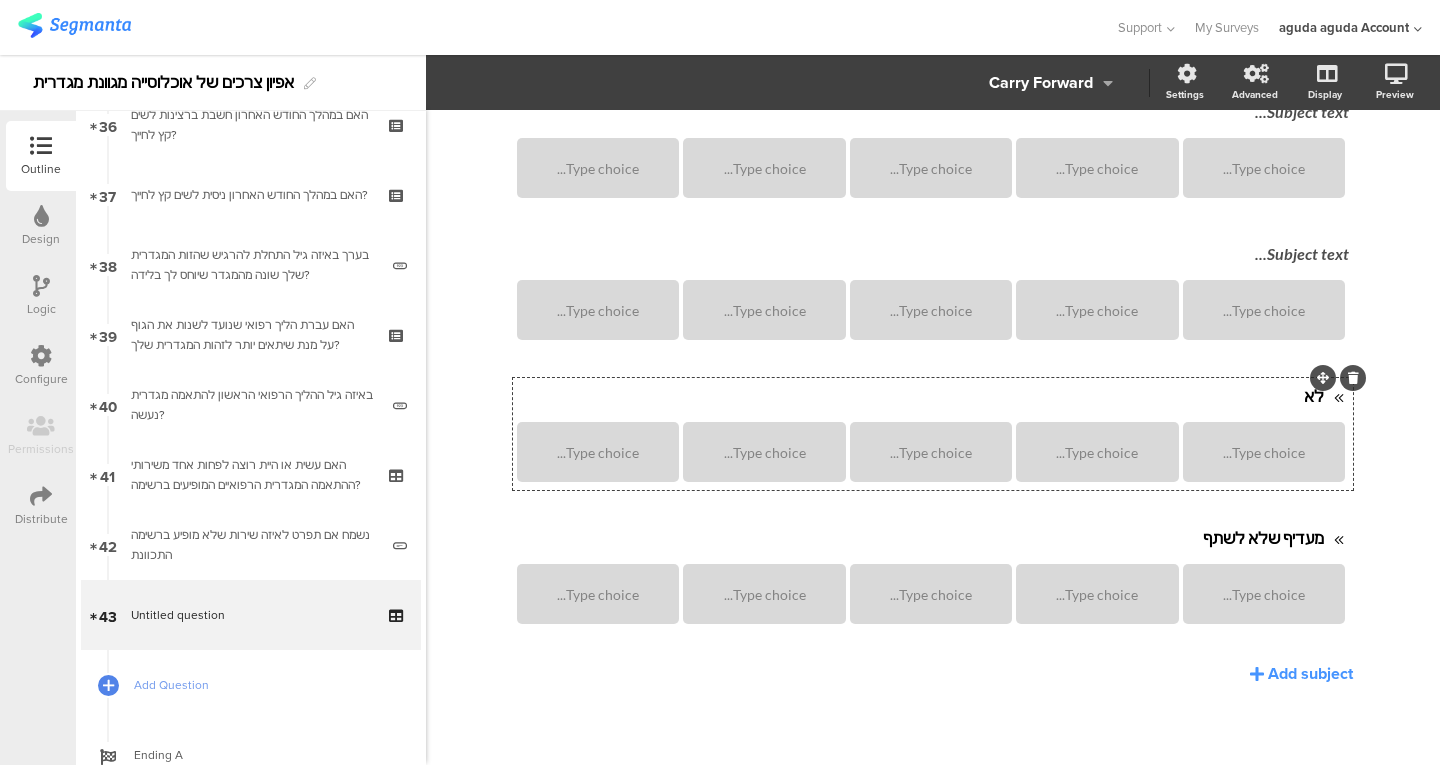 click on "Subject text...
Type choice...
Type choice...
Type choice...
Type choice...
Type choice...
Subject text...
Type choice...
Type choice...
Type choice...
Type choice..." 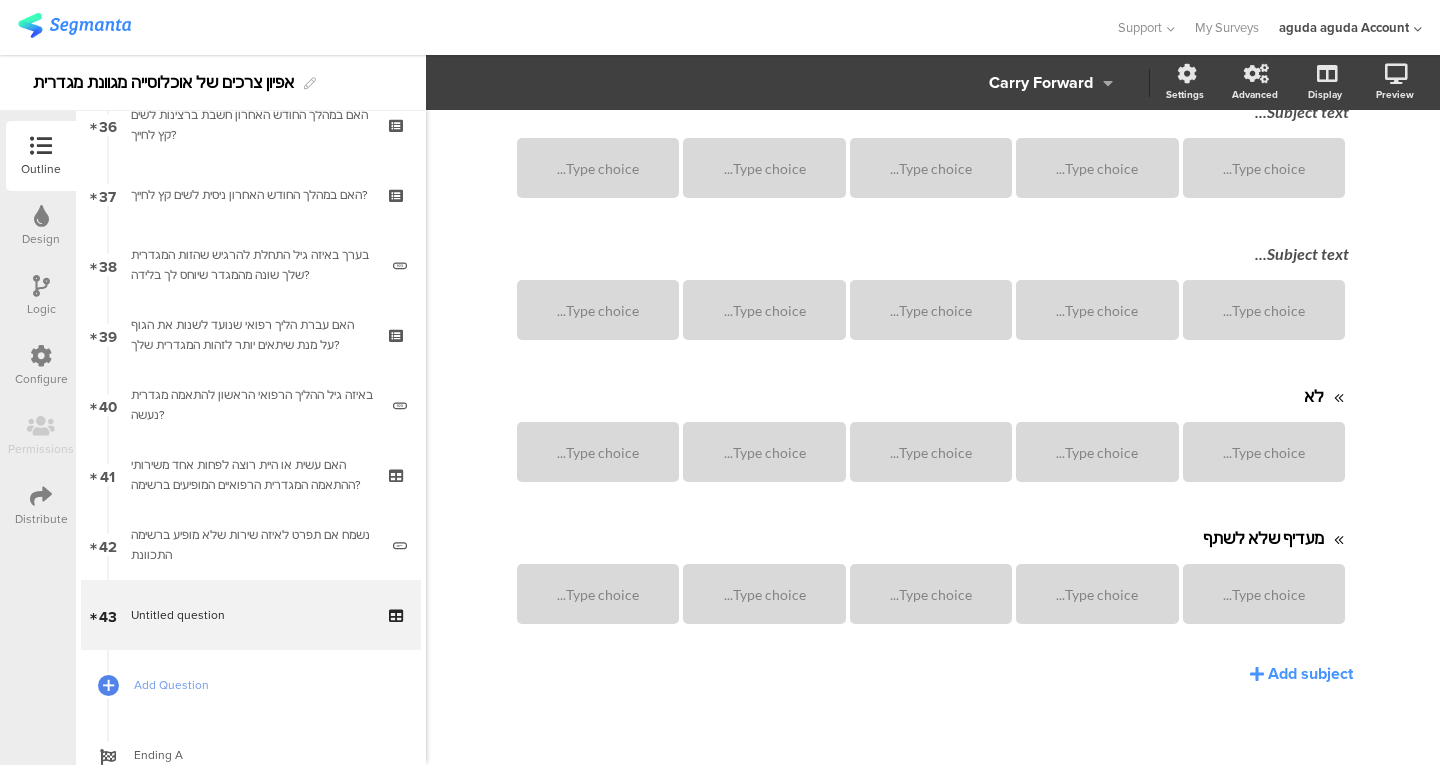 click 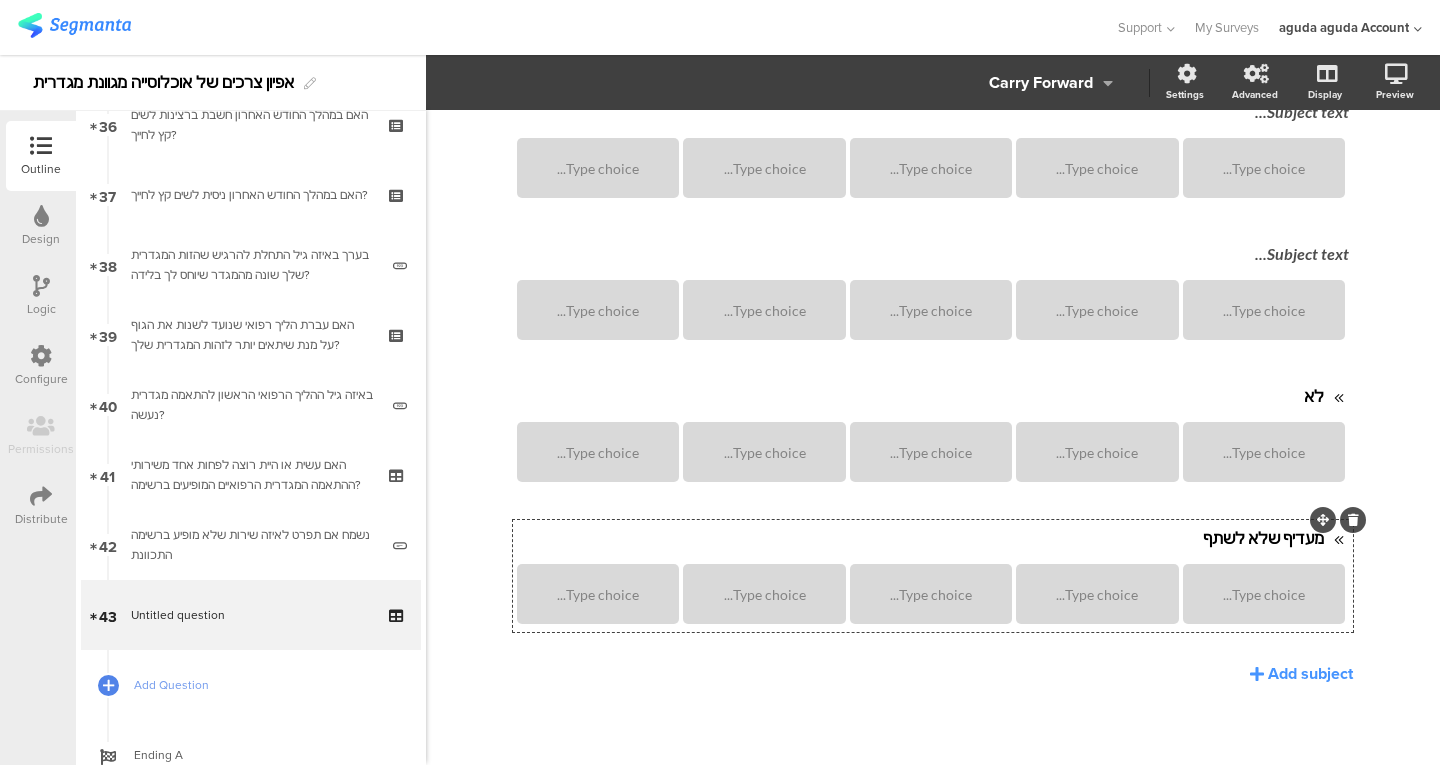 click 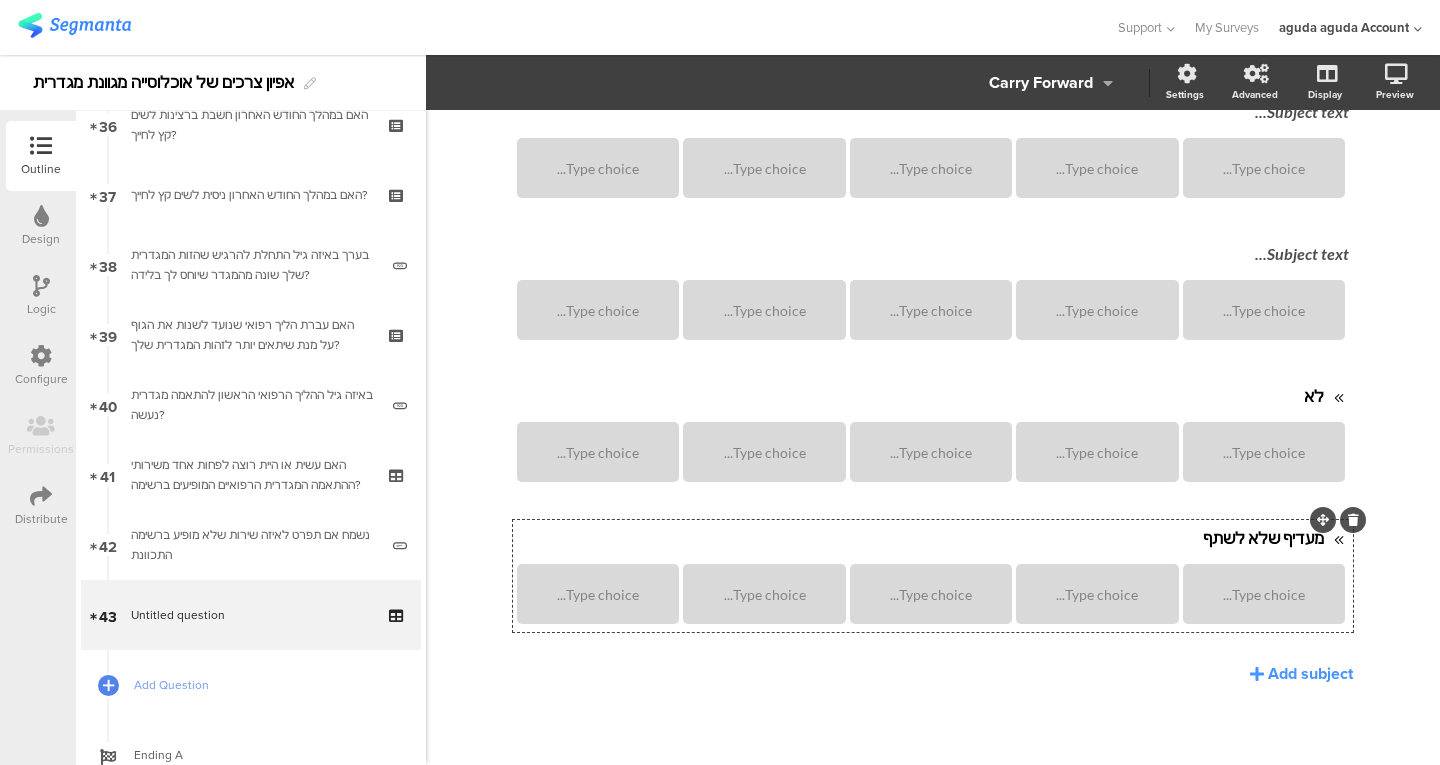 scroll, scrollTop: 67, scrollLeft: 0, axis: vertical 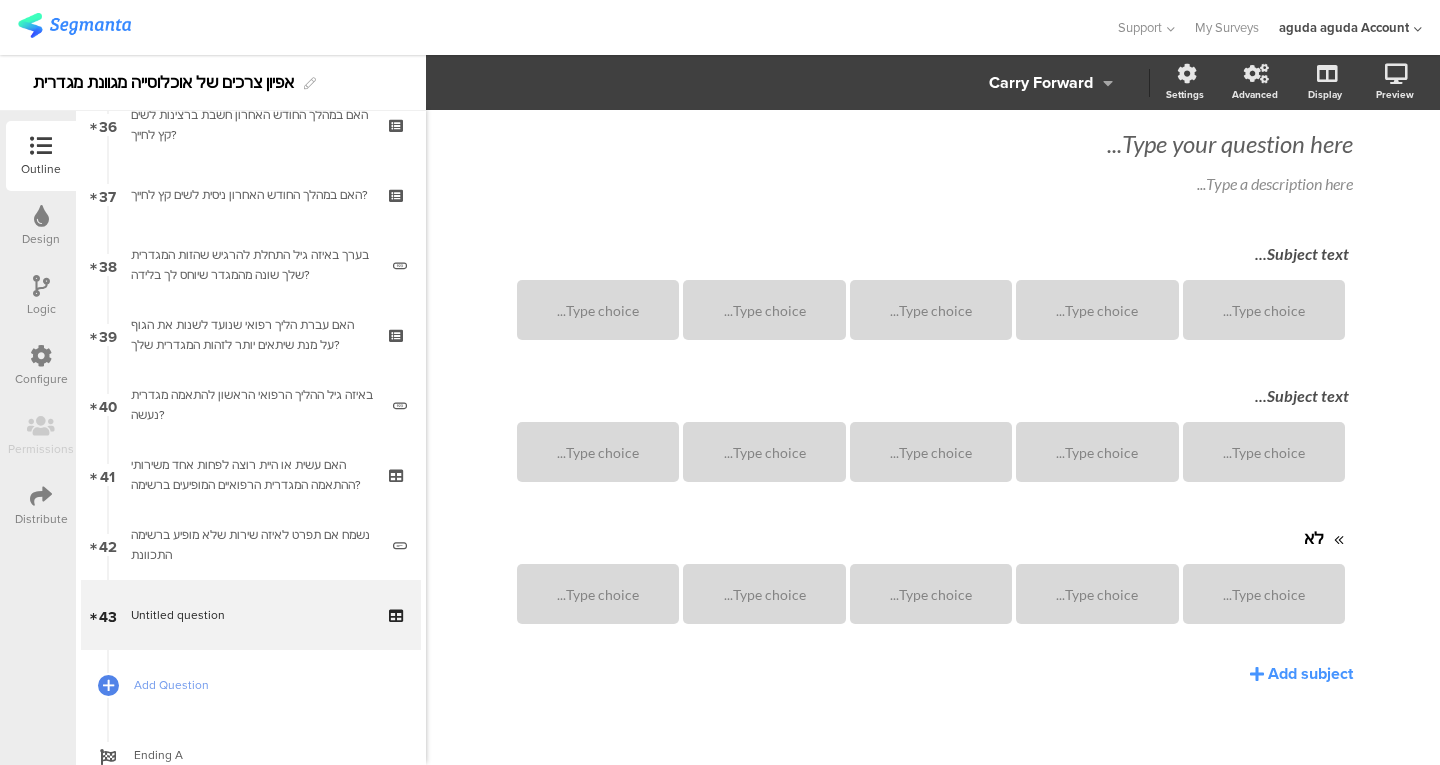 click 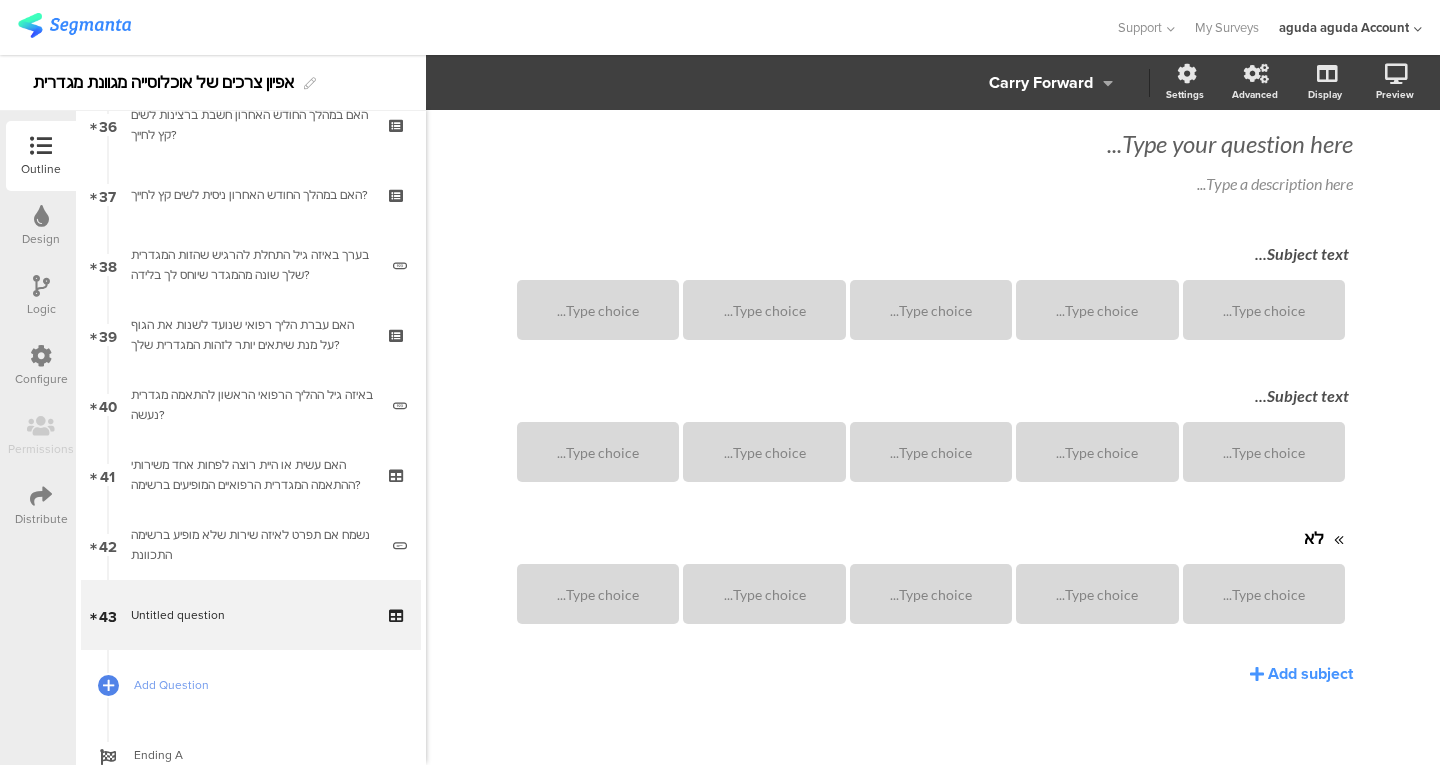 scroll, scrollTop: 0, scrollLeft: 0, axis: both 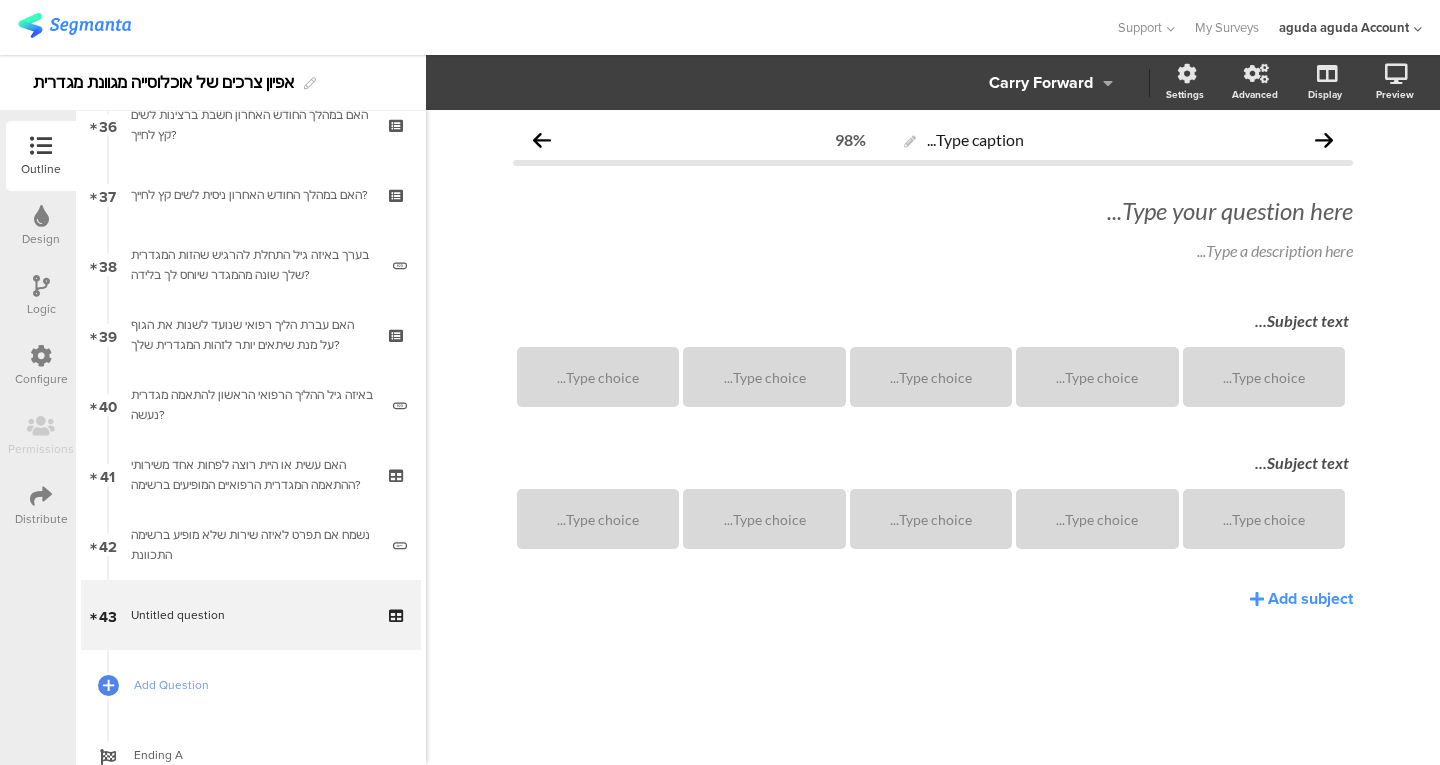 click on "Carry Forward" 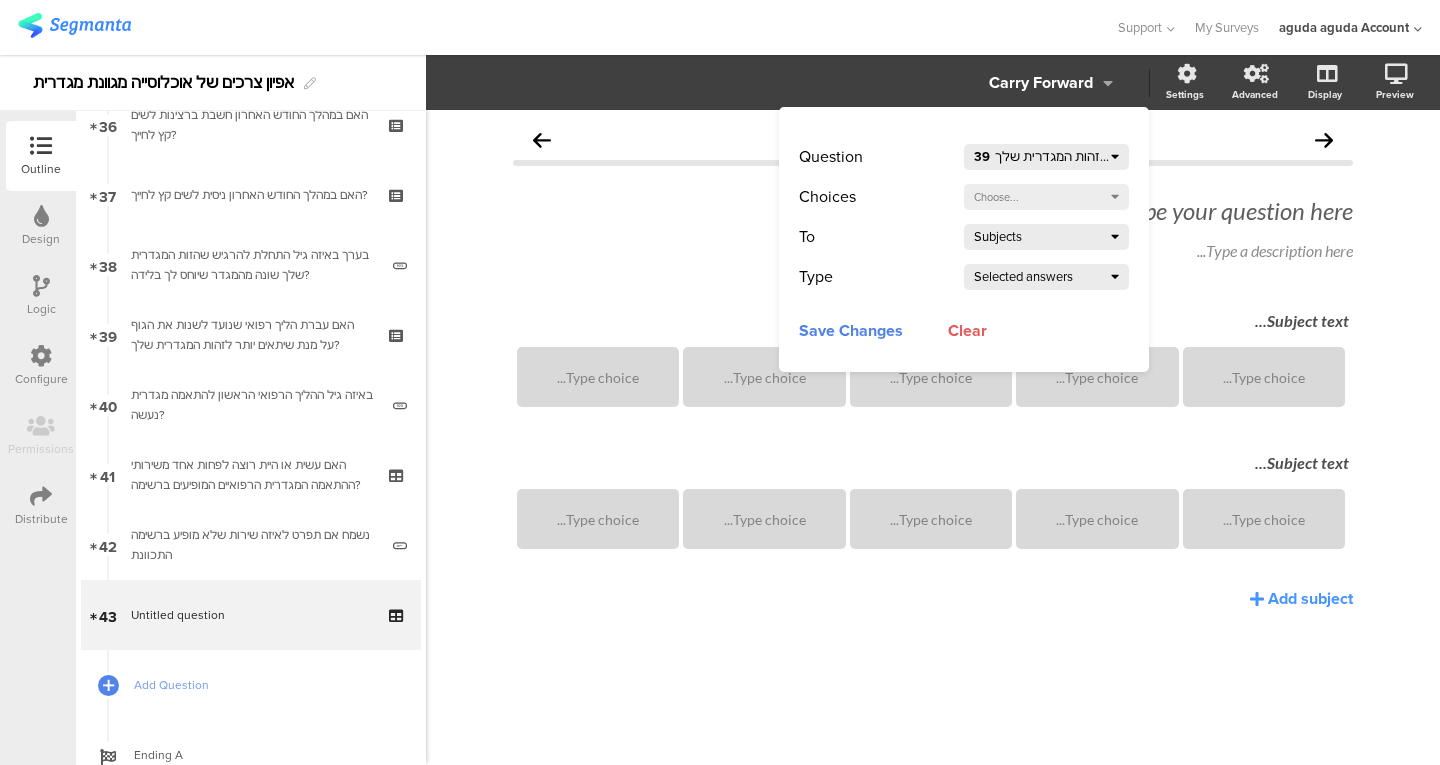 click on "39  האם עברת הליך רפואי שנועד לשנות את הגוף על מנת שיתאים יותר לזהות המגדרית שלך?" 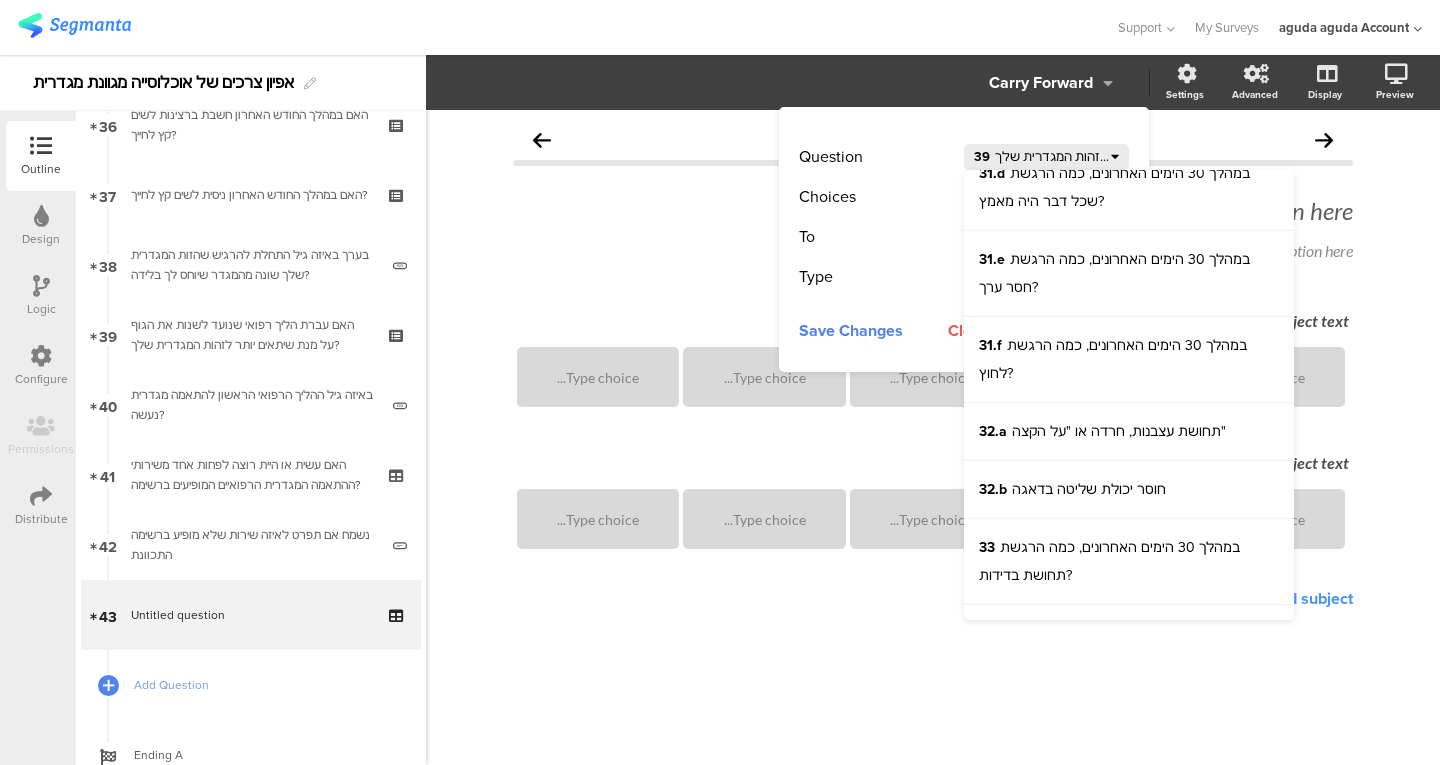 scroll, scrollTop: 3086, scrollLeft: 0, axis: vertical 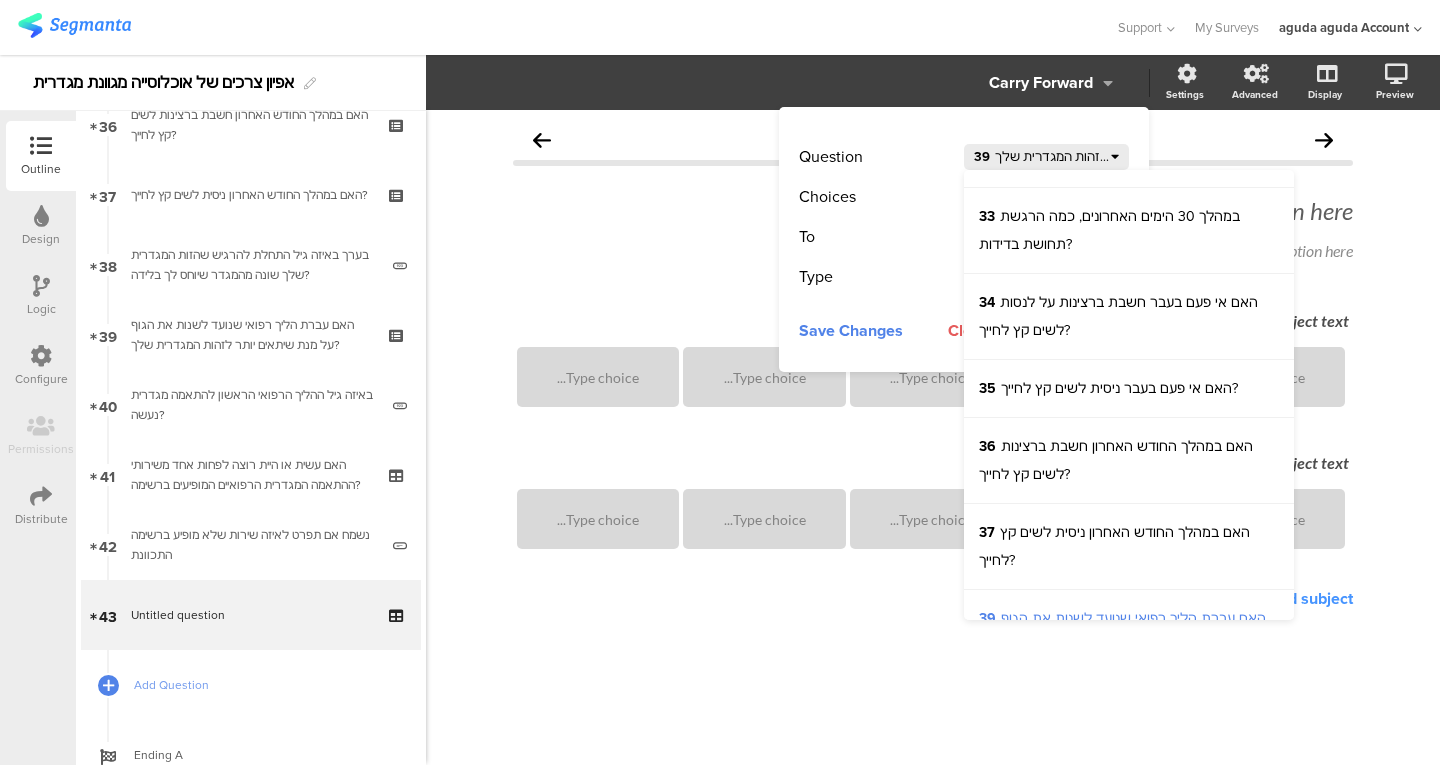 click on "To" 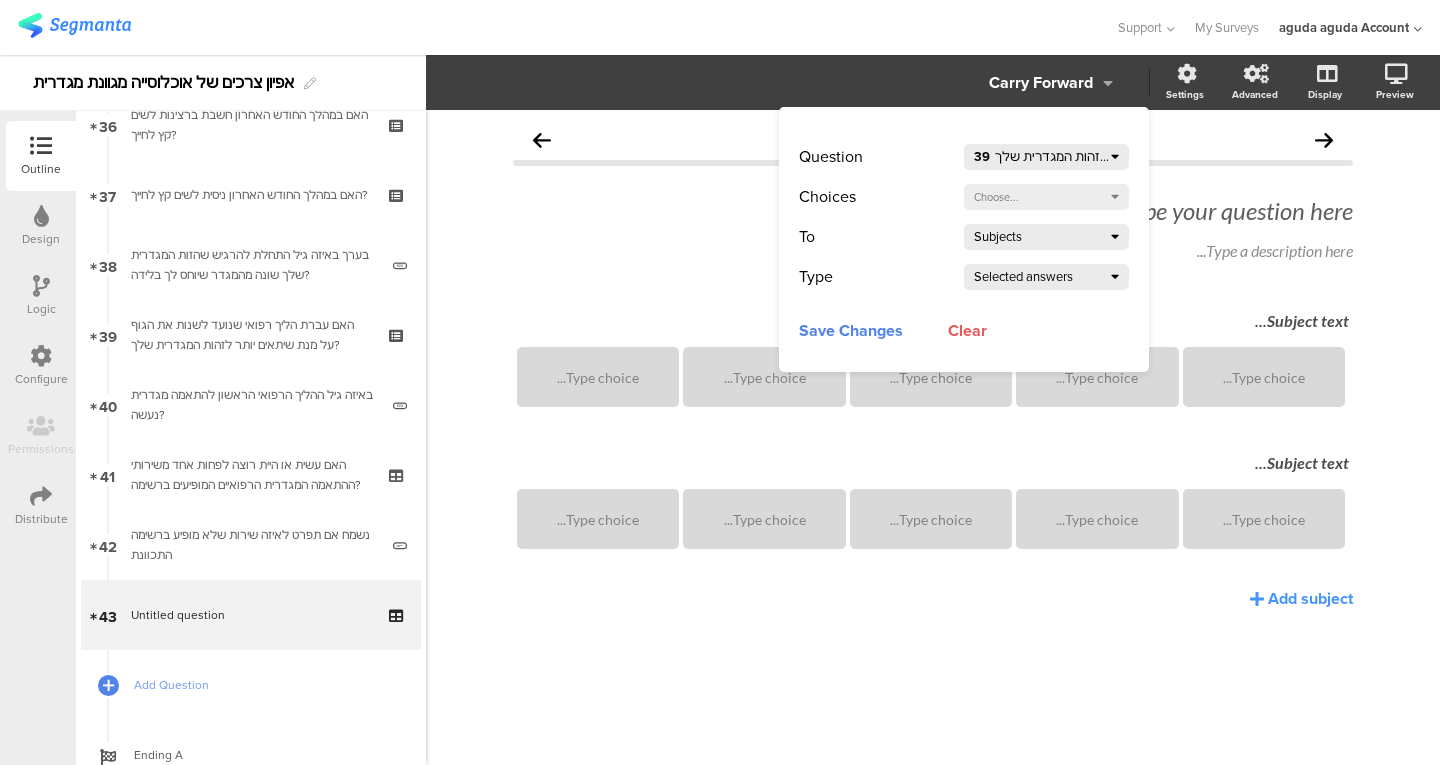 click on "Choose..." 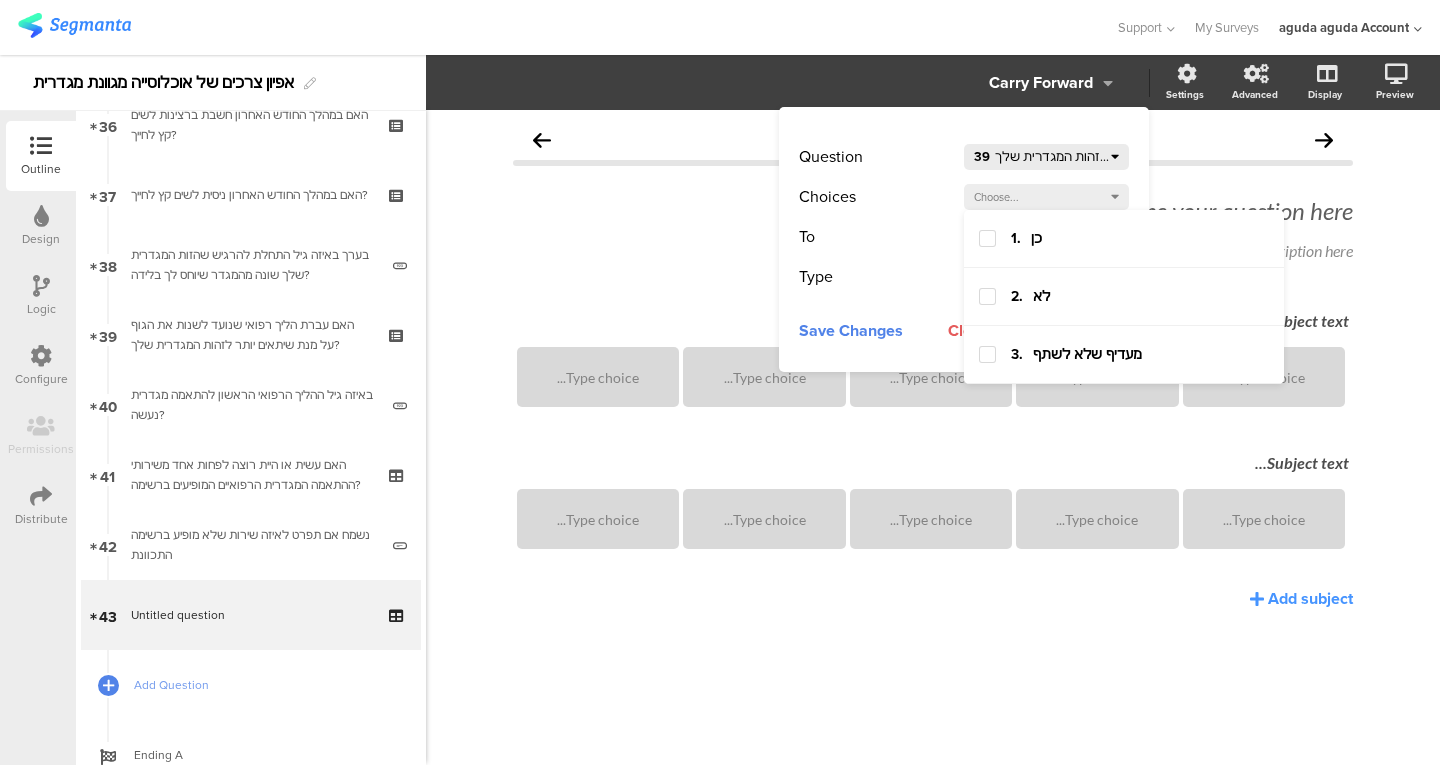 click on "Choose..." 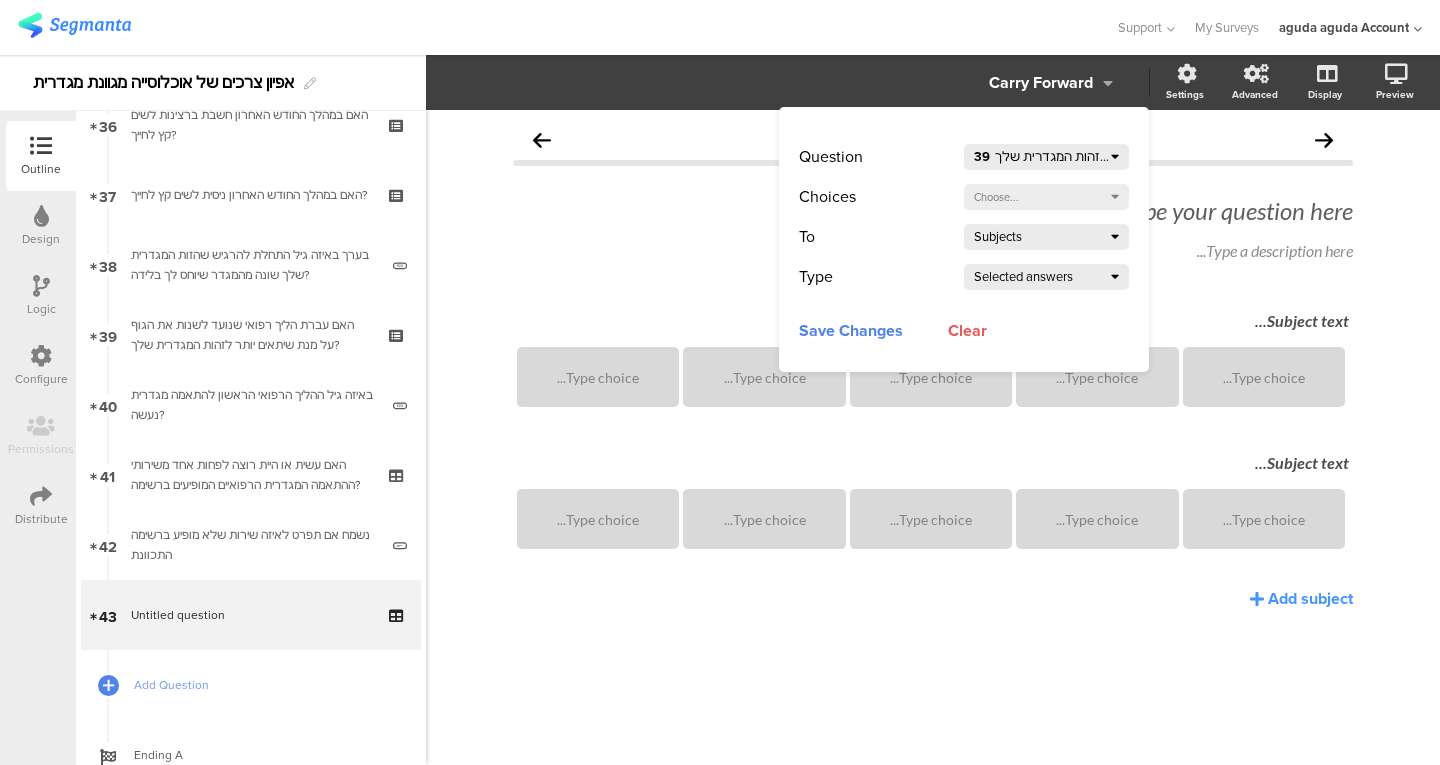 click on "Subjects" 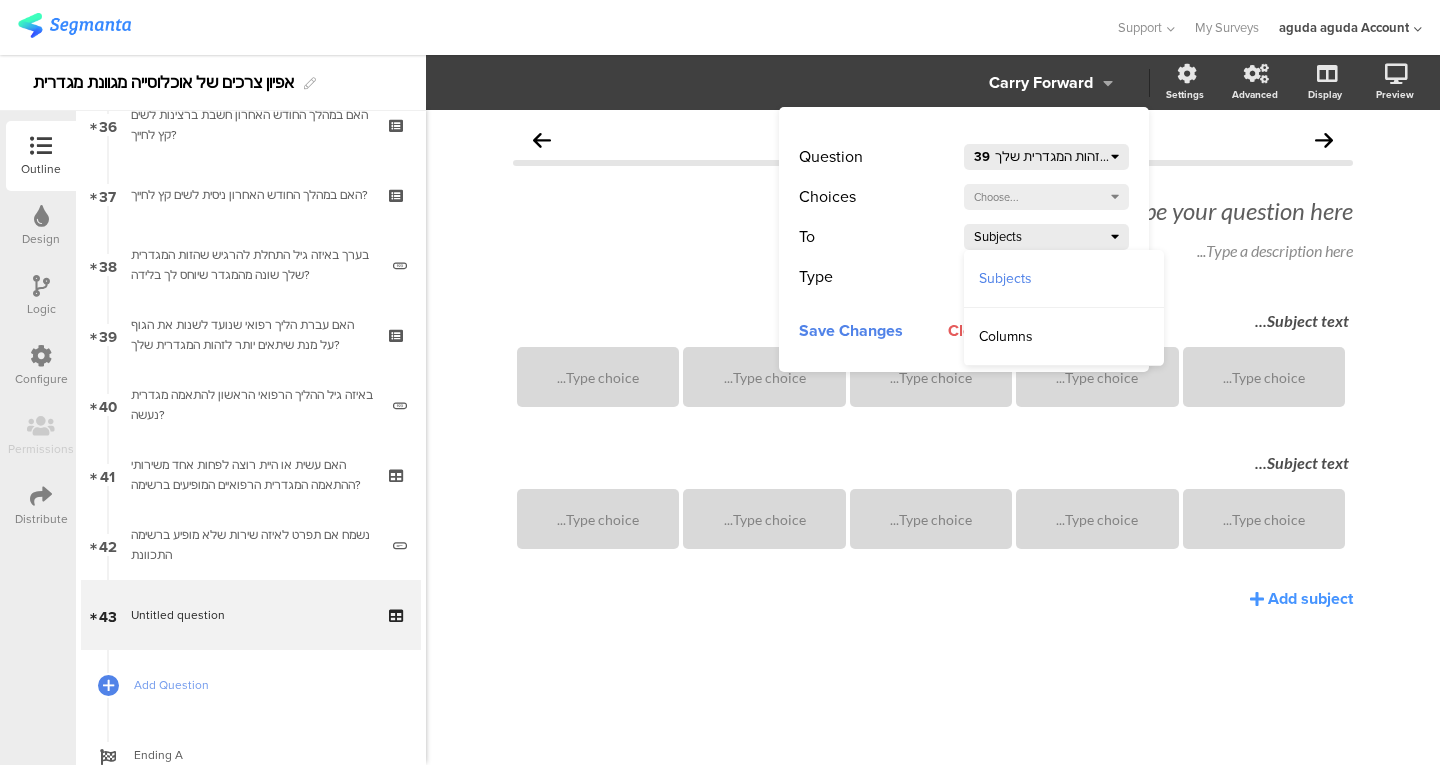 click on "Columns" 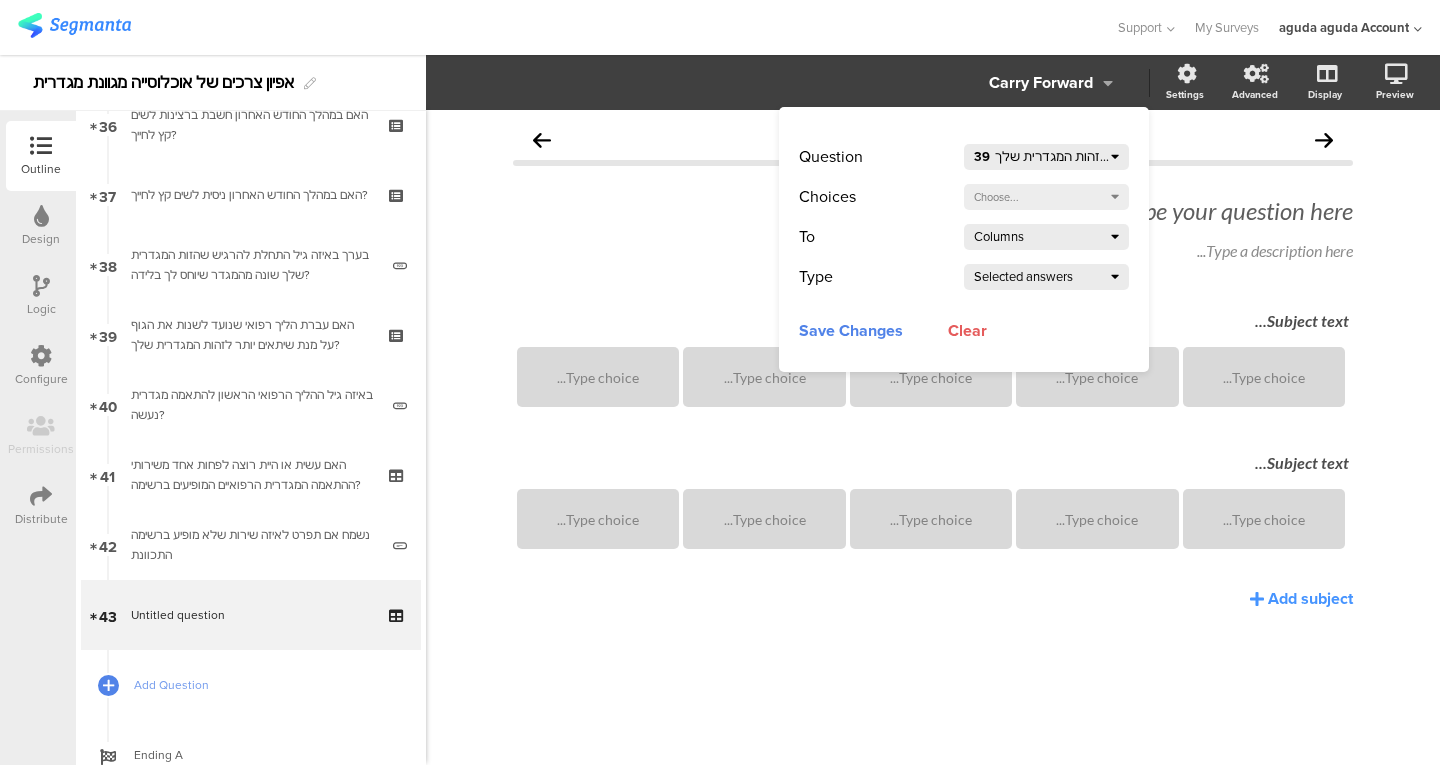 click on "39" 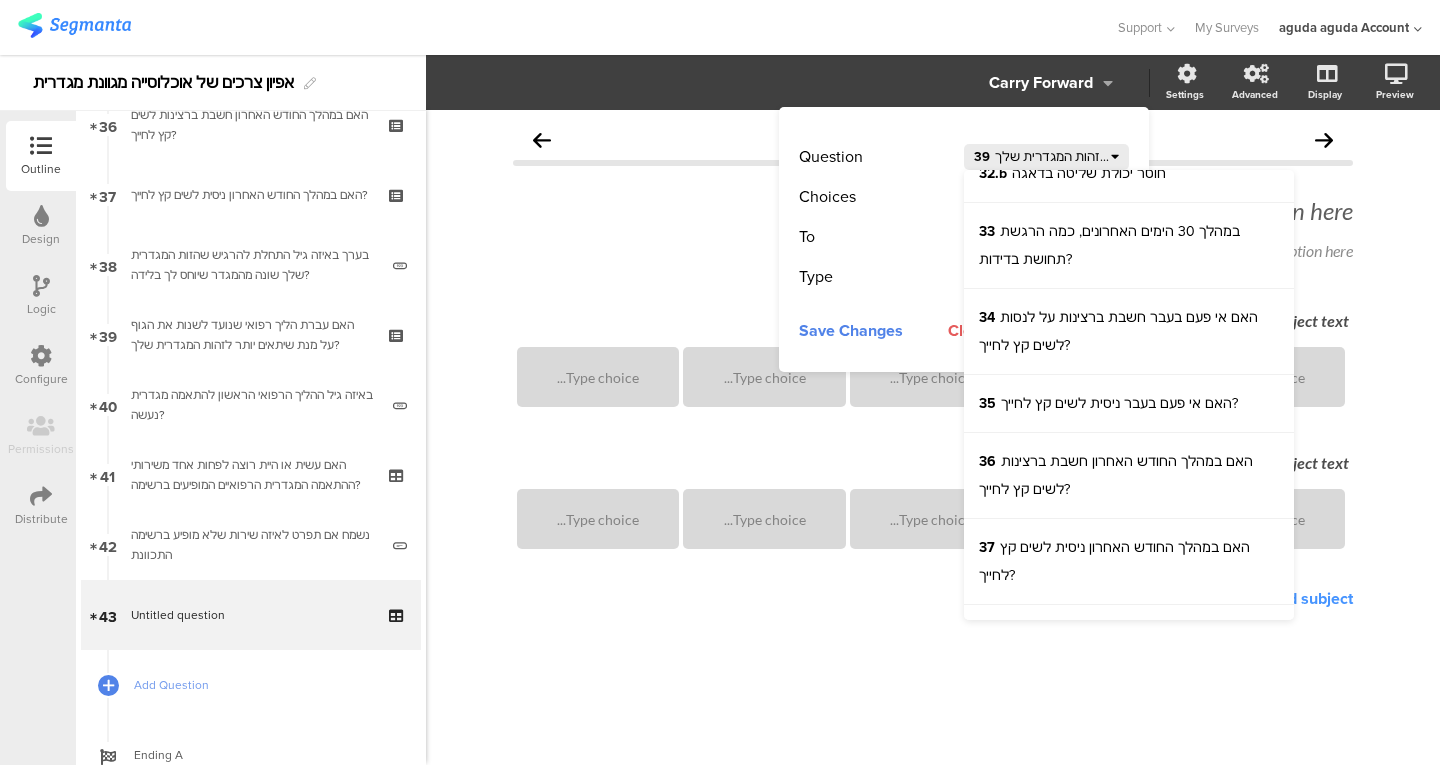 scroll, scrollTop: 3086, scrollLeft: 0, axis: vertical 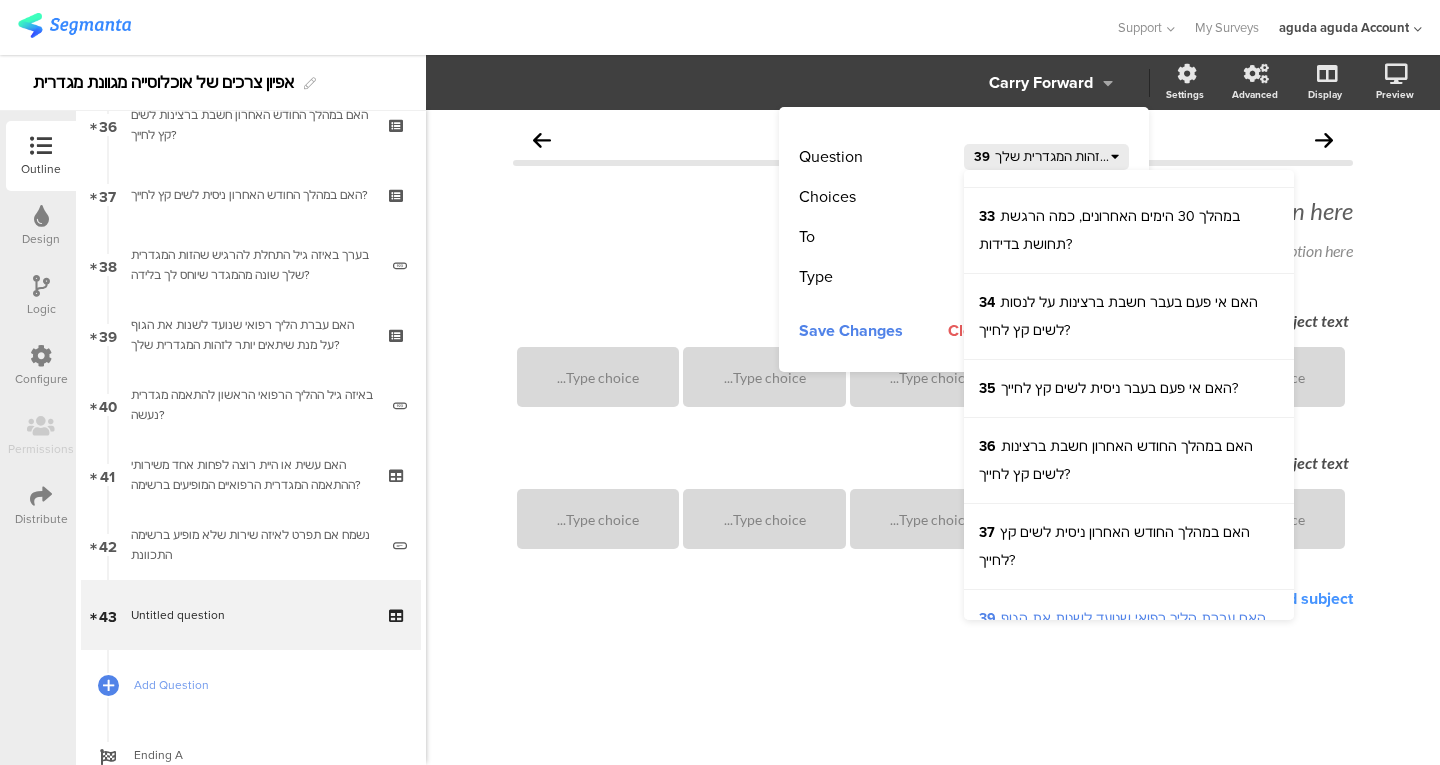 click on "To" 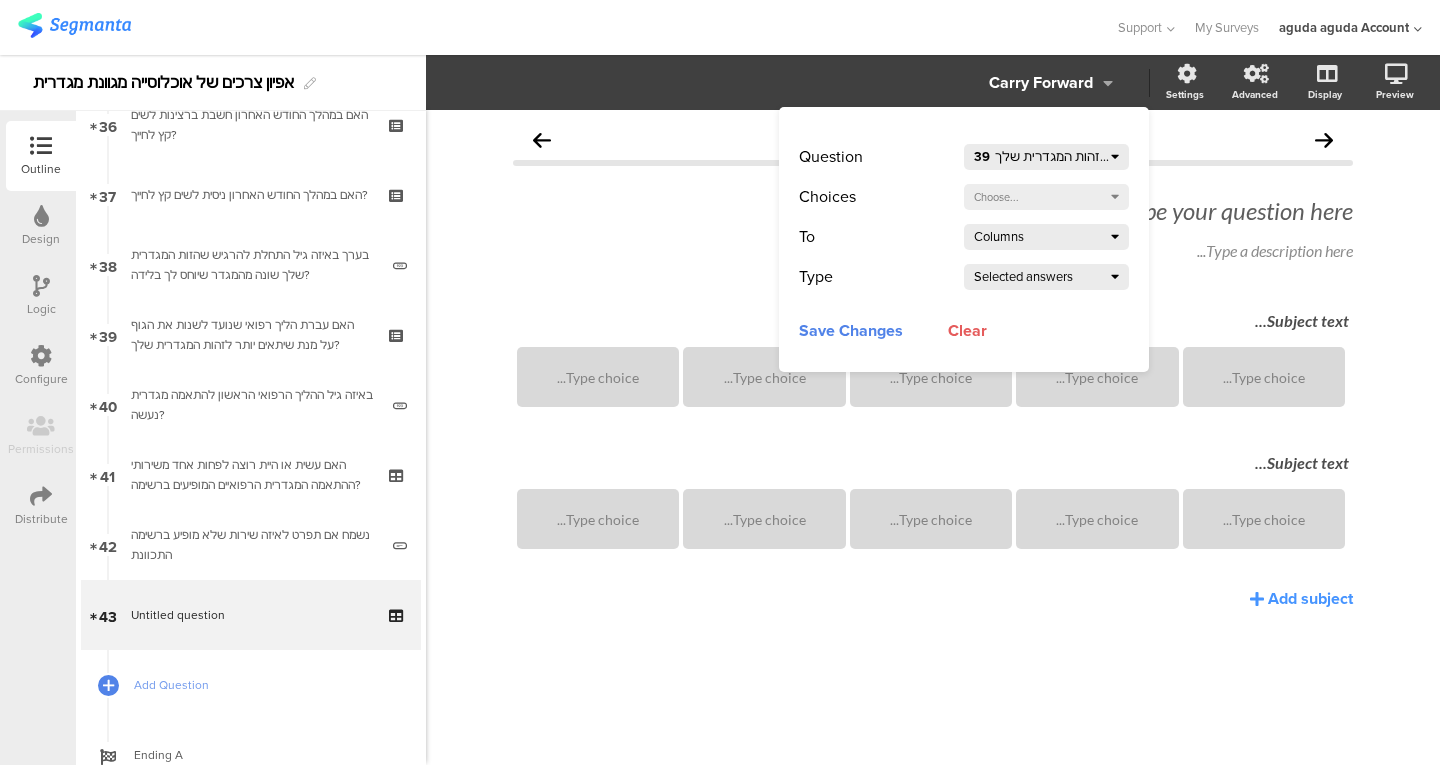 click on "Clear
Deleting...
Failed" 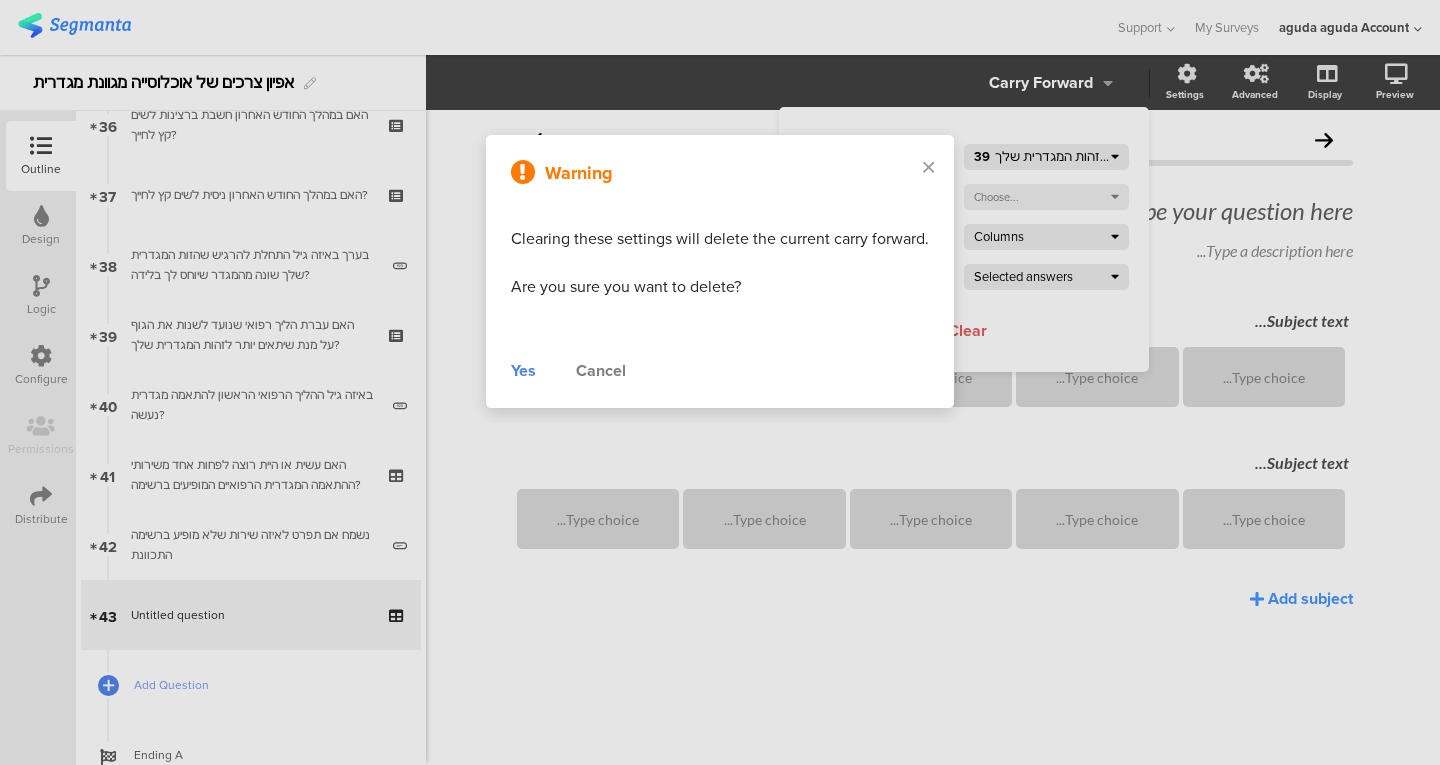 click on "Yes" at bounding box center [523, 371] 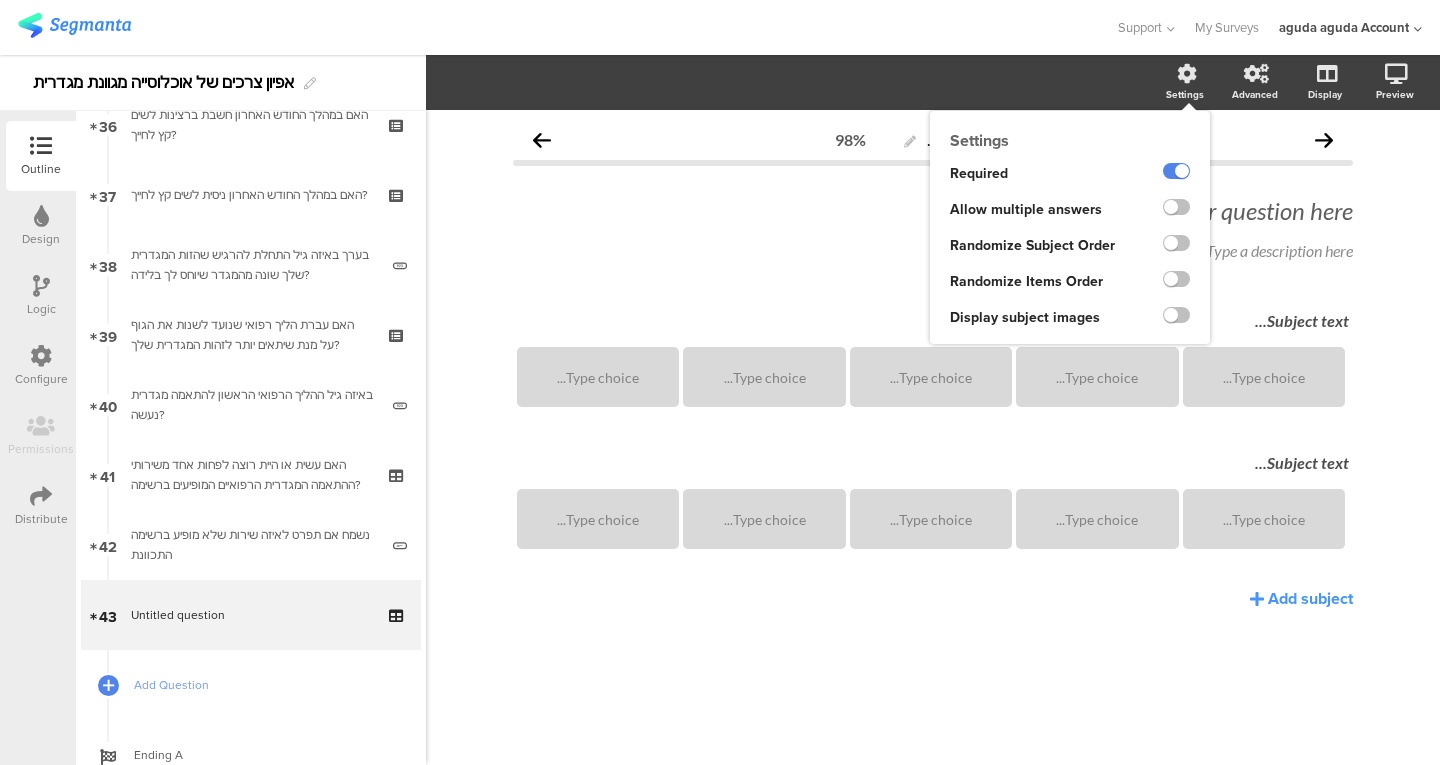 click 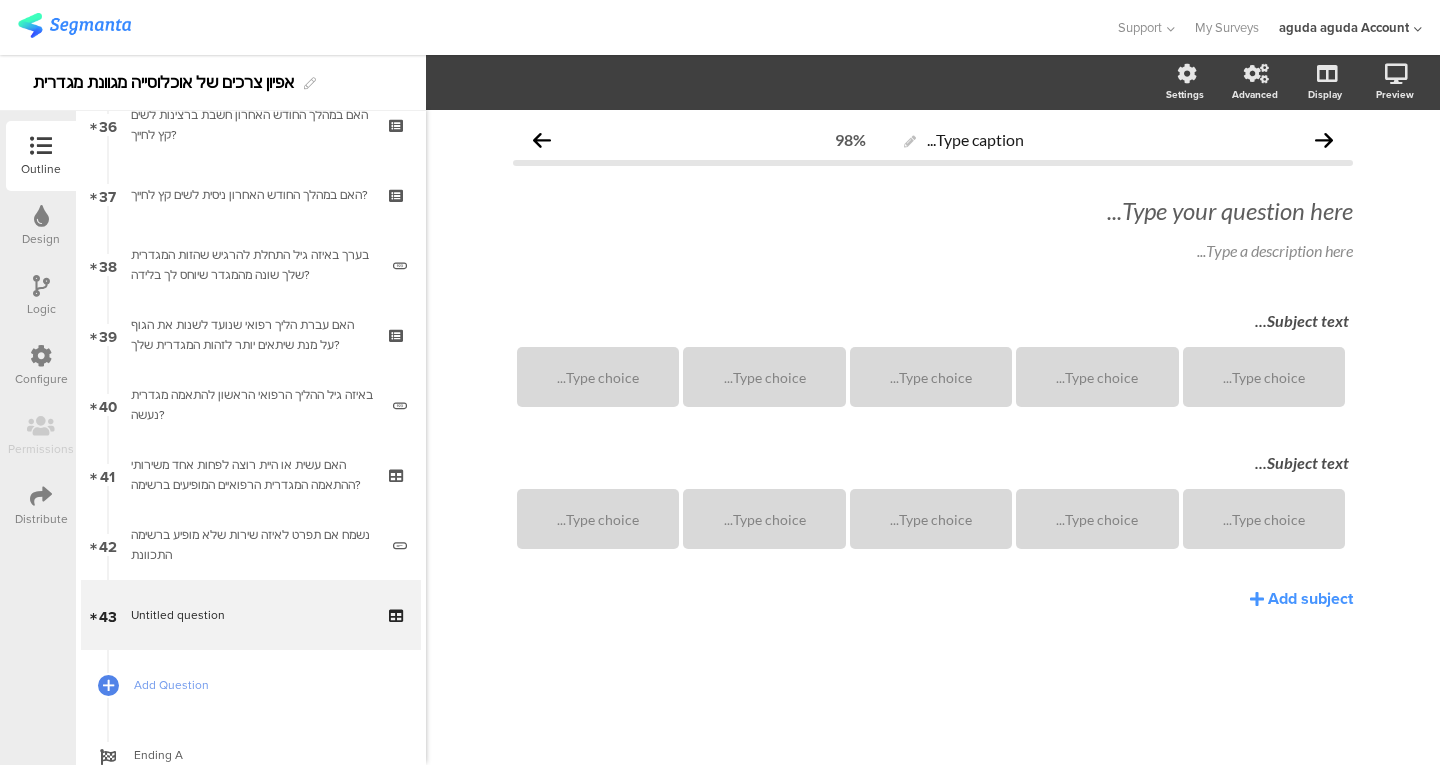 click on "האם עברת הליך רפואי שנועד לשנות את הגוף על מנת שיתאים יותר לזהות המגדרית שלך?" at bounding box center [250, 335] 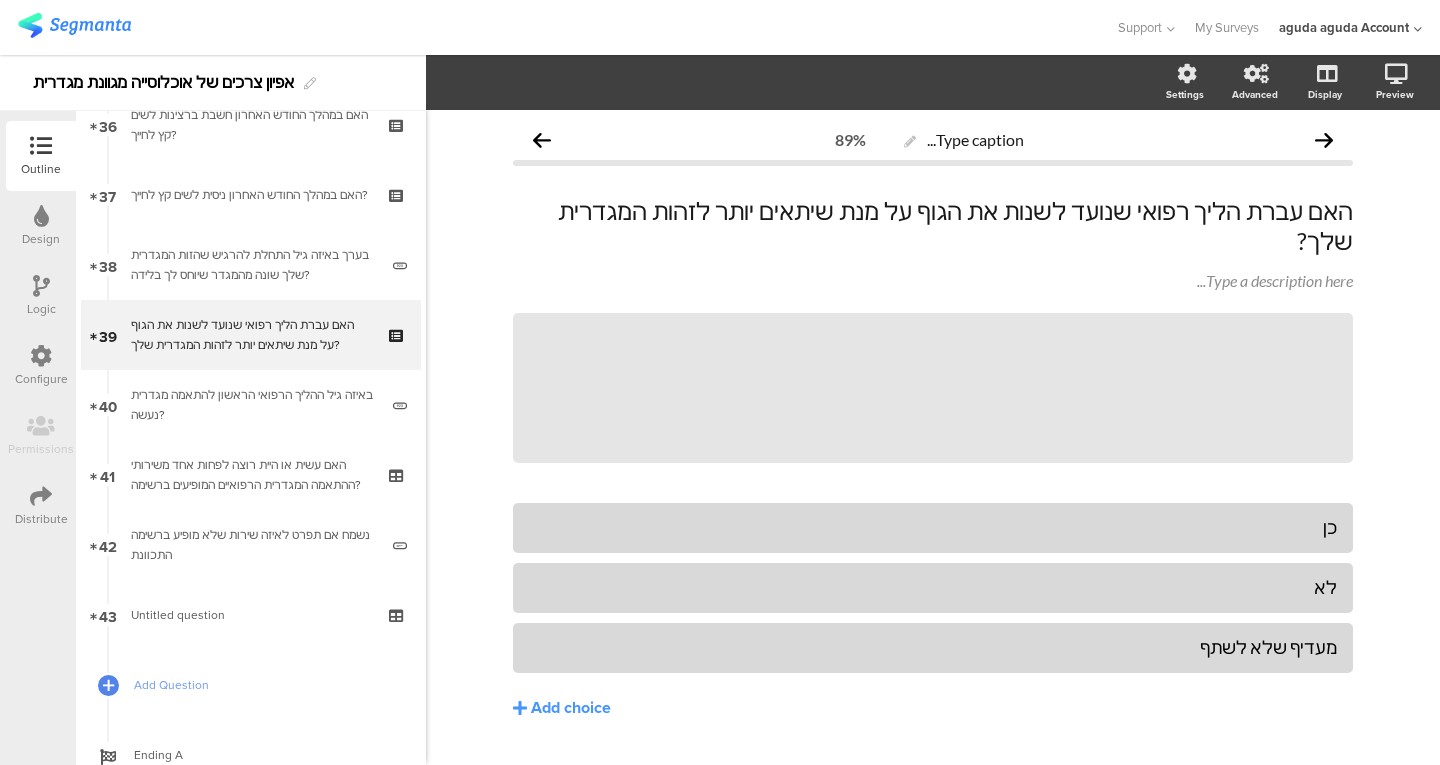 click on "Logic" at bounding box center [41, 309] 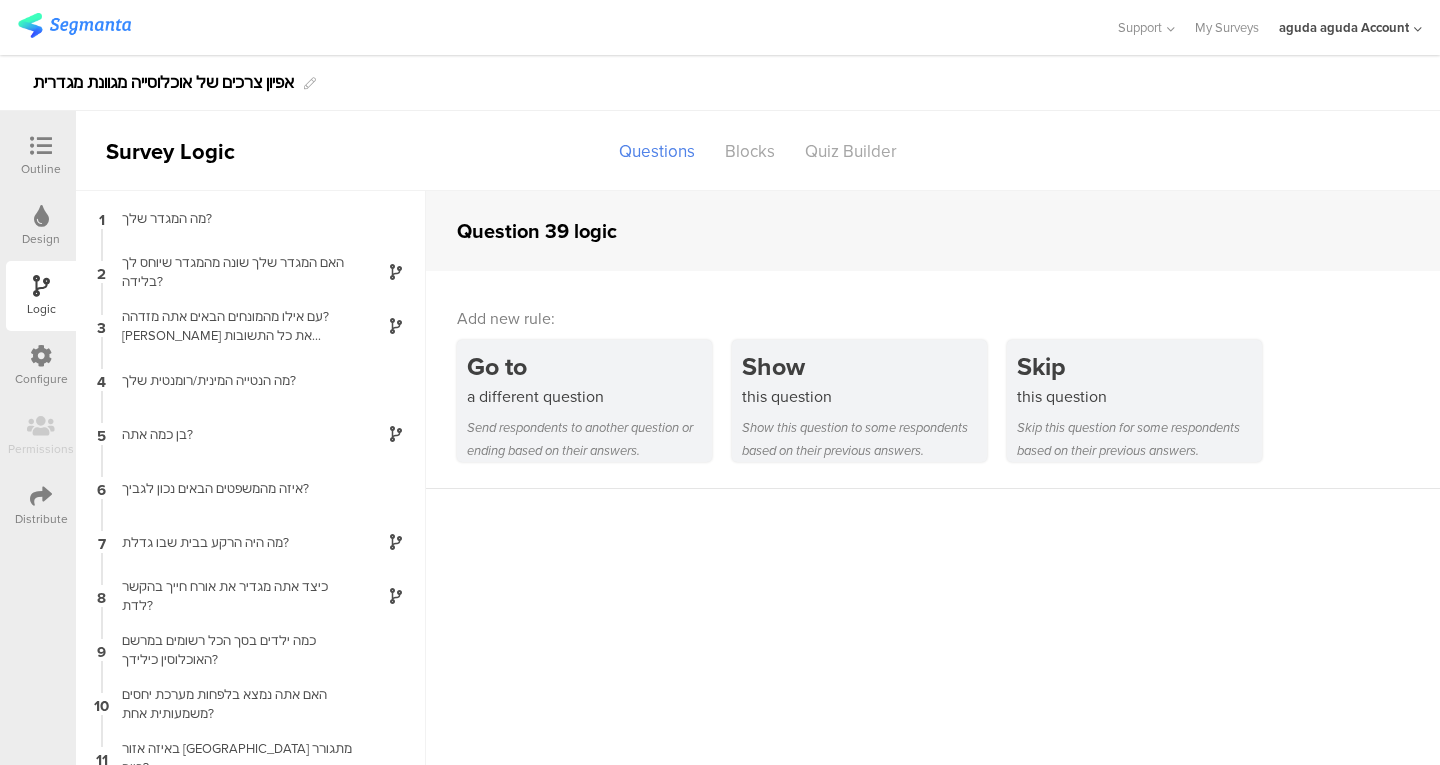 scroll, scrollTop: 63, scrollLeft: 0, axis: vertical 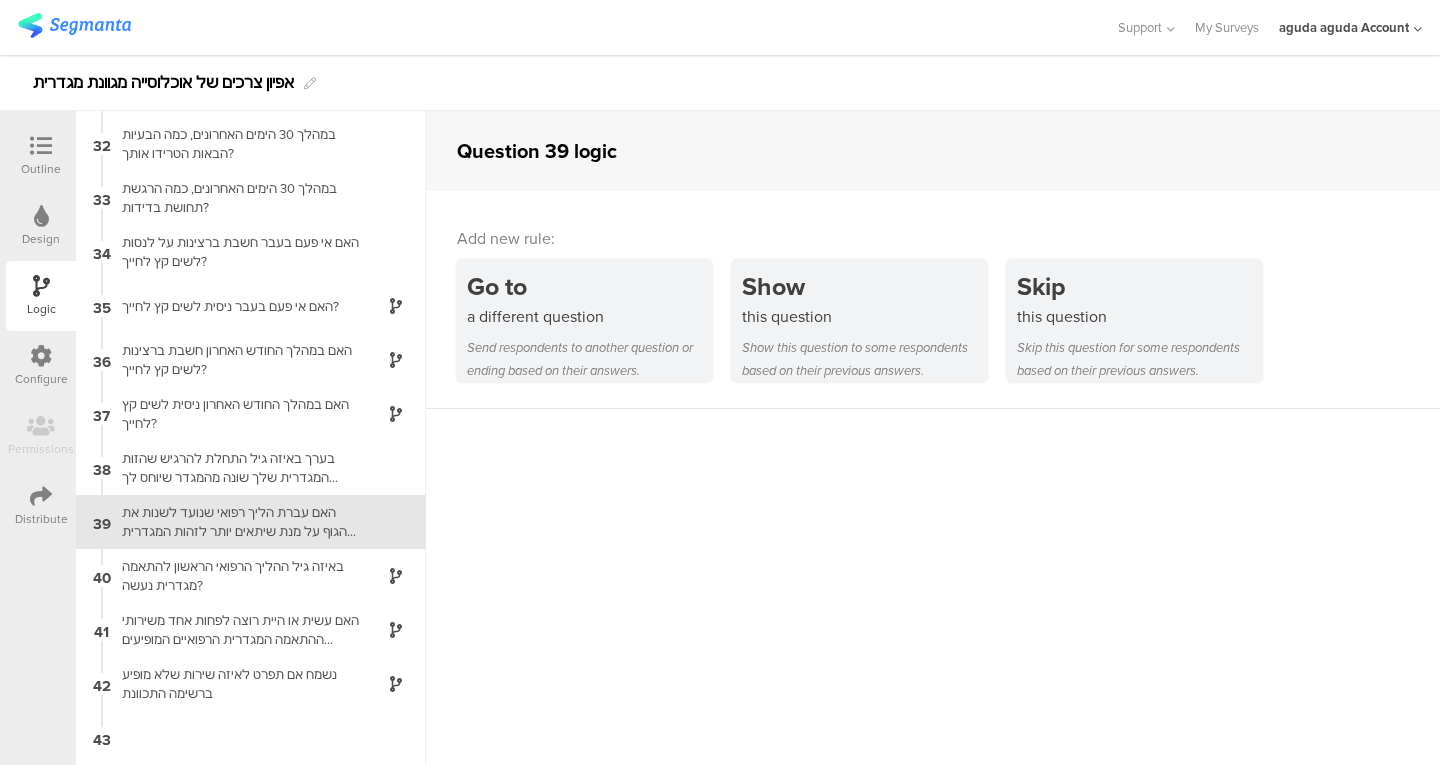 click on "43" at bounding box center [251, 738] 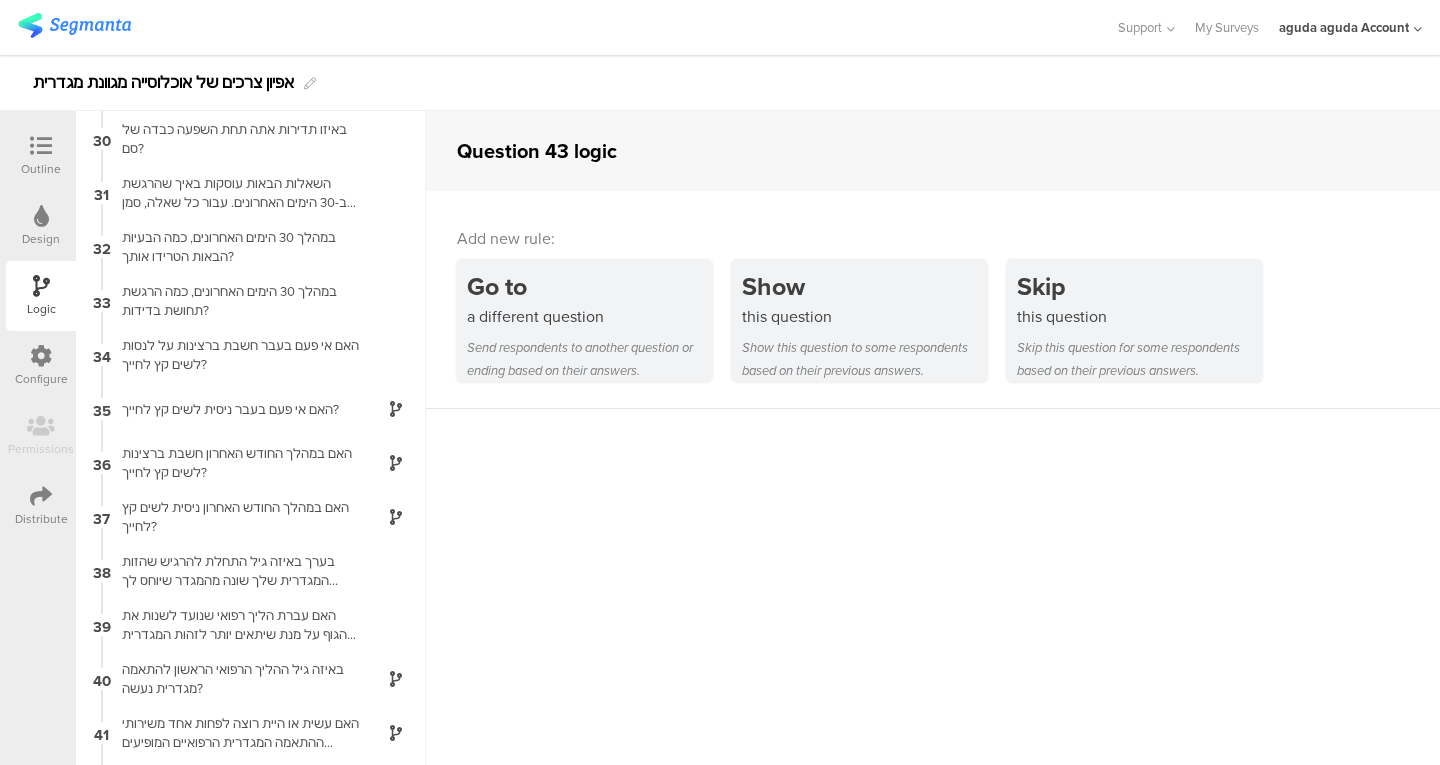scroll, scrollTop: 1668, scrollLeft: 0, axis: vertical 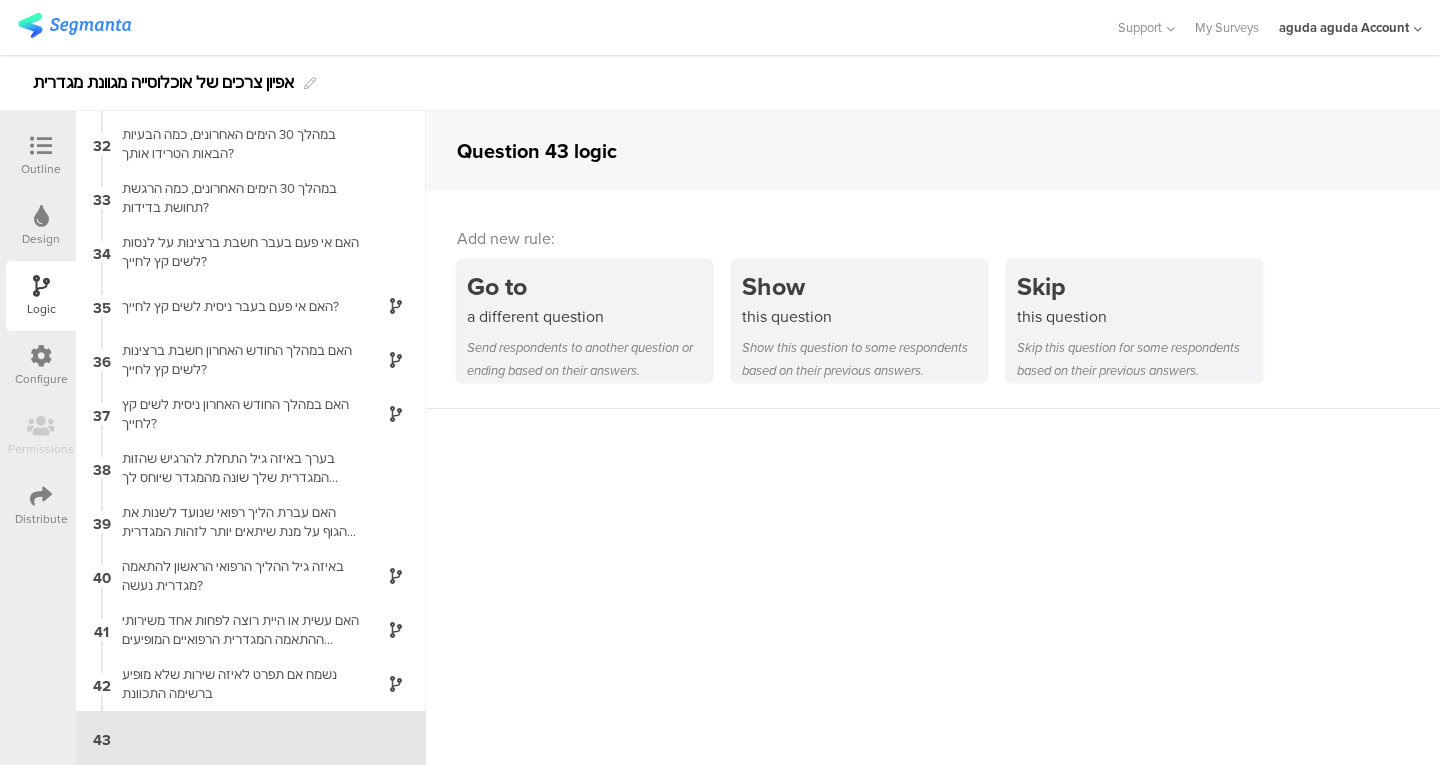 click on "האם עשית או היית רוצה לפחות אחד משירותי ההתאמה המגדרית הרפואיים המופיעים ברשימה?" at bounding box center (235, 630) 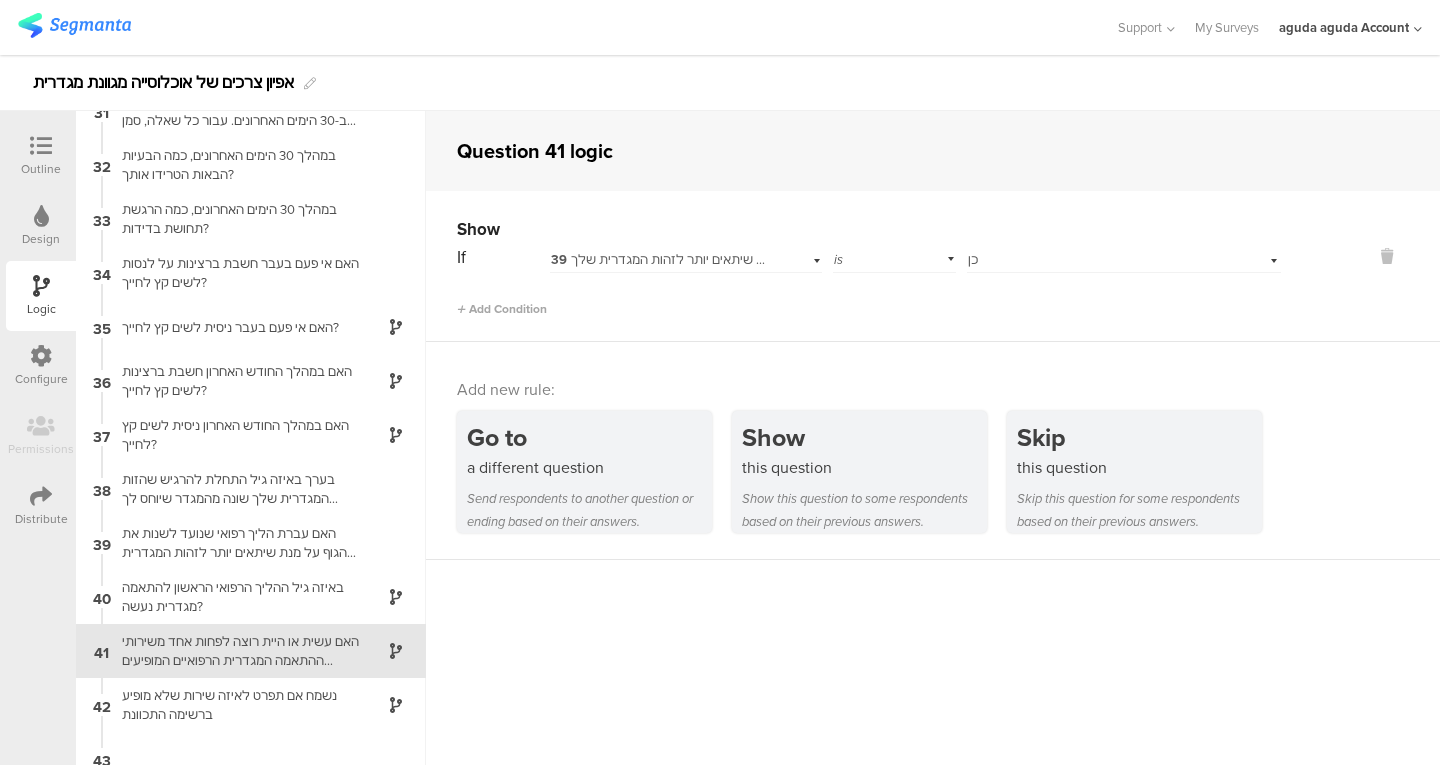 scroll, scrollTop: 1668, scrollLeft: 0, axis: vertical 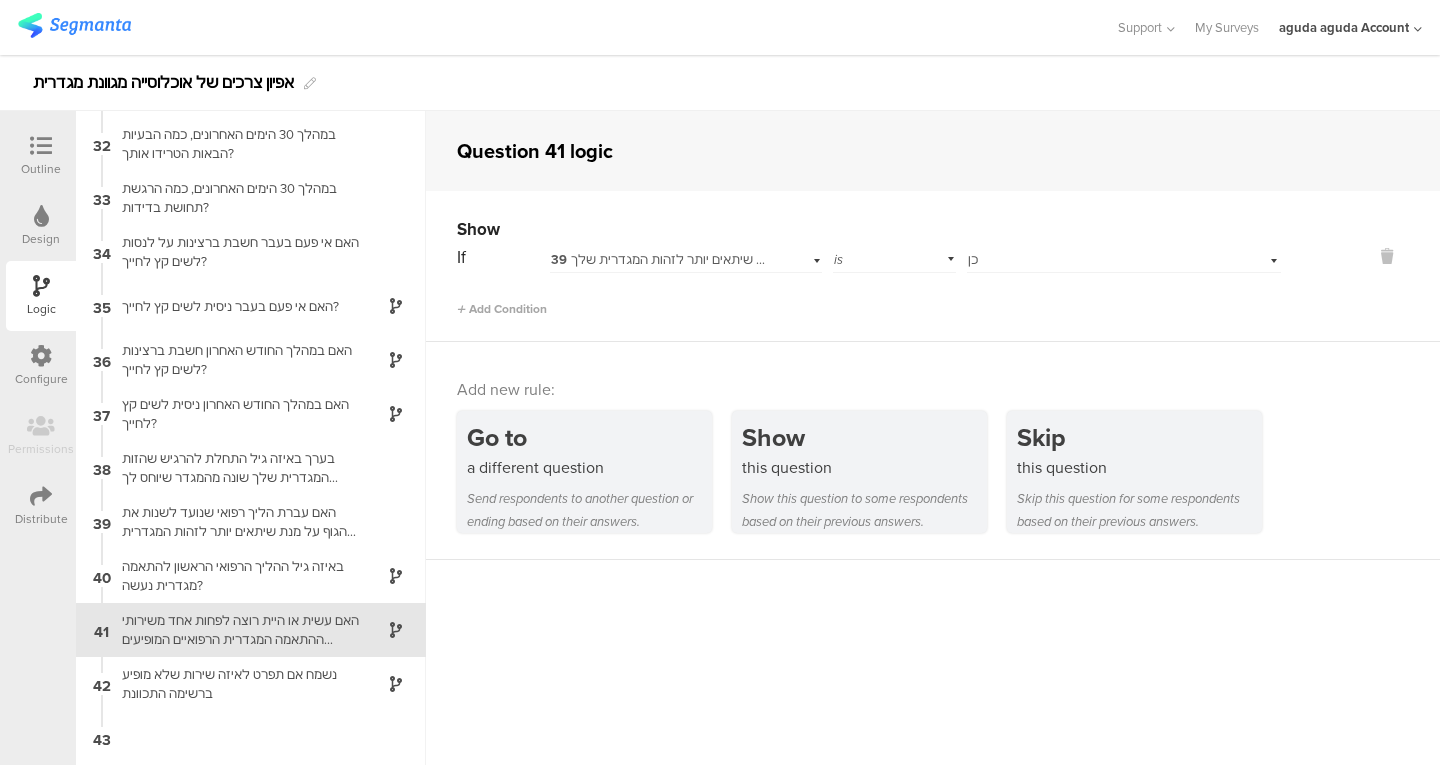 click at bounding box center (1387, 256) 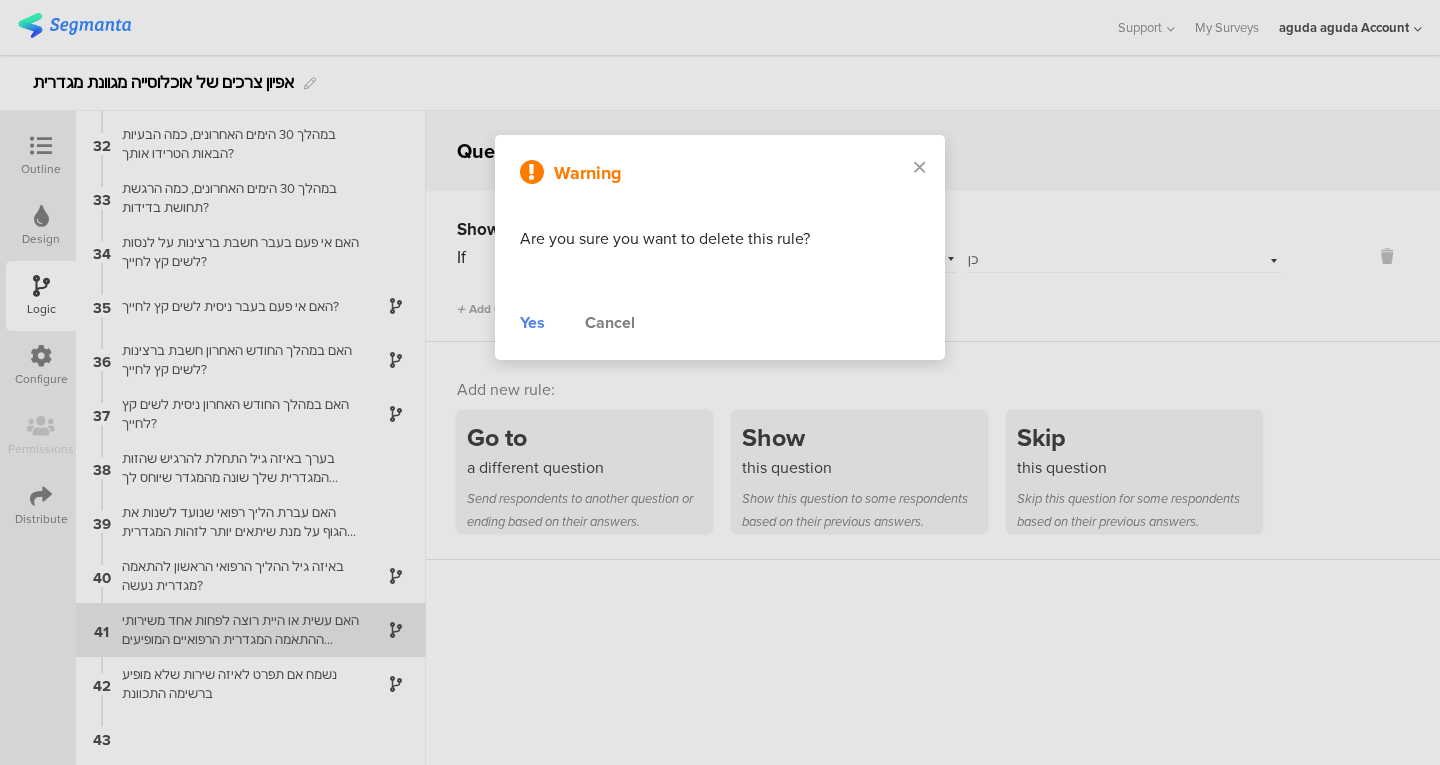 click on "Yes" at bounding box center (532, 323) 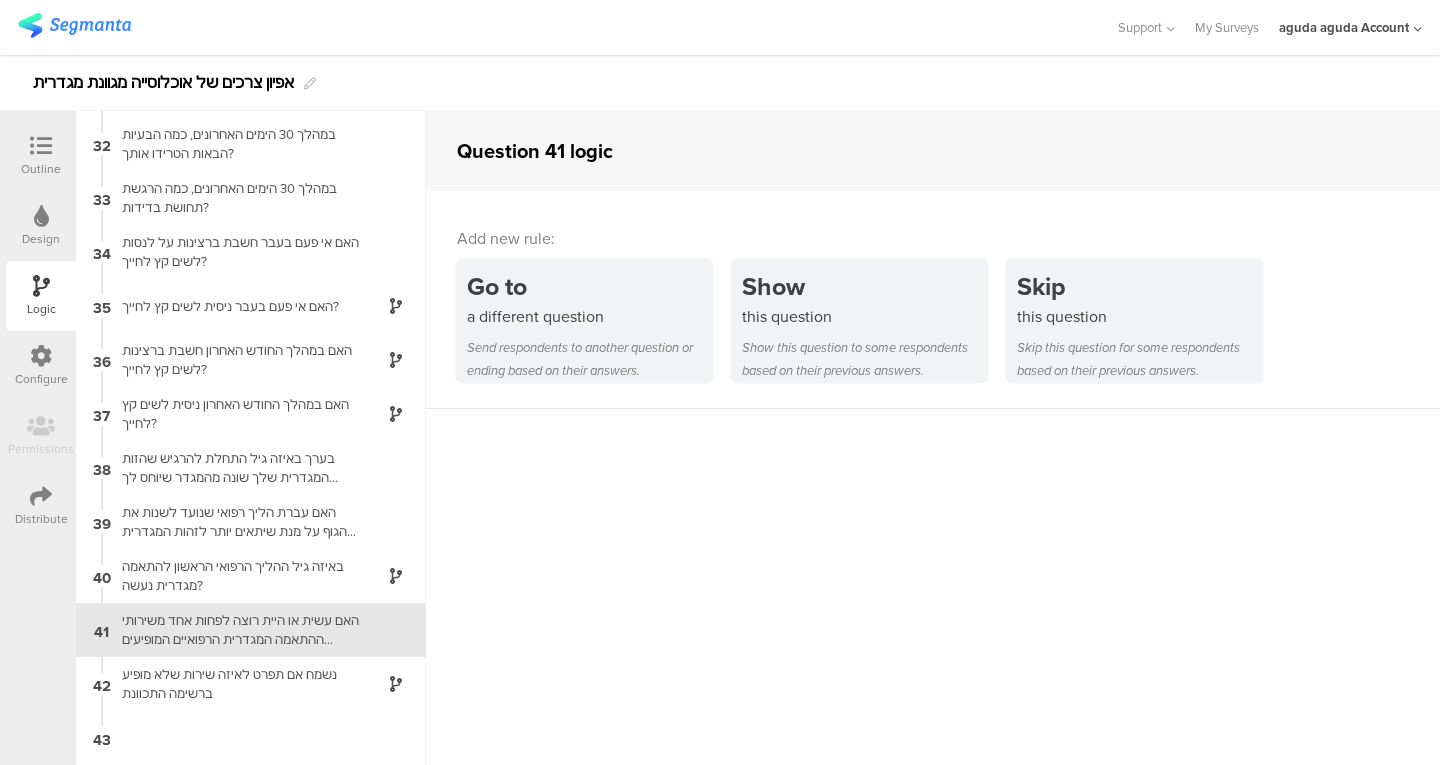 click on "Outline" at bounding box center [41, 169] 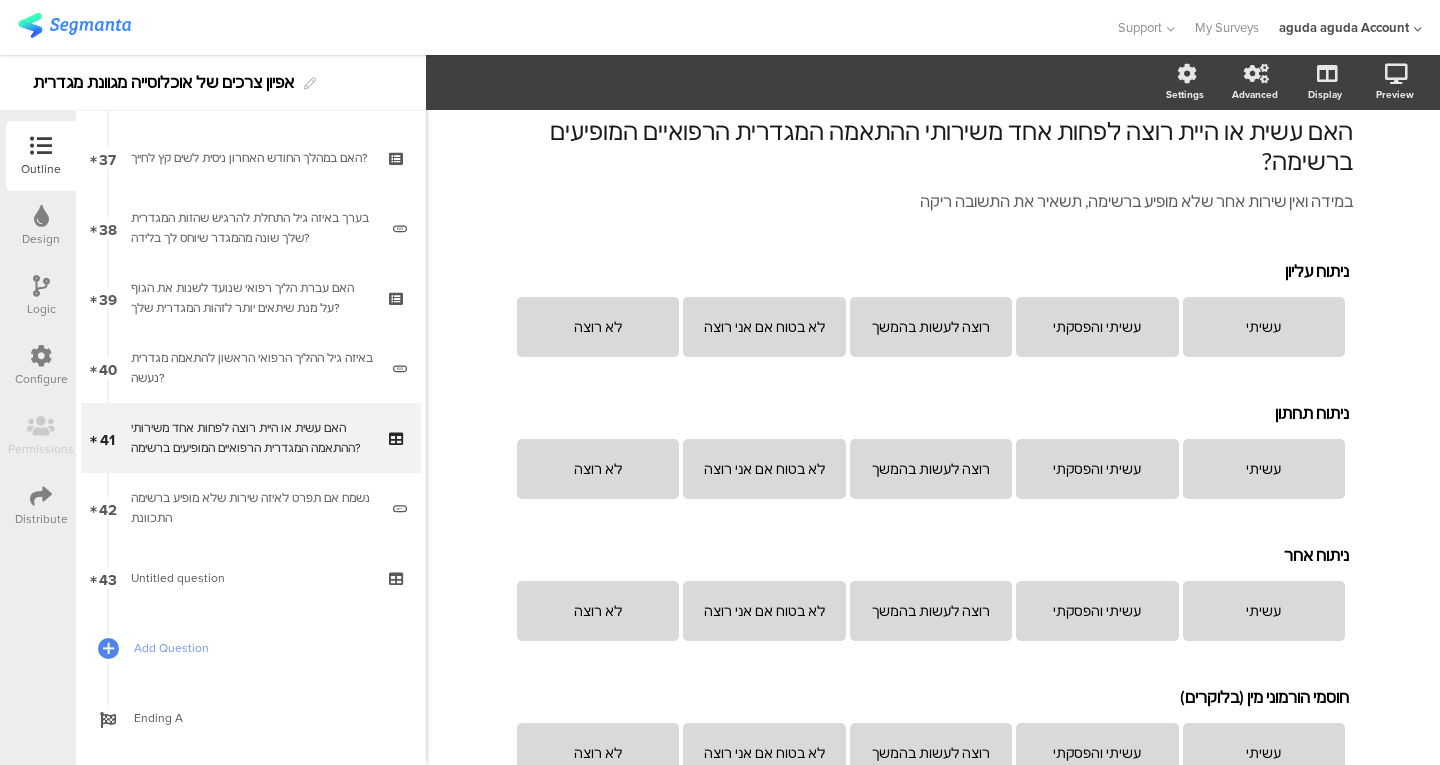 scroll, scrollTop: 2621, scrollLeft: 0, axis: vertical 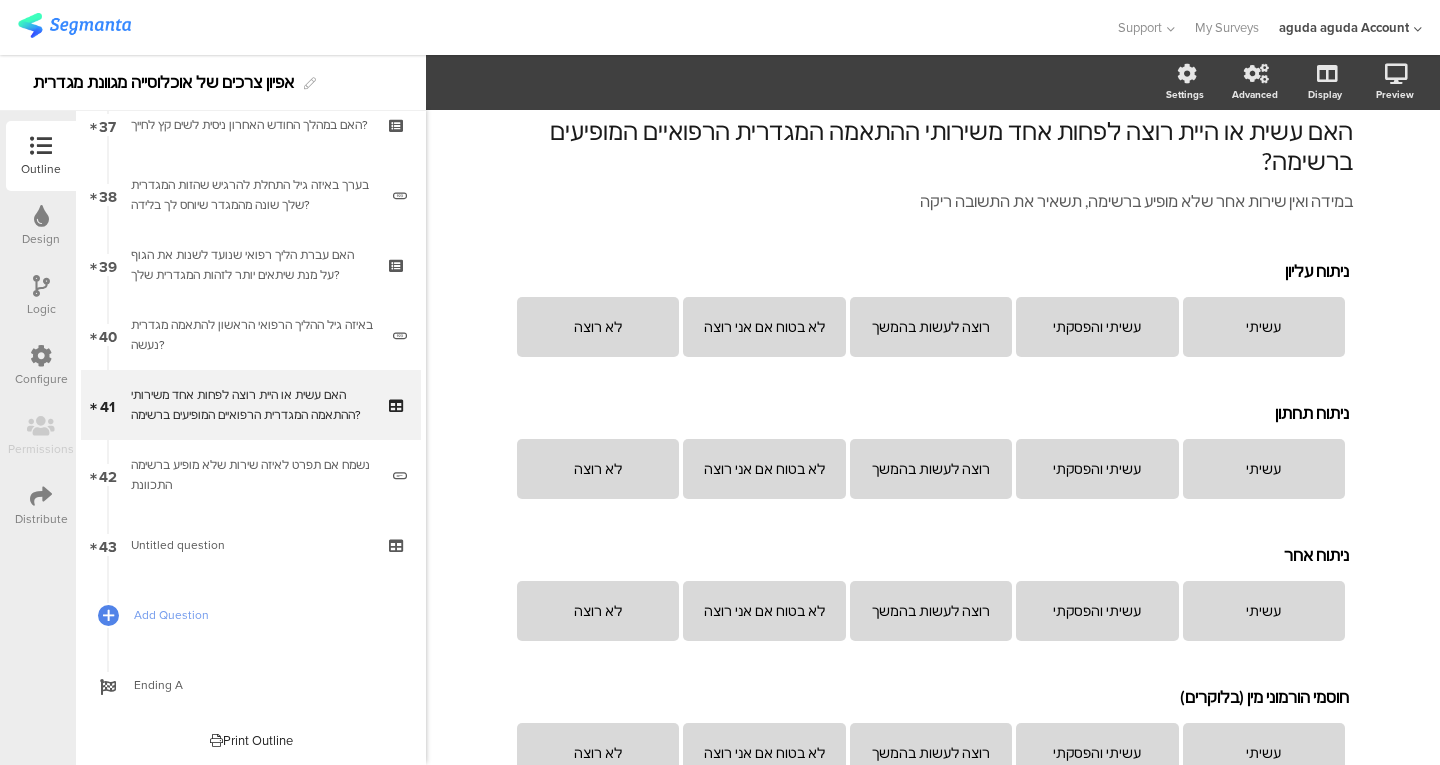 click on "43
Untitled question" at bounding box center (251, 545) 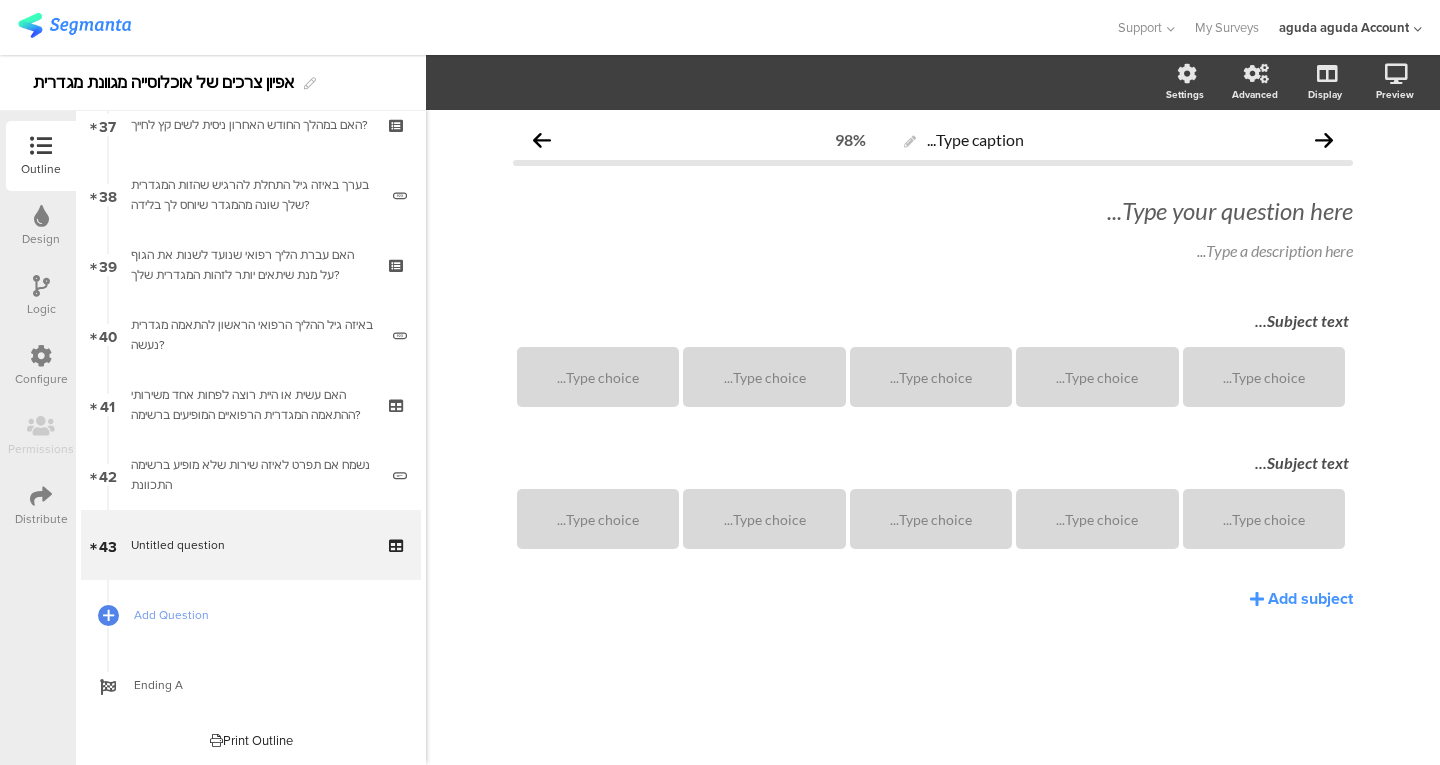 scroll, scrollTop: 0, scrollLeft: 0, axis: both 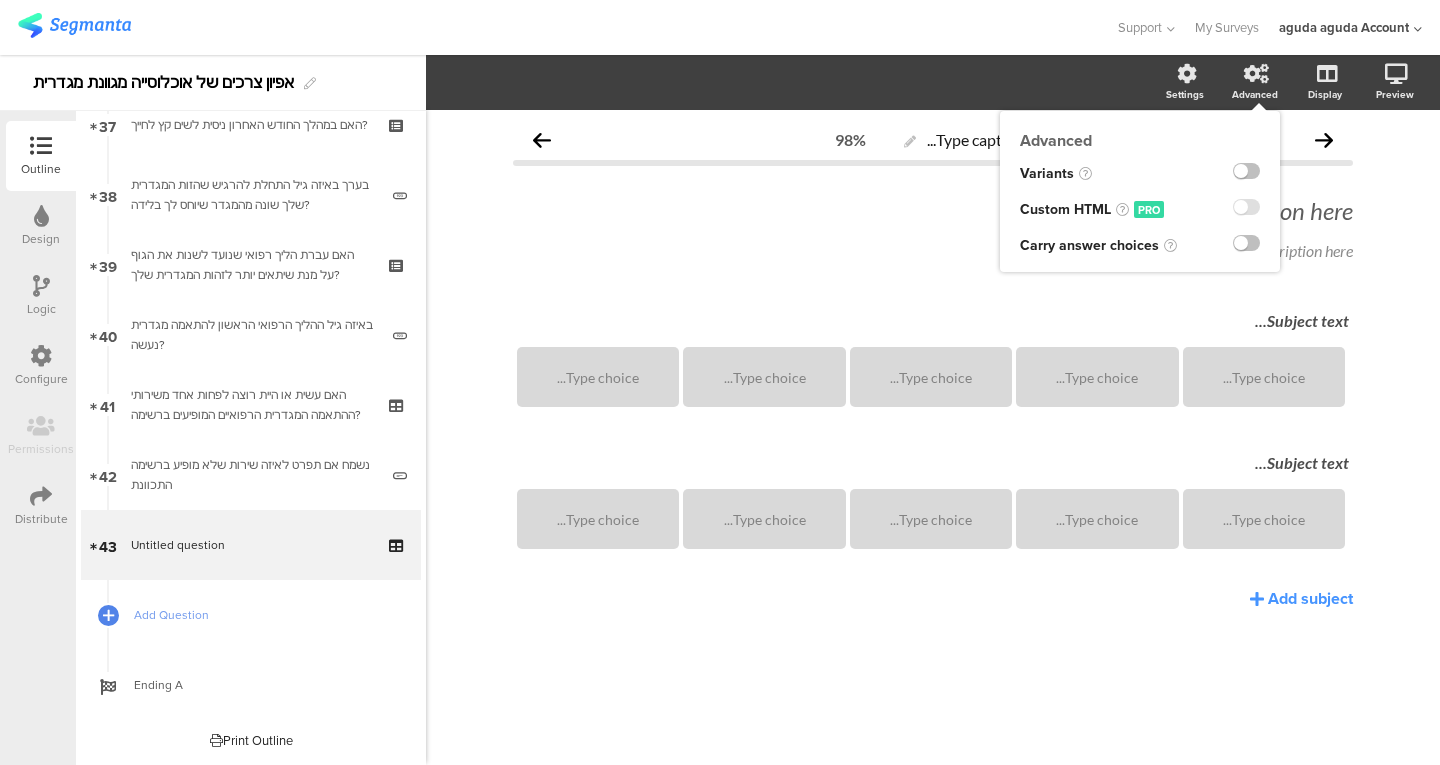 click 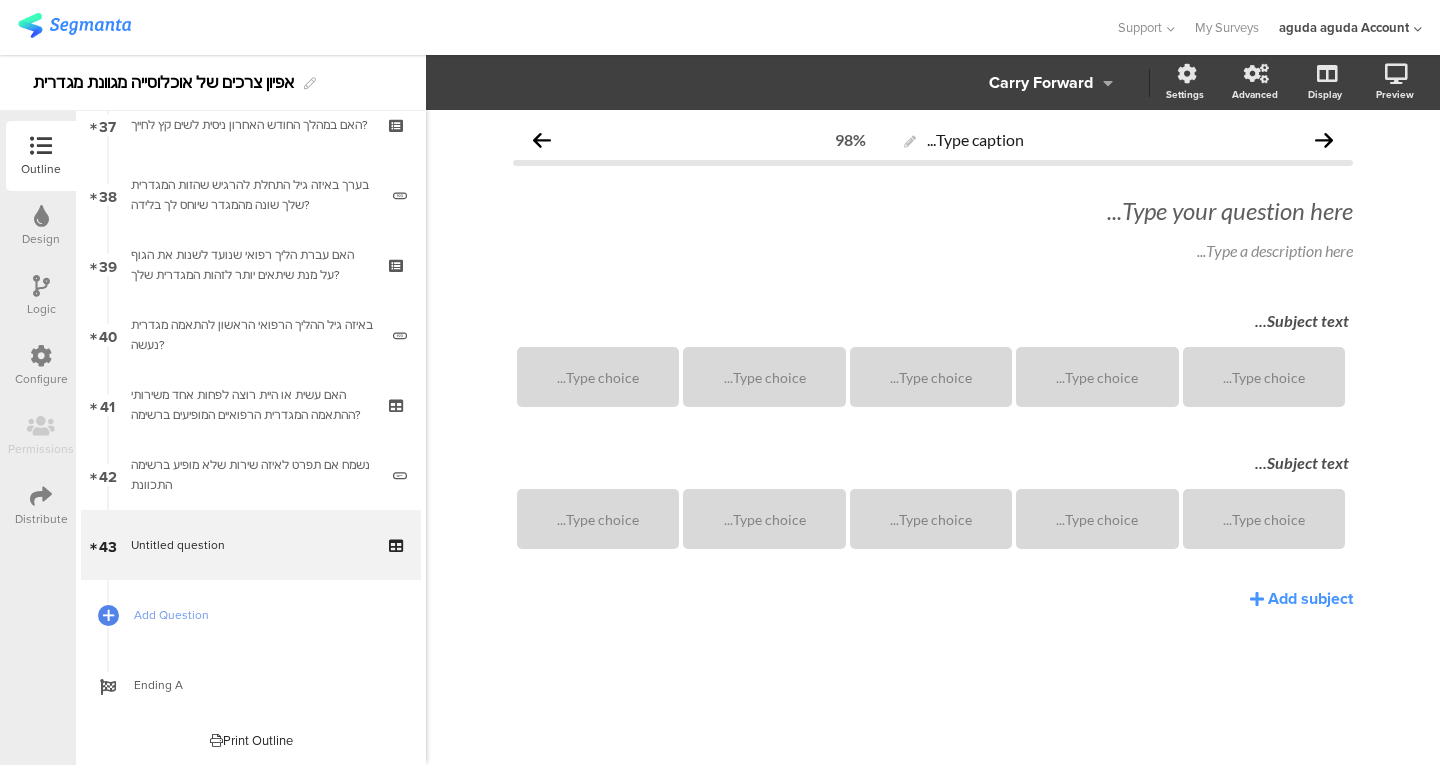 click on "Carry Forward" 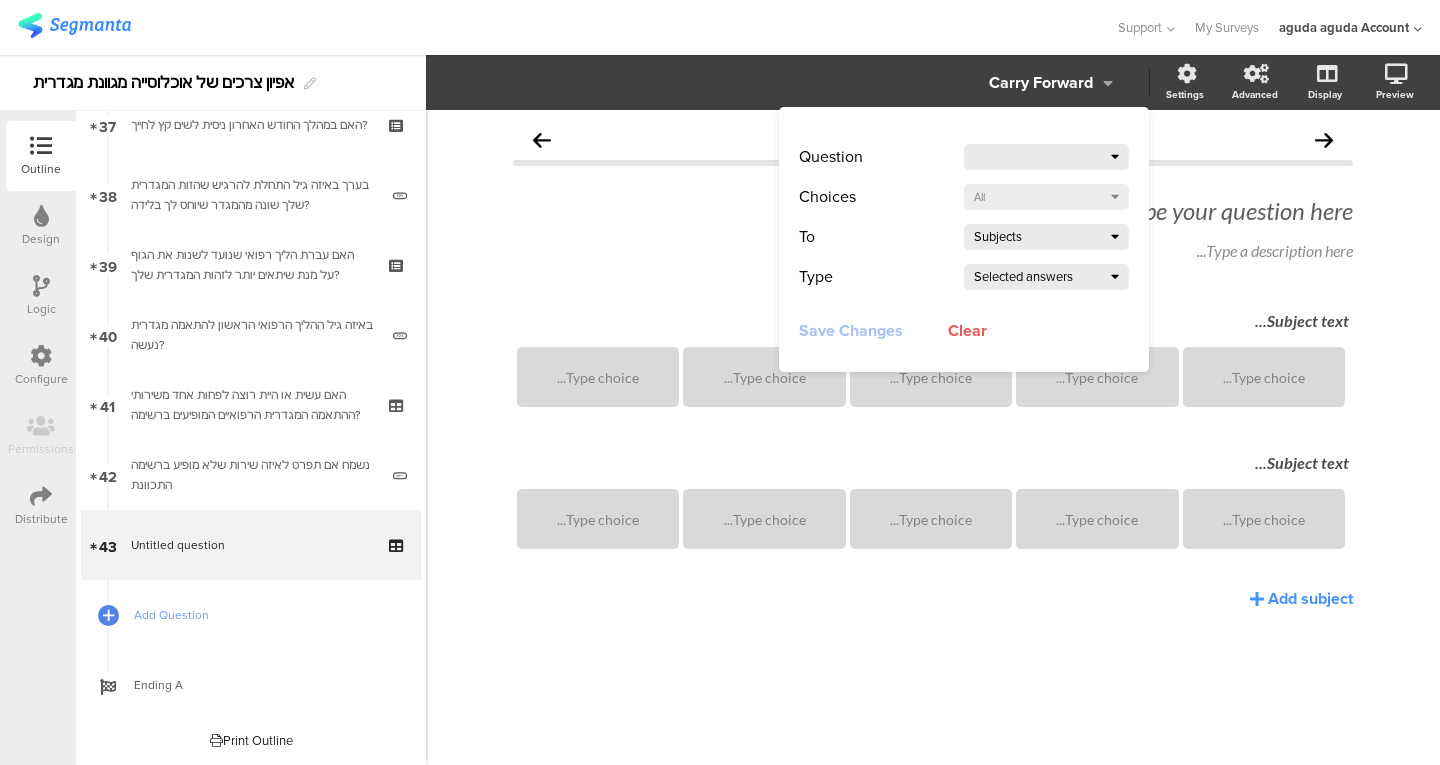 click 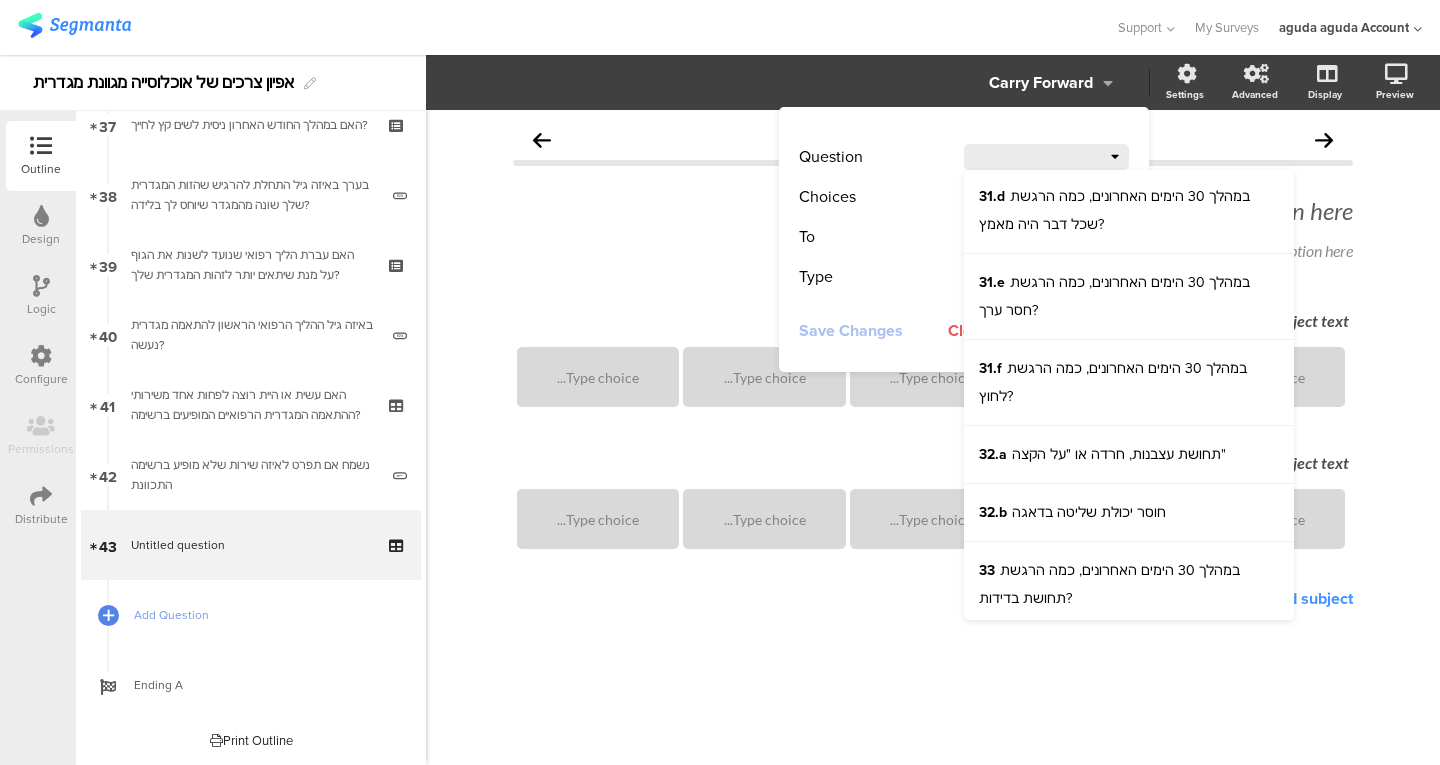 scroll, scrollTop: 3086, scrollLeft: 0, axis: vertical 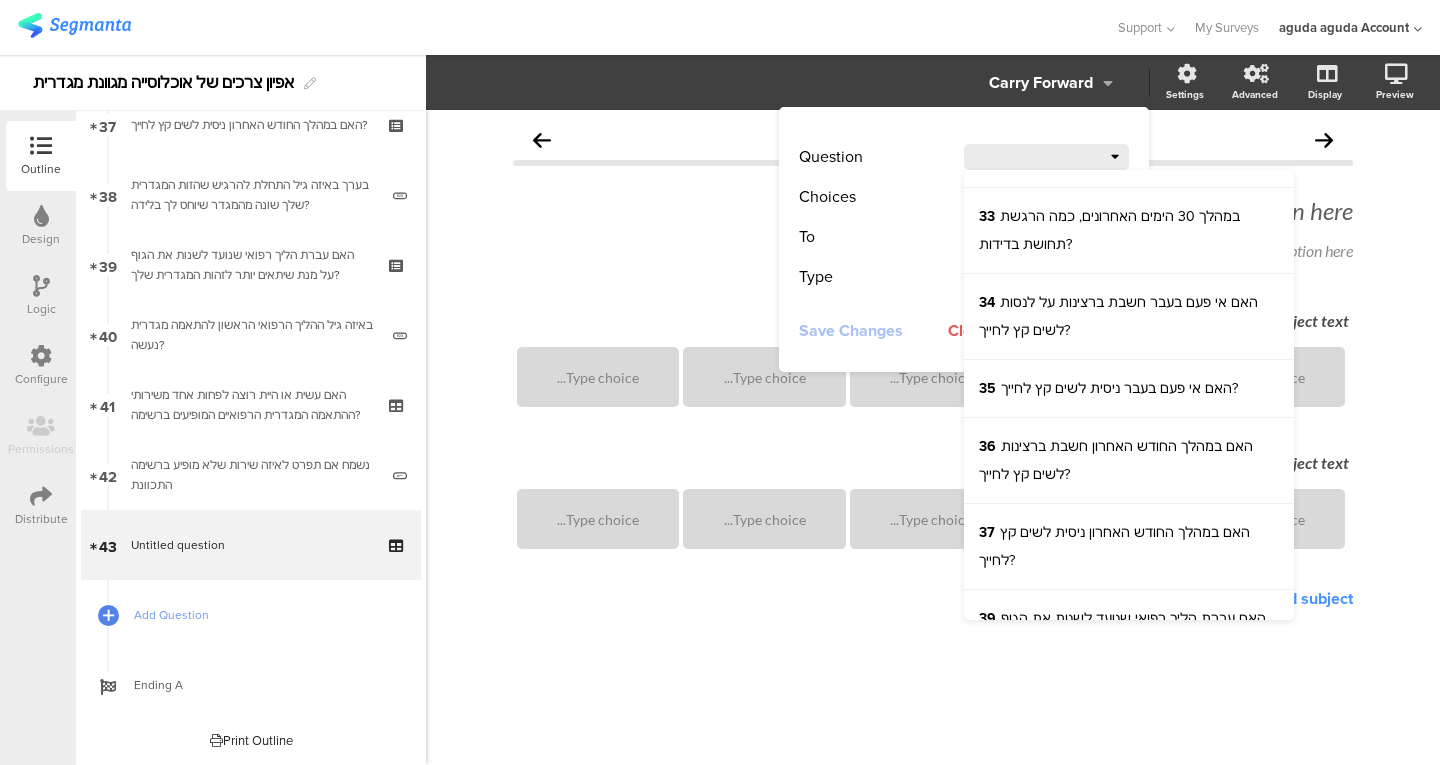 click on "Choices" 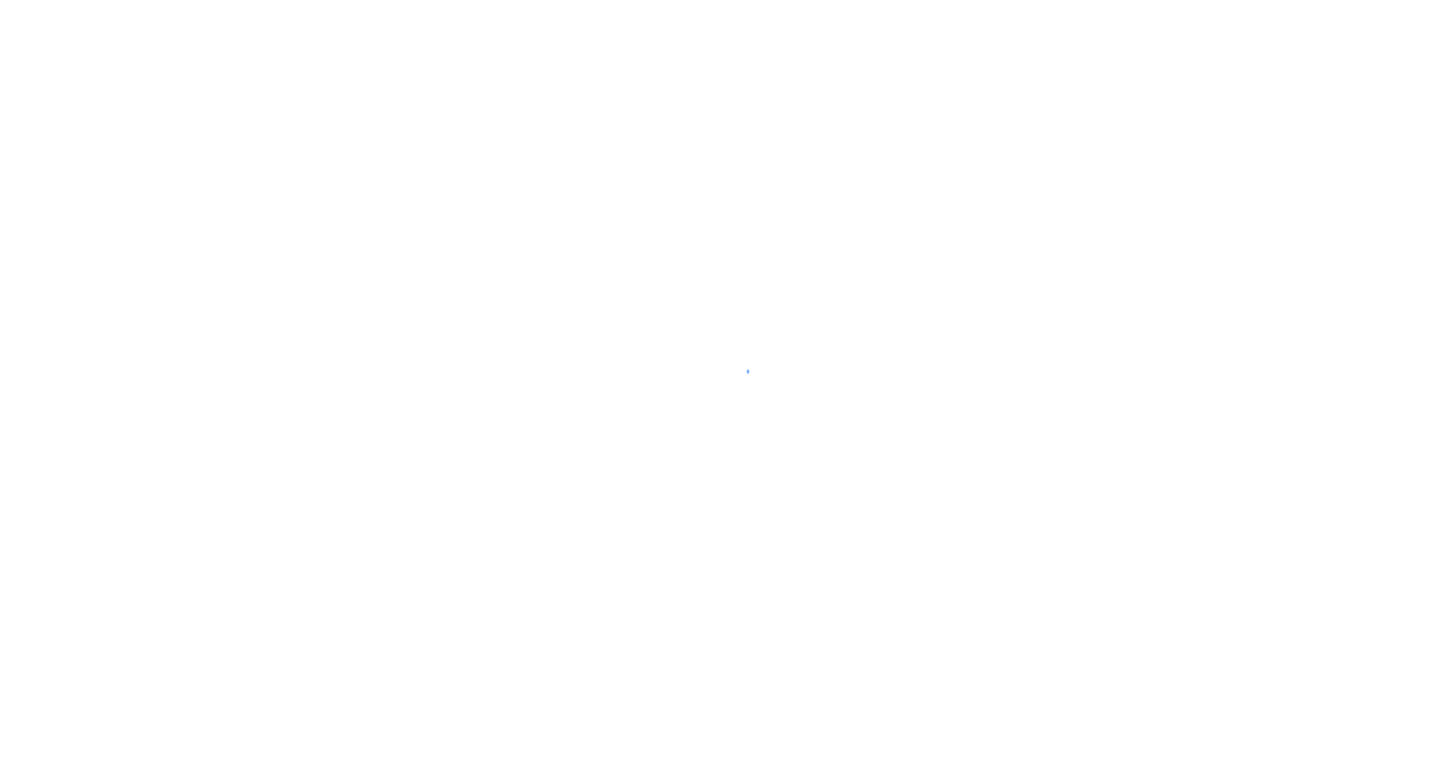scroll, scrollTop: 0, scrollLeft: 0, axis: both 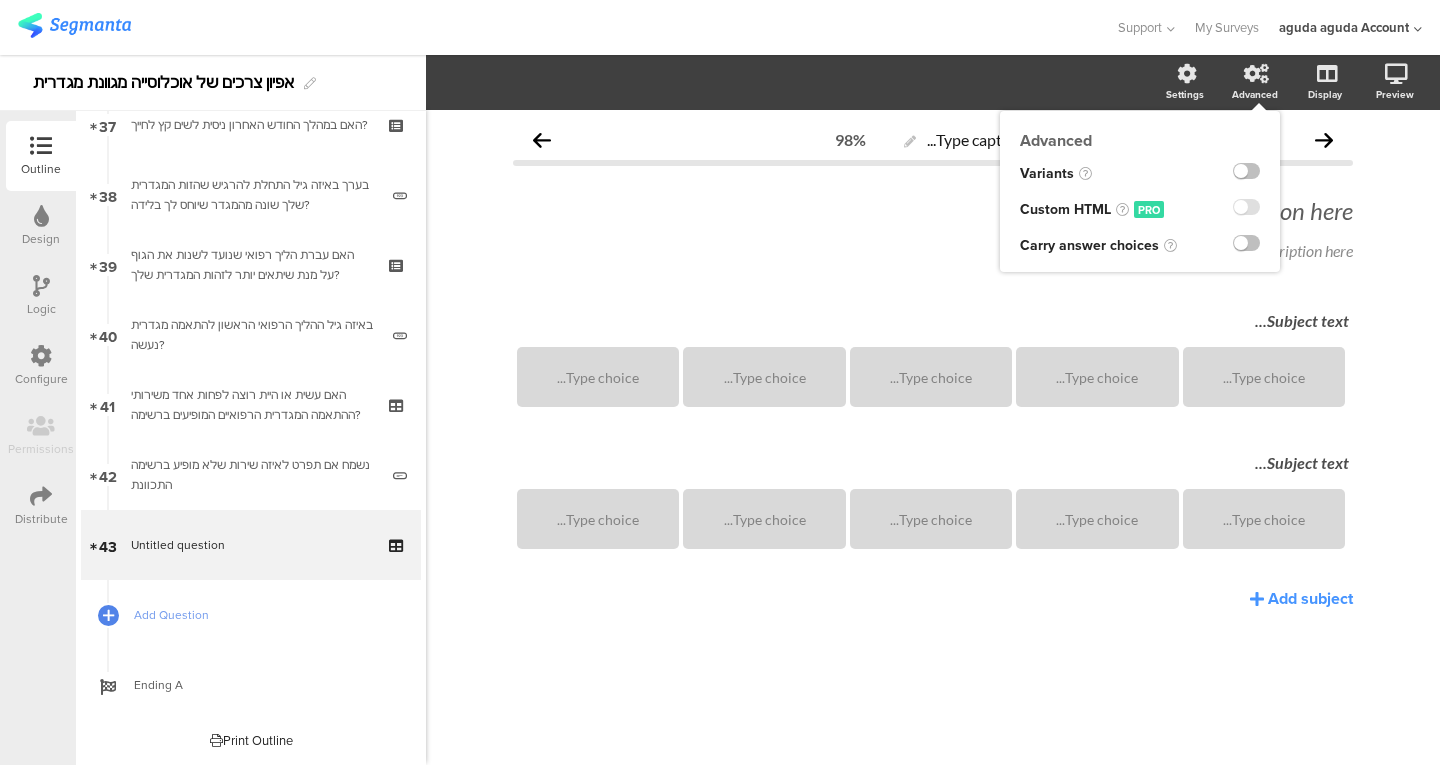 click 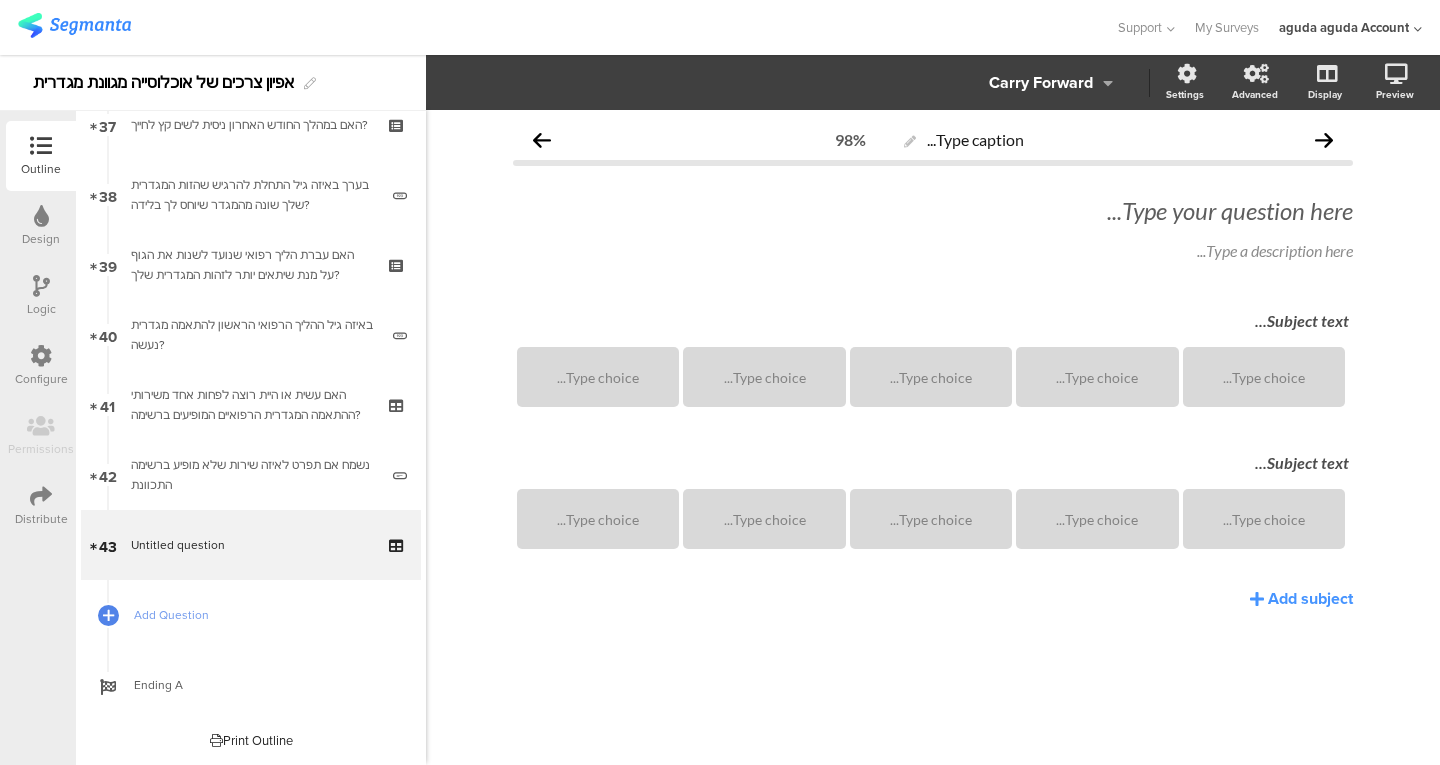 click on "Carry Forward" 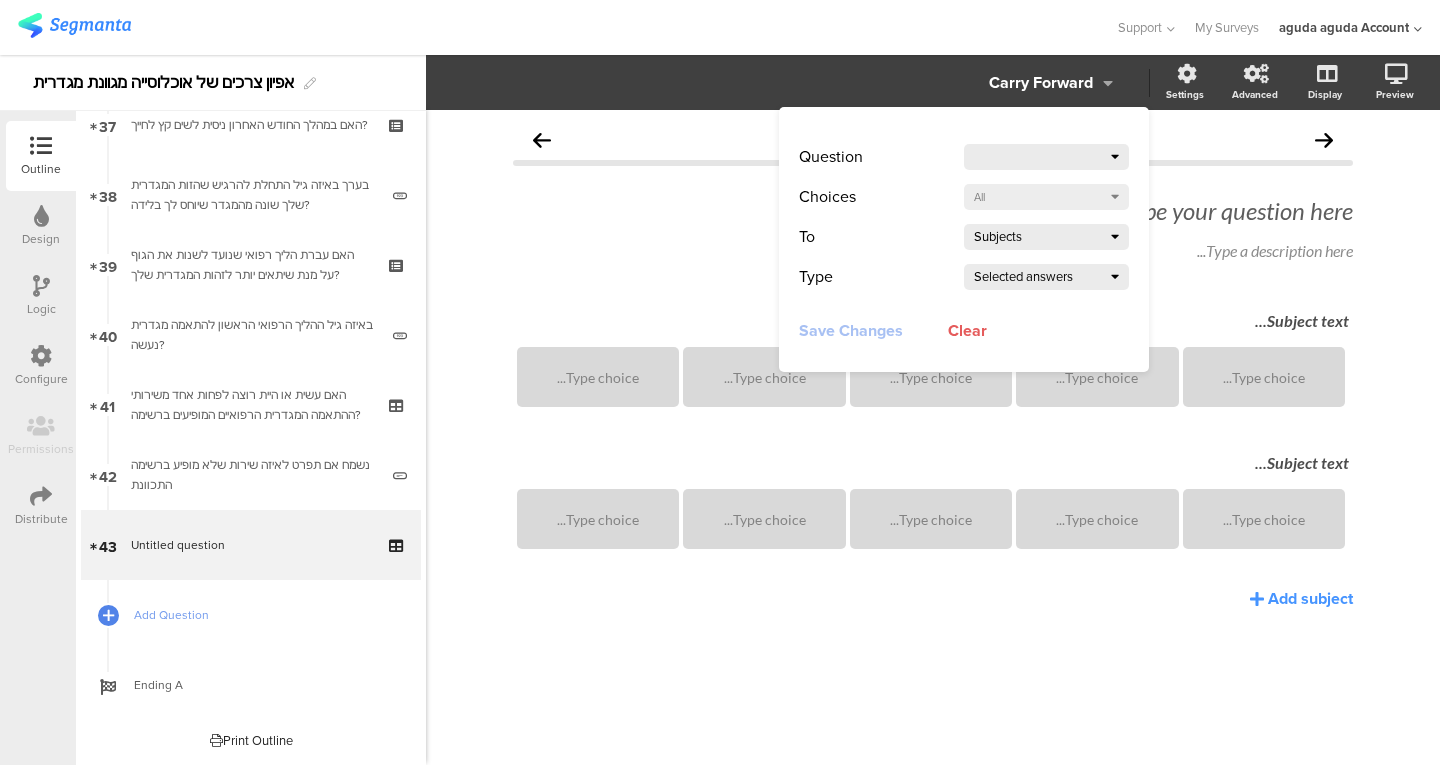 click 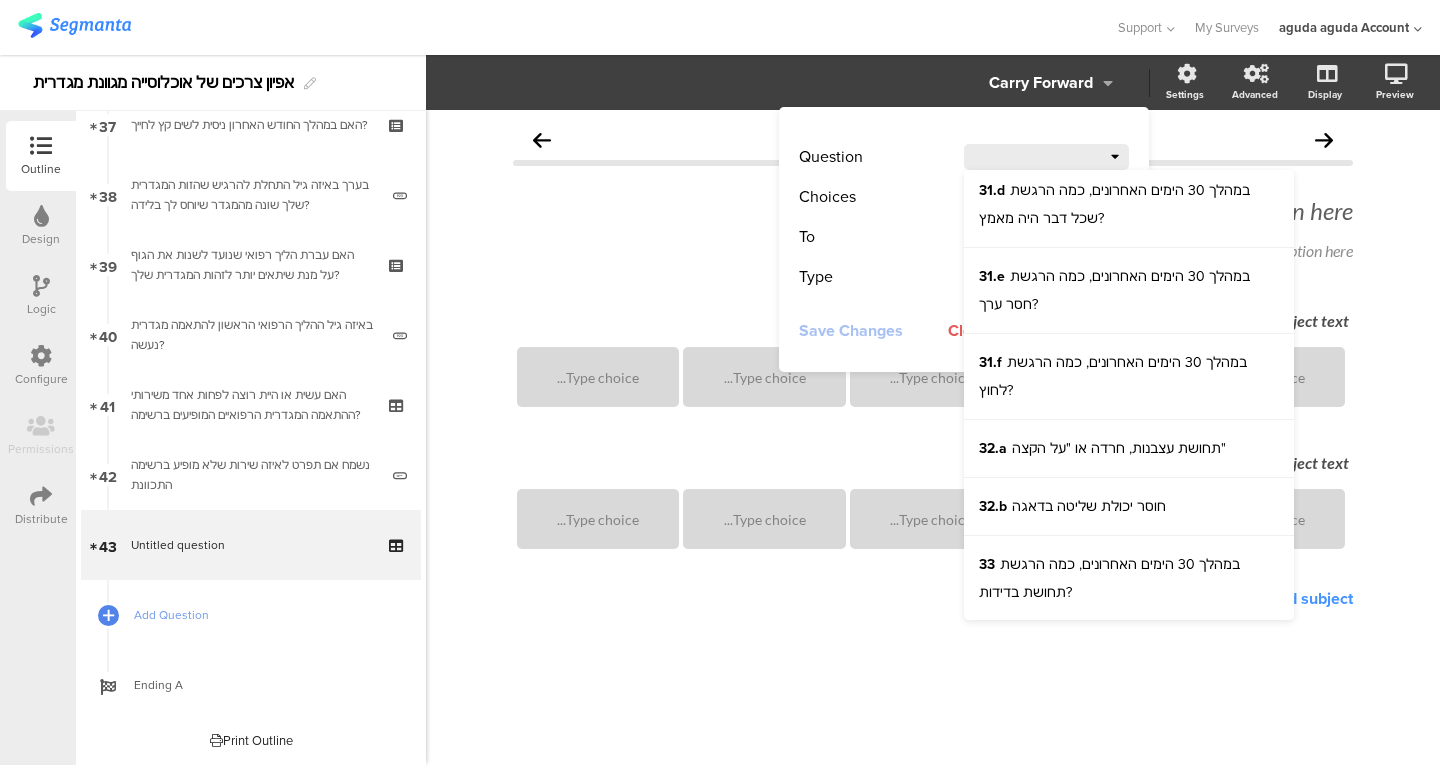 scroll, scrollTop: 2739, scrollLeft: 0, axis: vertical 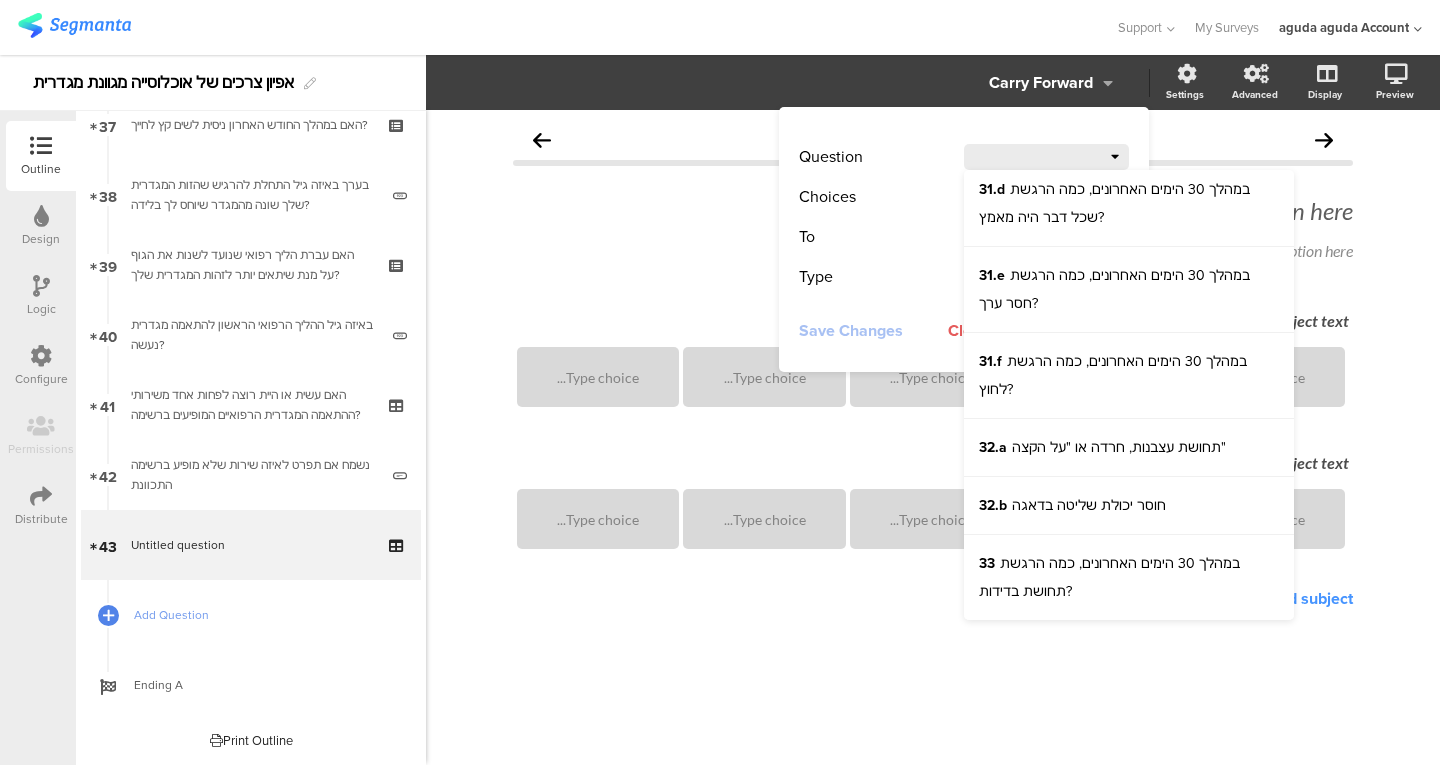 click on "31.e  במהלך 30 הימים האחרונים, כמה הרגשת חסר ערך?" 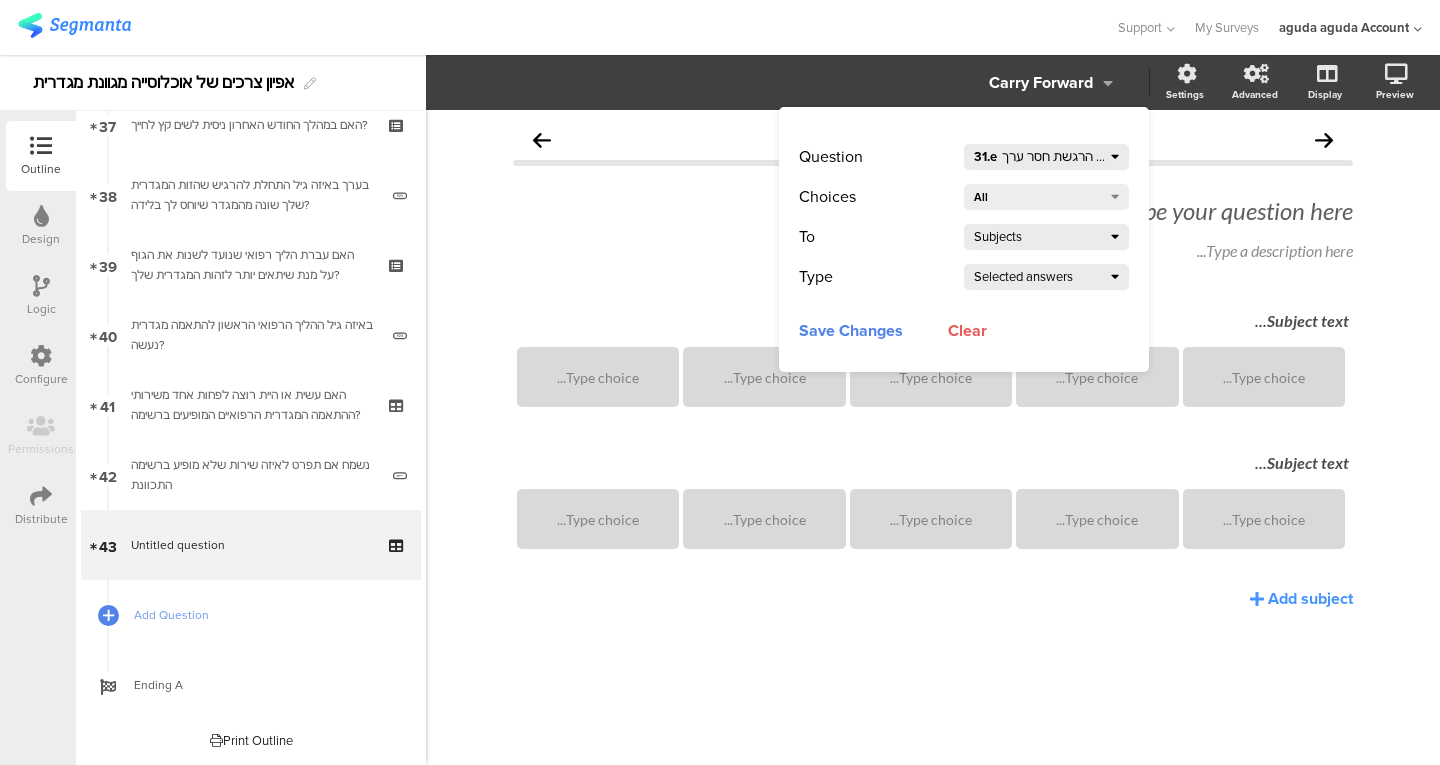 click on "All" 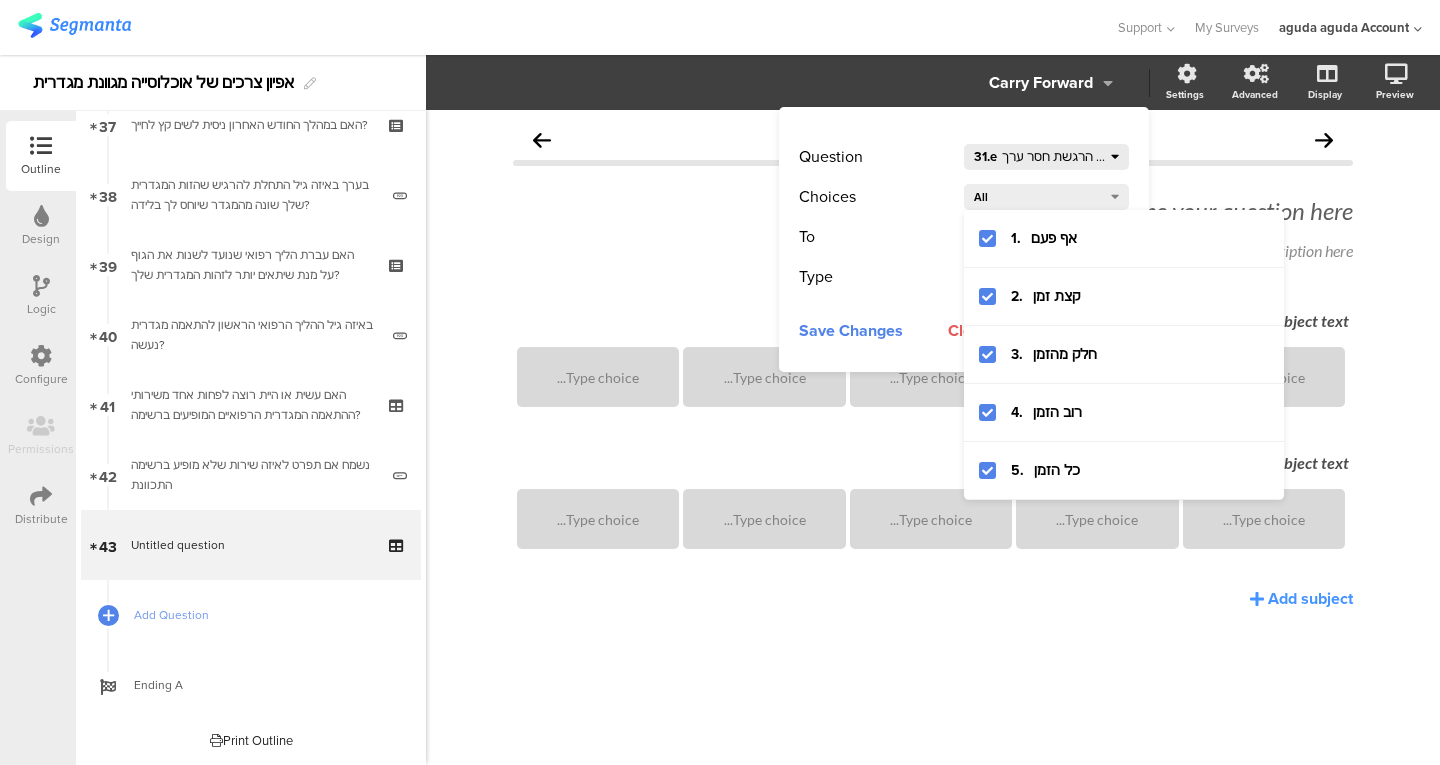 click on "All" 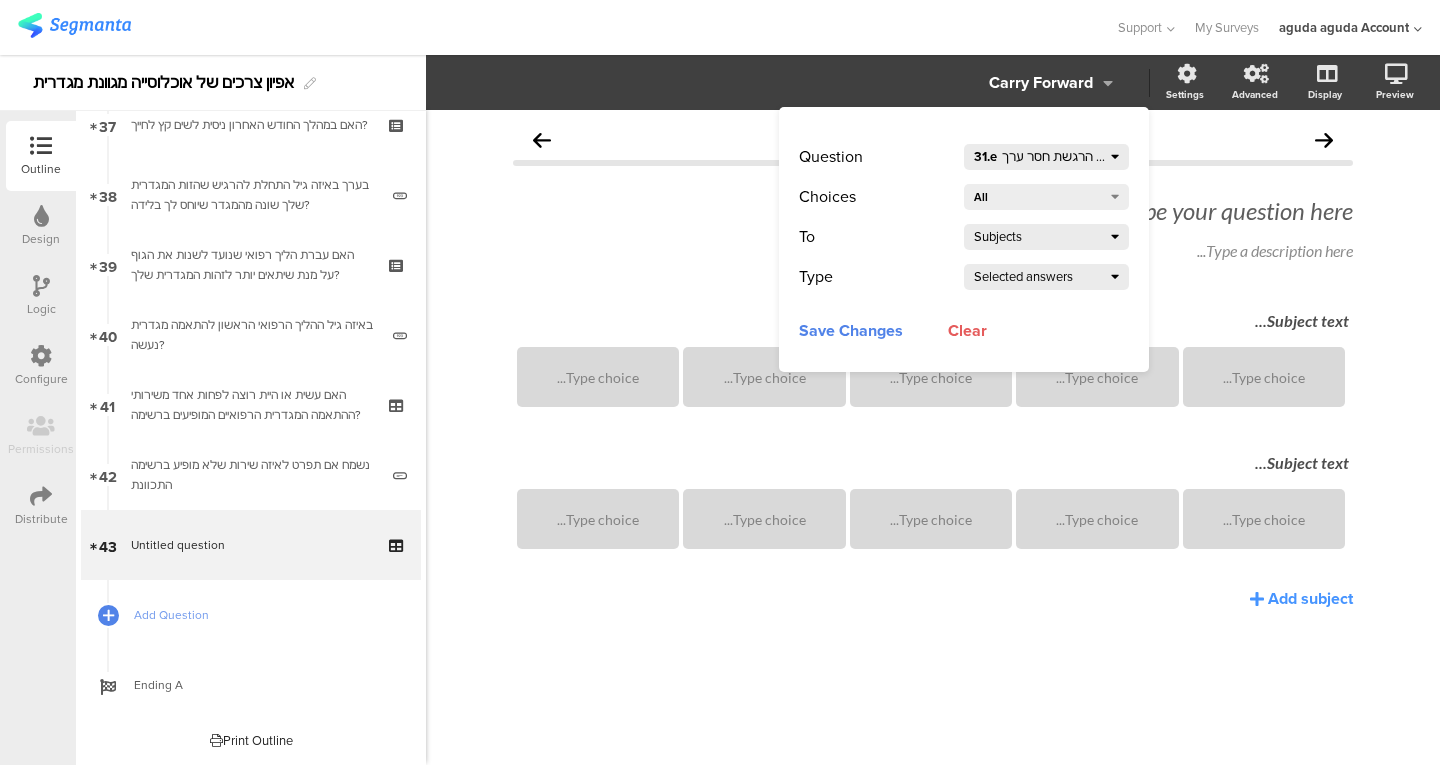 click on "All" 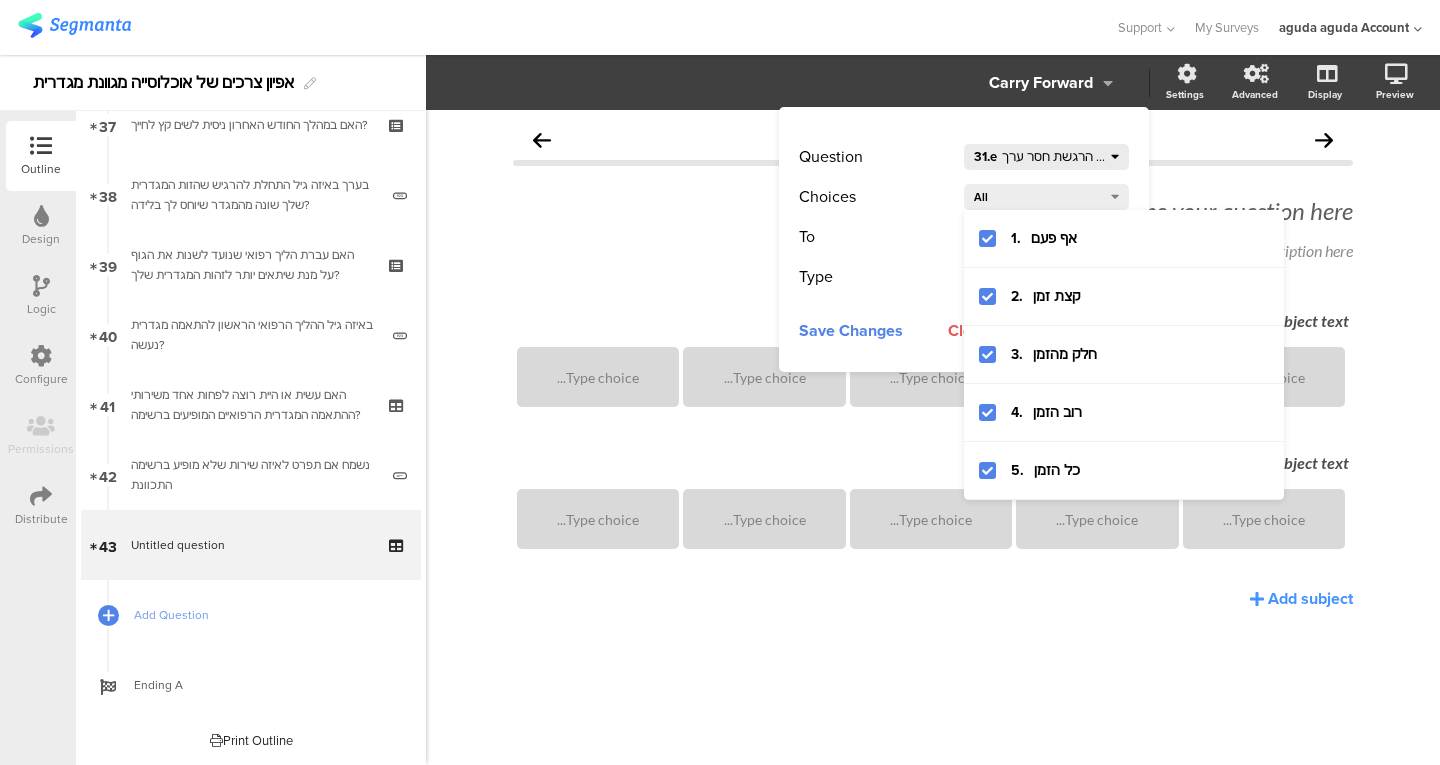 click on "All" 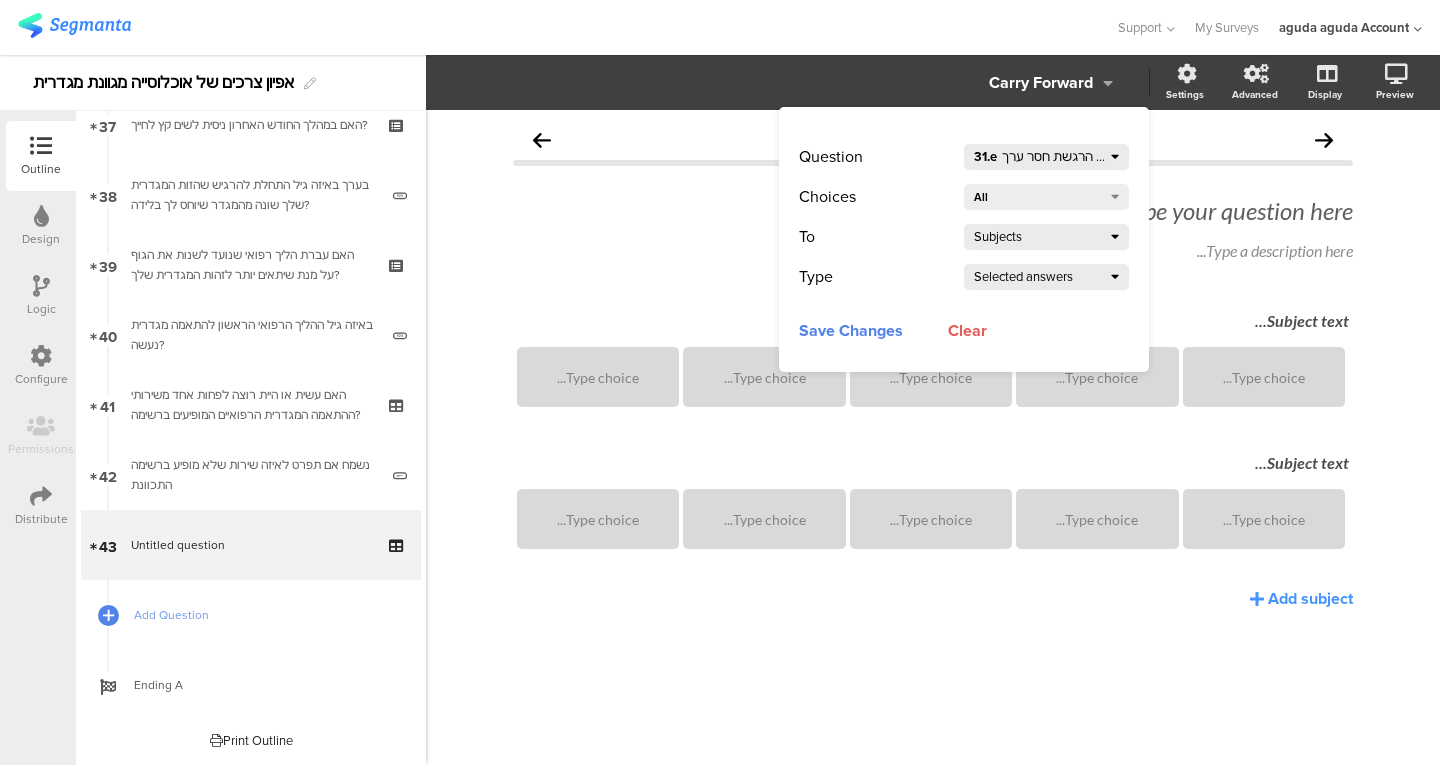 click on "31.e  במהלך 30 הימים האחרונים, כמה הרגשת חסר ערך?" 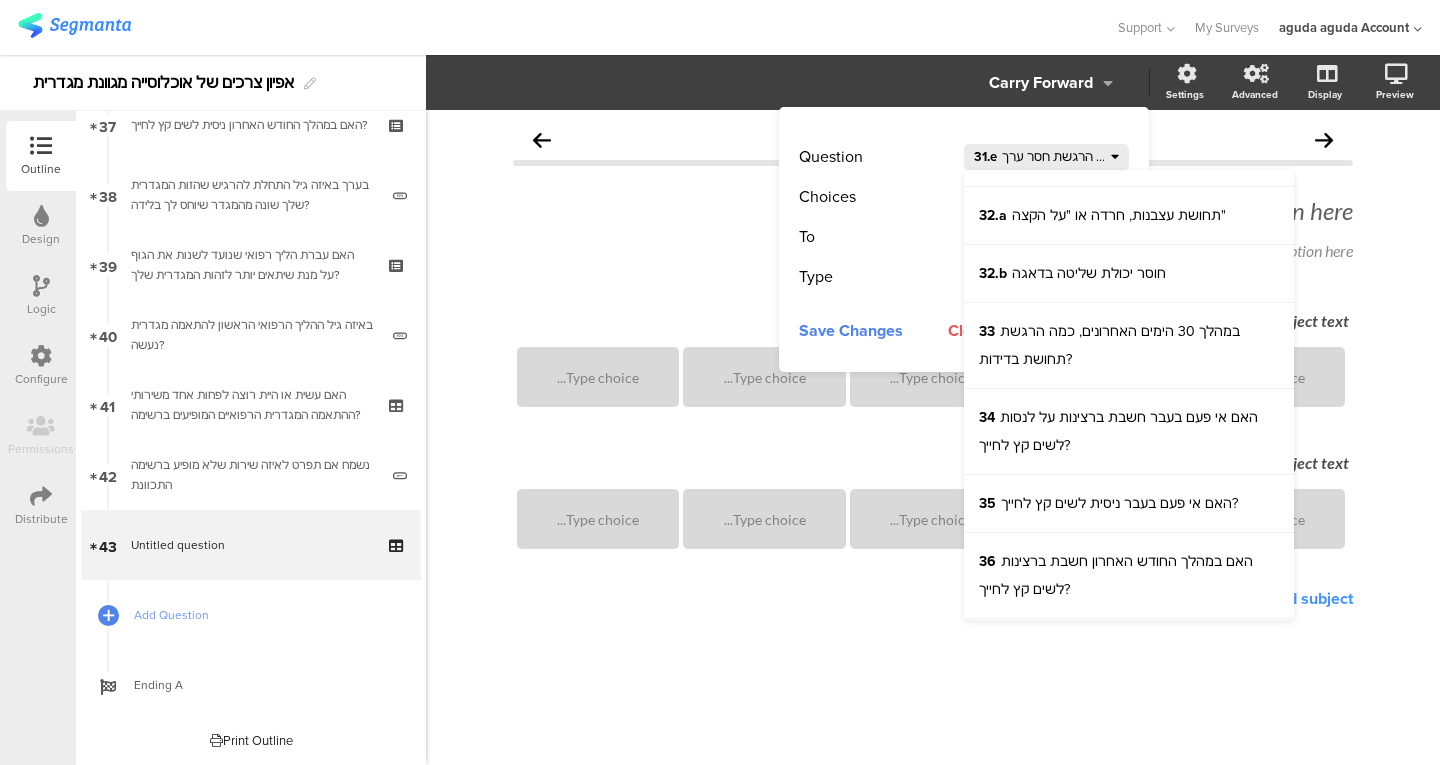 scroll, scrollTop: 3086, scrollLeft: 0, axis: vertical 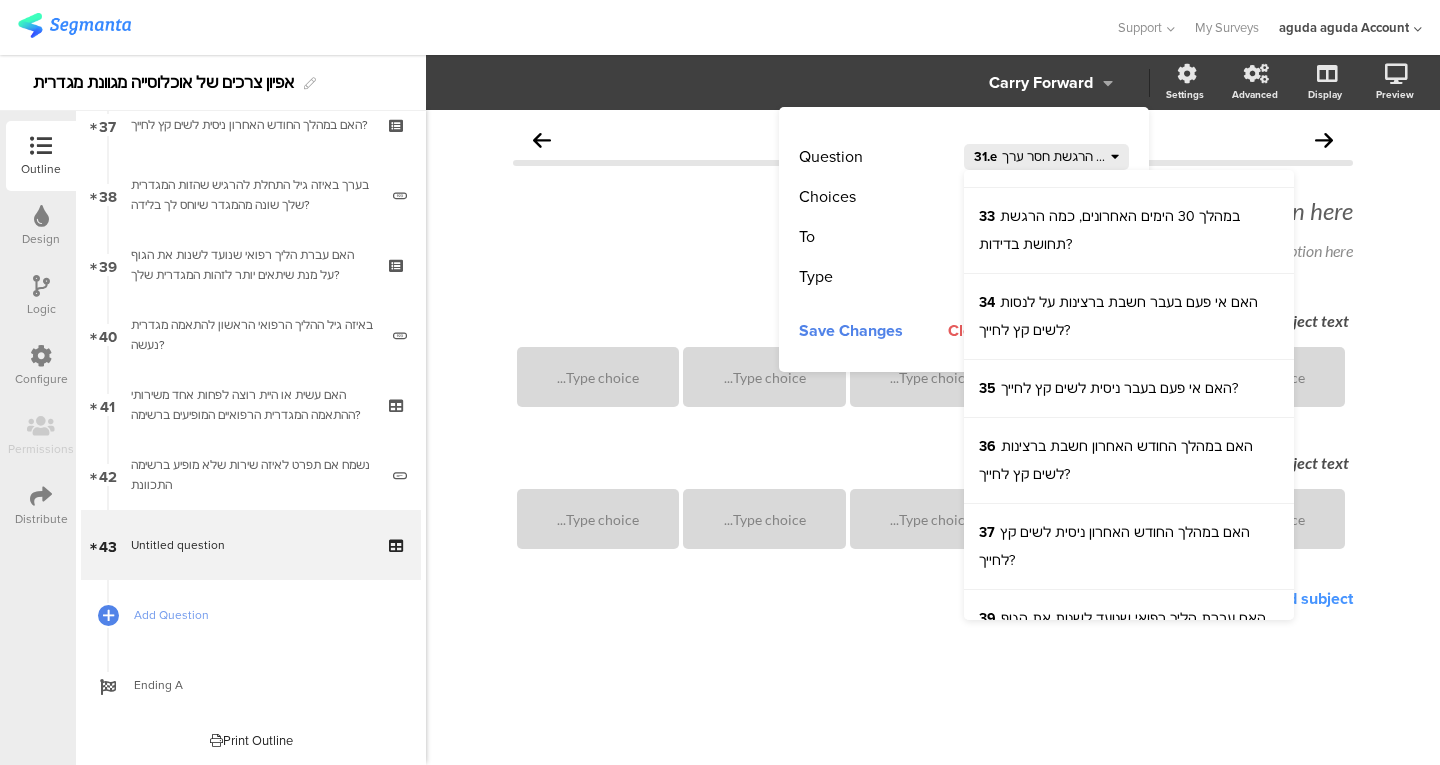 click on "39  האם עברת הליך רפואי שנועד לשנות את הגוף על מנת שיתאים יותר לזהות המגדרית שלך?" 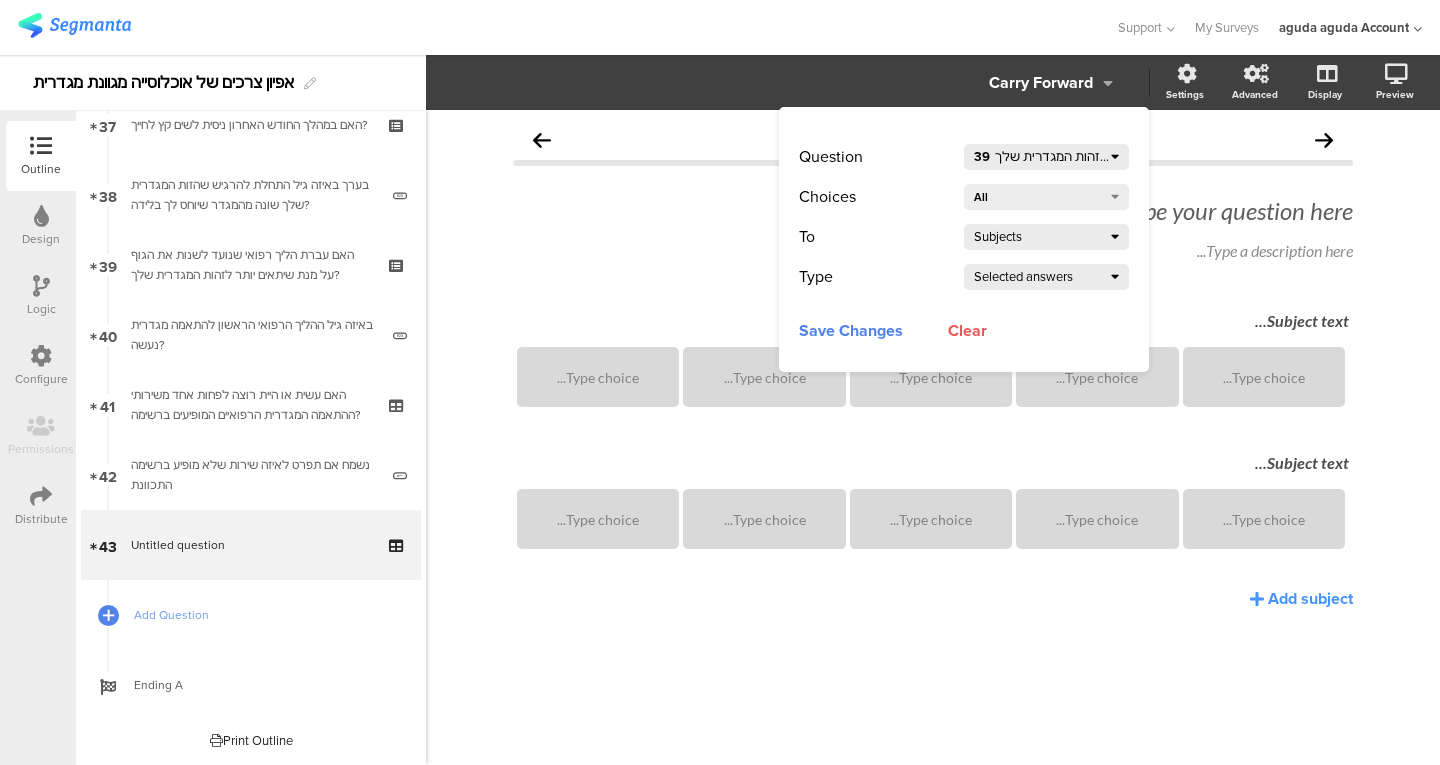 click on "All" 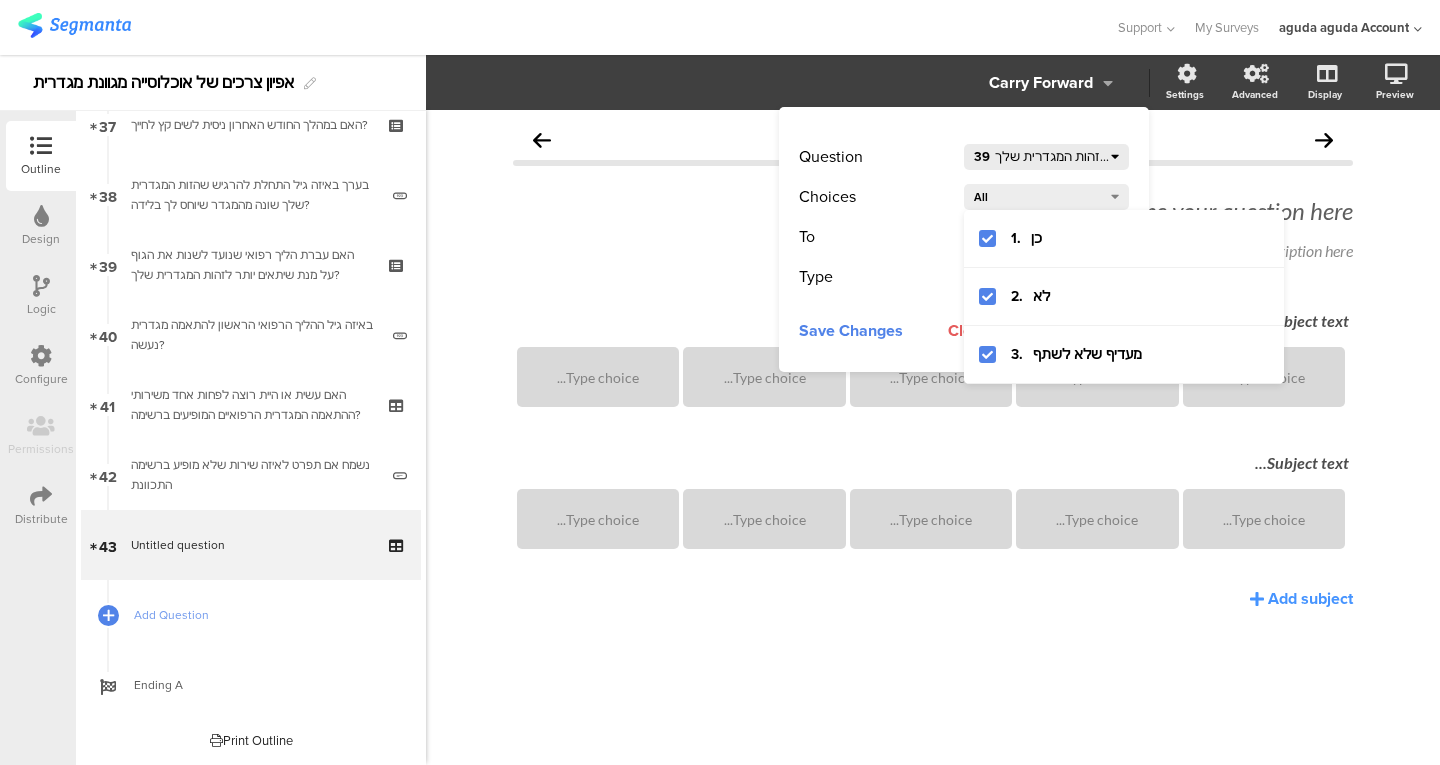 click on "All" 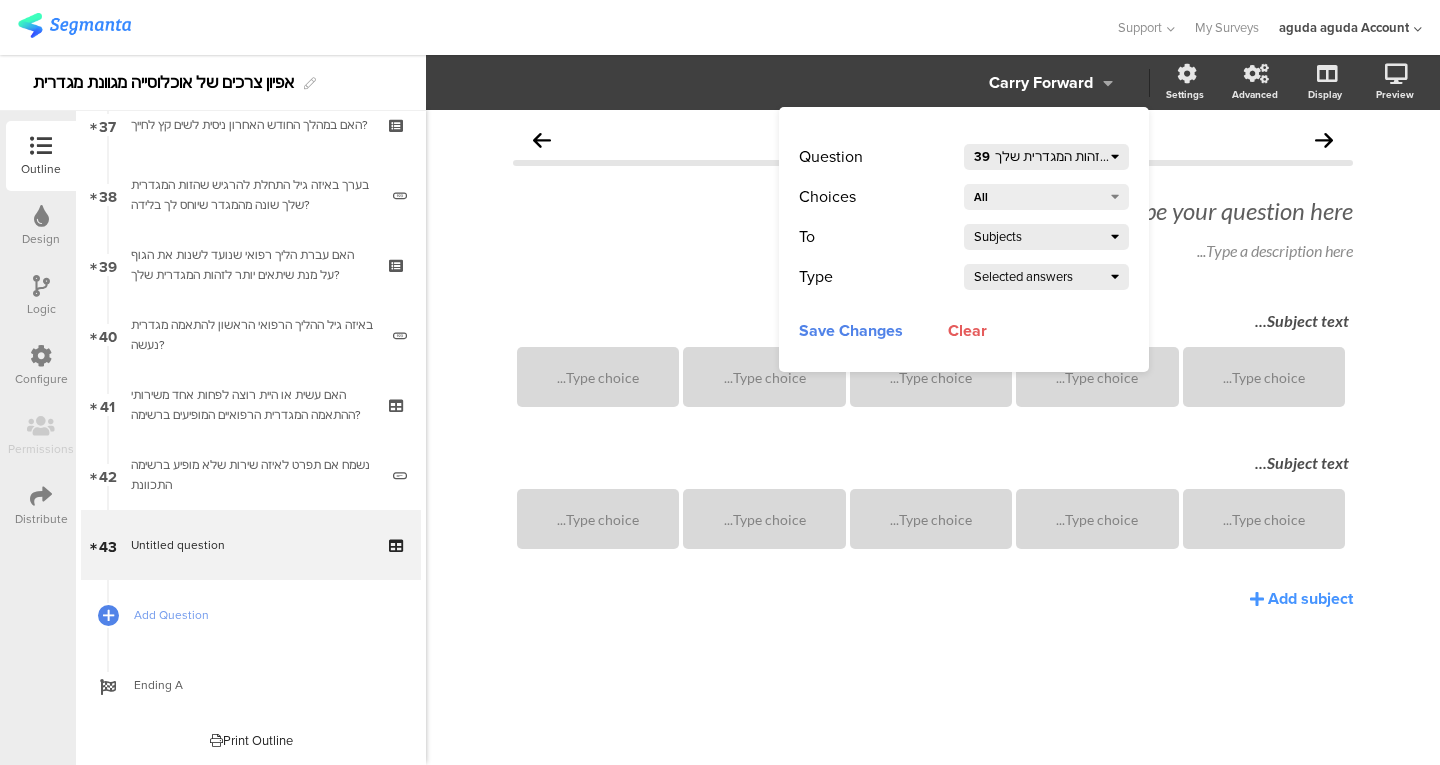 click on "Save Changes" 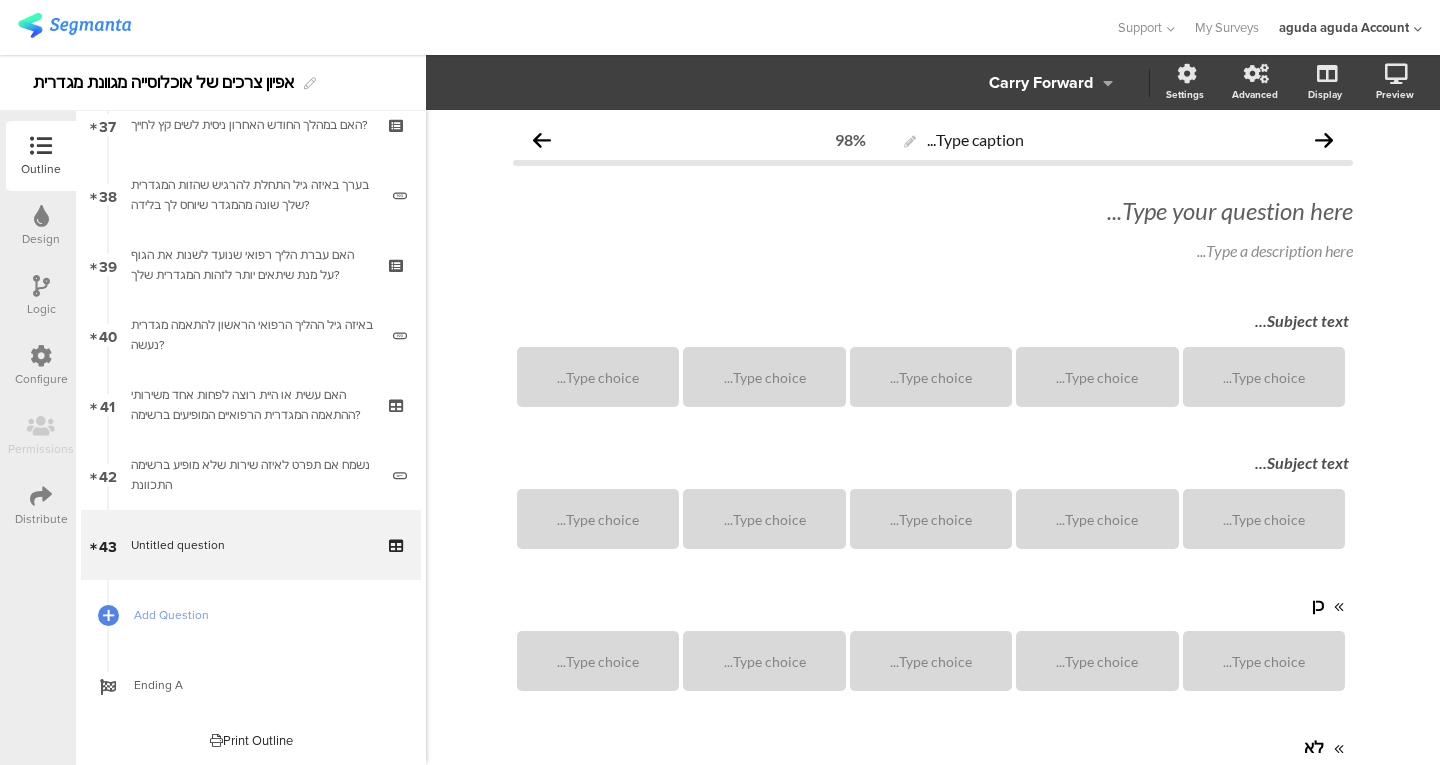 scroll, scrollTop: 351, scrollLeft: 0, axis: vertical 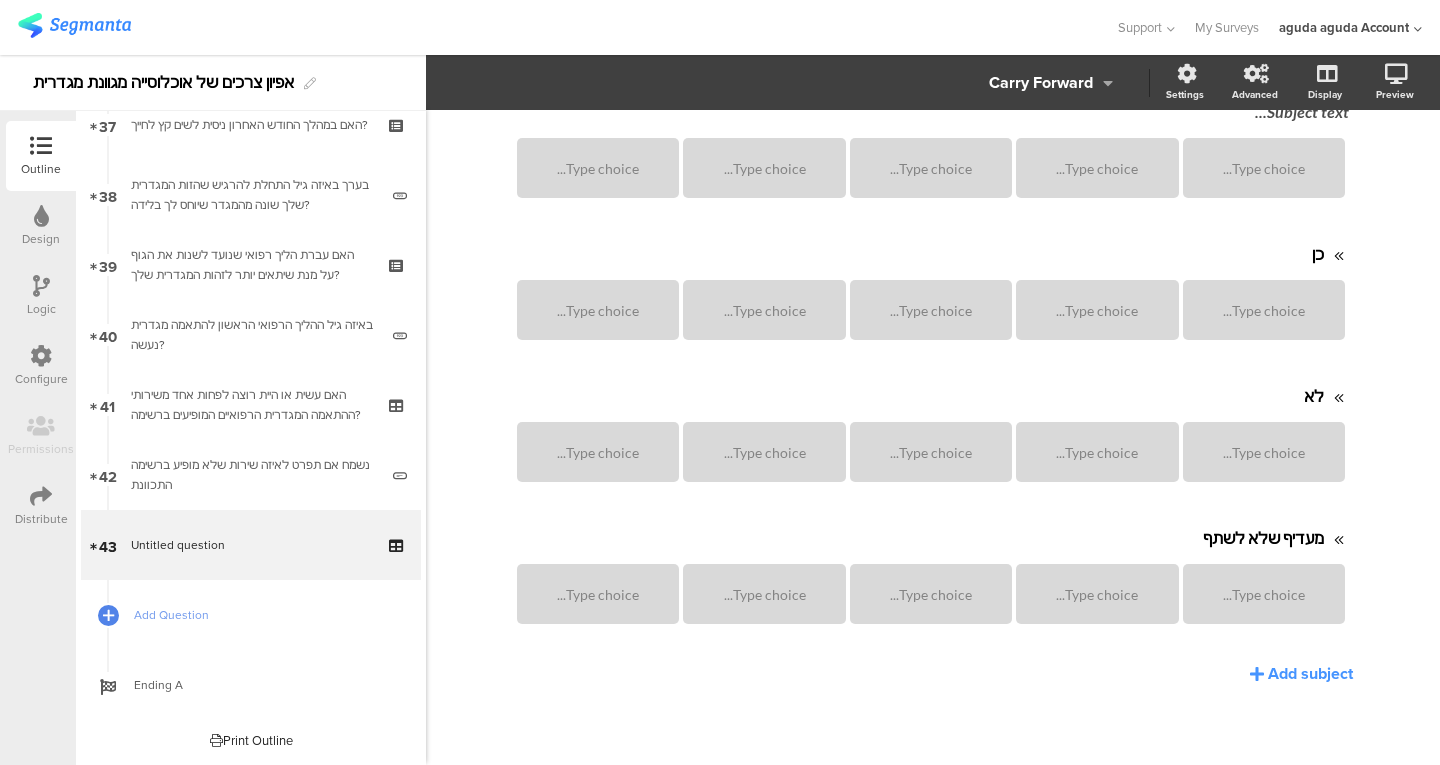 click 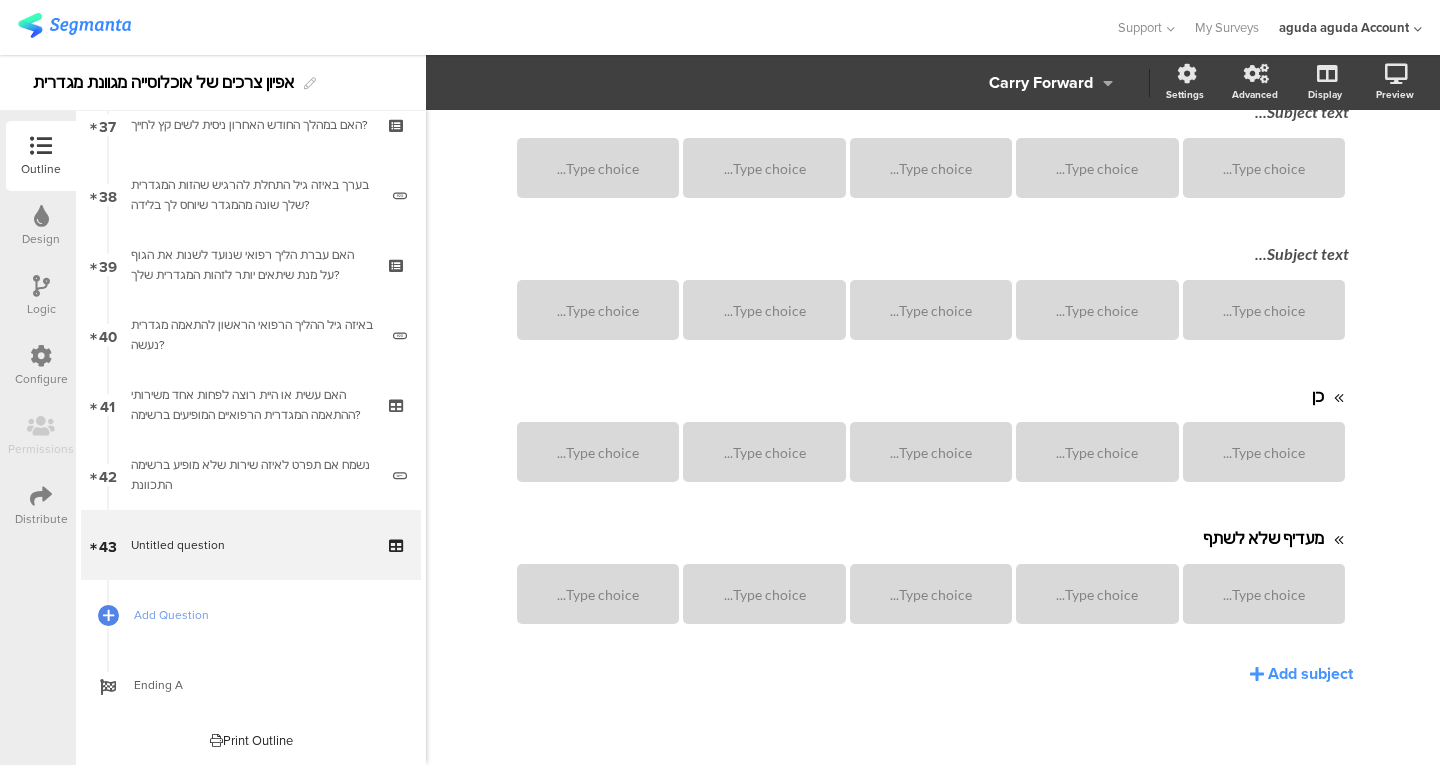 click on "Carry Forward" 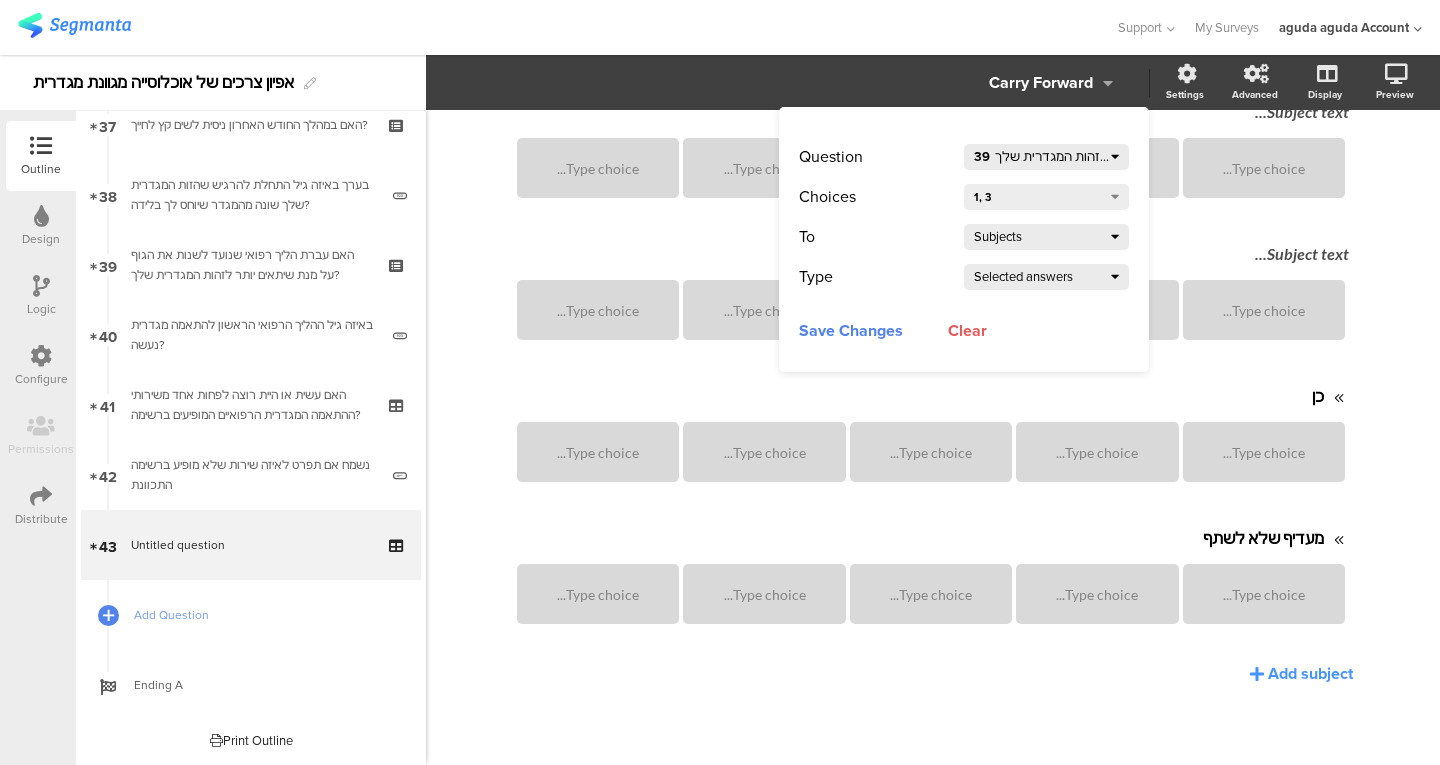 click on "Clear" 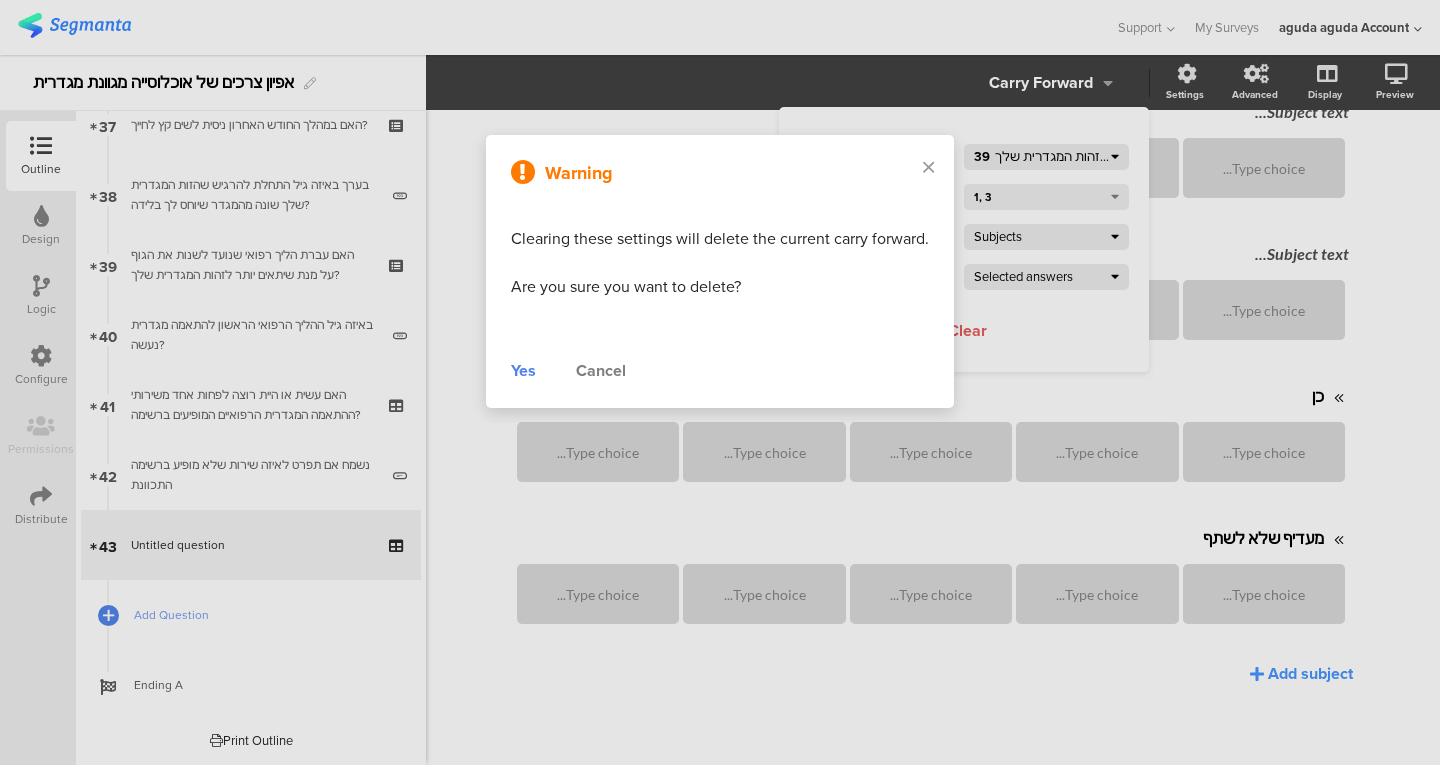 click on "Yes" at bounding box center (523, 371) 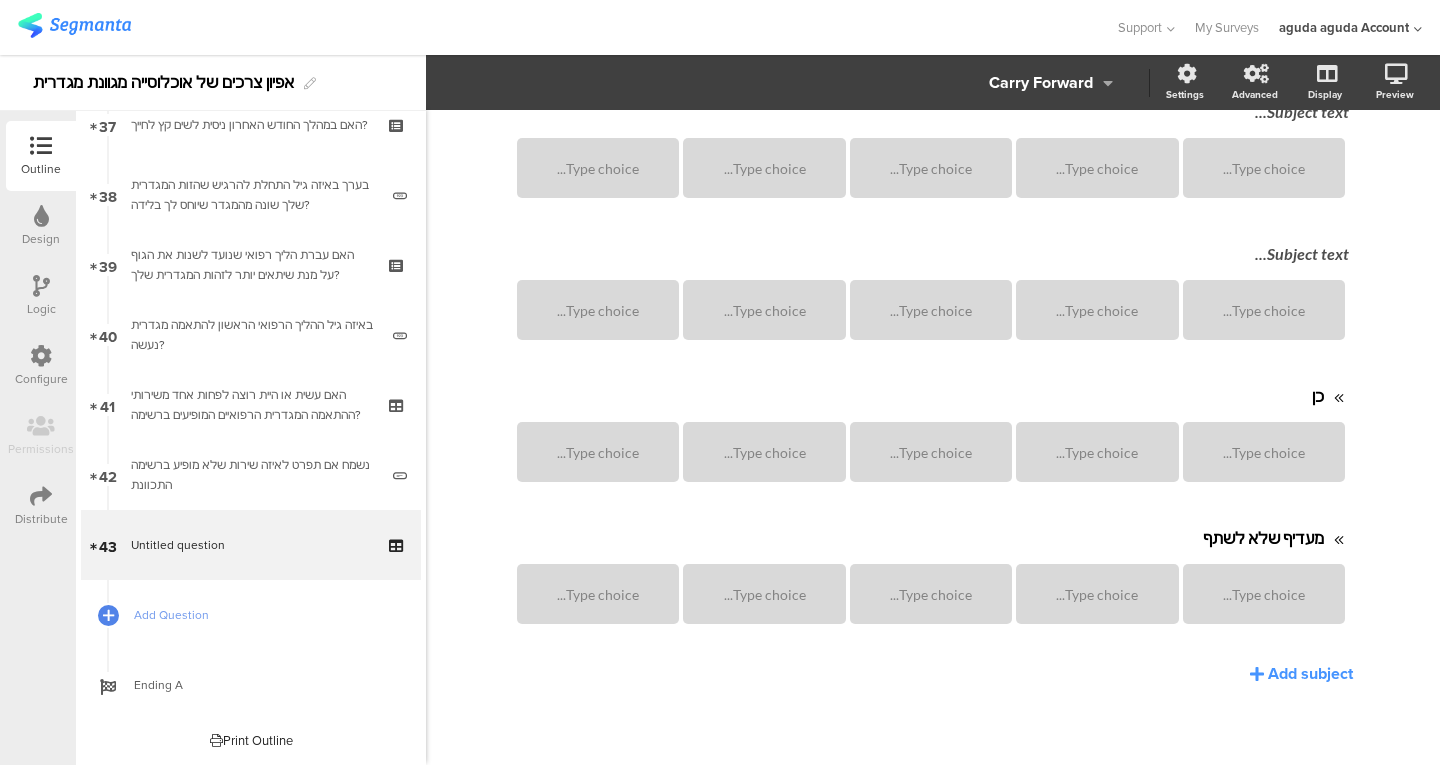 scroll, scrollTop: 0, scrollLeft: 0, axis: both 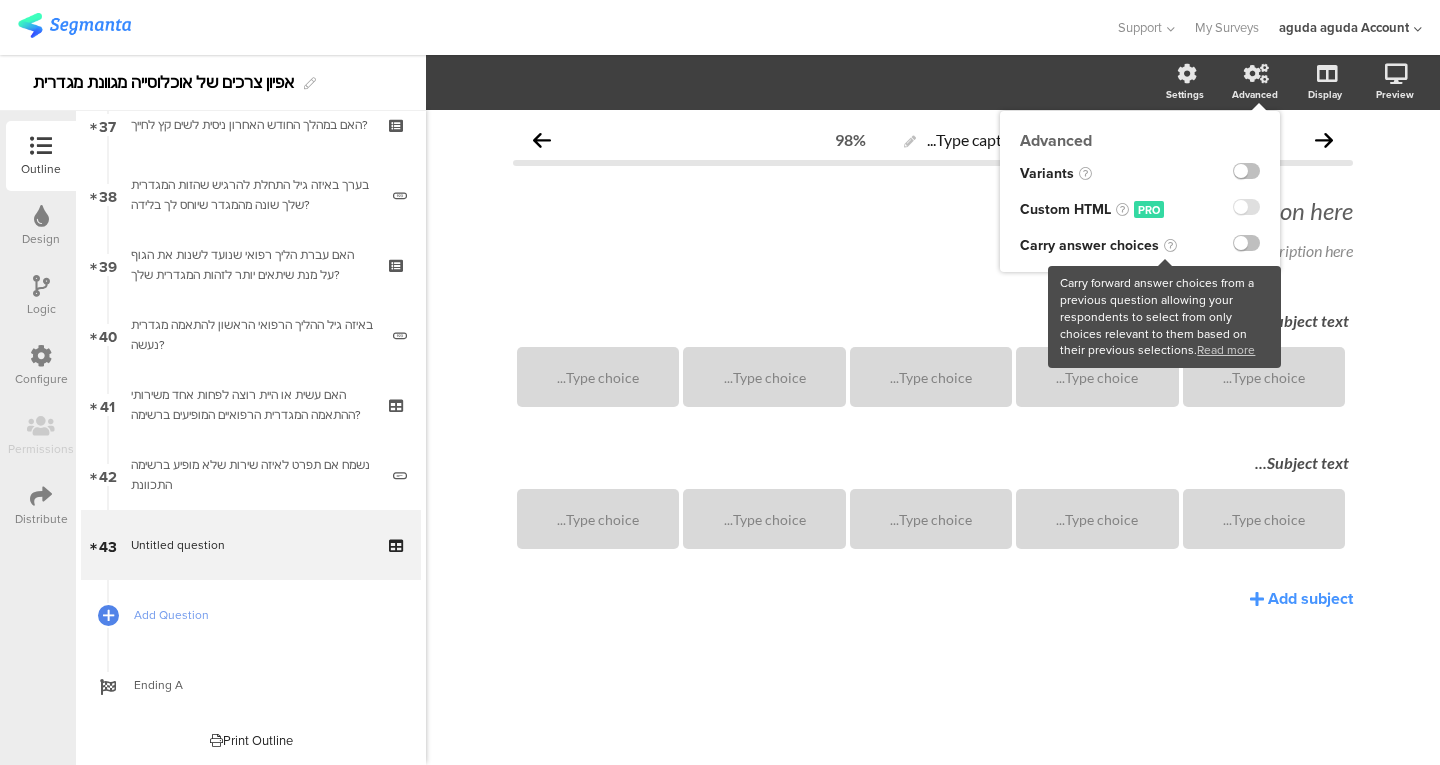 click at bounding box center [1170, 245] 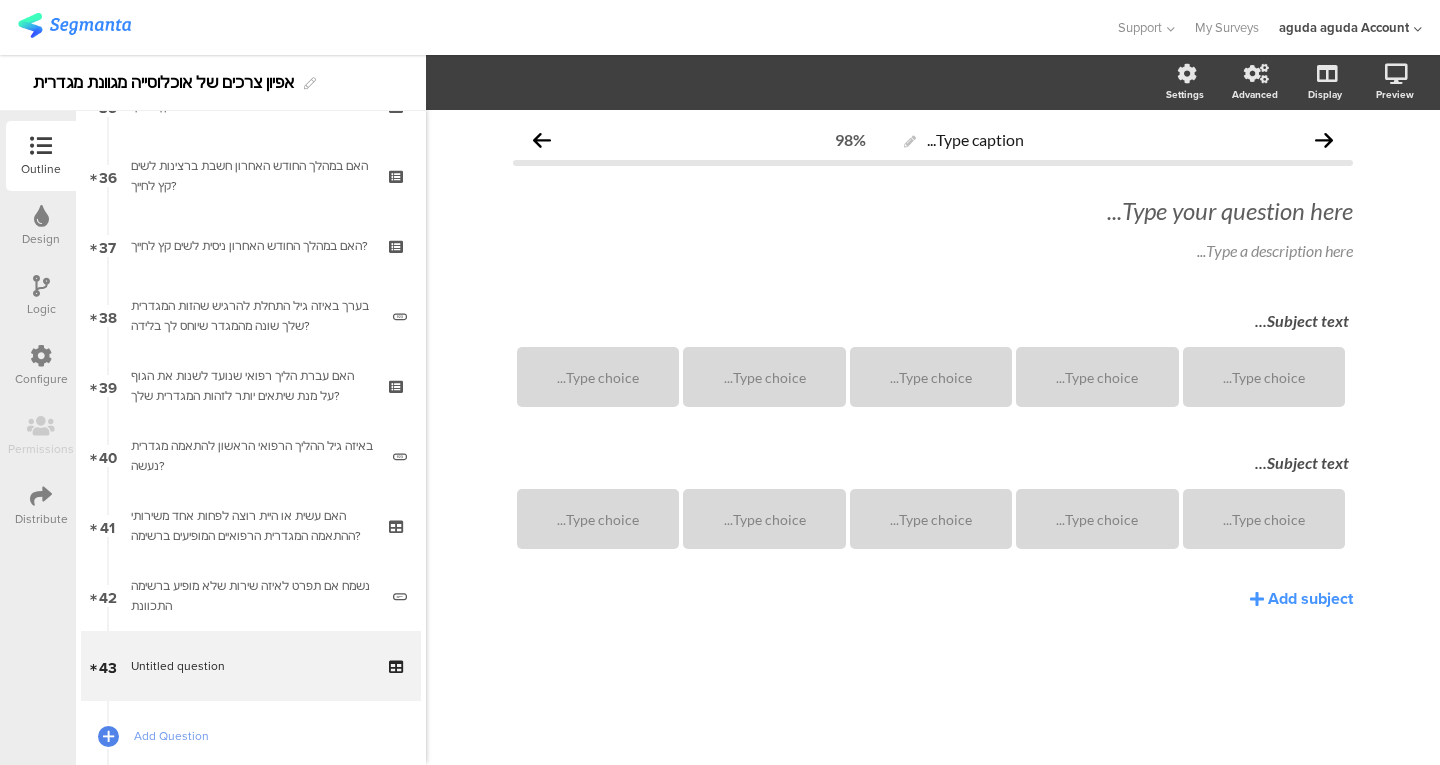 scroll, scrollTop: 2500, scrollLeft: 0, axis: vertical 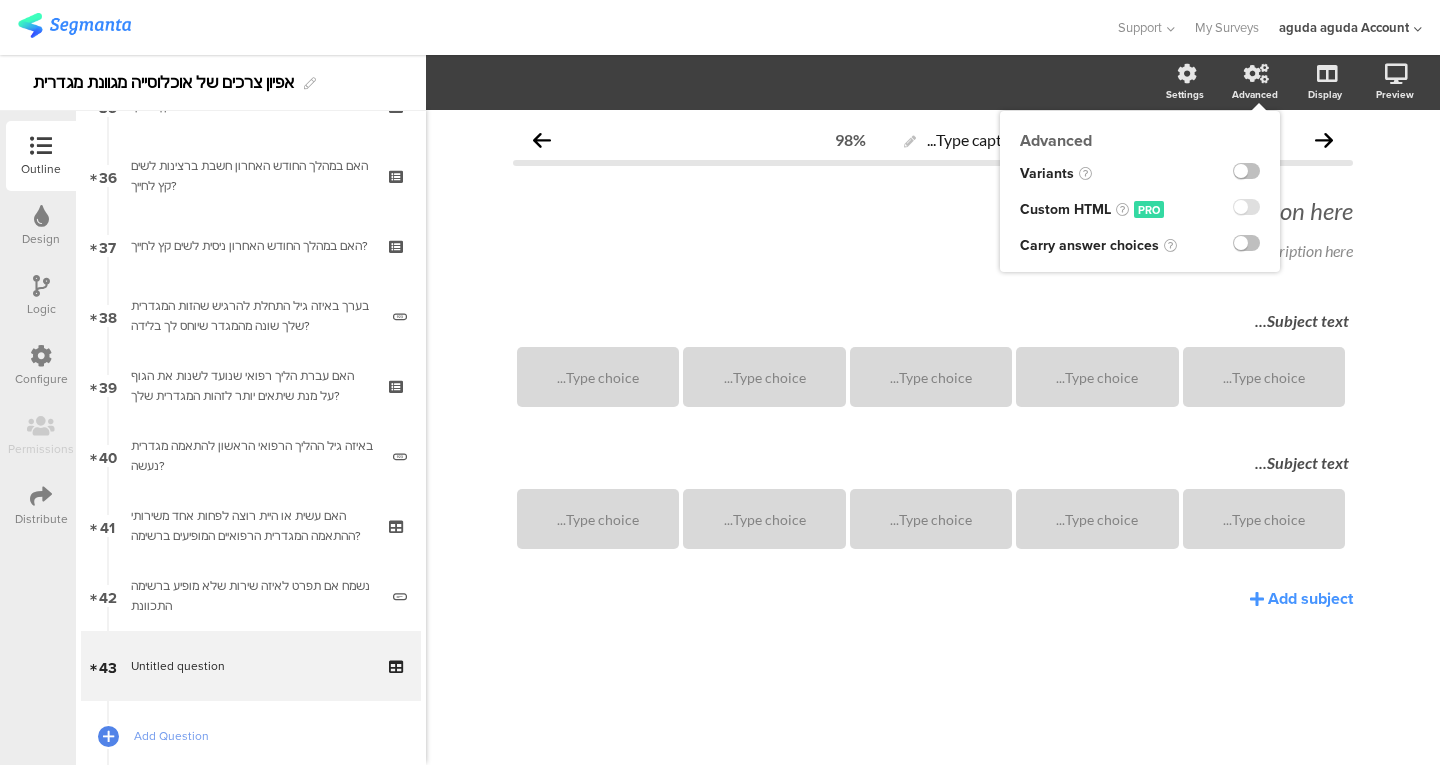 click 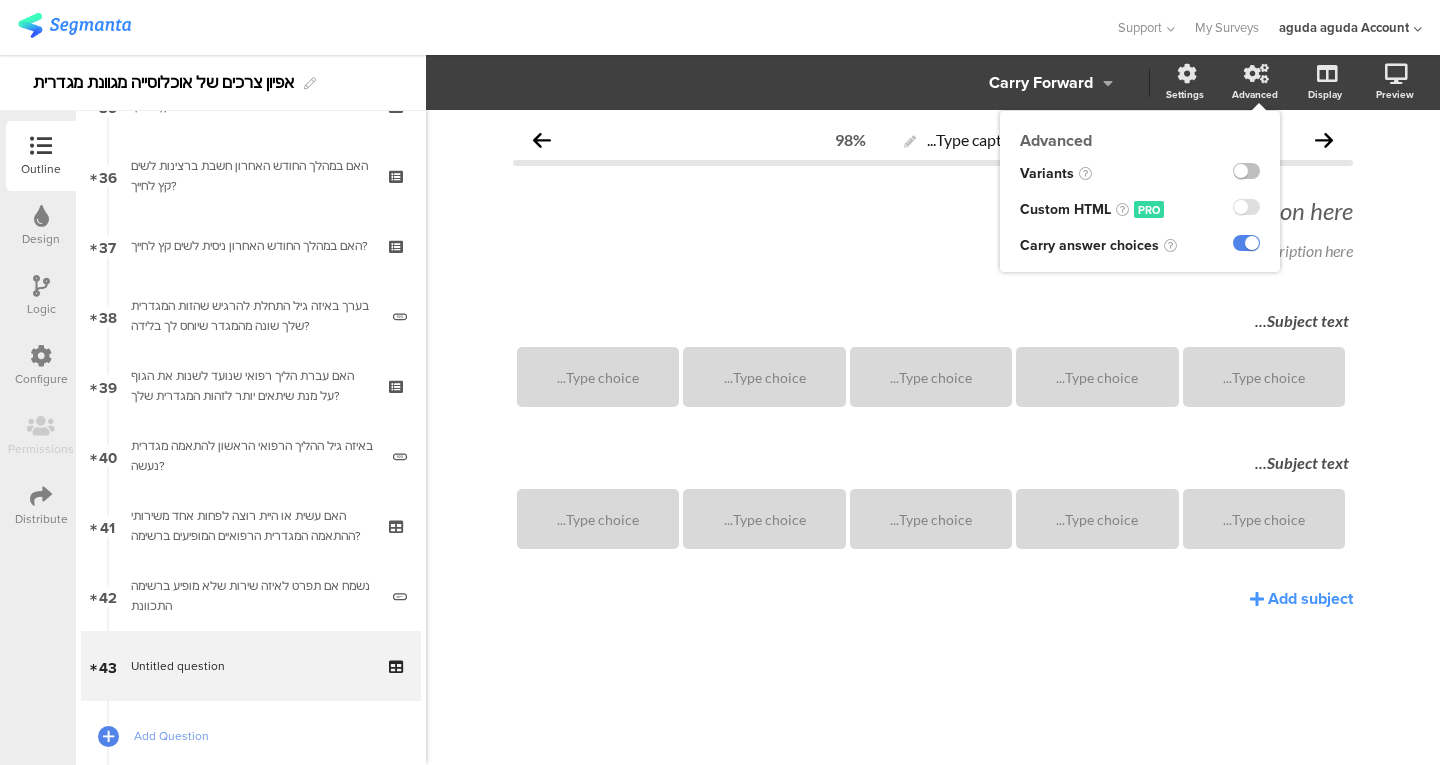 click 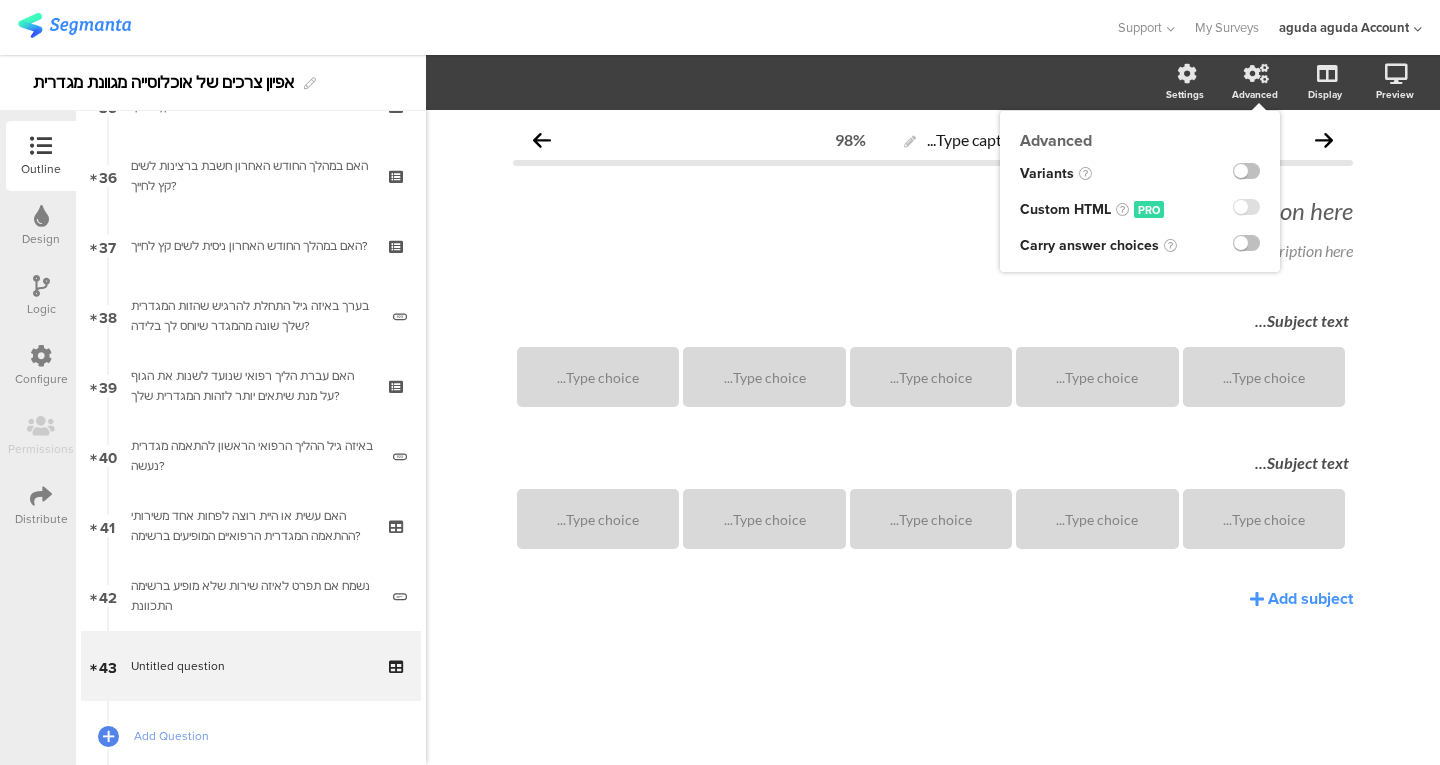 click 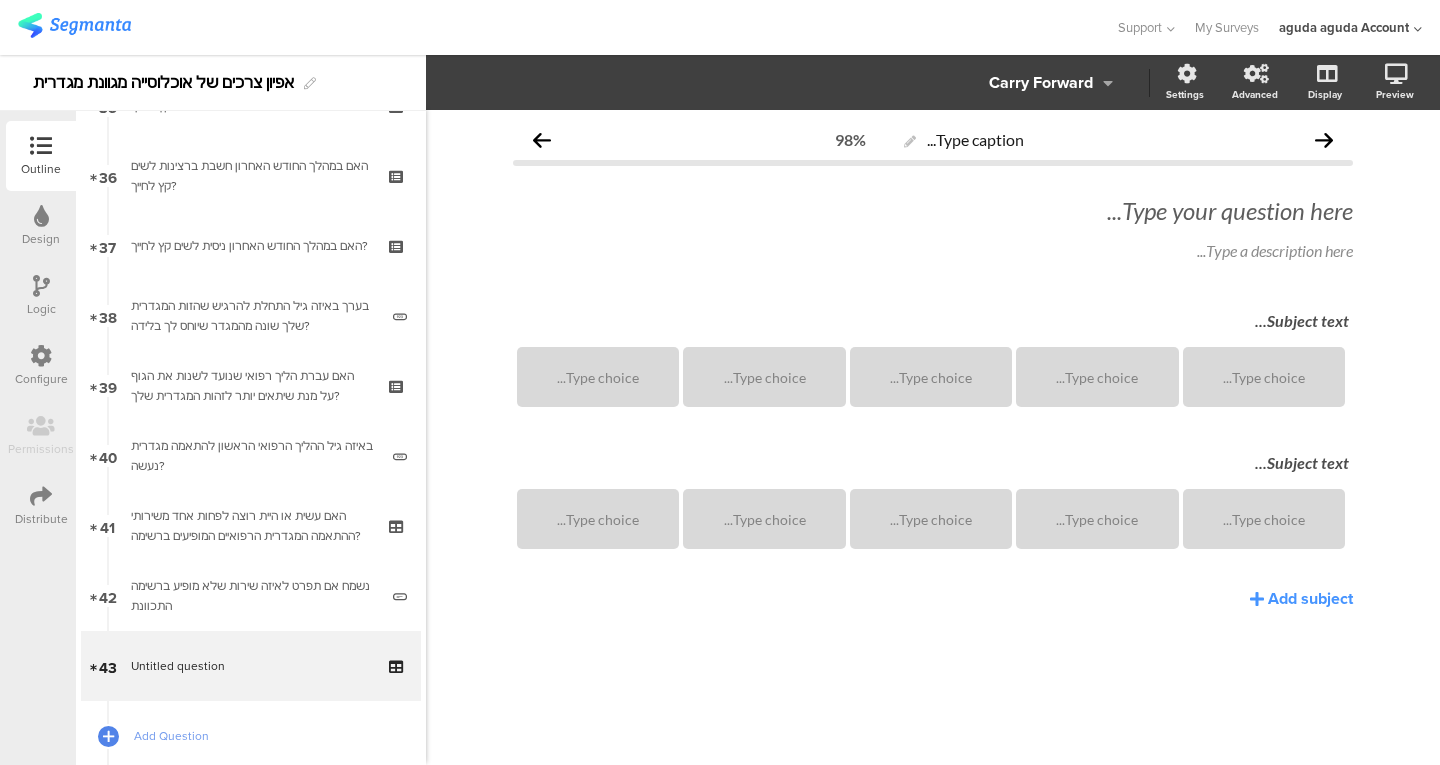 click on "Carry Forward" 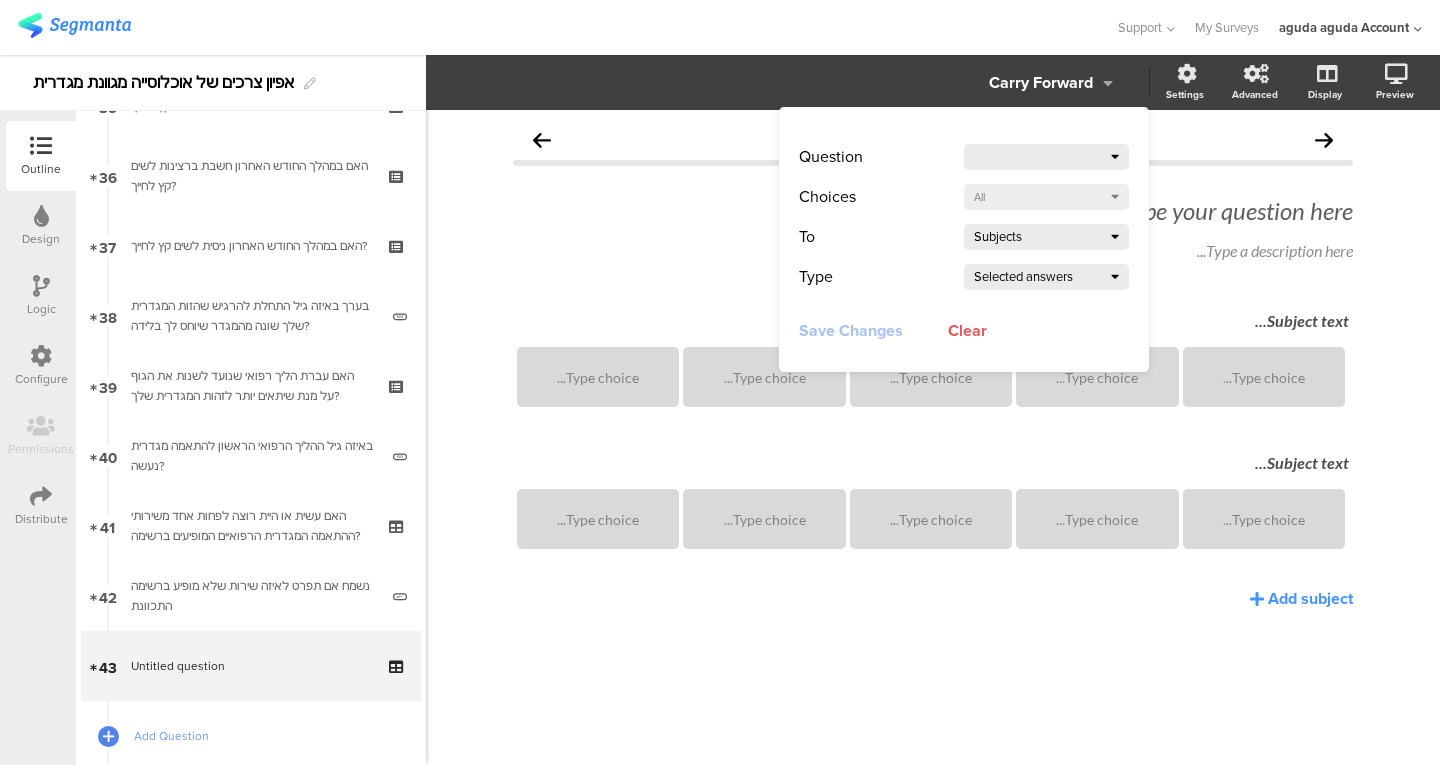click 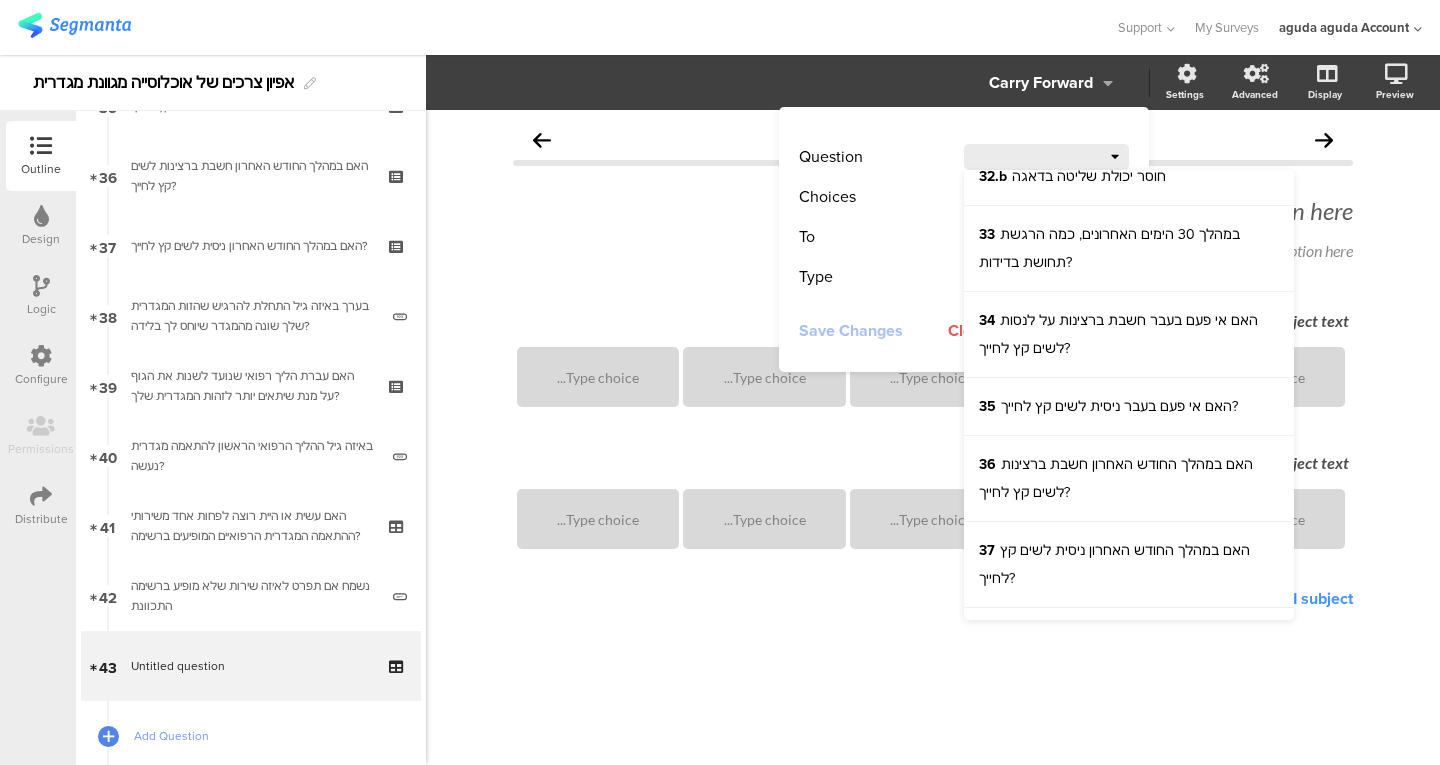 scroll, scrollTop: 3086, scrollLeft: 0, axis: vertical 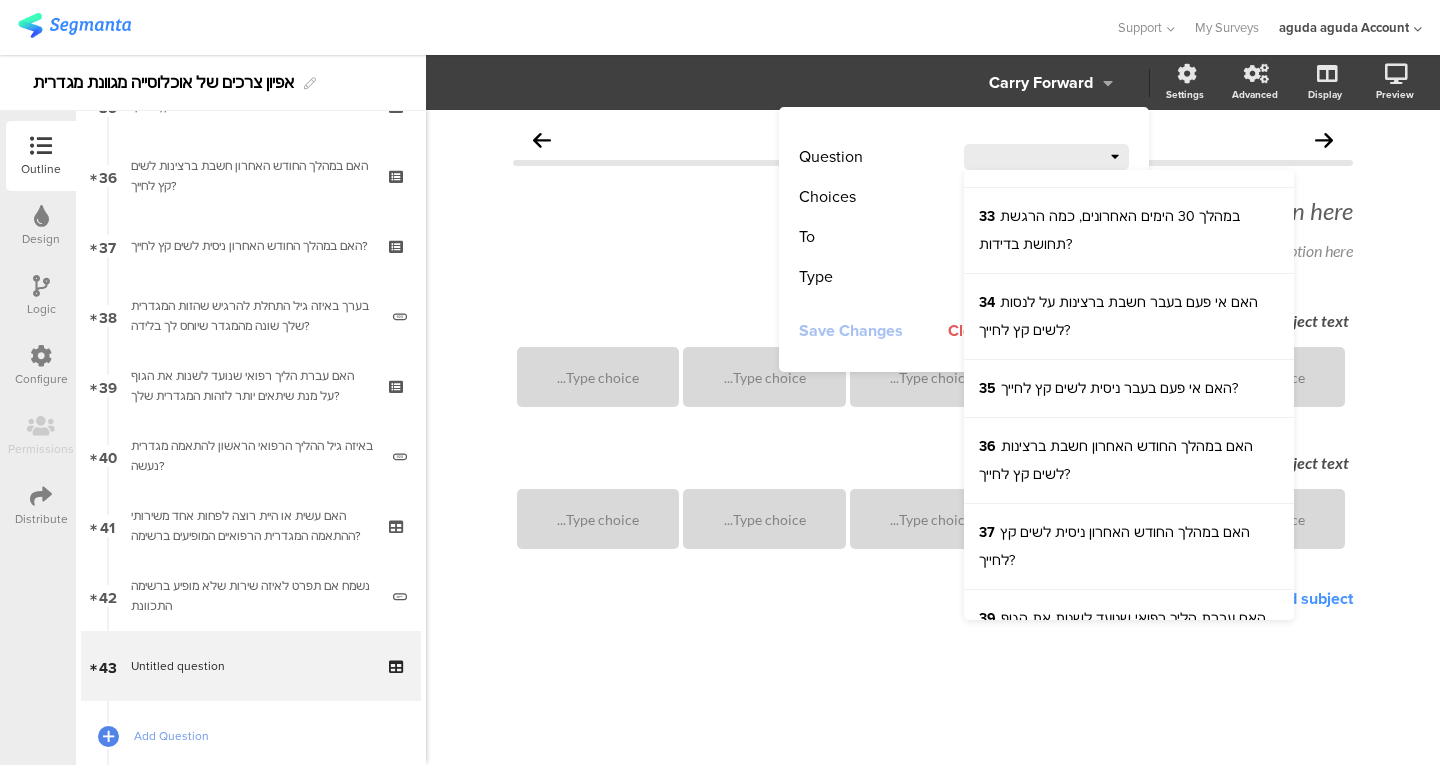 click on "39  האם עברת הליך רפואי שנועד לשנות את הגוף על מנת שיתאים יותר לזהות המגדרית שלך?" 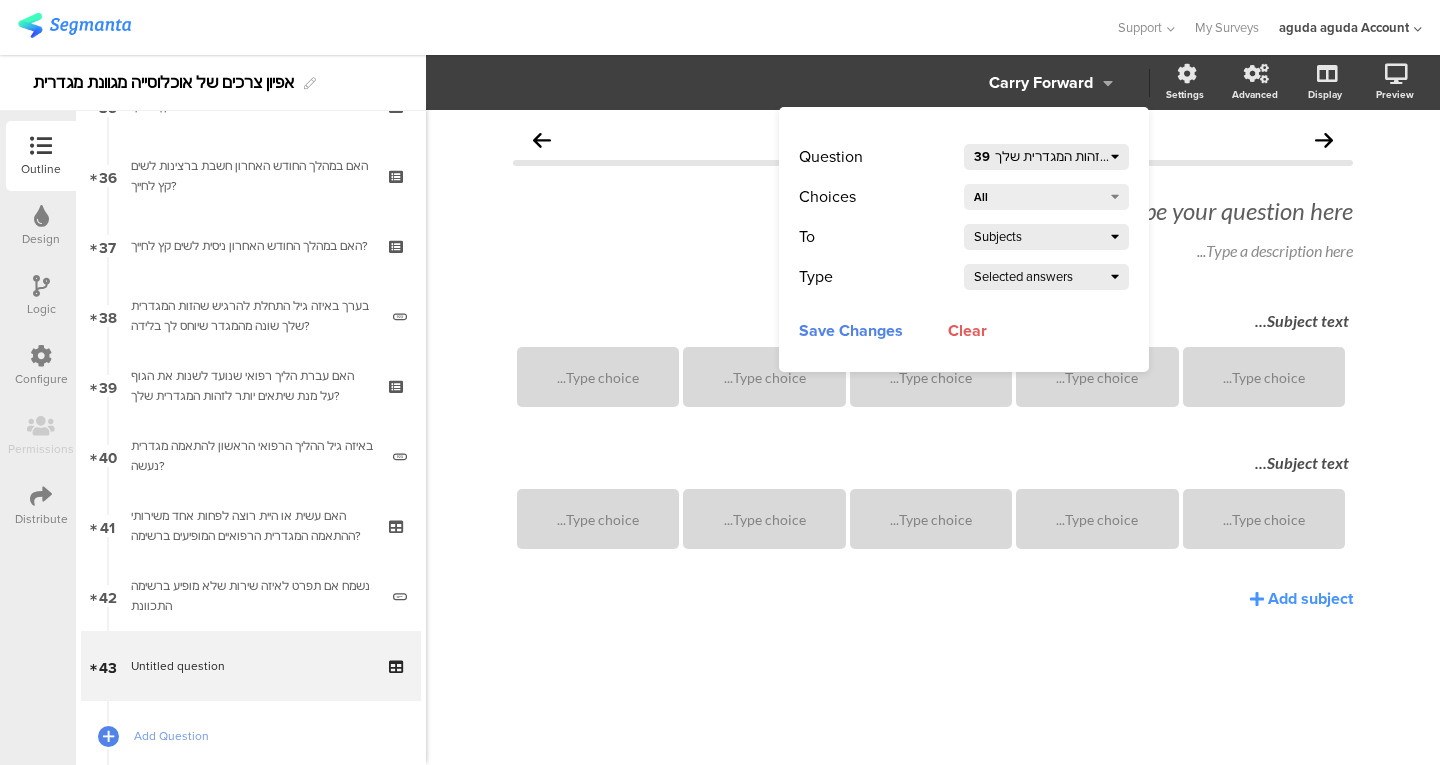 click on "Subjects" 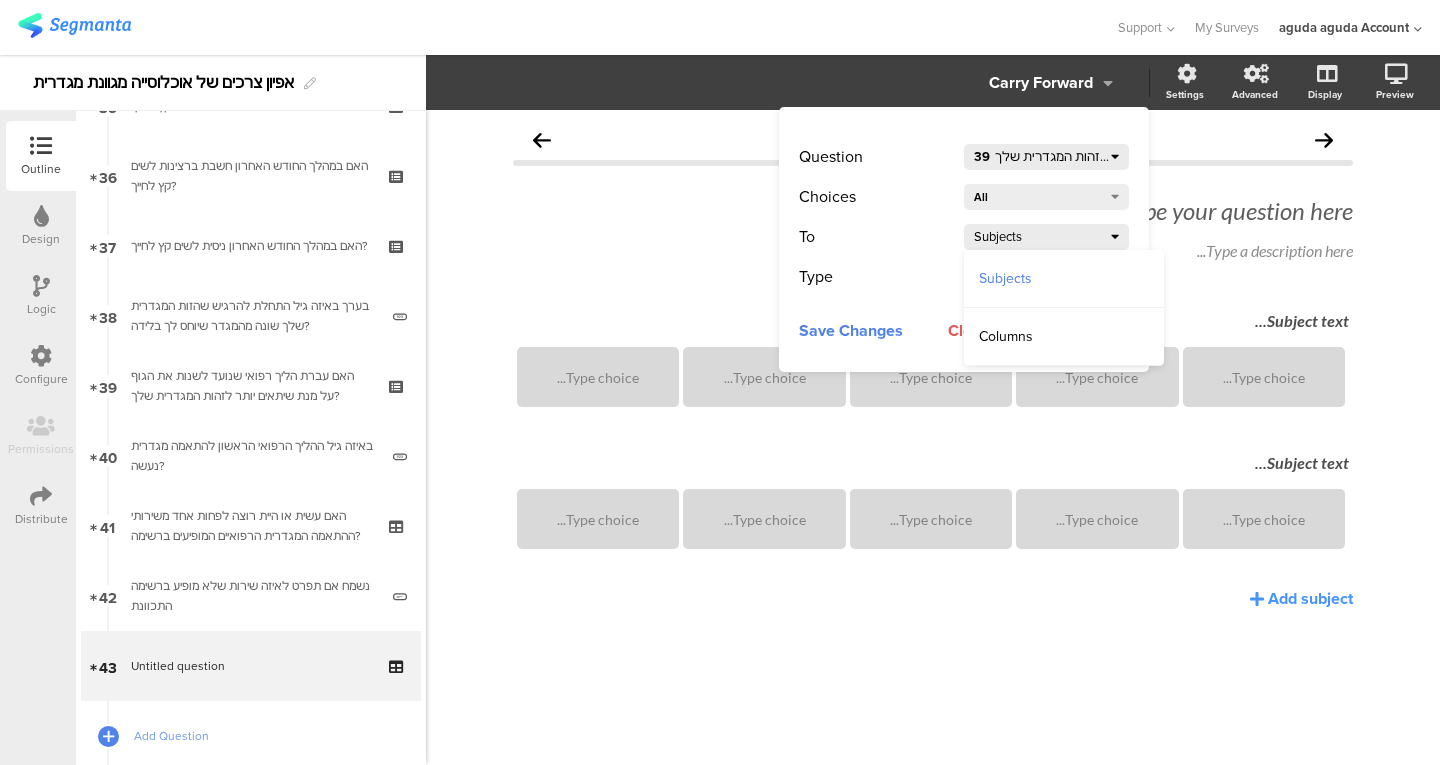 click on "Columns" 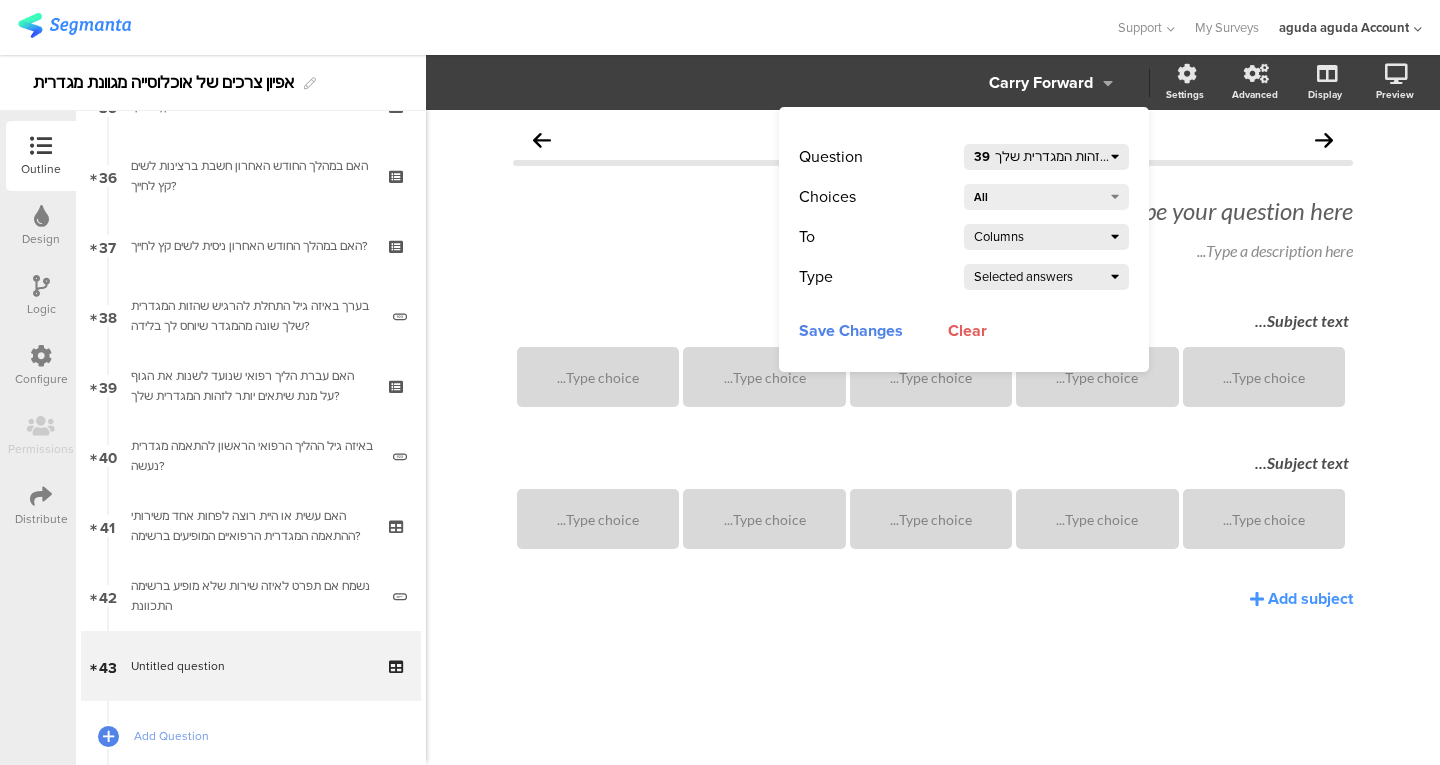 click on "Save Changes" 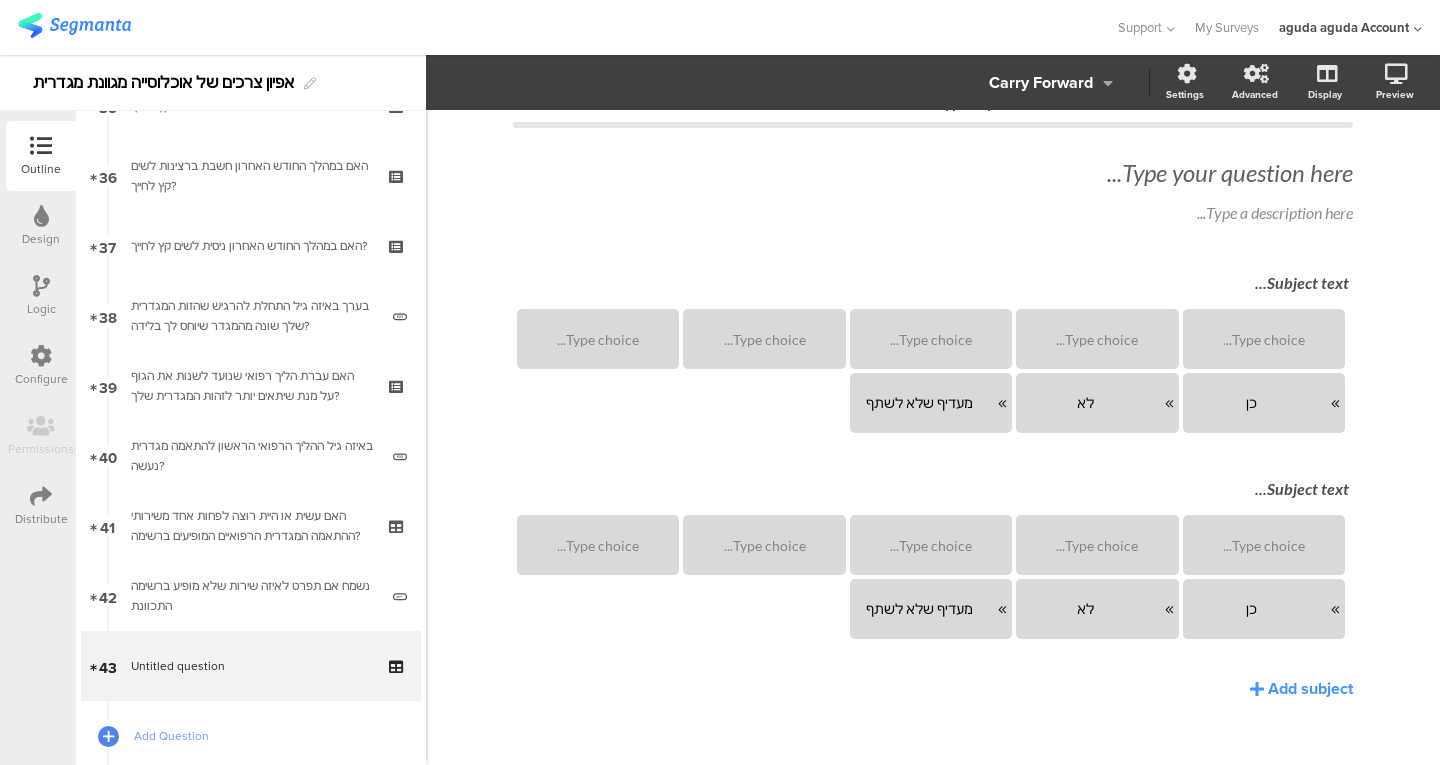 scroll, scrollTop: 38, scrollLeft: 0, axis: vertical 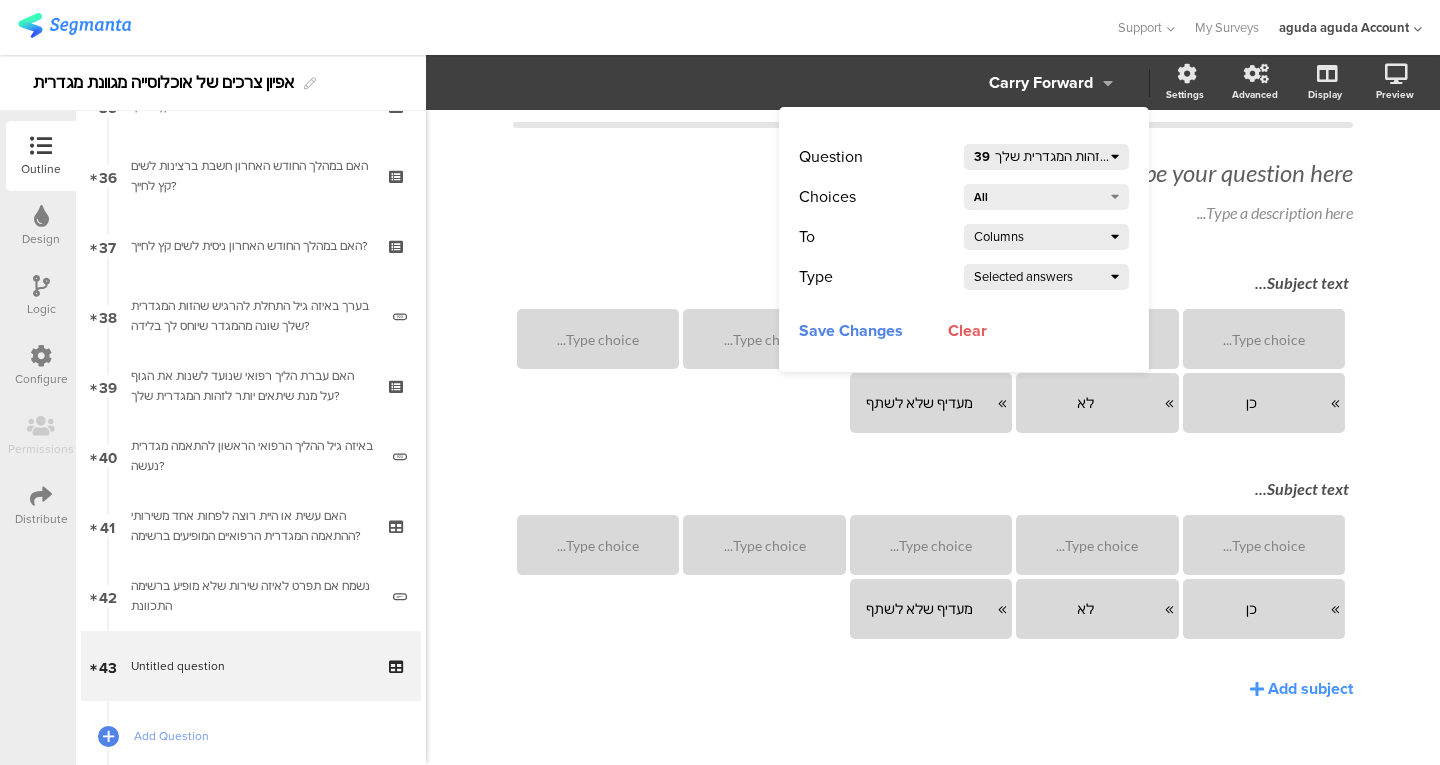click on "Clear" 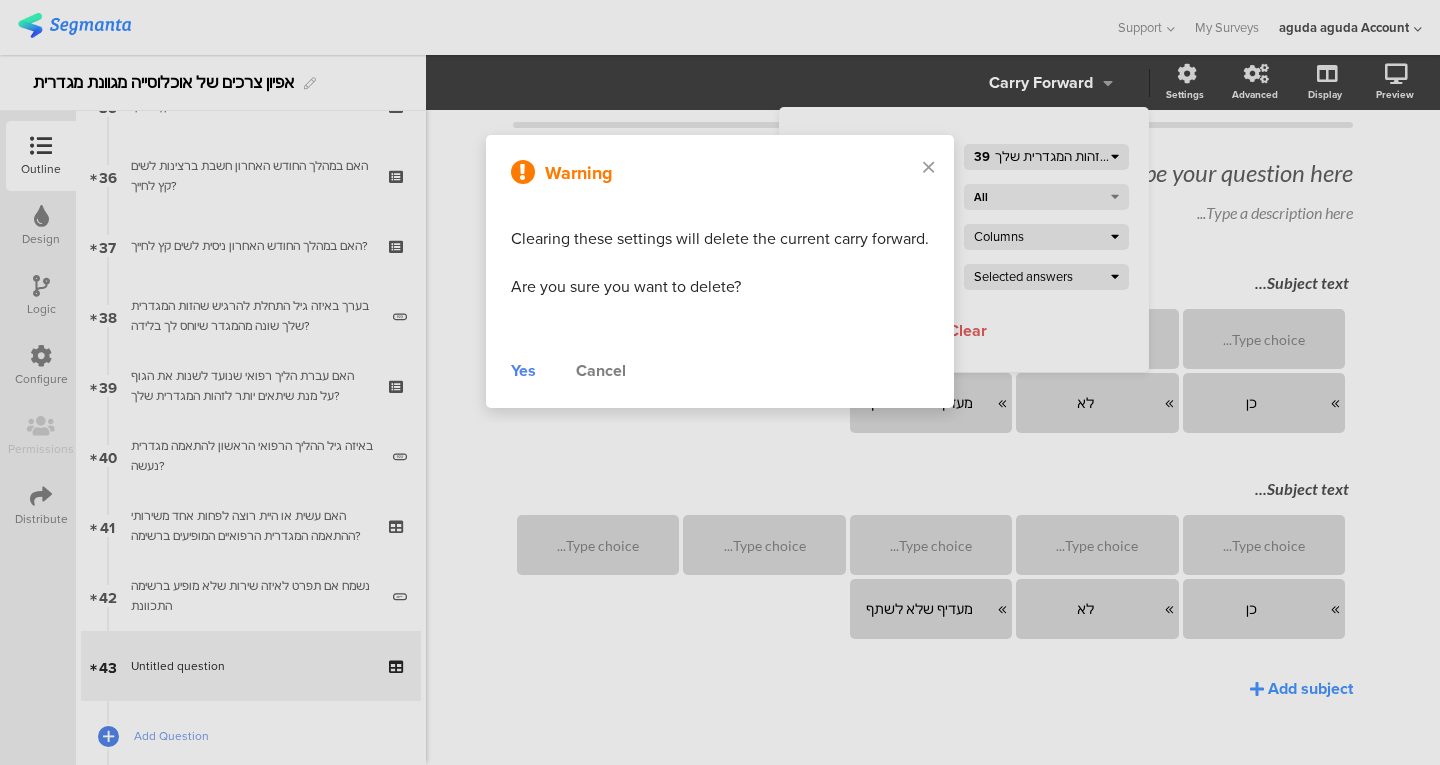 click on "Warning
Clearing these settings will delete the current carry forward.     Are you sure you want to delete?
Yes
Cancel" at bounding box center [720, 271] 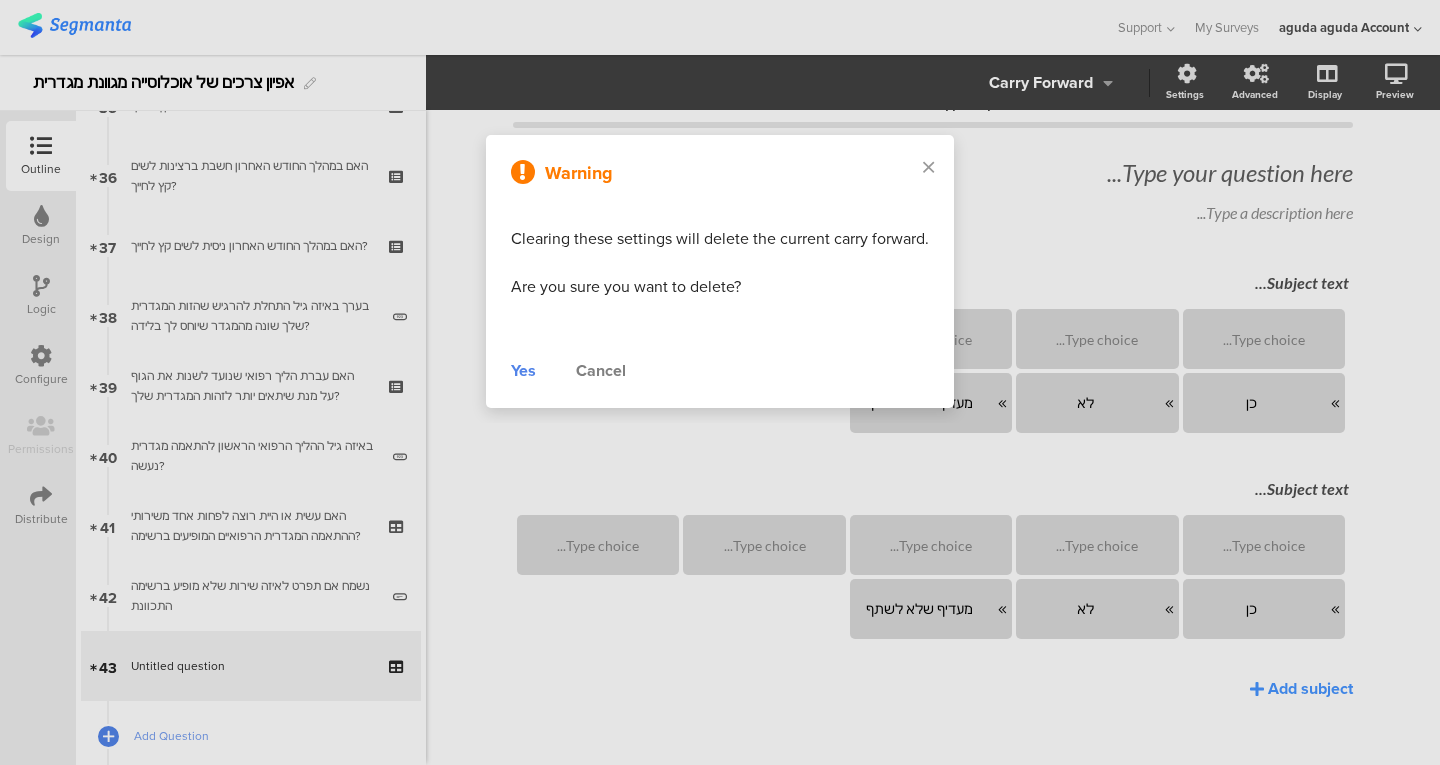 click on "Yes" at bounding box center (523, 371) 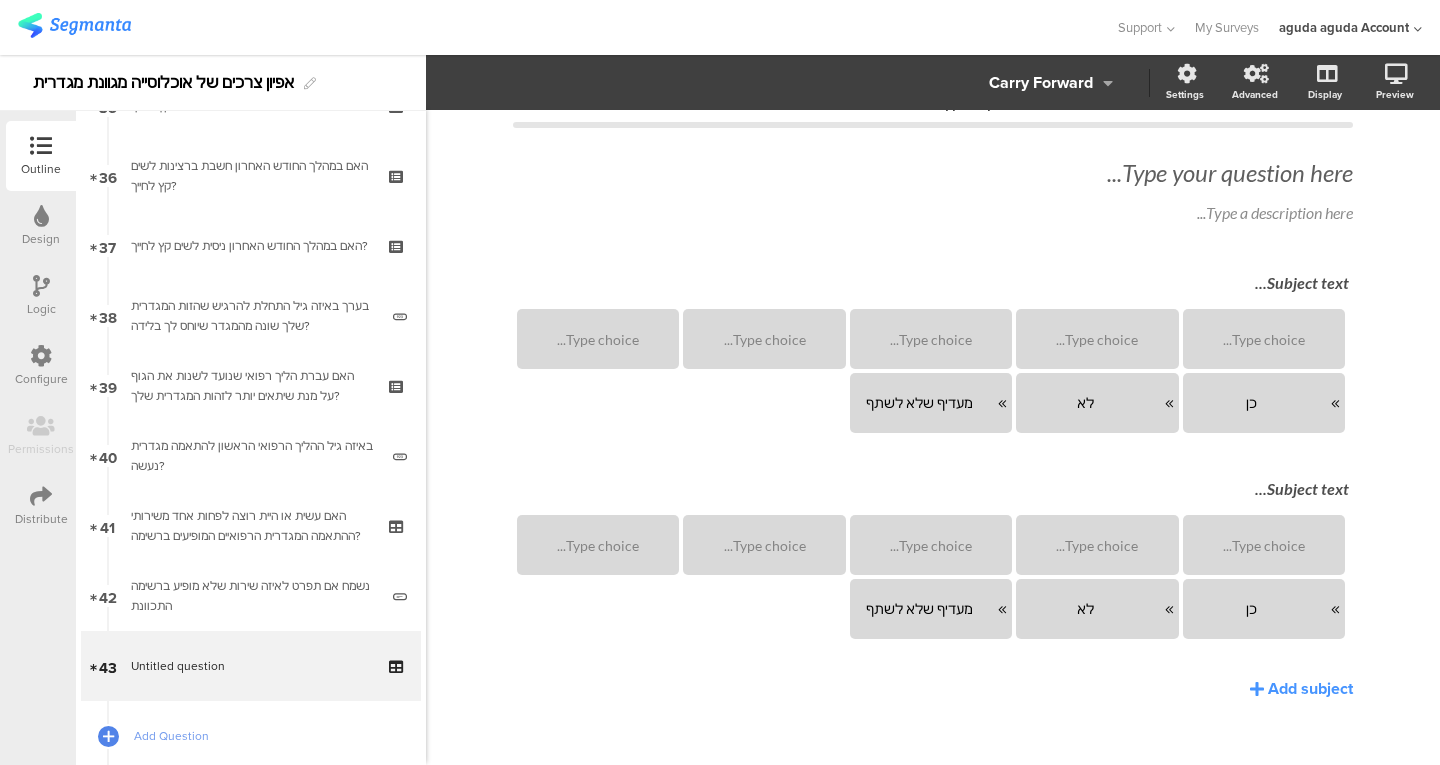 scroll, scrollTop: 0, scrollLeft: 0, axis: both 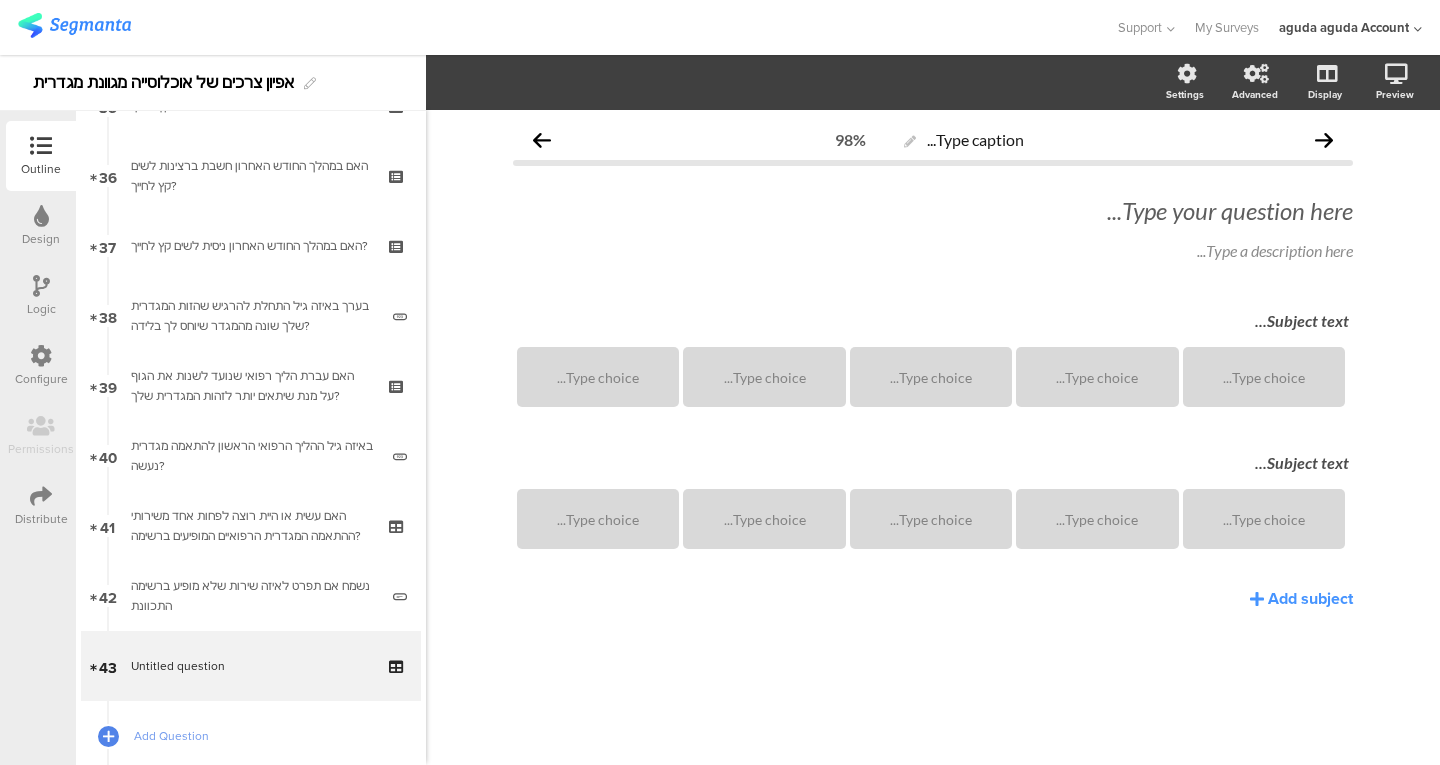 click on "האם עשית או היית רוצה לפחות אחד משירותי ההתאמה המגדרית הרפואיים המופיעים ברשימה?" at bounding box center [250, 526] 